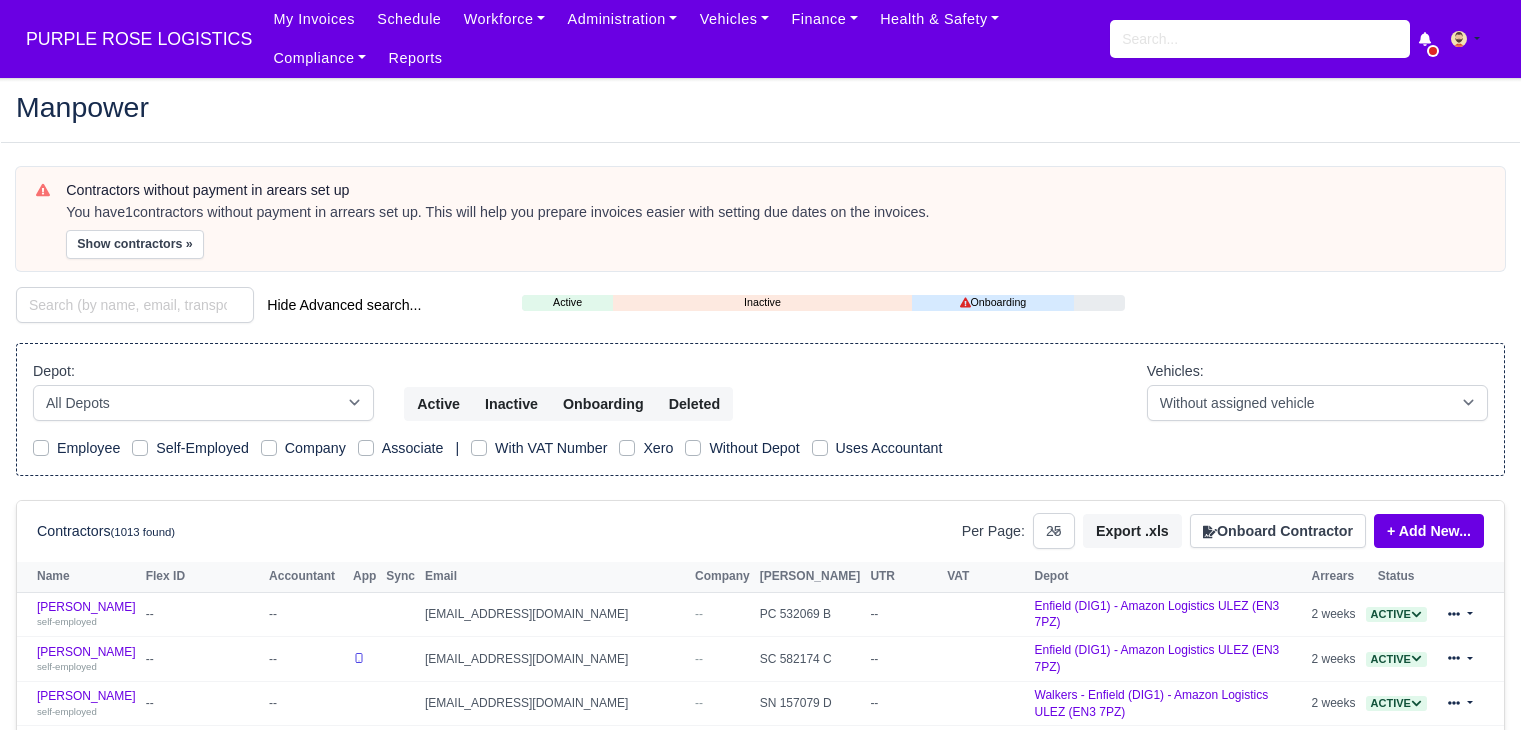 select on "25" 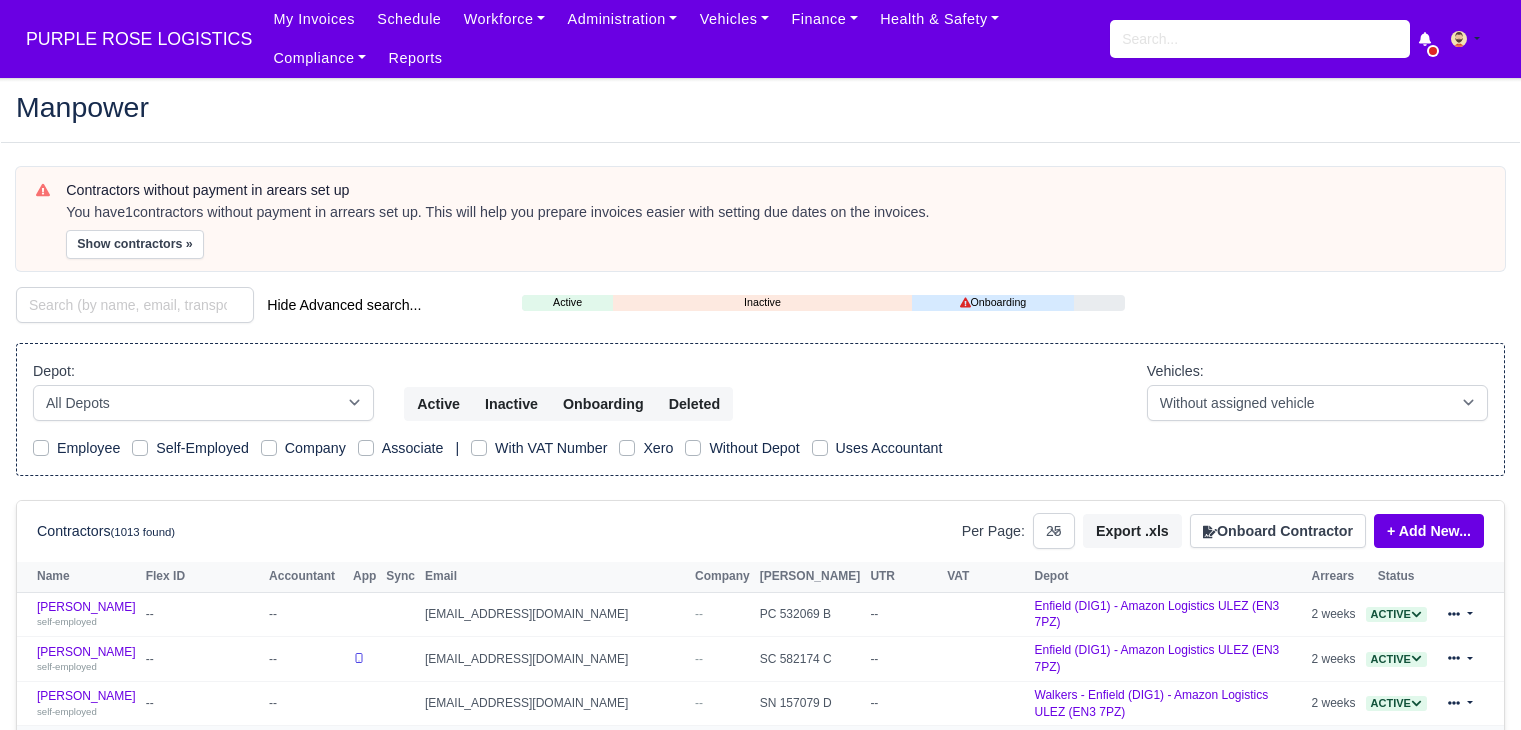 scroll, scrollTop: 0, scrollLeft: 0, axis: both 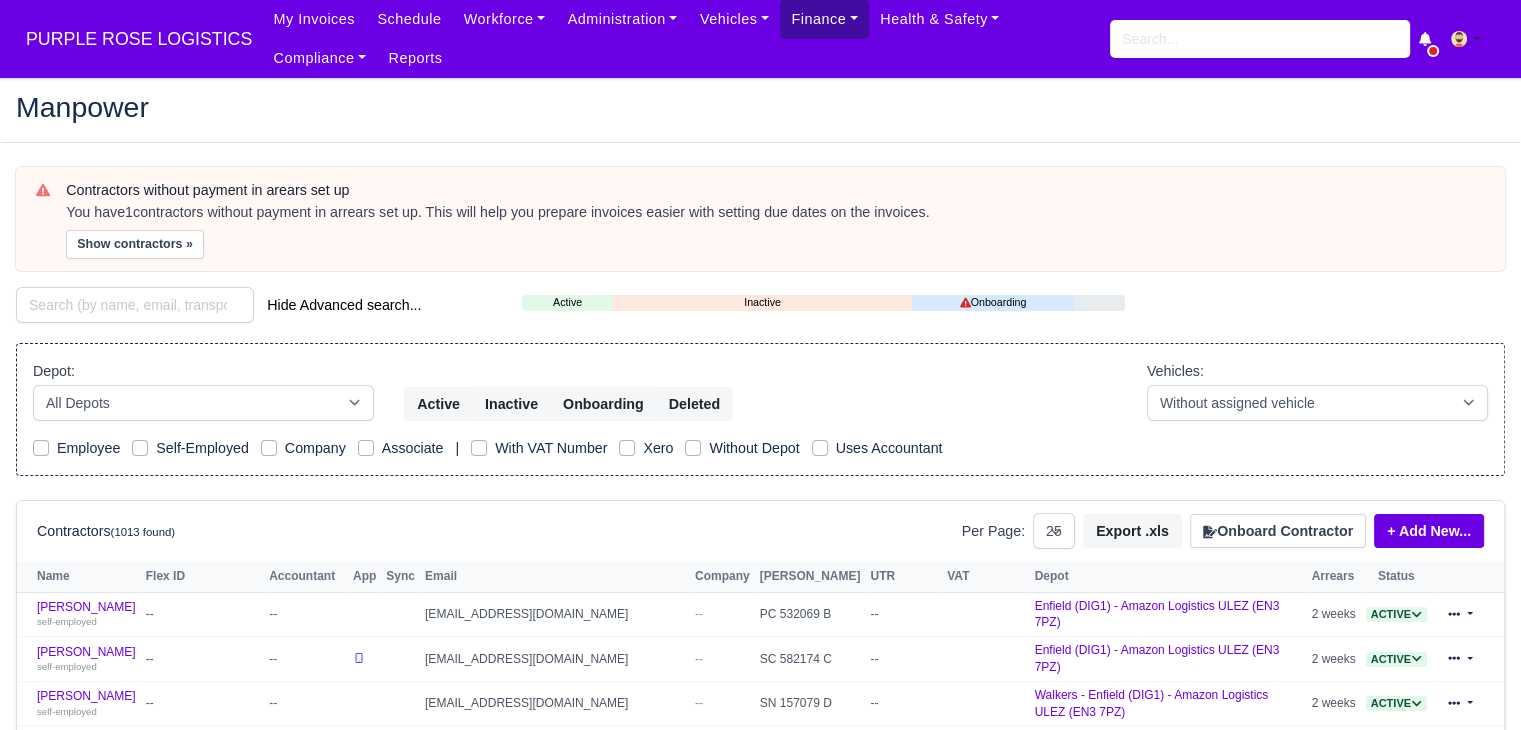click on "Finance" at bounding box center (824, 19) 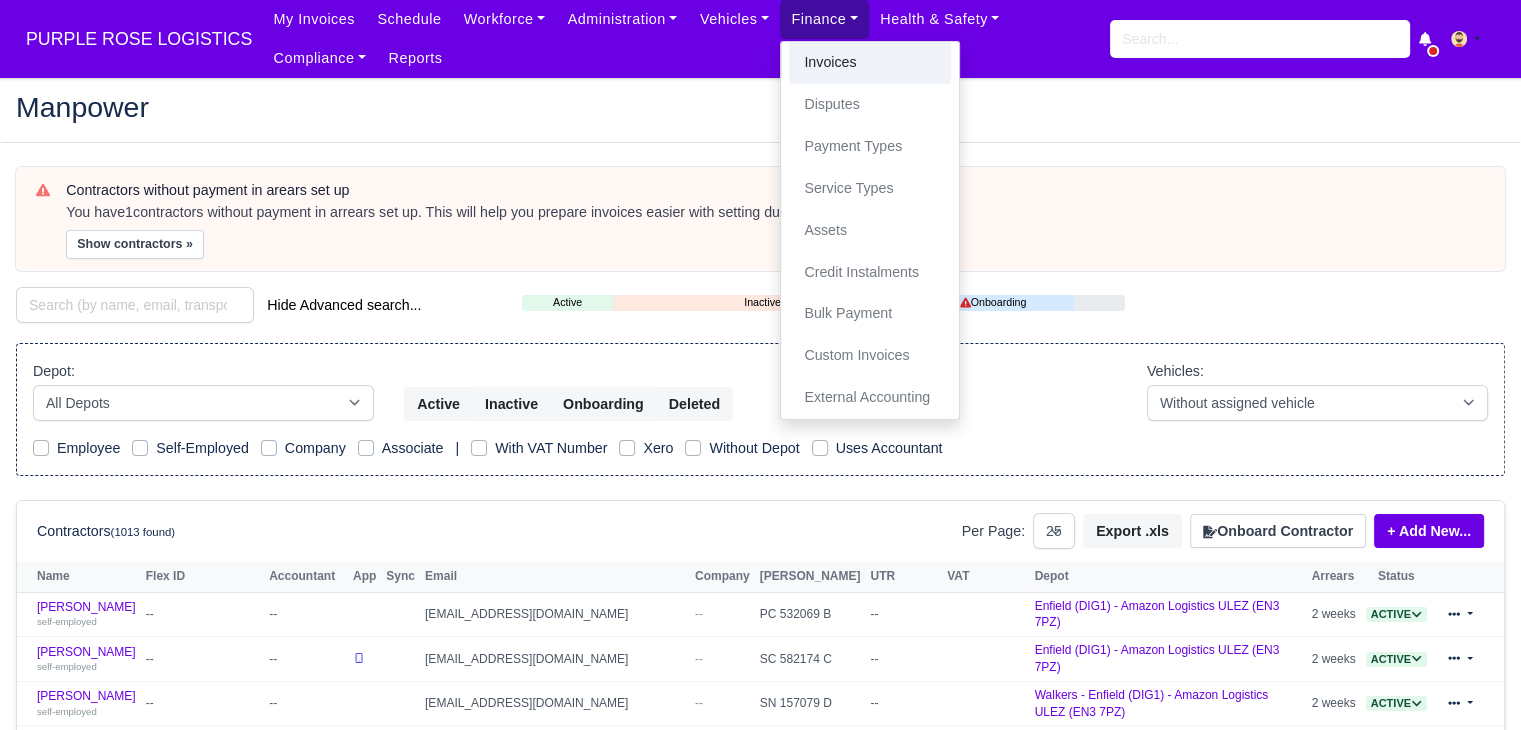 click on "Invoices" at bounding box center [870, 63] 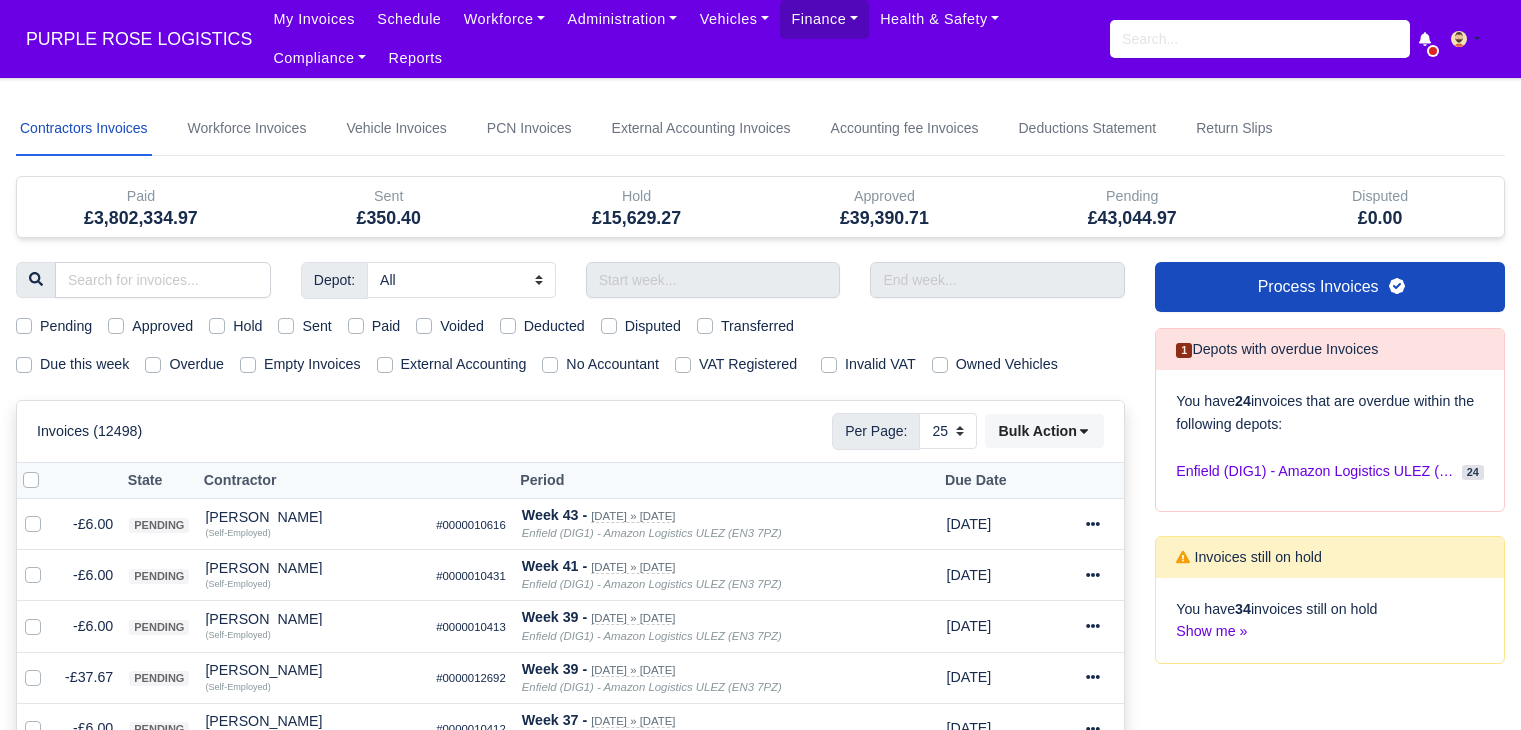 select on "25" 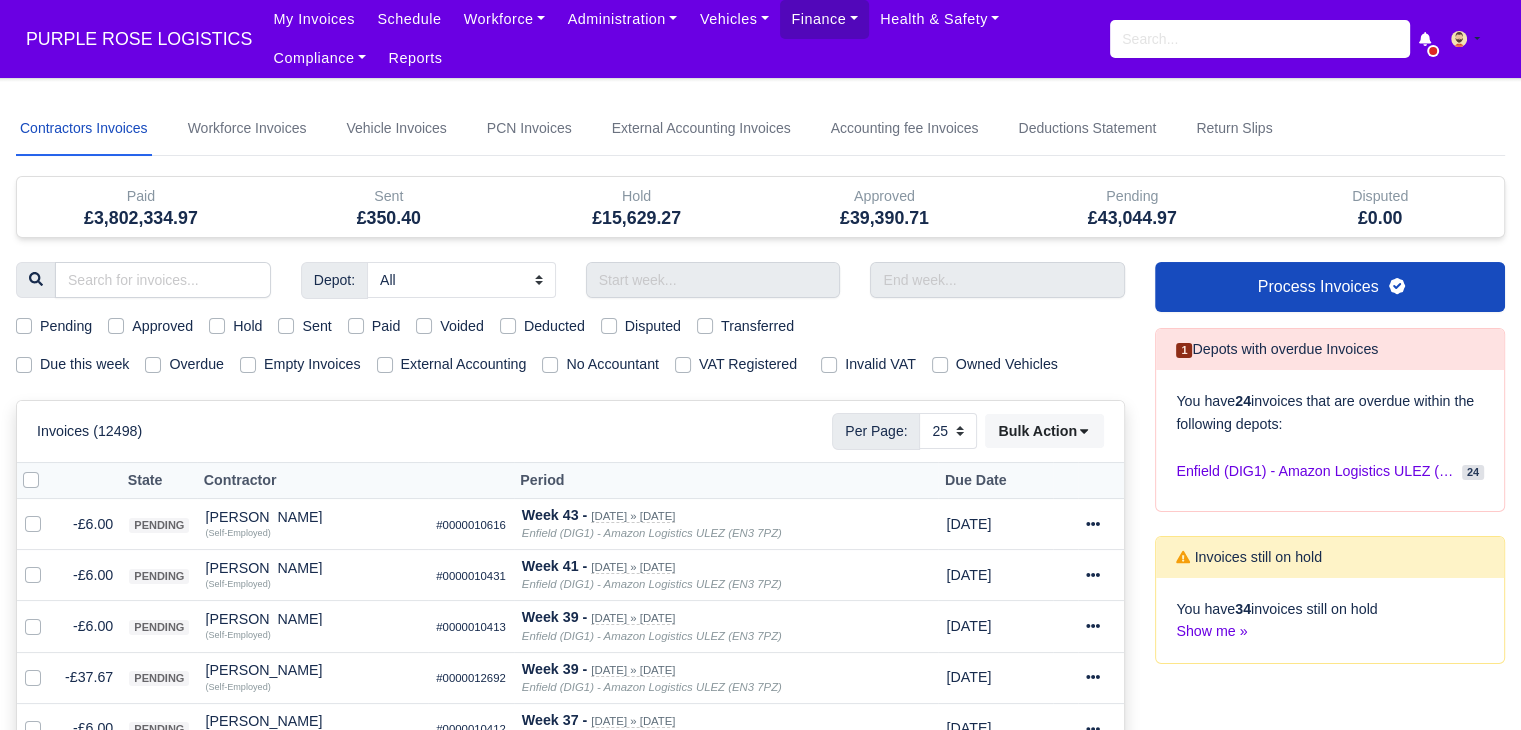 click on "Contractors Invoices
Workforce Invoices
Vehicle Invoices
PCN Invoices
External Accounting Invoices
Accounting fee Invoices
Deductions Statement
Return Slips
Contractors Invoices Invoices
Workforce Invoices Invoices
Vehicle Invoices Invoices
PCN Invoices Invoices
External Accounting Invoices Invoices" at bounding box center (760, 1057) 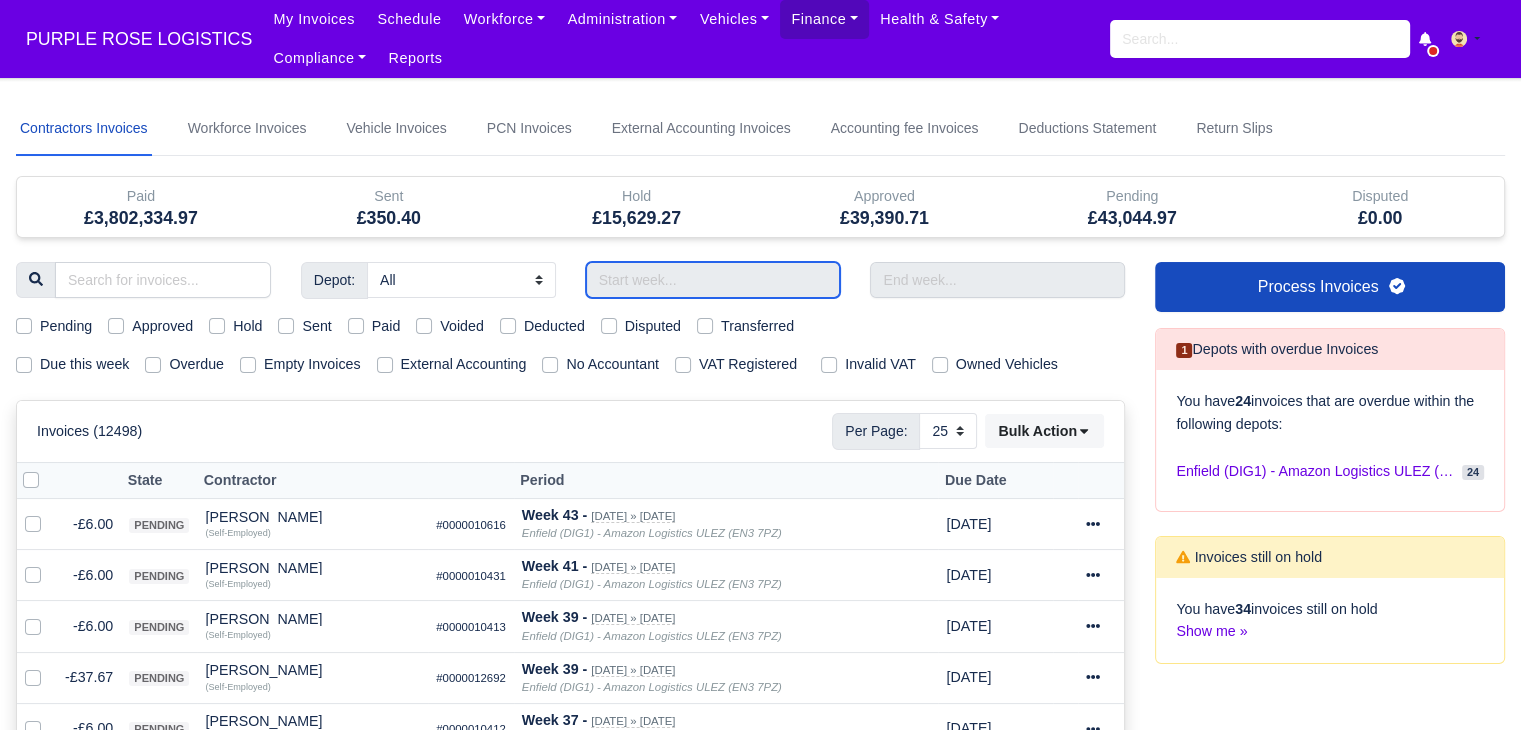 click at bounding box center [713, 280] 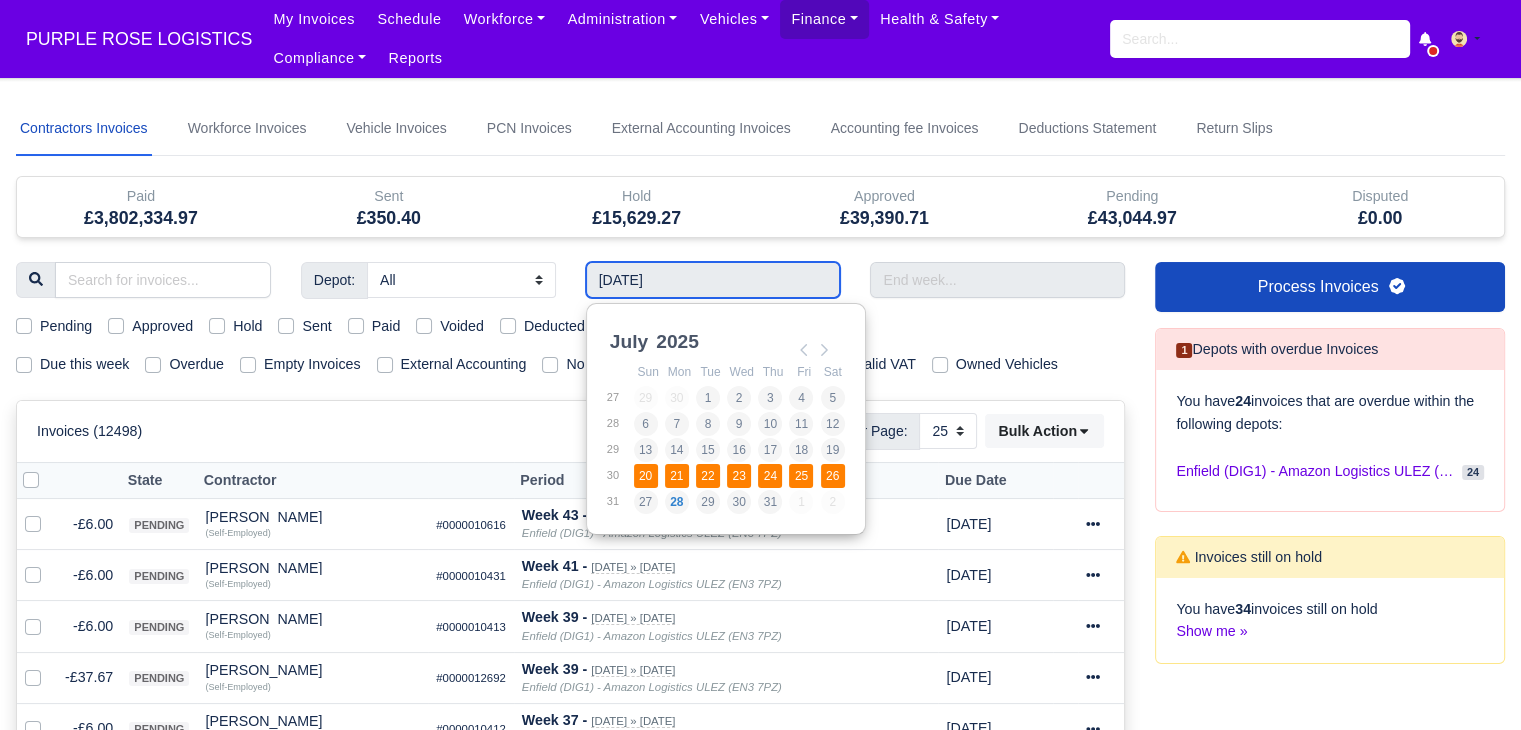 type on "20/07/2025 - 26/07/2025" 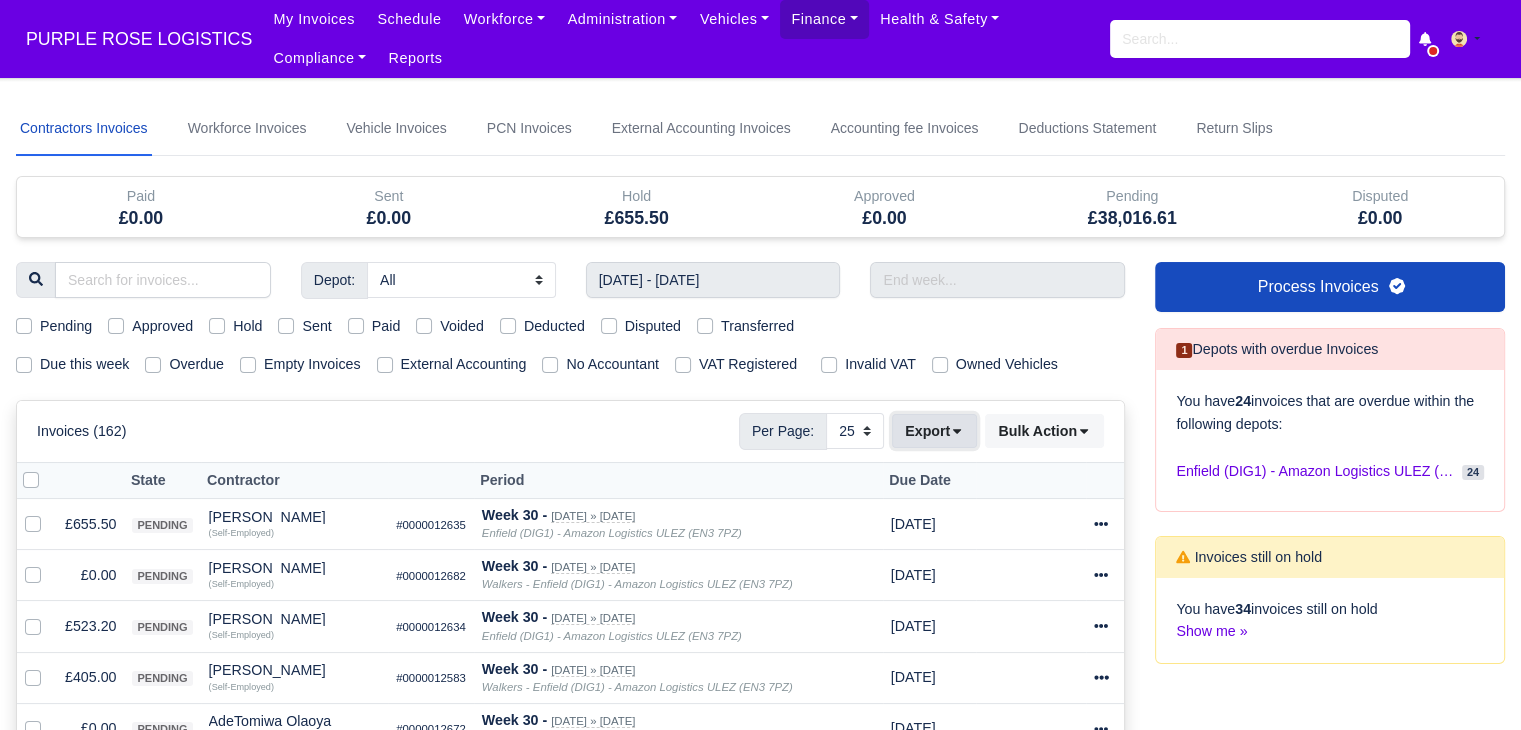 click on "Export" at bounding box center [934, 431] 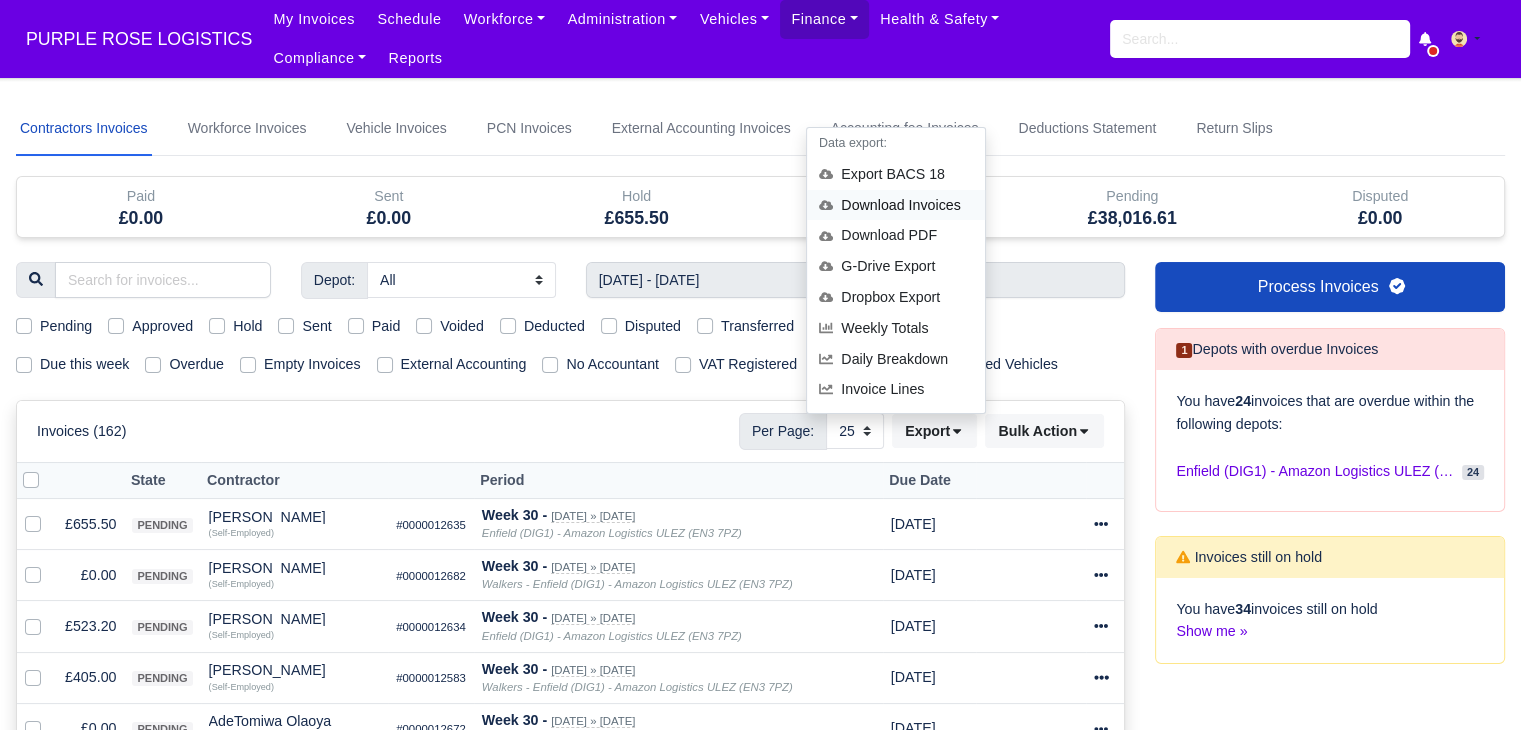 click on "Download Invoices" at bounding box center [896, 205] 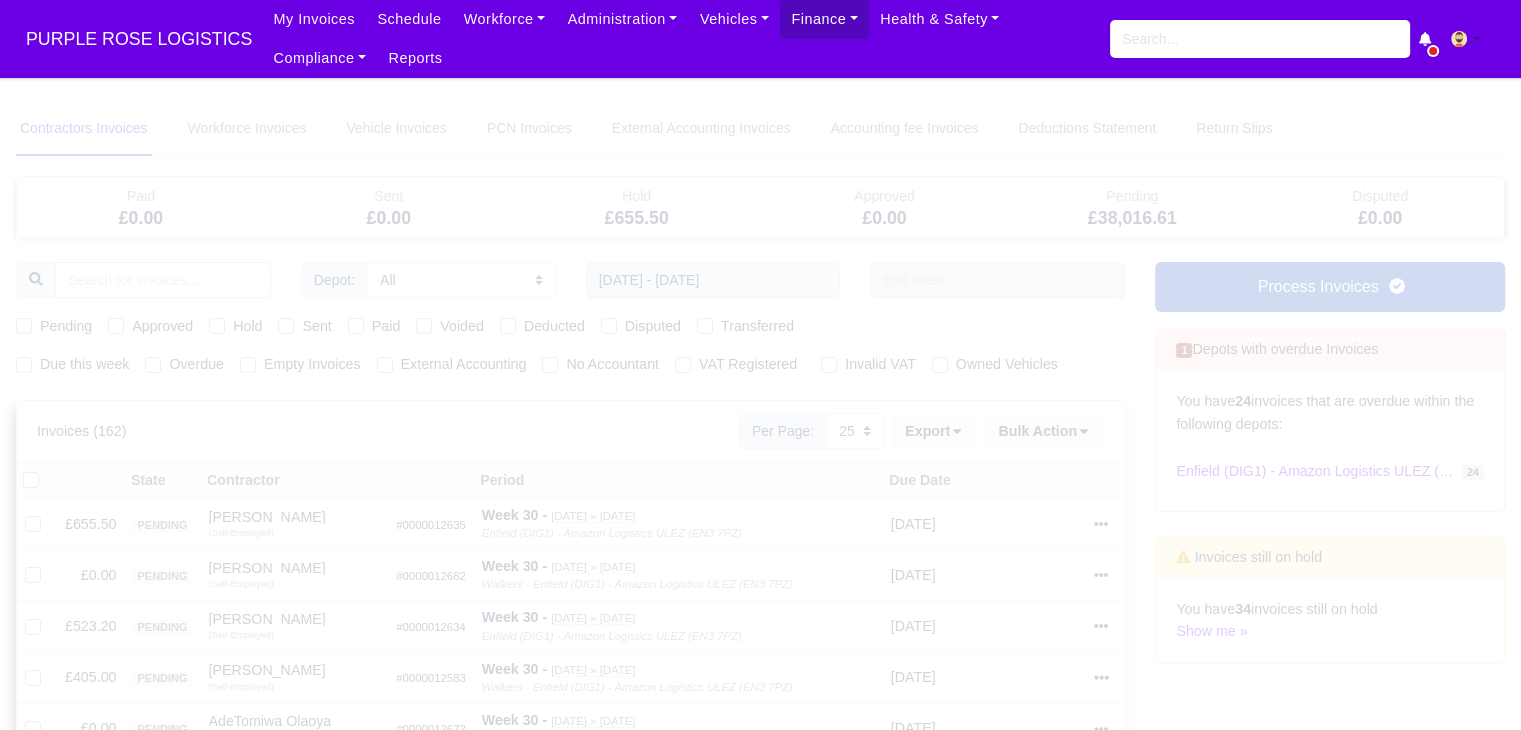 type 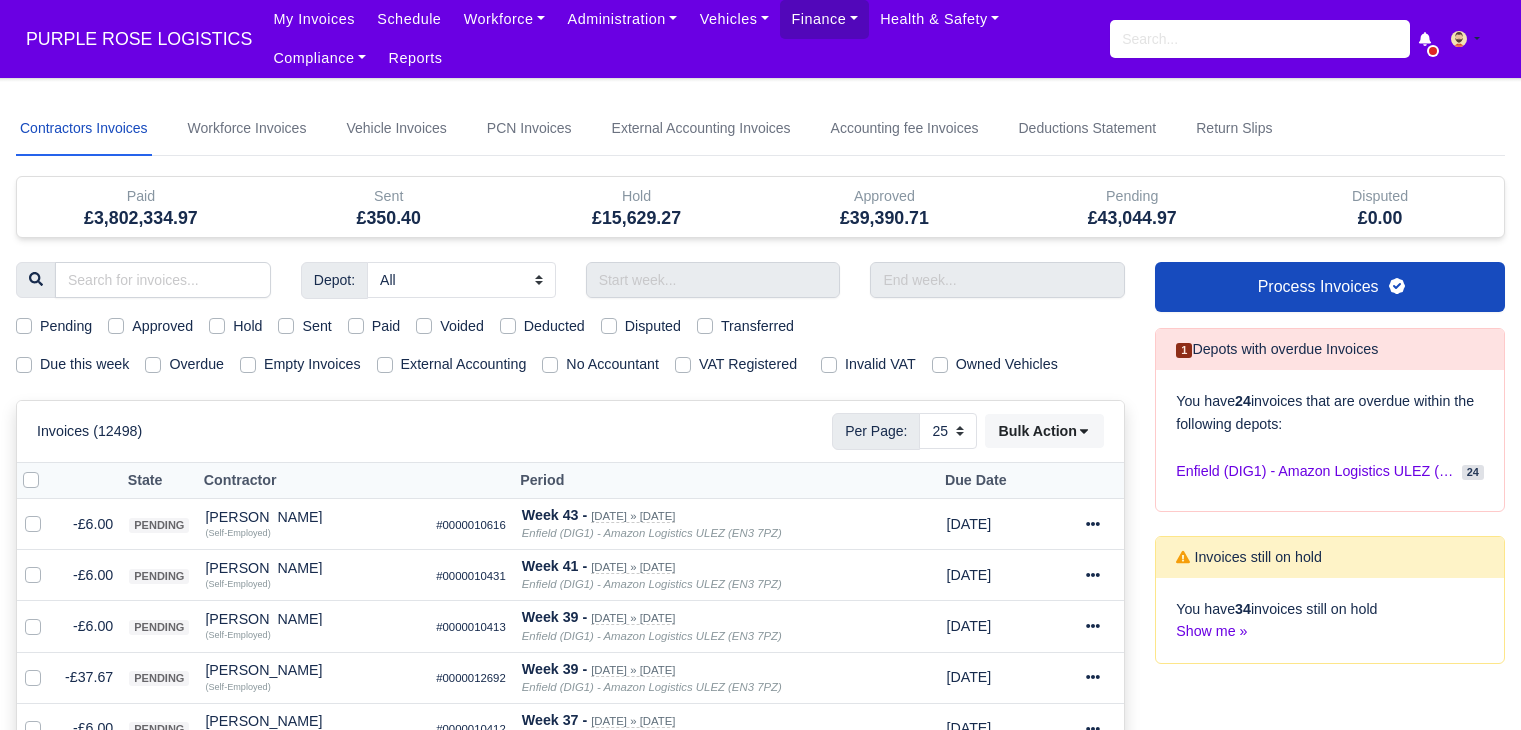 select on "25" 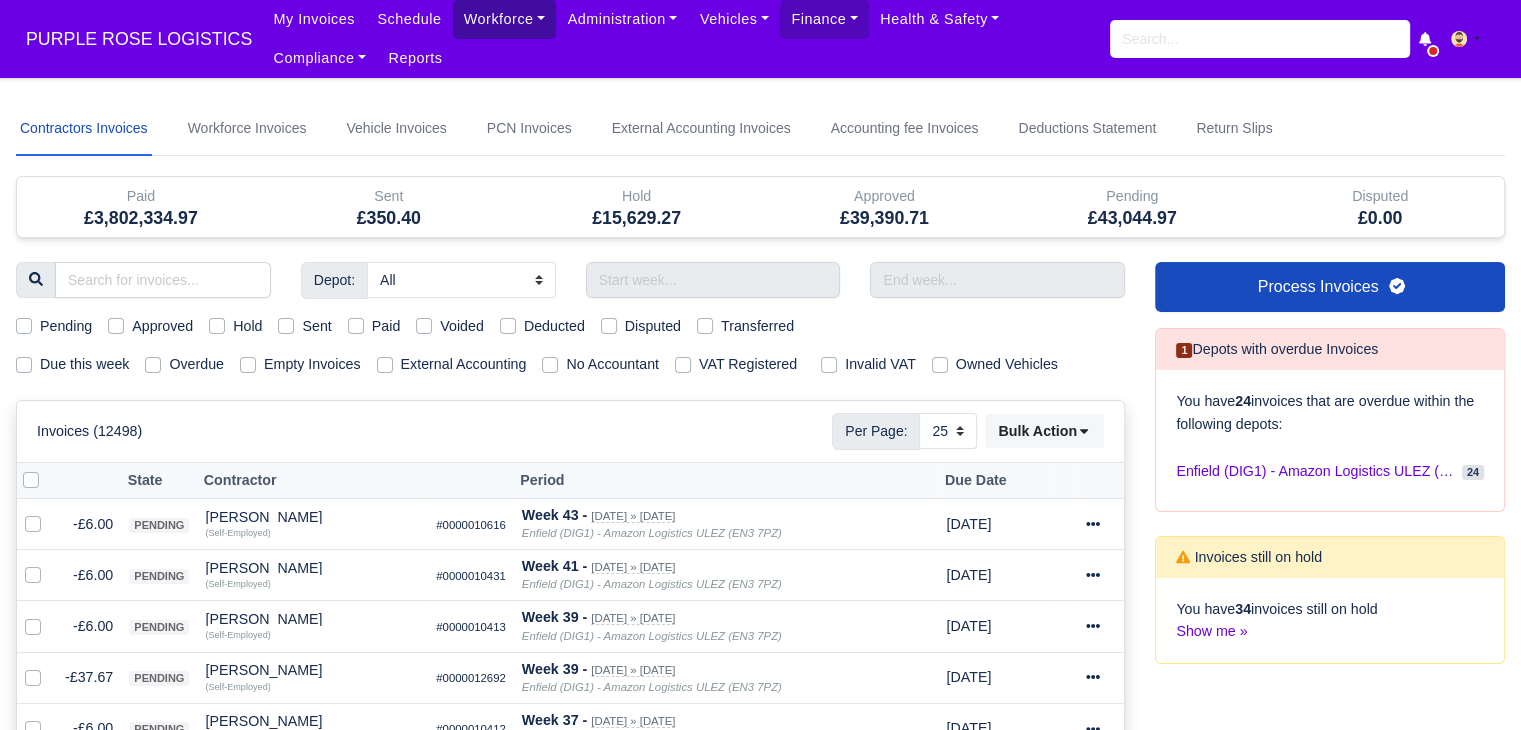 click on "Workforce" at bounding box center (505, 19) 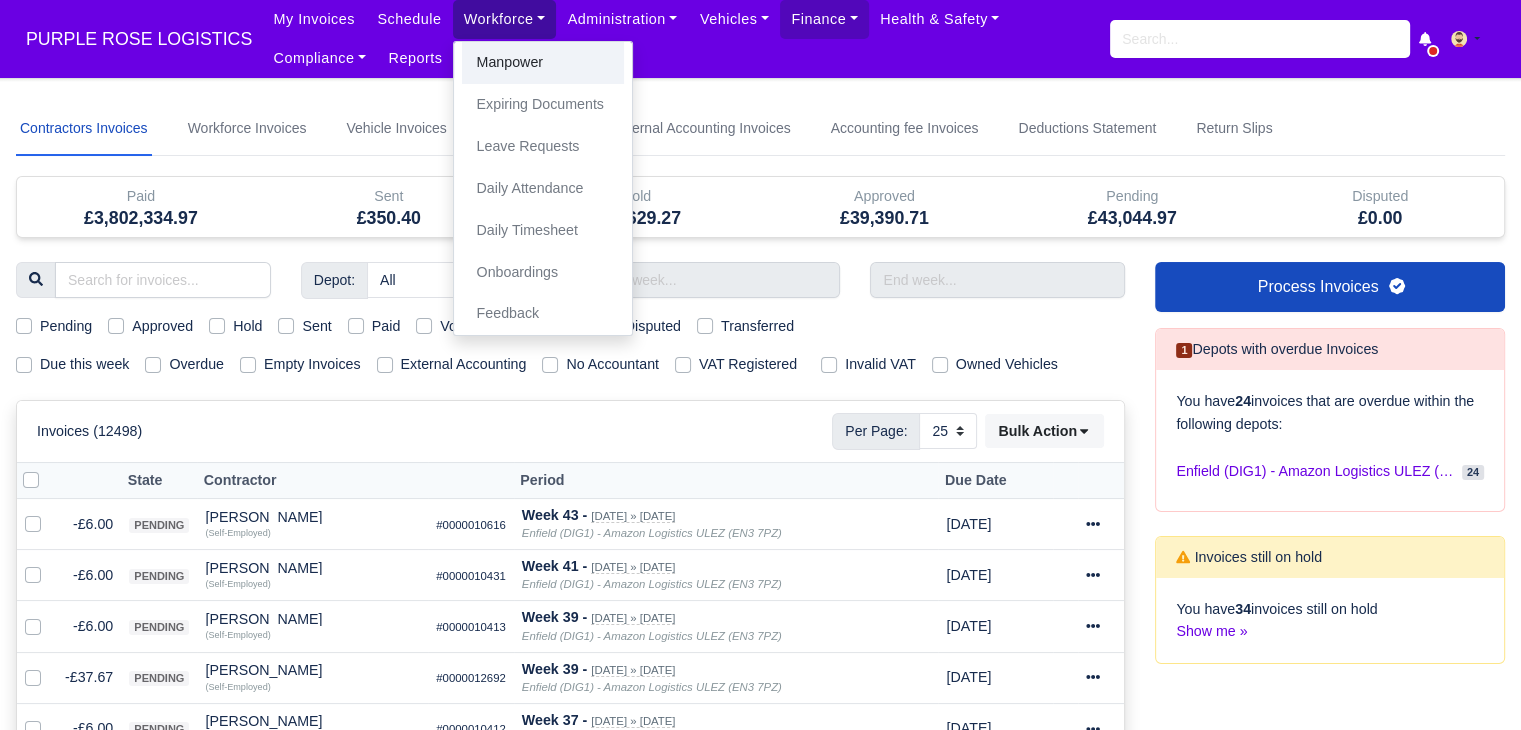 click on "Manpower" at bounding box center (543, 63) 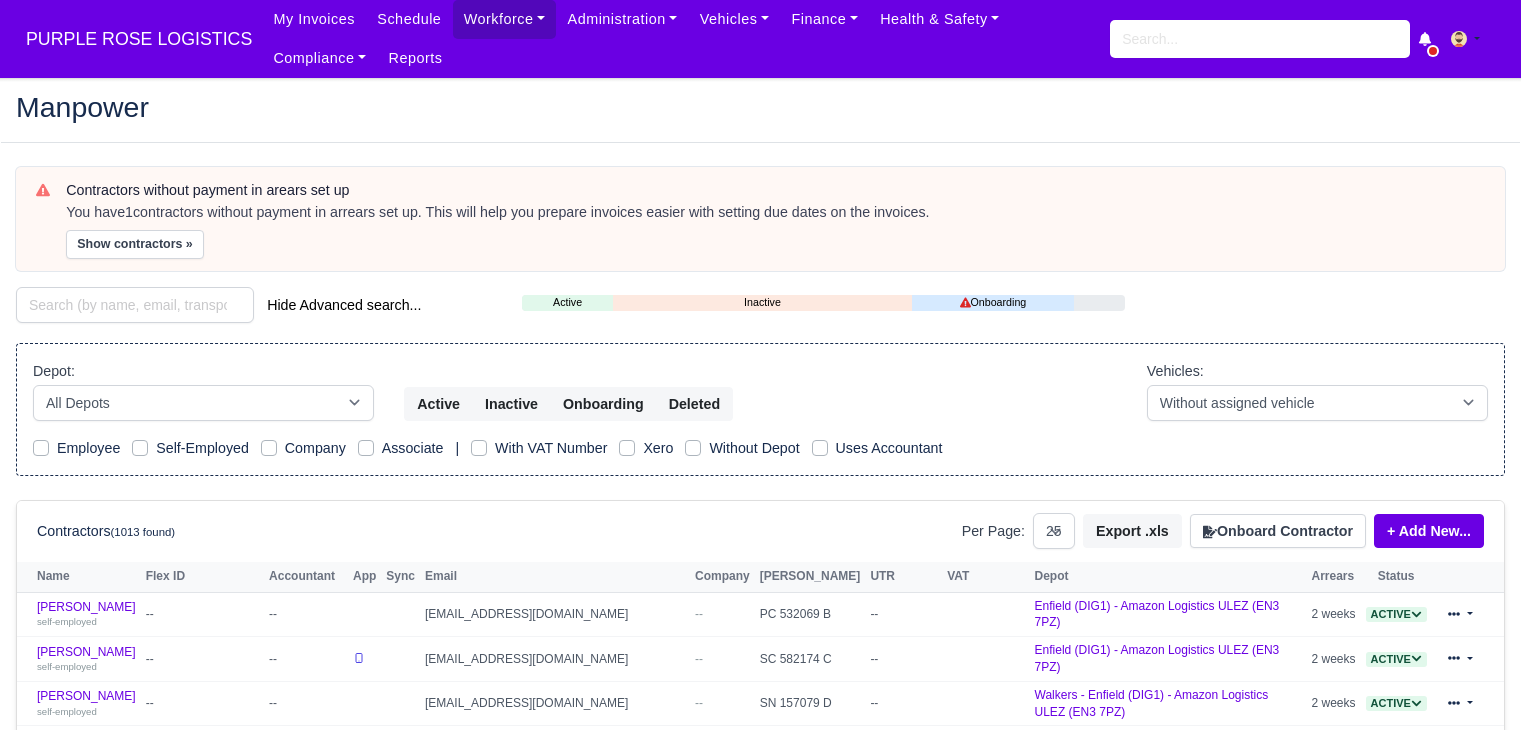 select on "25" 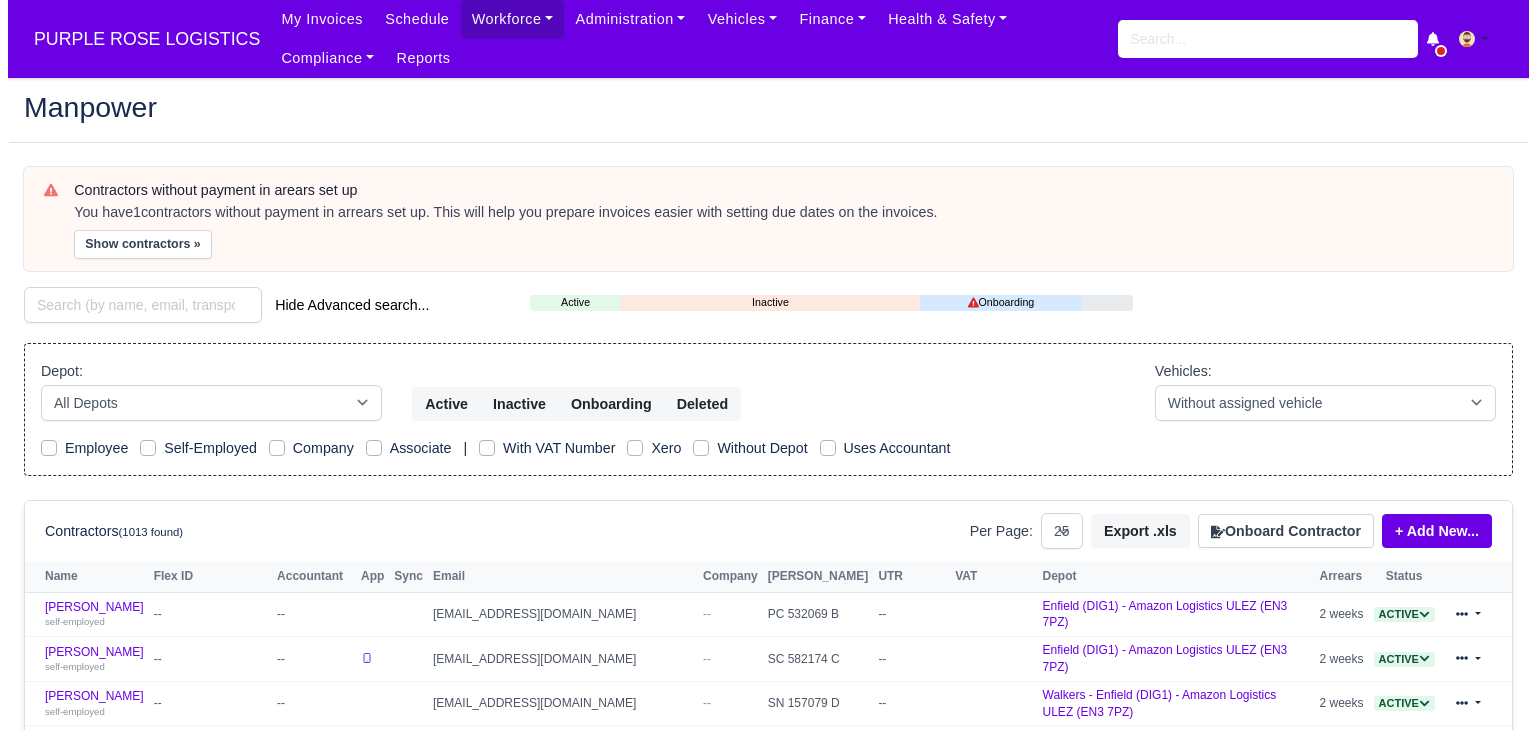 scroll, scrollTop: 0, scrollLeft: 0, axis: both 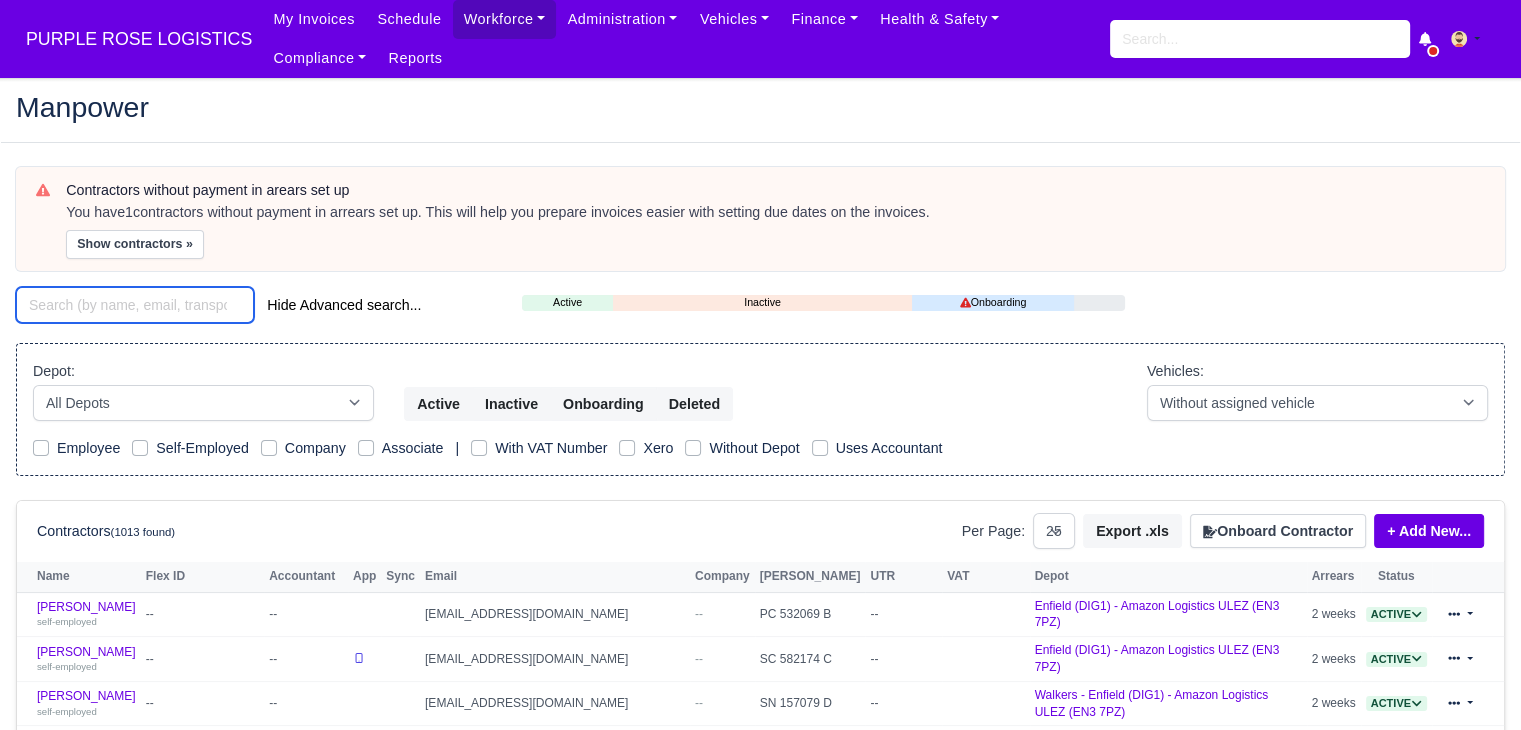 click at bounding box center (135, 305) 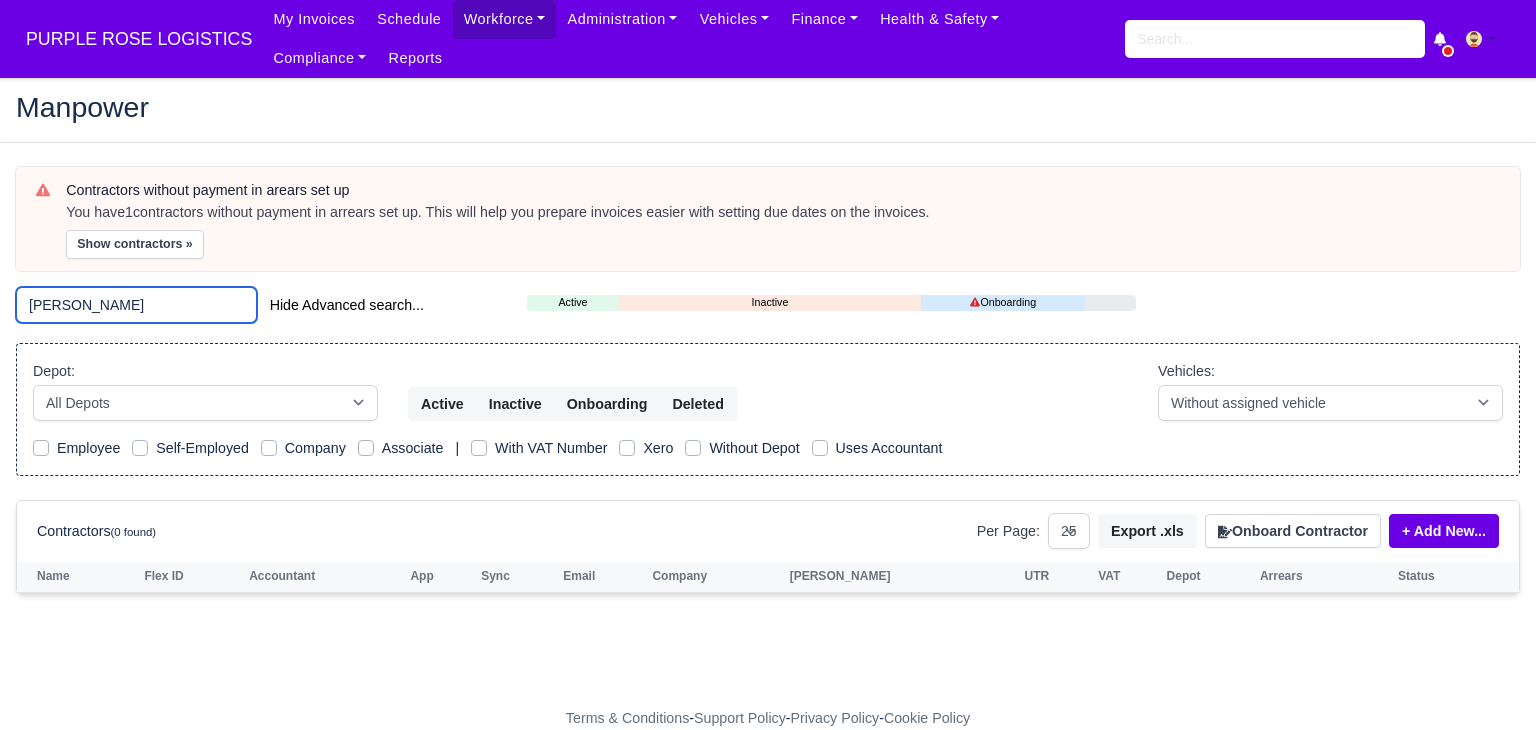 drag, startPoint x: 115, startPoint y: 313, endPoint x: -48, endPoint y: 296, distance: 163.88411 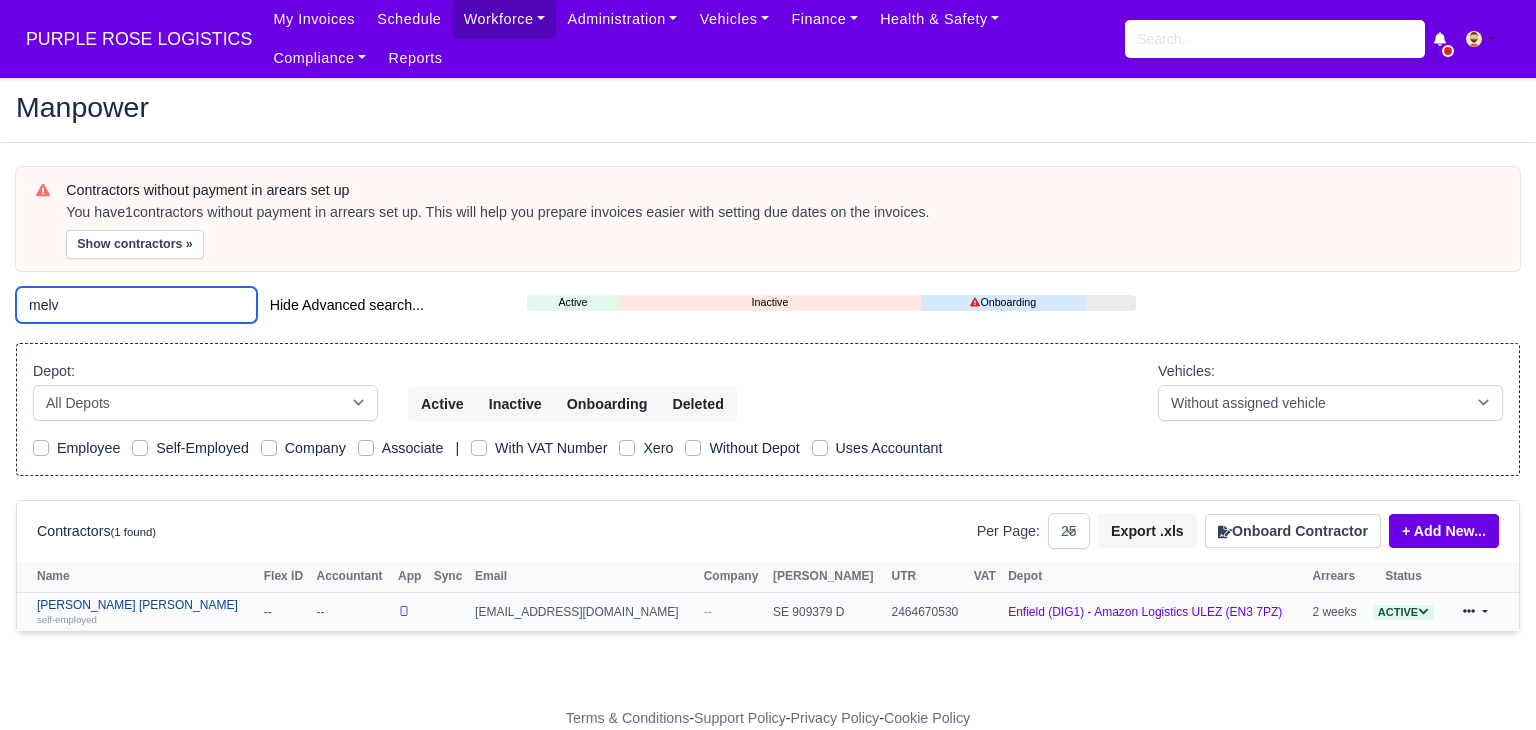 type on "melv" 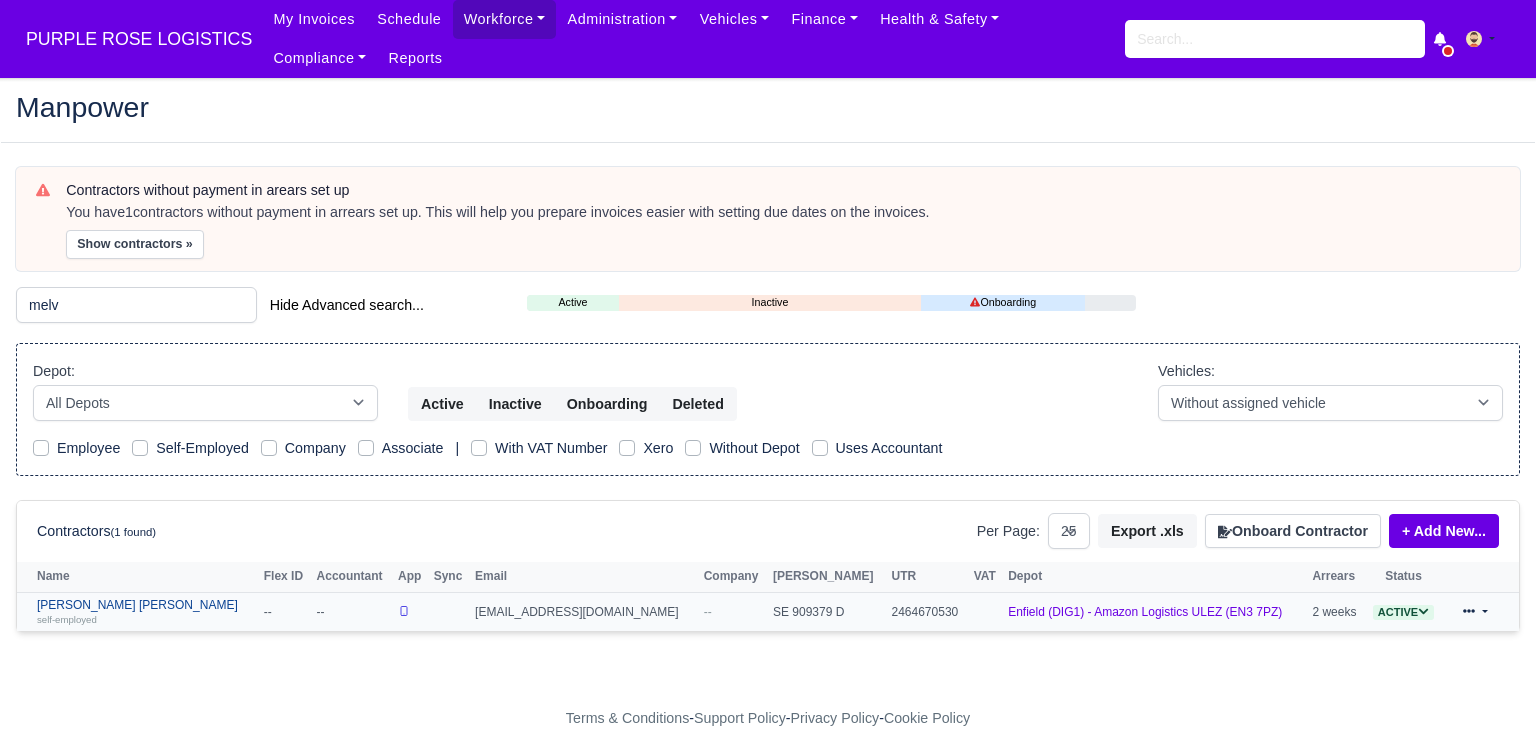 click on "Melvin Otshudi Manya
self-employed" at bounding box center [145, 612] 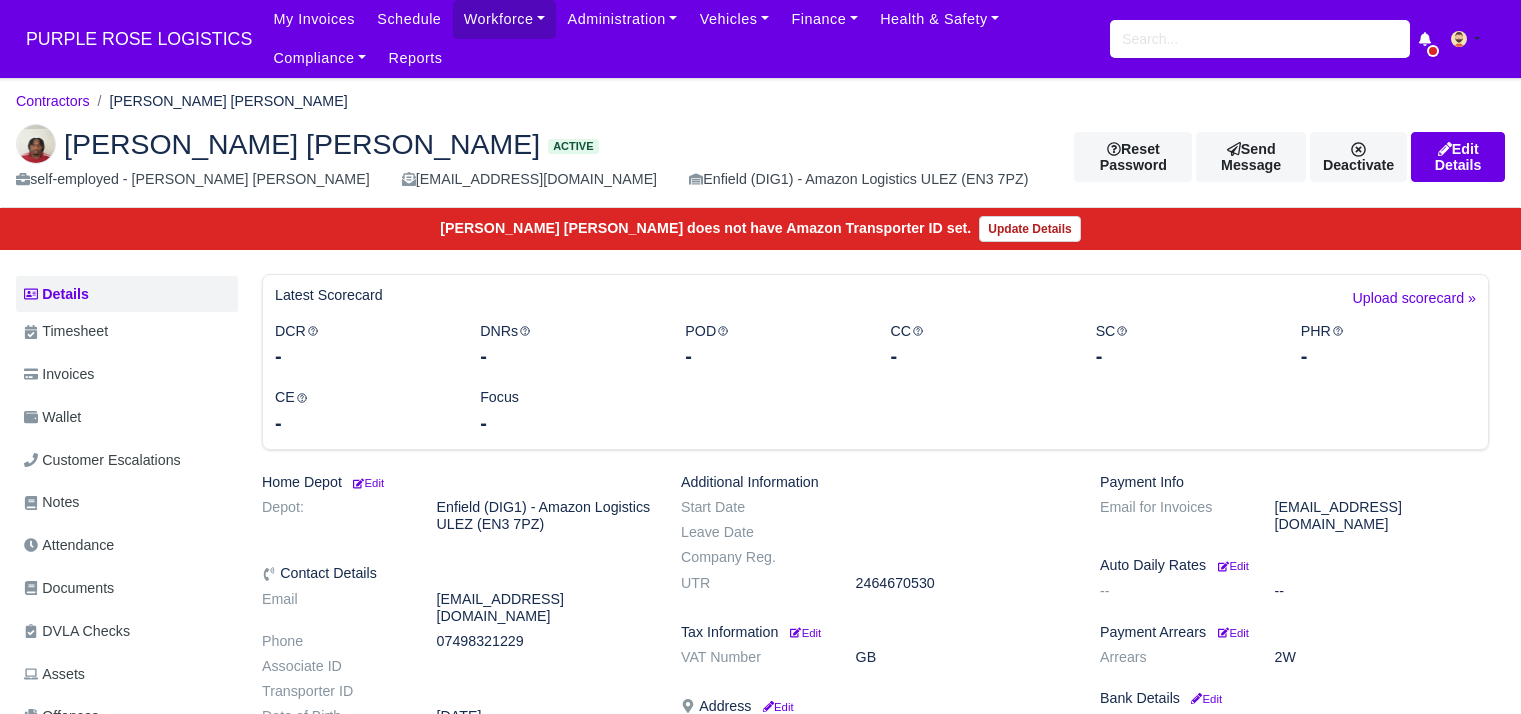 scroll, scrollTop: 0, scrollLeft: 0, axis: both 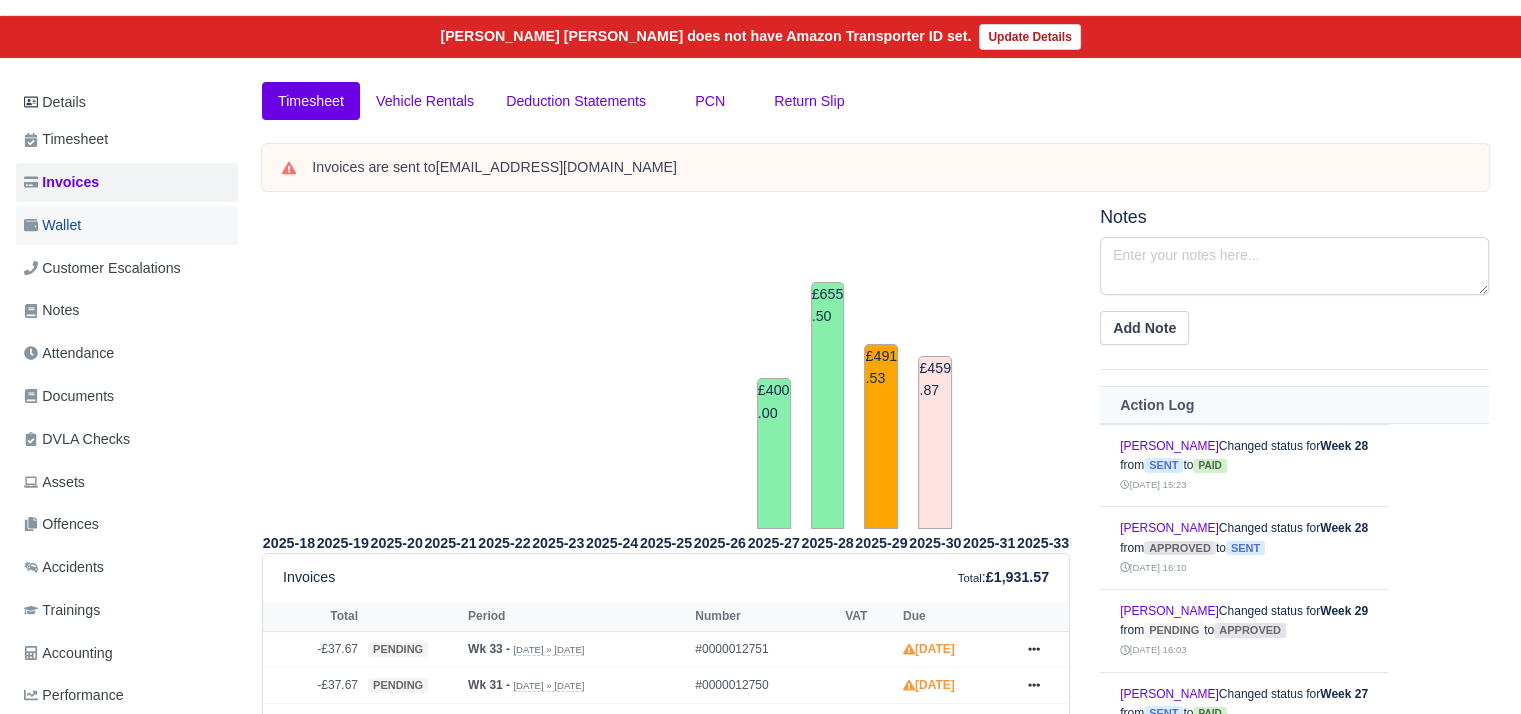 click on "Wallet" at bounding box center [127, 225] 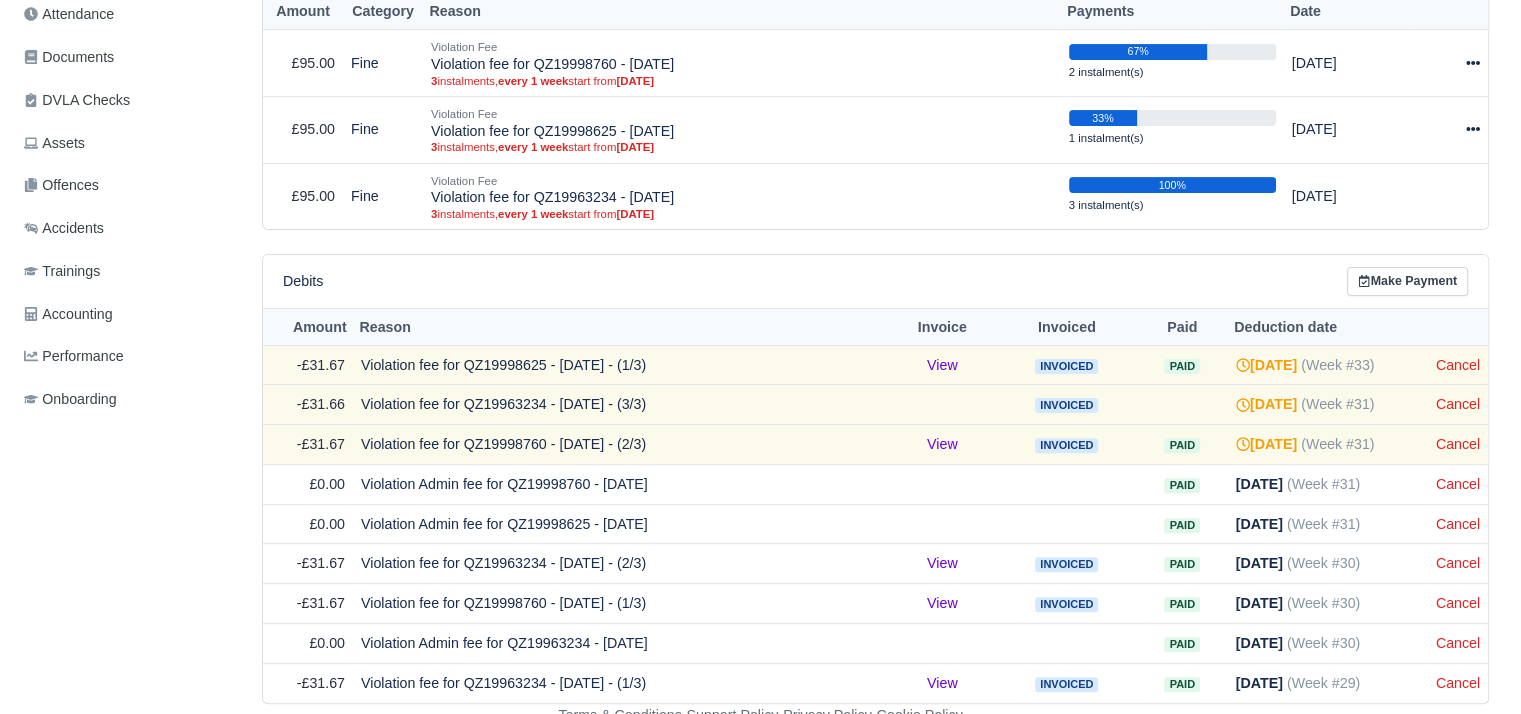 scroll, scrollTop: 537, scrollLeft: 0, axis: vertical 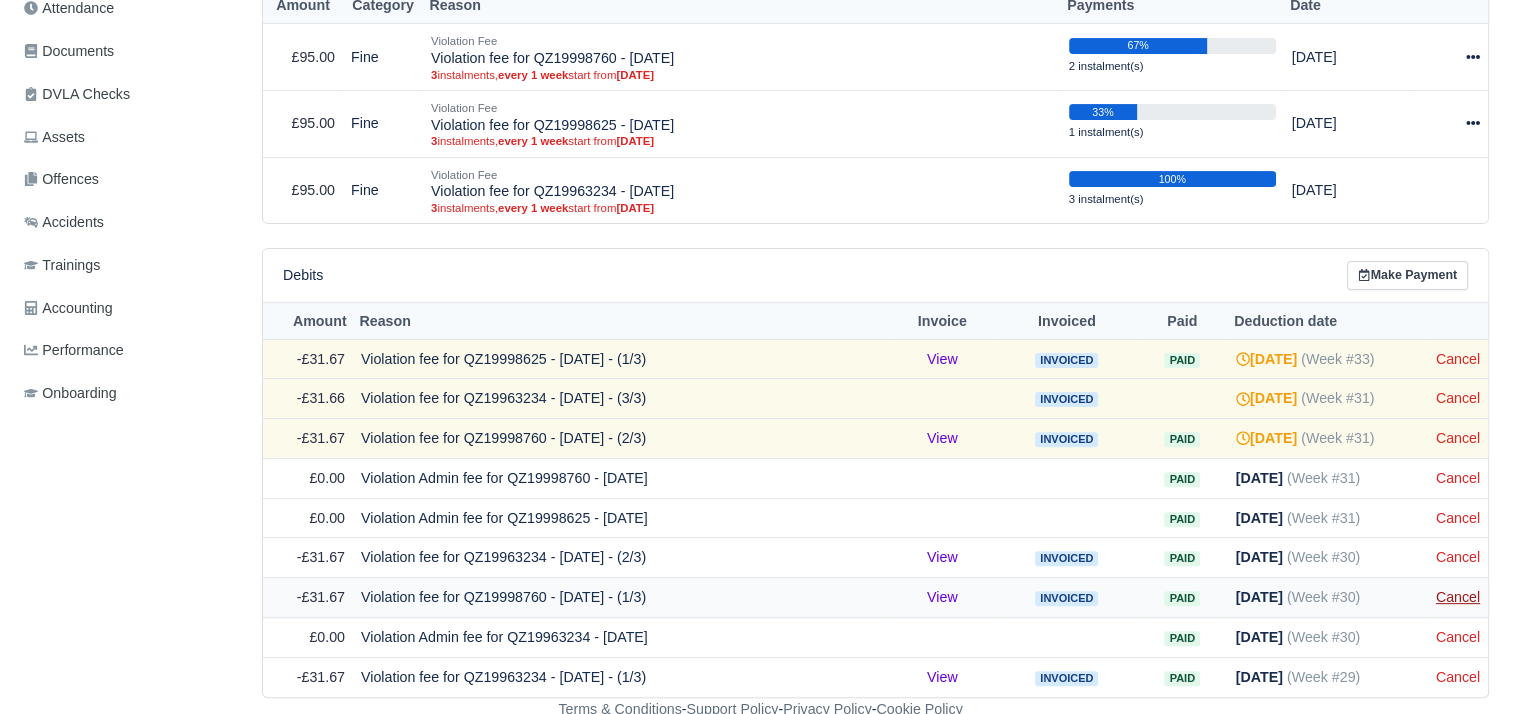 click on "Cancel" at bounding box center [1458, 597] 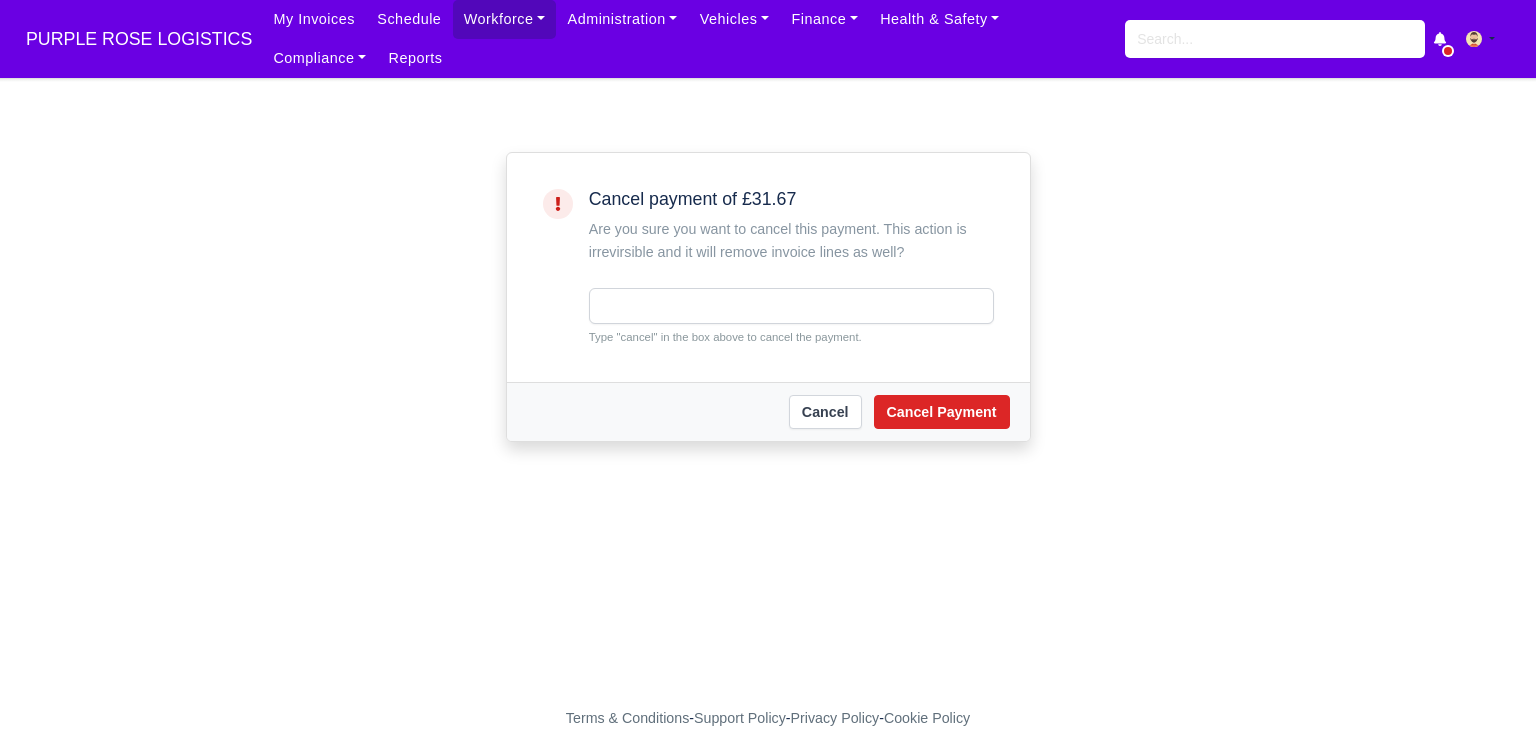 scroll, scrollTop: 0, scrollLeft: 0, axis: both 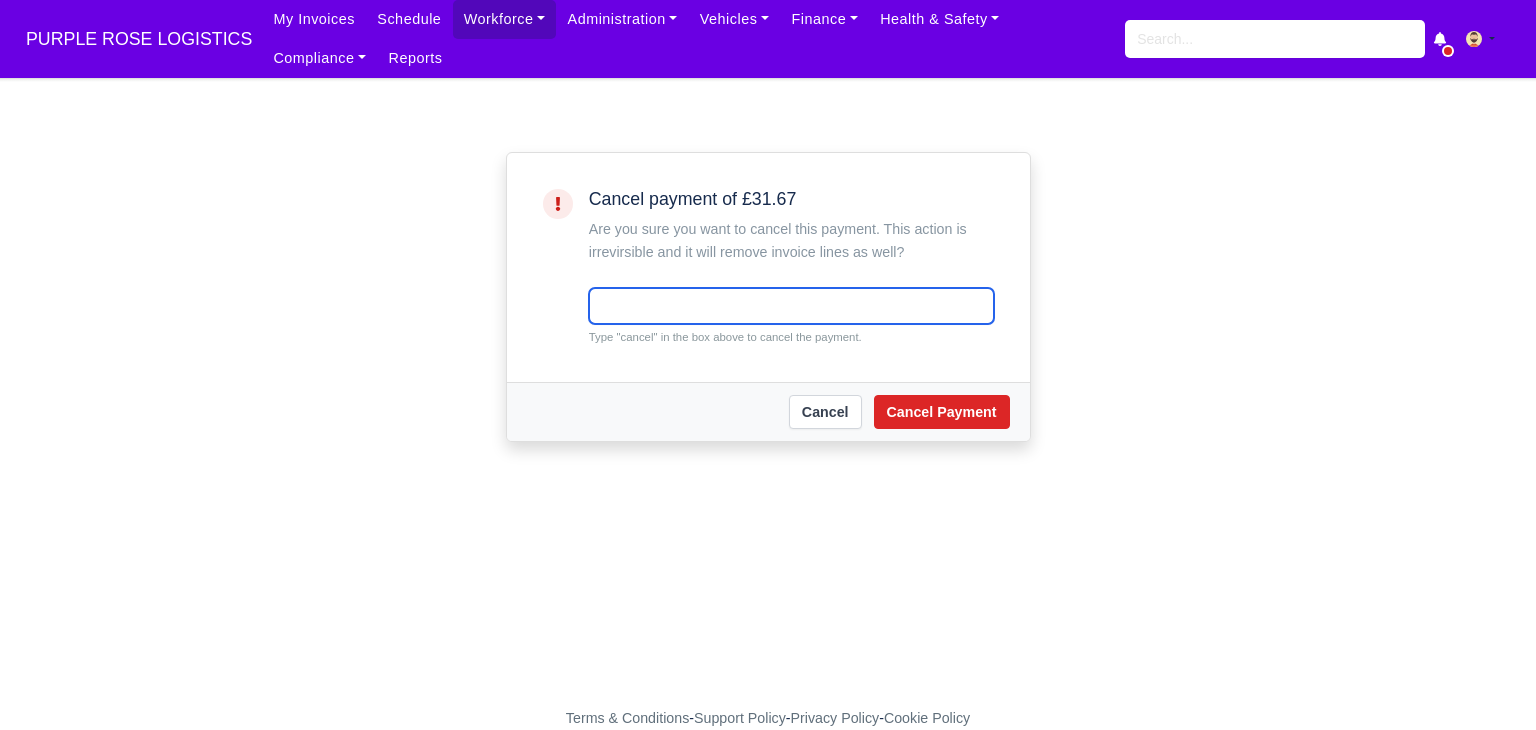 click at bounding box center [791, 306] 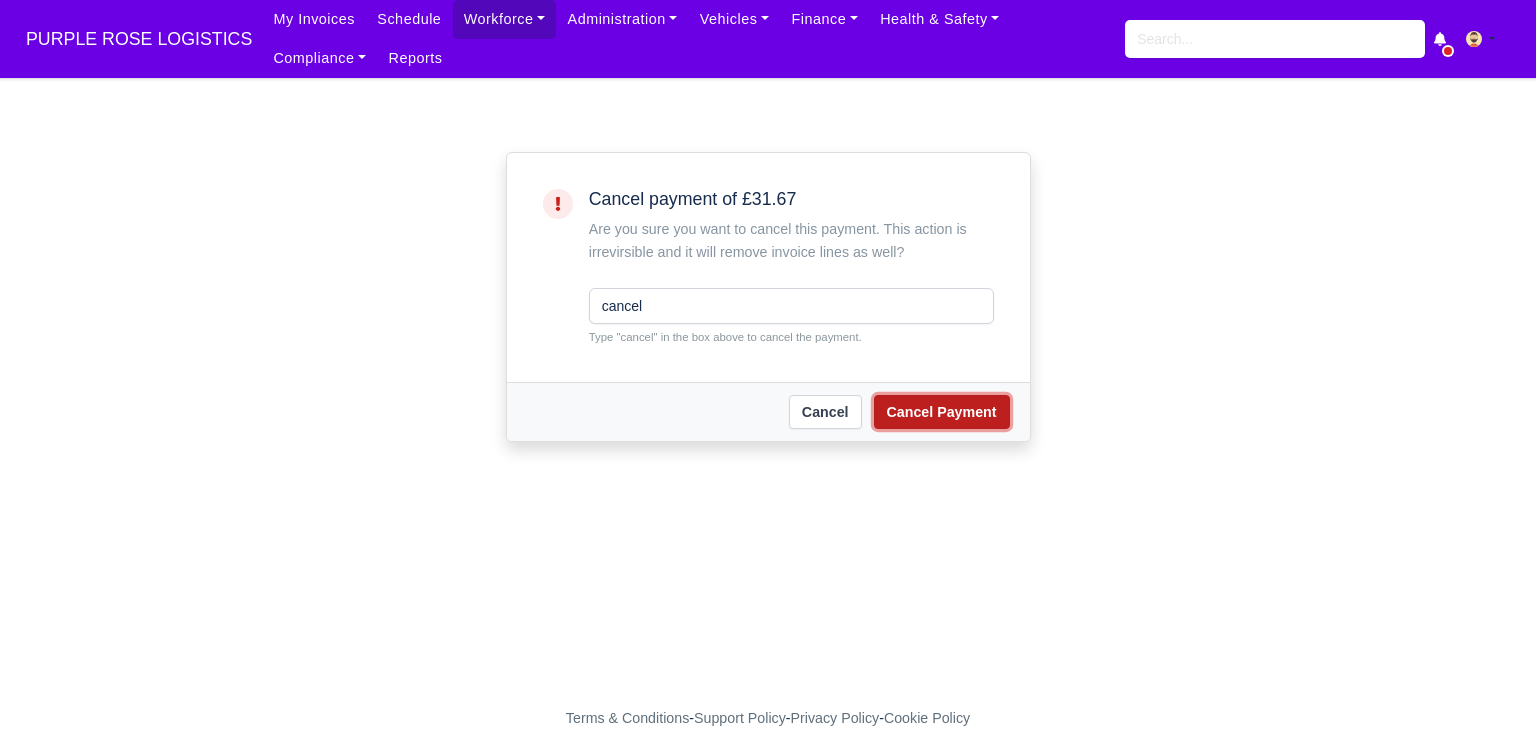 click on "Cancel Payment" at bounding box center (942, 412) 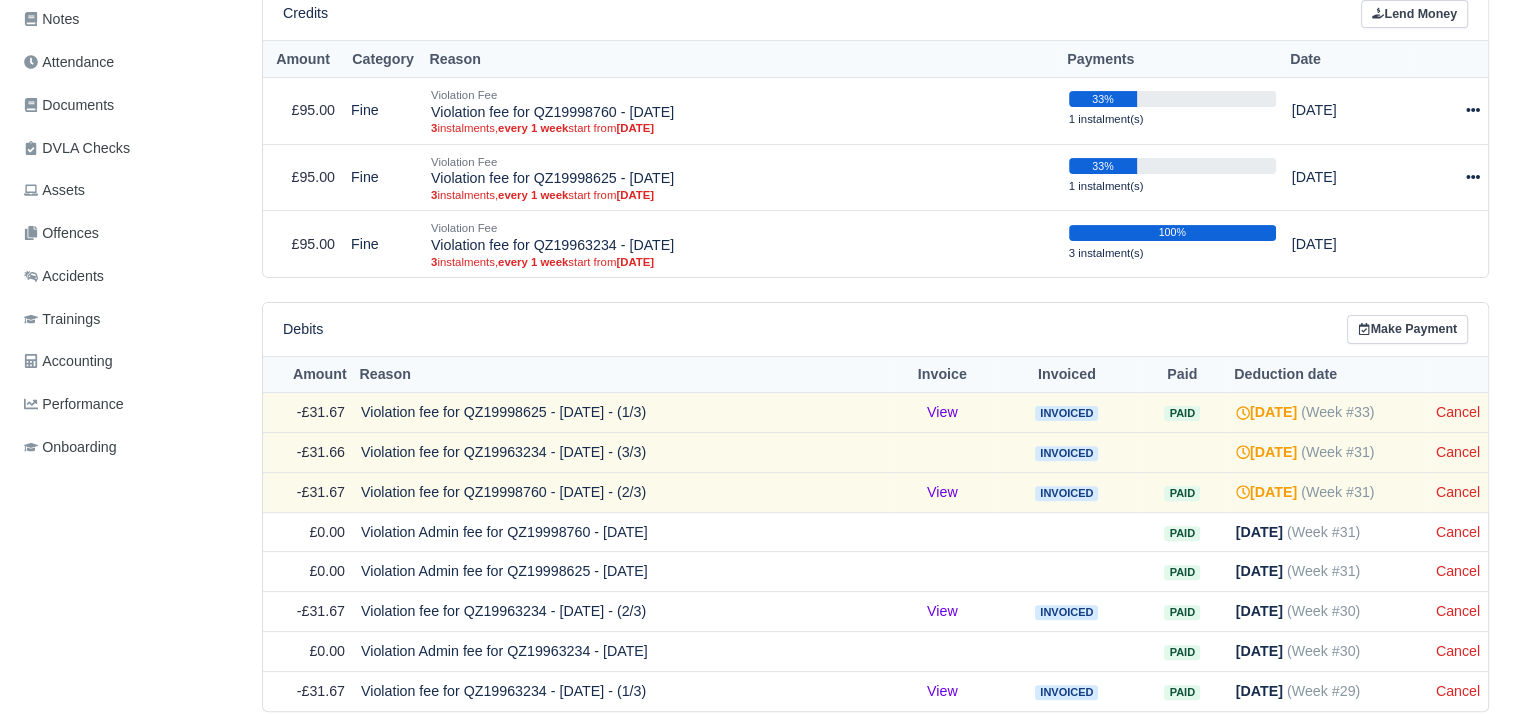 scroll, scrollTop: 536, scrollLeft: 0, axis: vertical 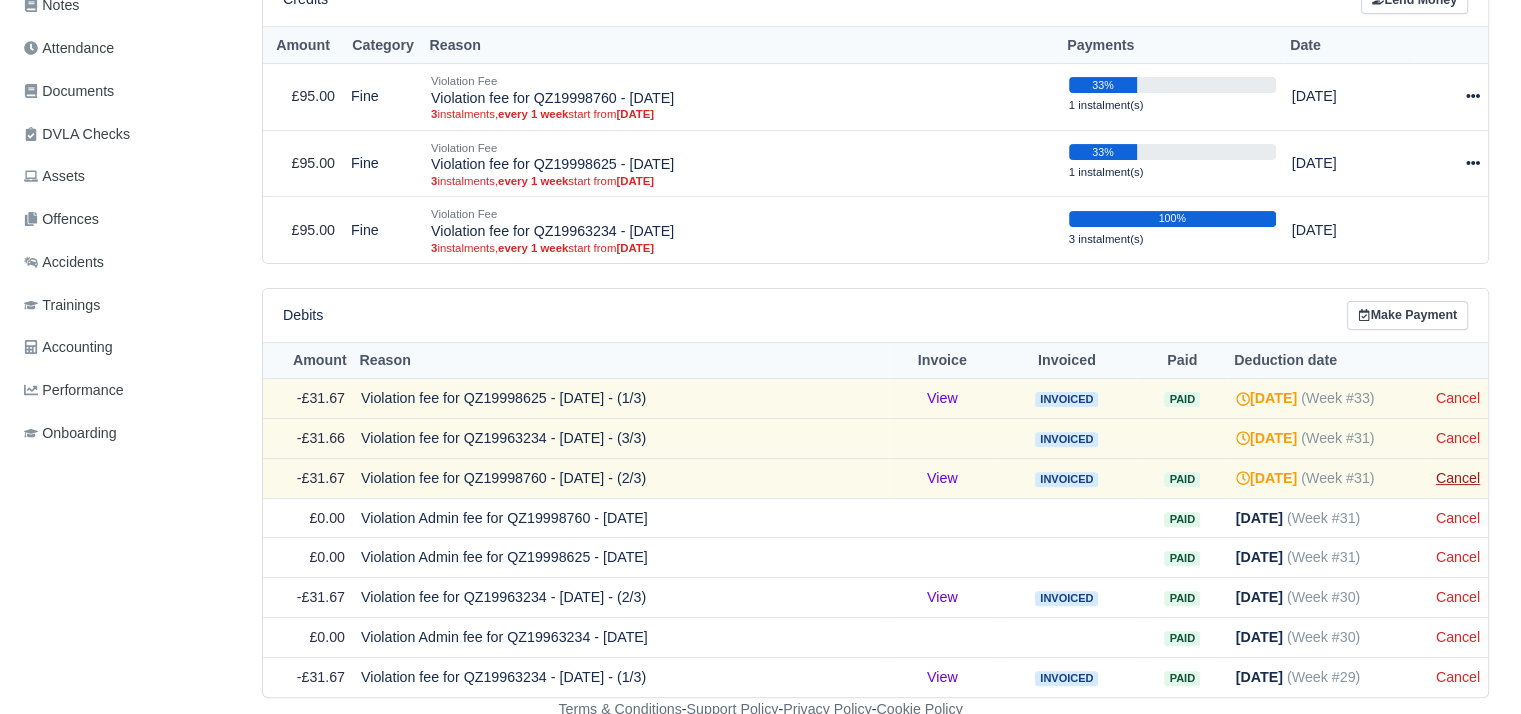 click on "Cancel" at bounding box center (1458, 478) 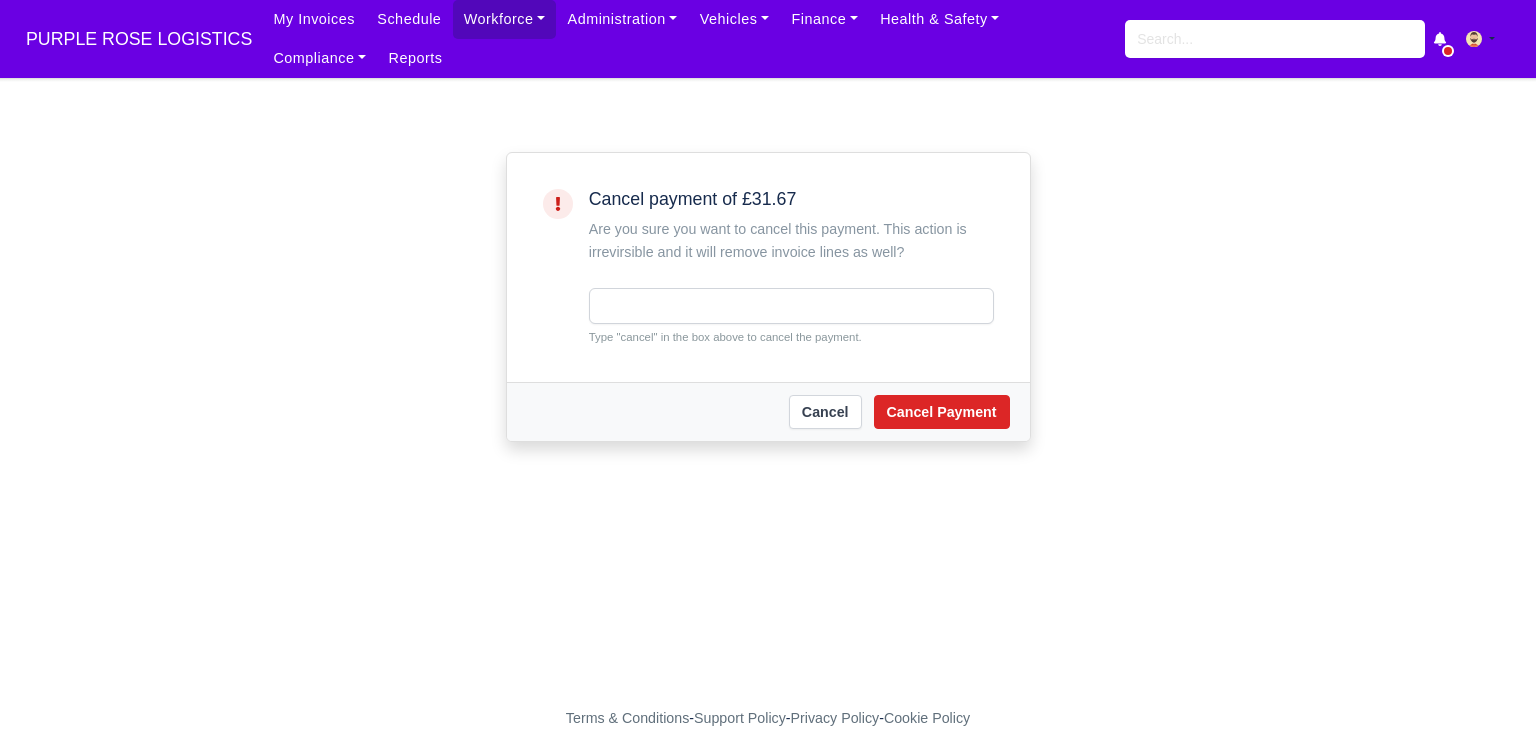 scroll, scrollTop: 0, scrollLeft: 0, axis: both 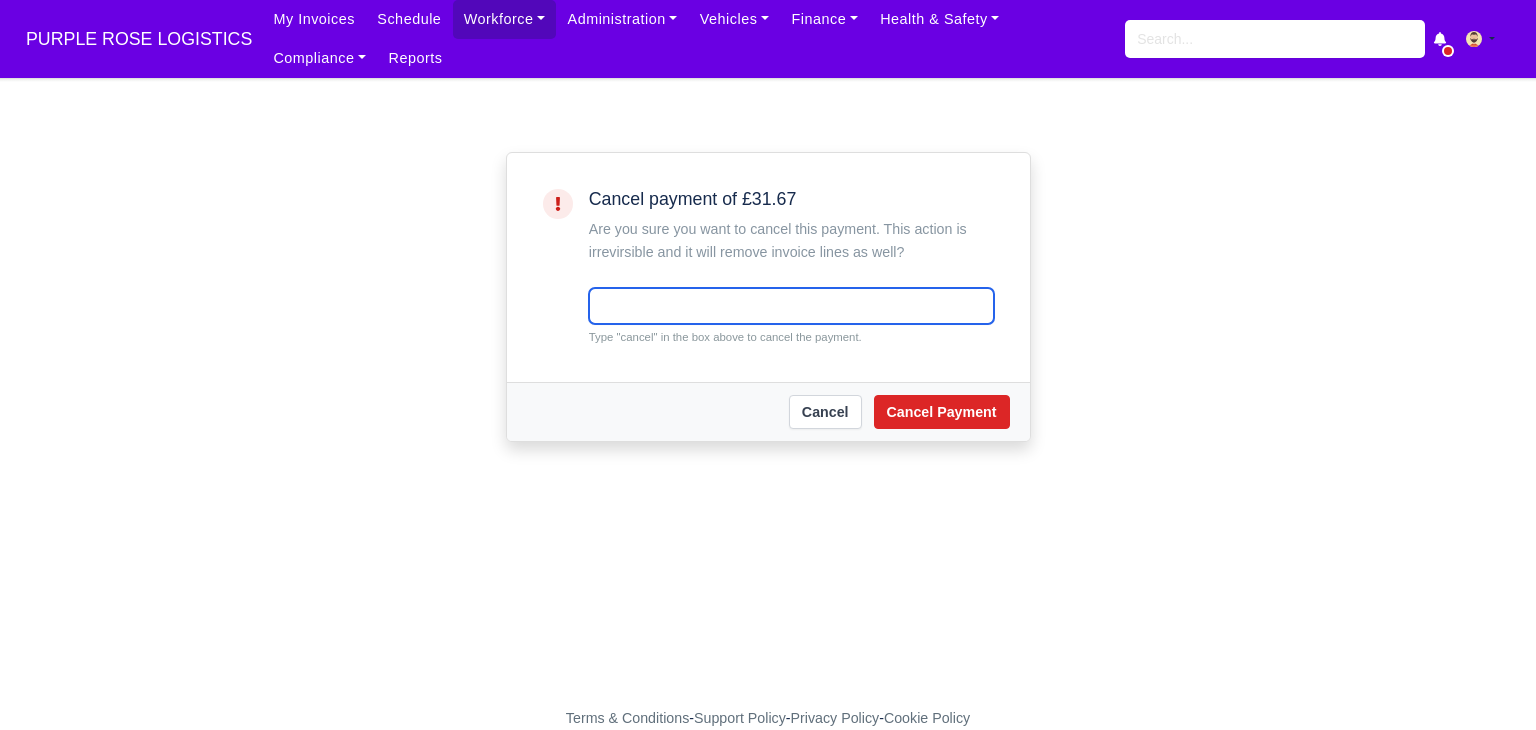 click at bounding box center [791, 306] 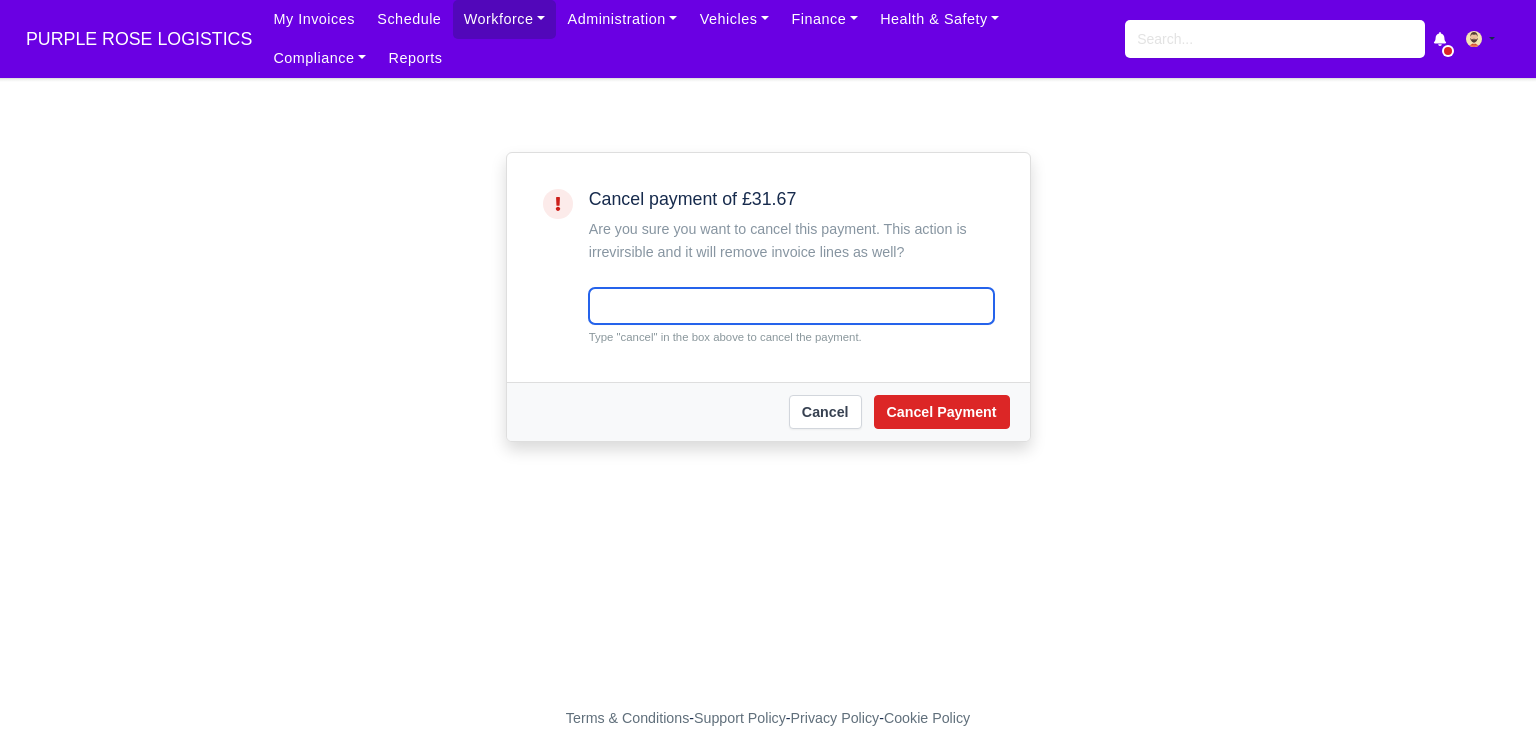type on "cancel" 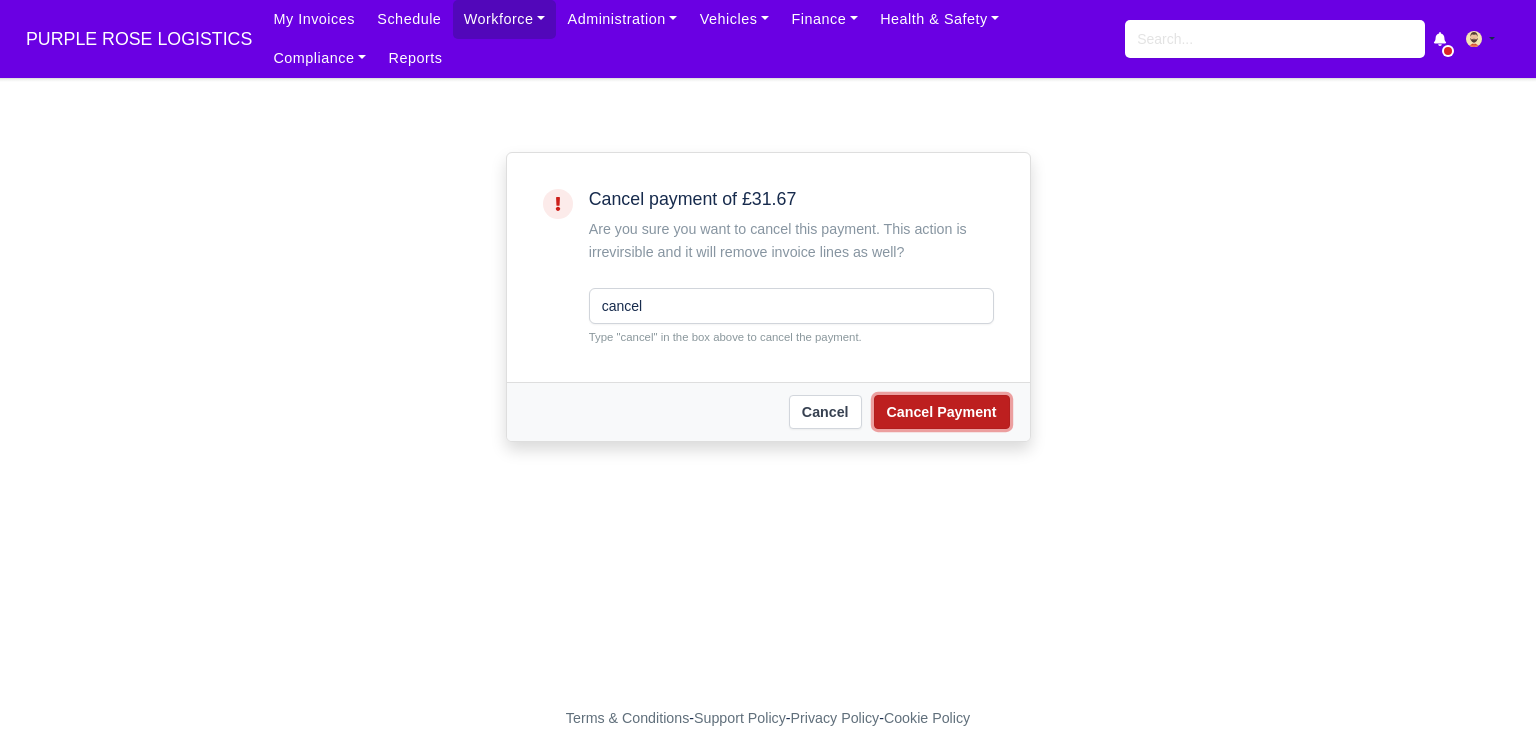 click on "Cancel Payment" at bounding box center (942, 412) 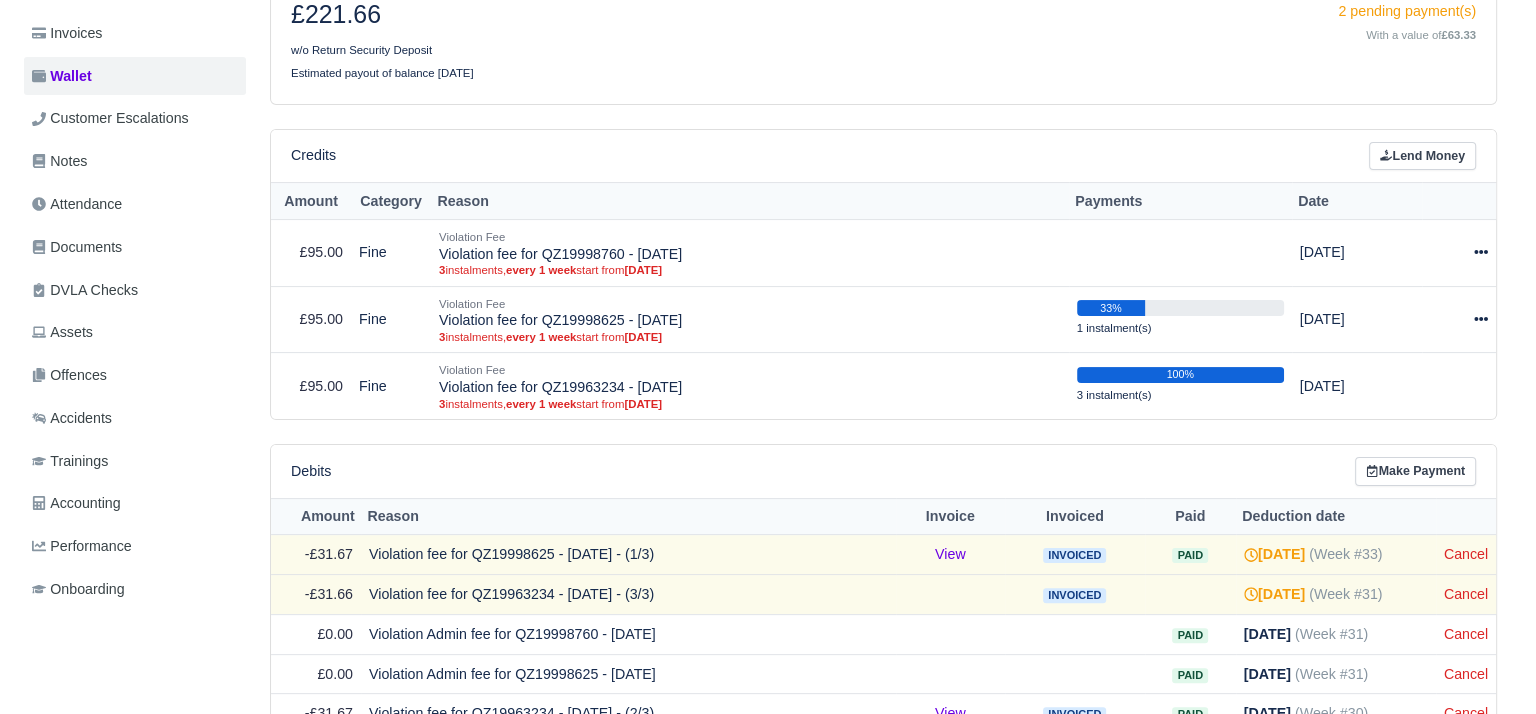 scroll, scrollTop: 497, scrollLeft: 0, axis: vertical 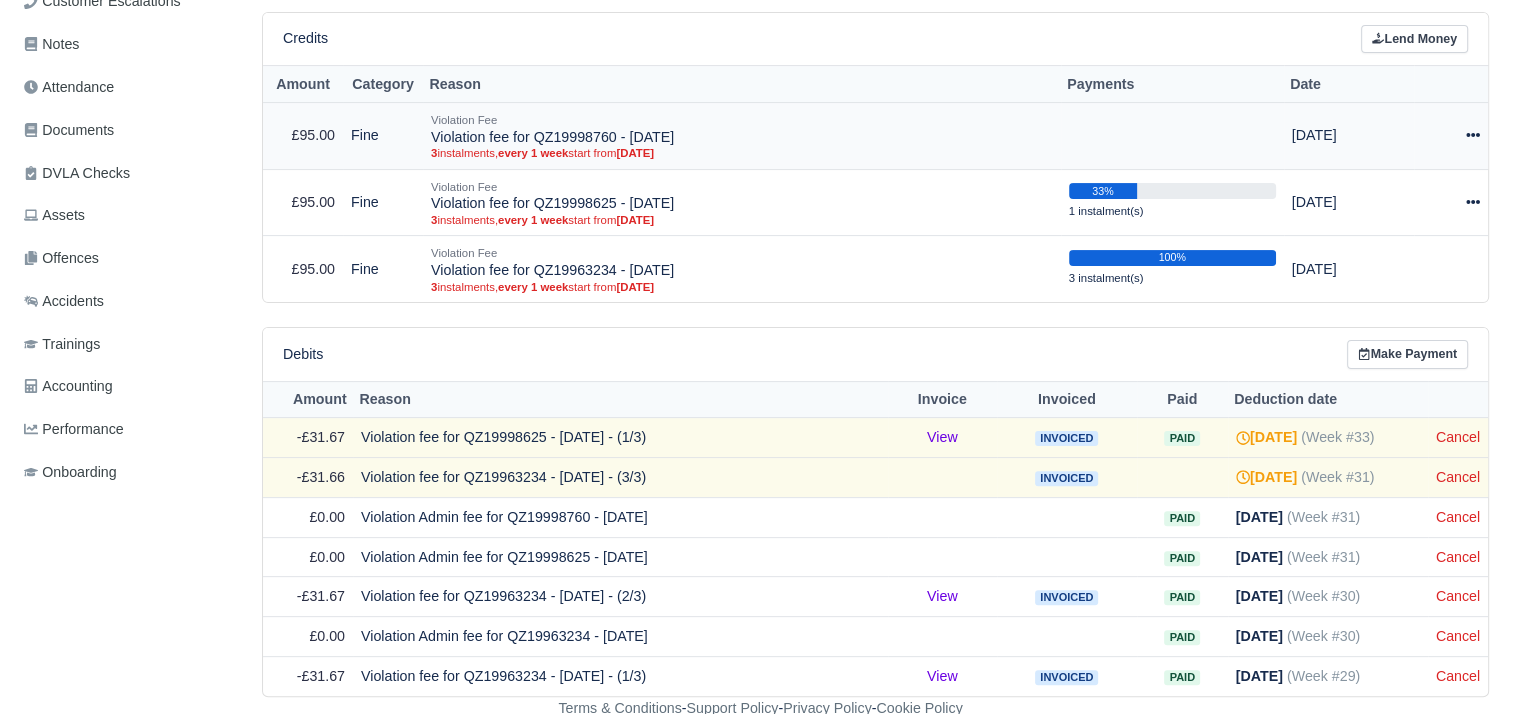 click 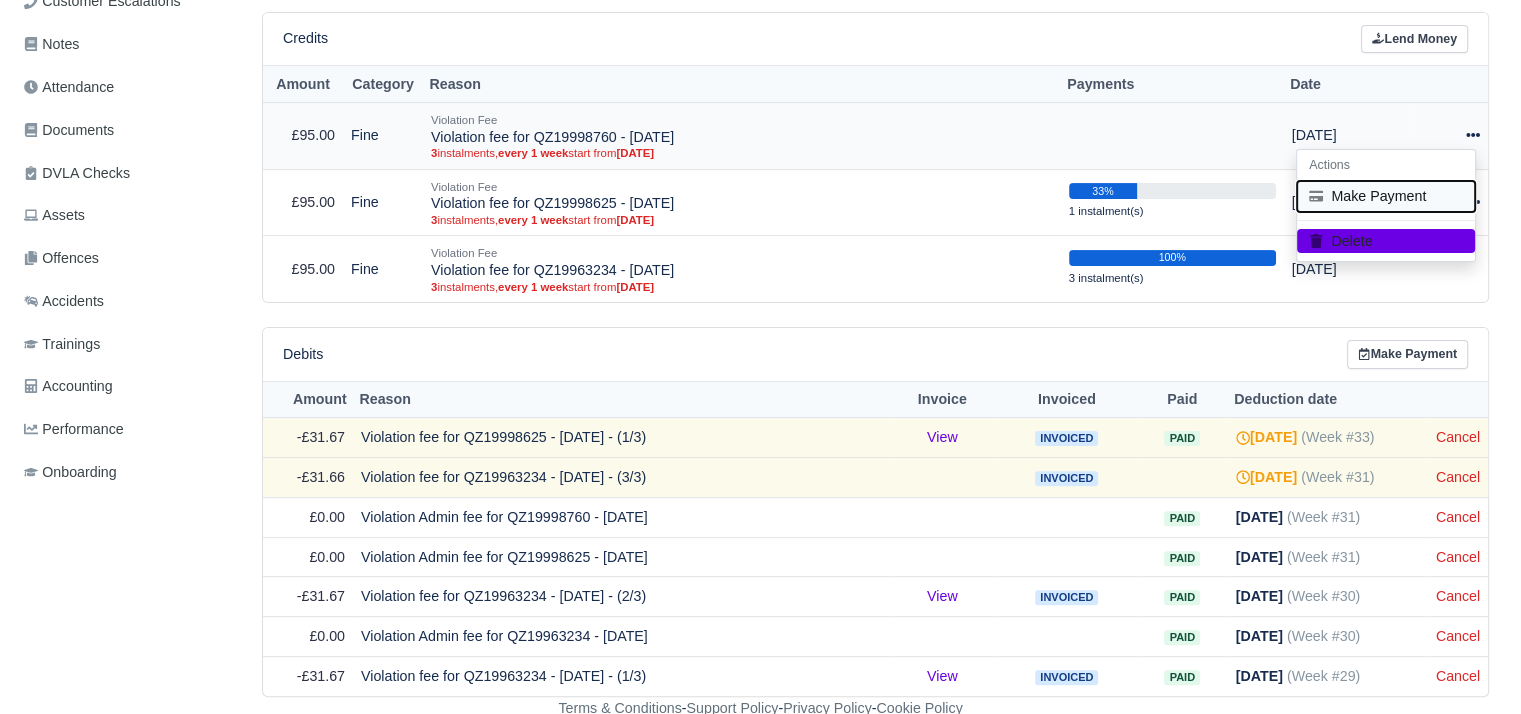 click on "Make Payment" at bounding box center [1386, 196] 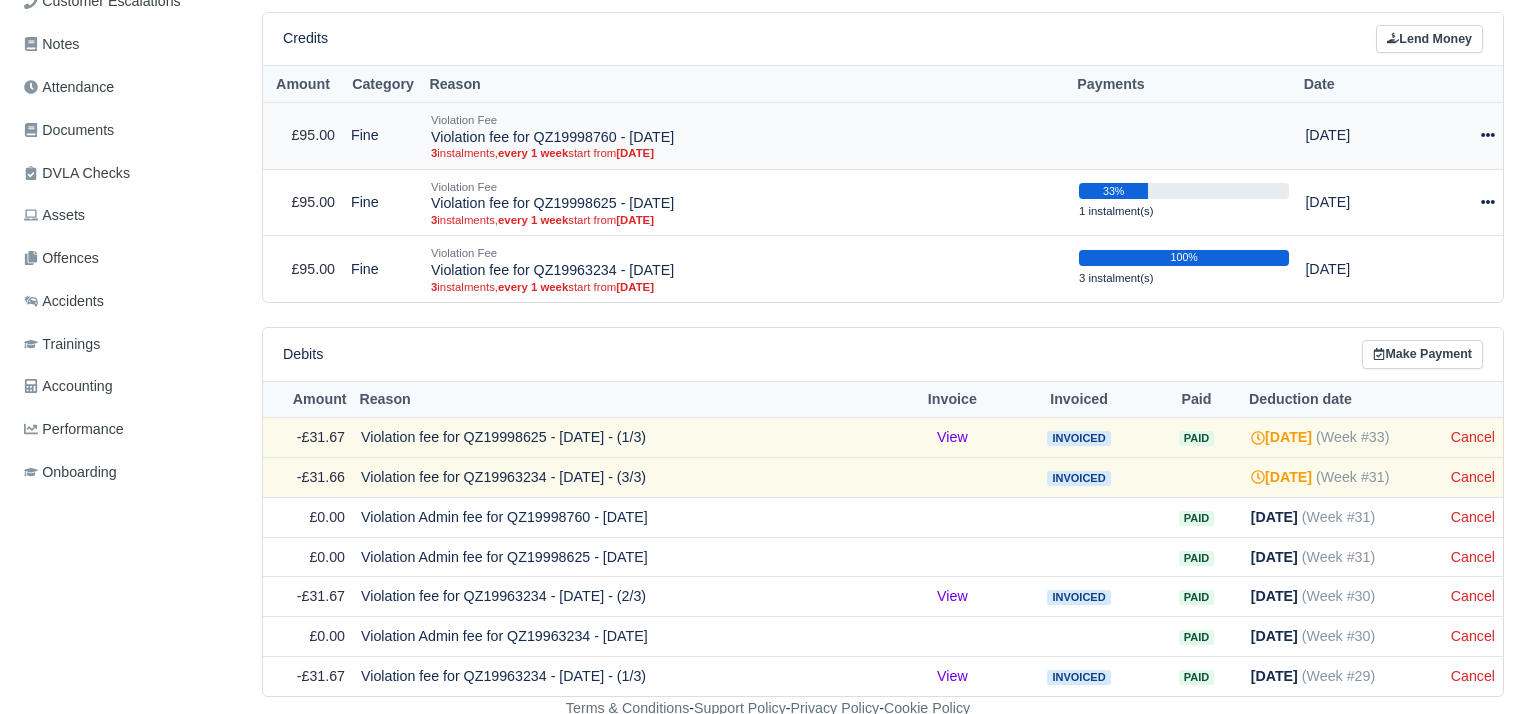 select on "5003" 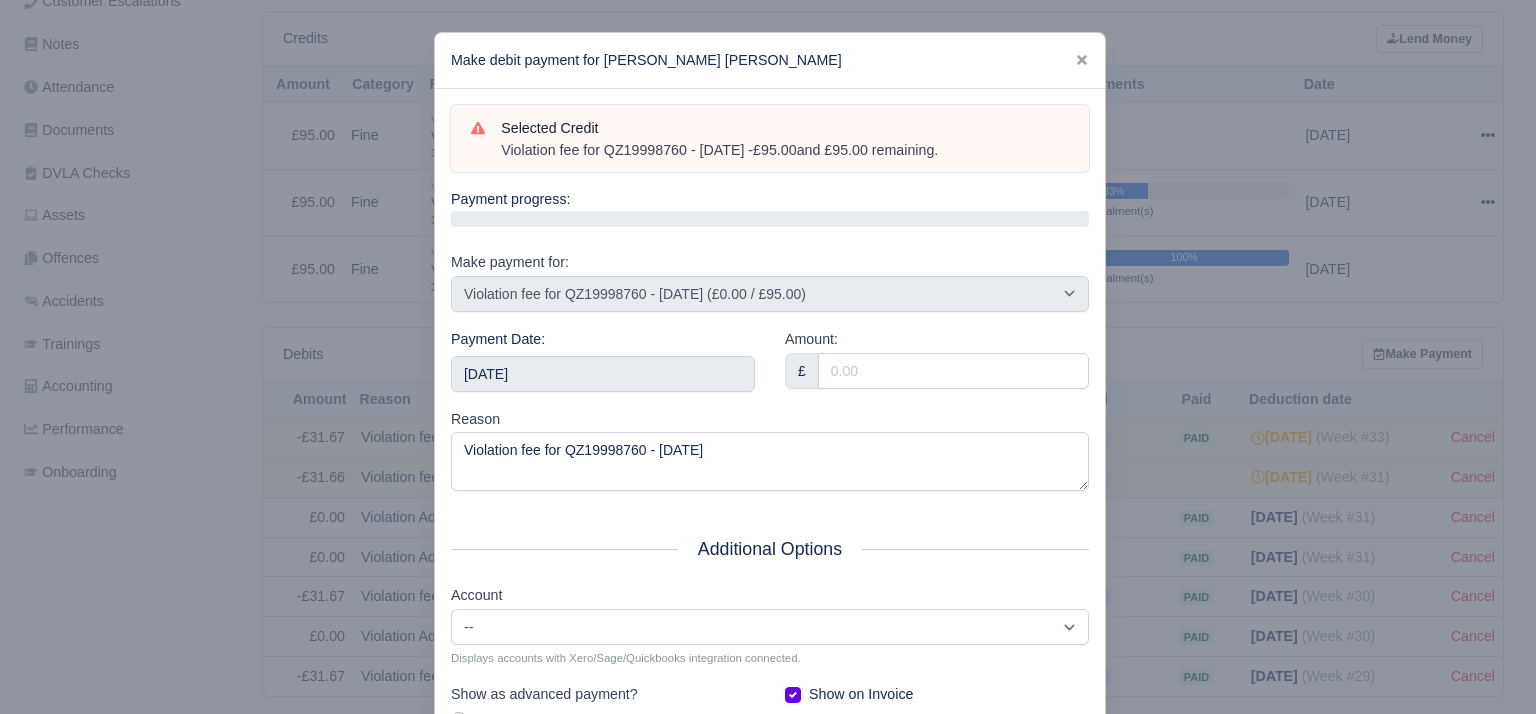 drag, startPoint x: 972, startPoint y: 153, endPoint x: 498, endPoint y: 158, distance: 474.02637 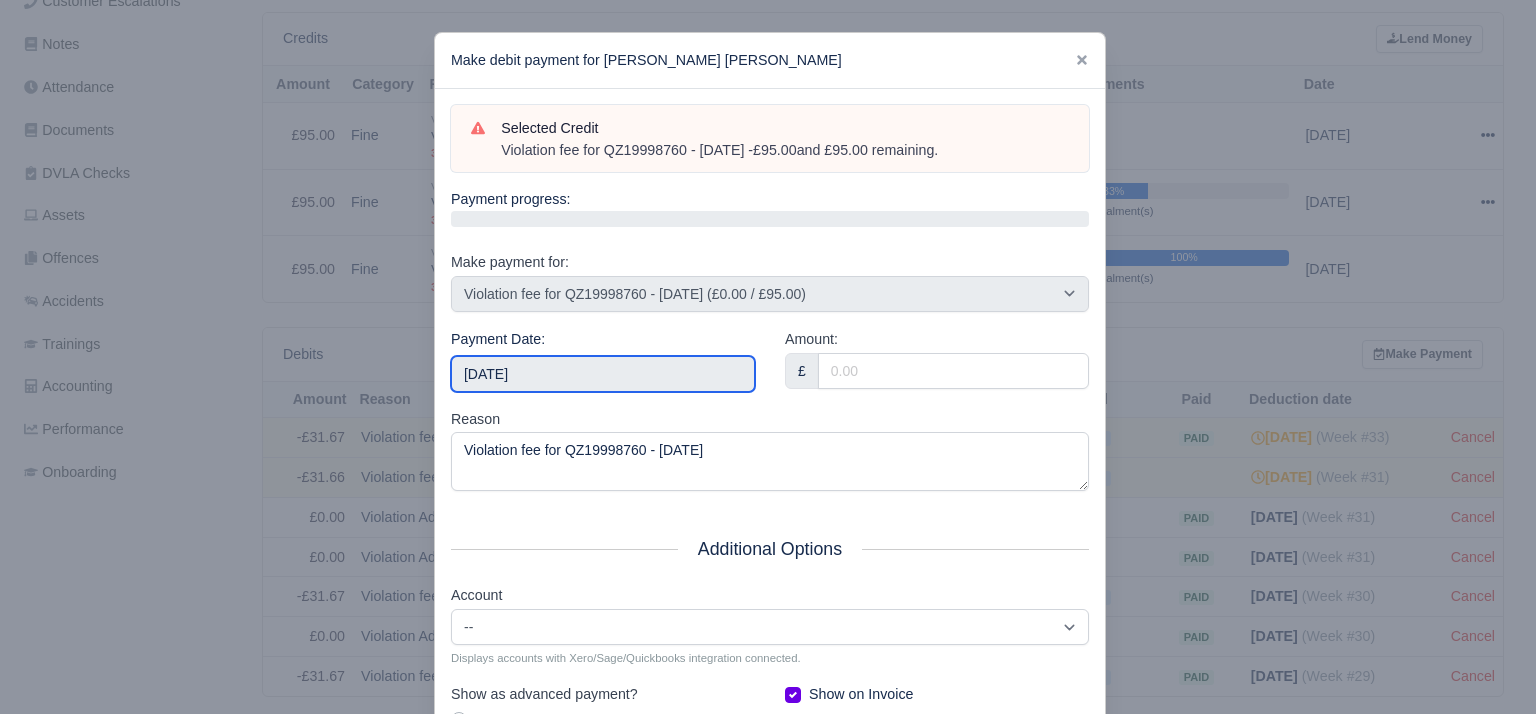 click on "2025-08-02" at bounding box center [603, 374] 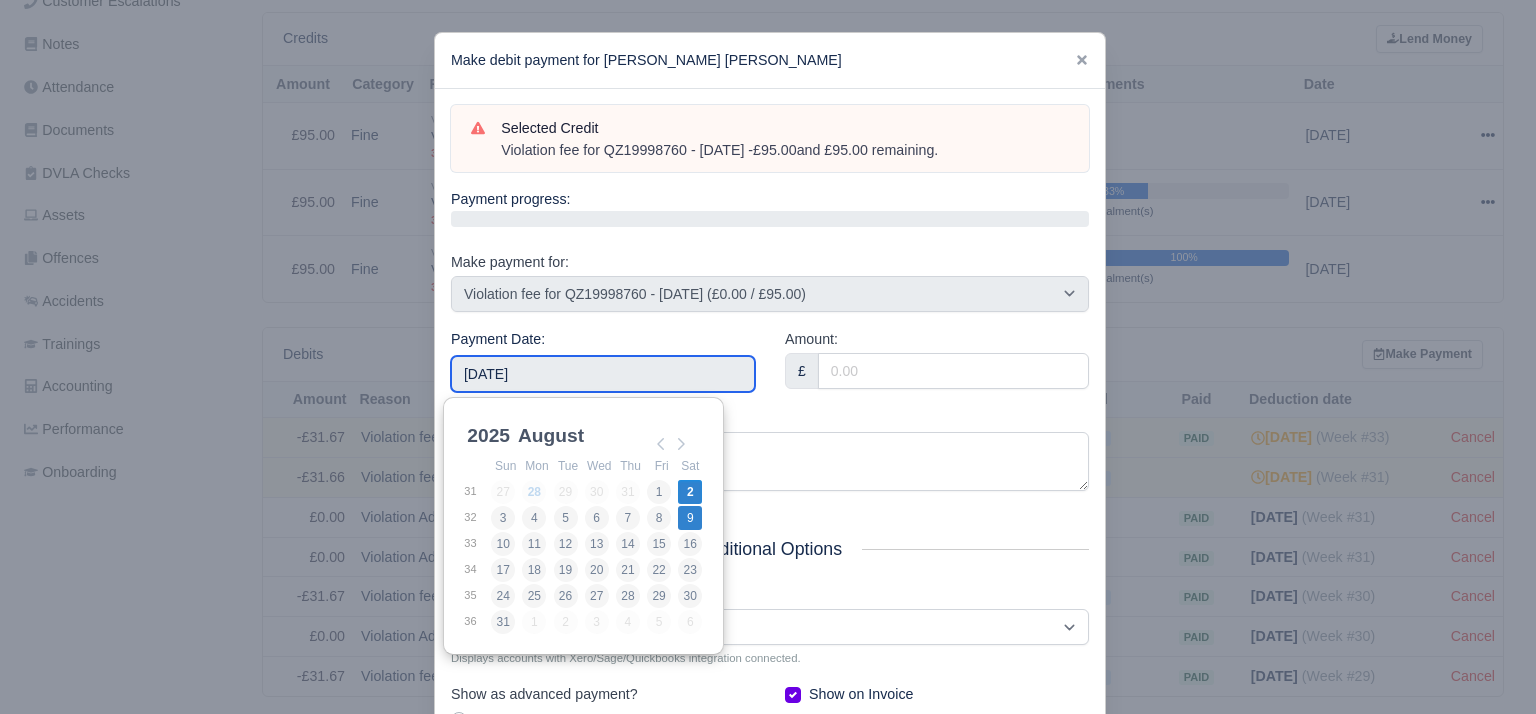 type on "2025-08-09" 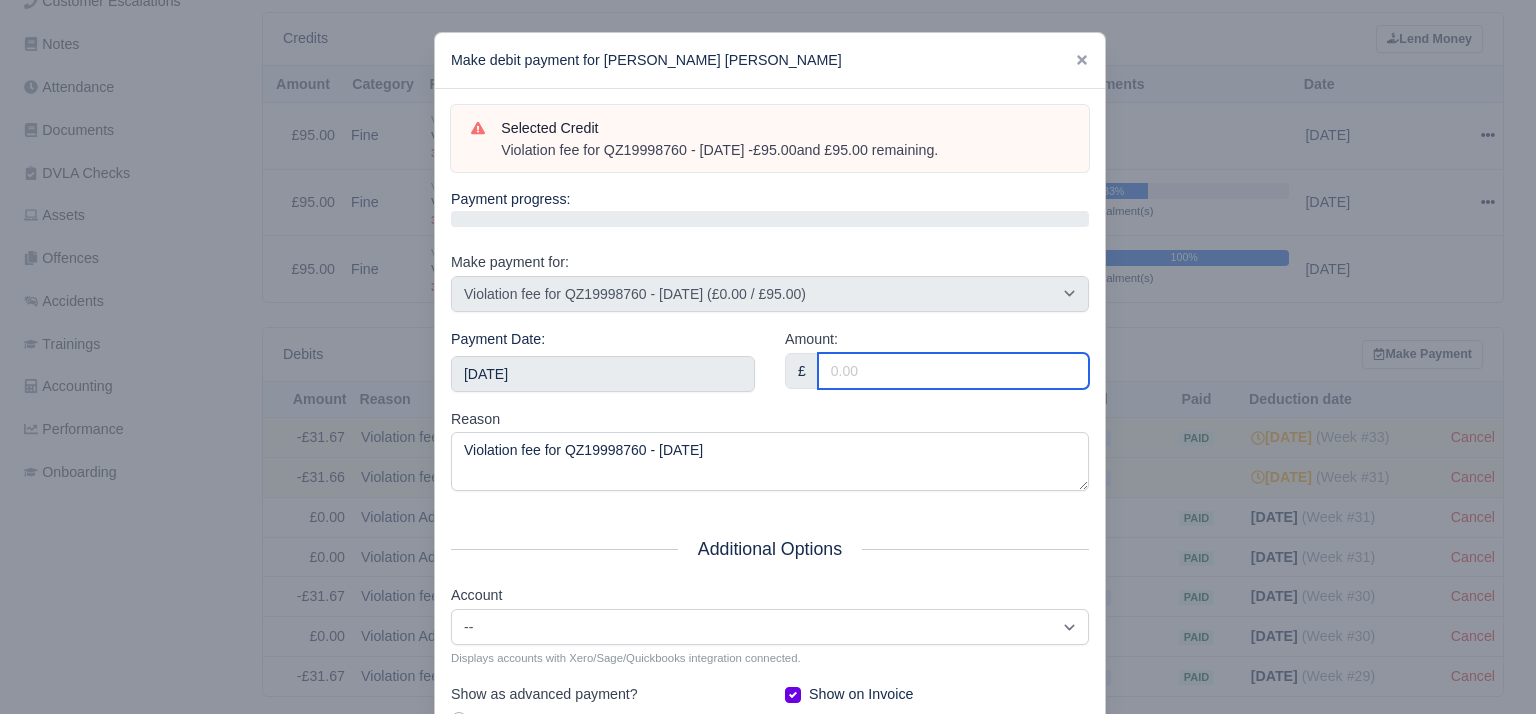 click on "Amount:" at bounding box center (953, 371) 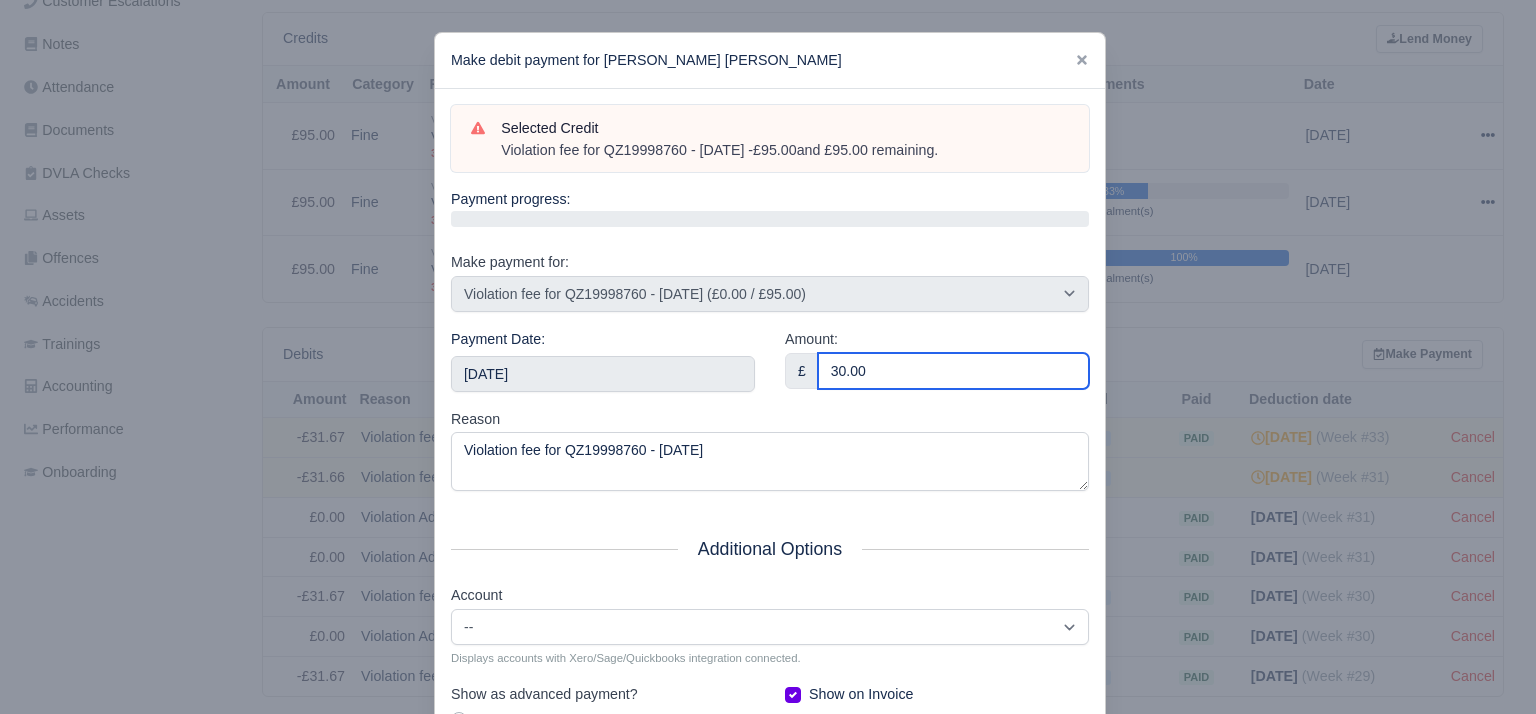 type on "30.00" 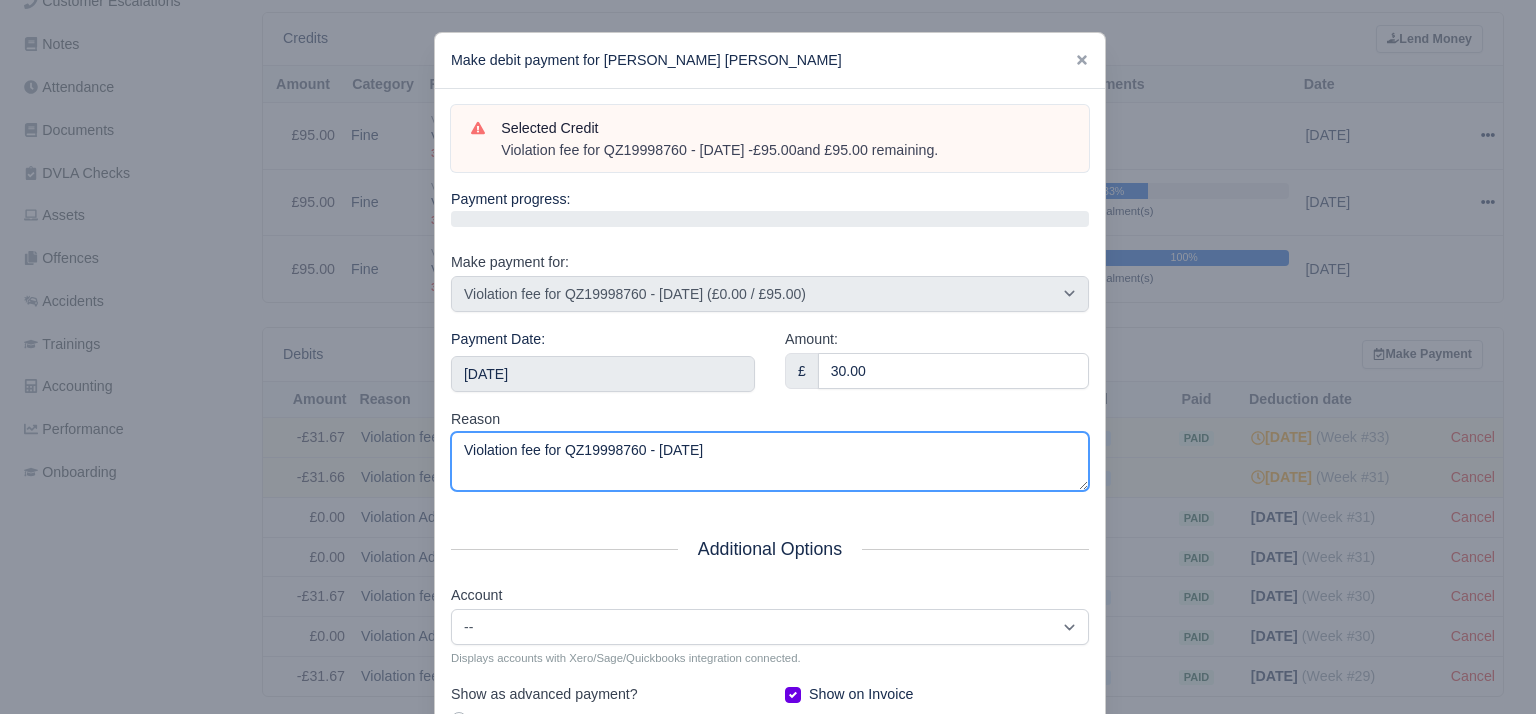 drag, startPoint x: 812, startPoint y: 452, endPoint x: 348, endPoint y: 492, distance: 465.72095 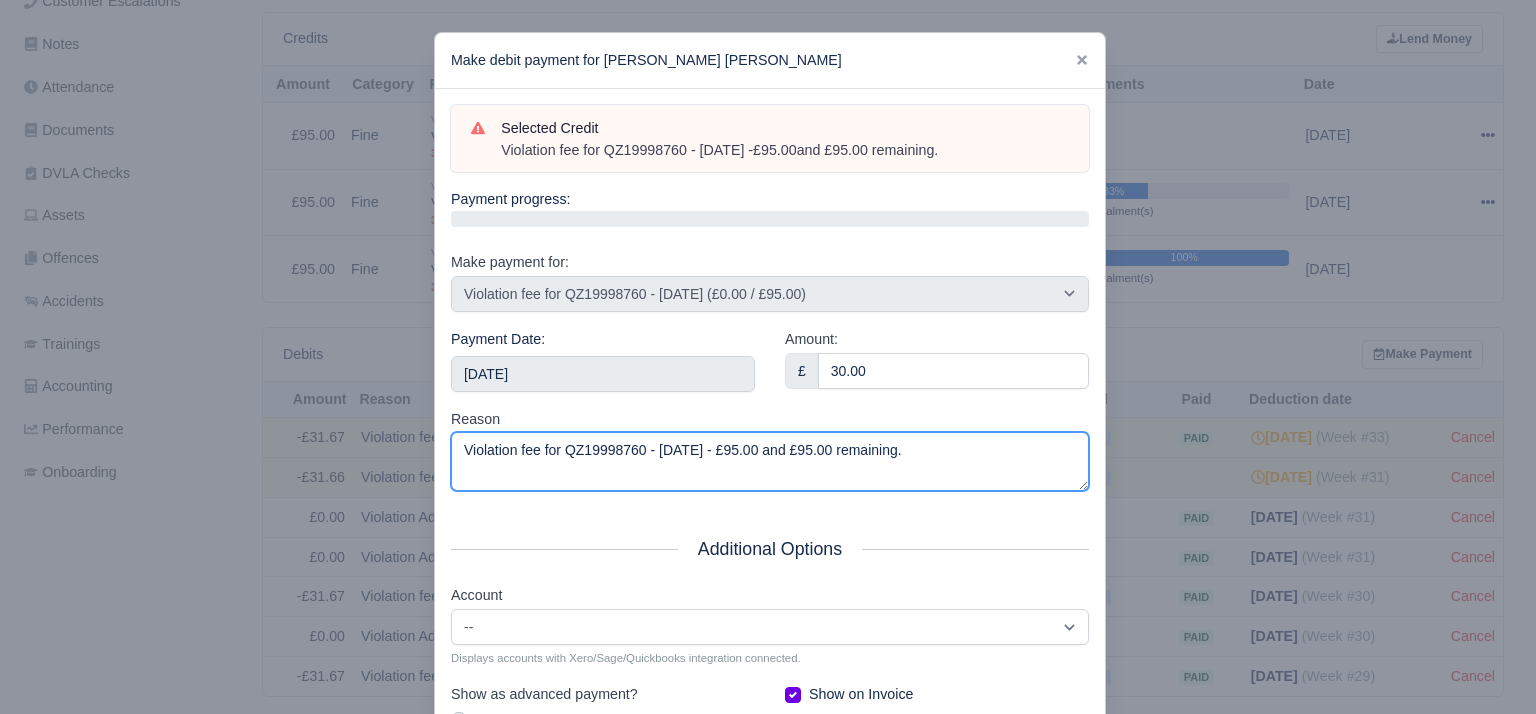 scroll, scrollTop: 212, scrollLeft: 0, axis: vertical 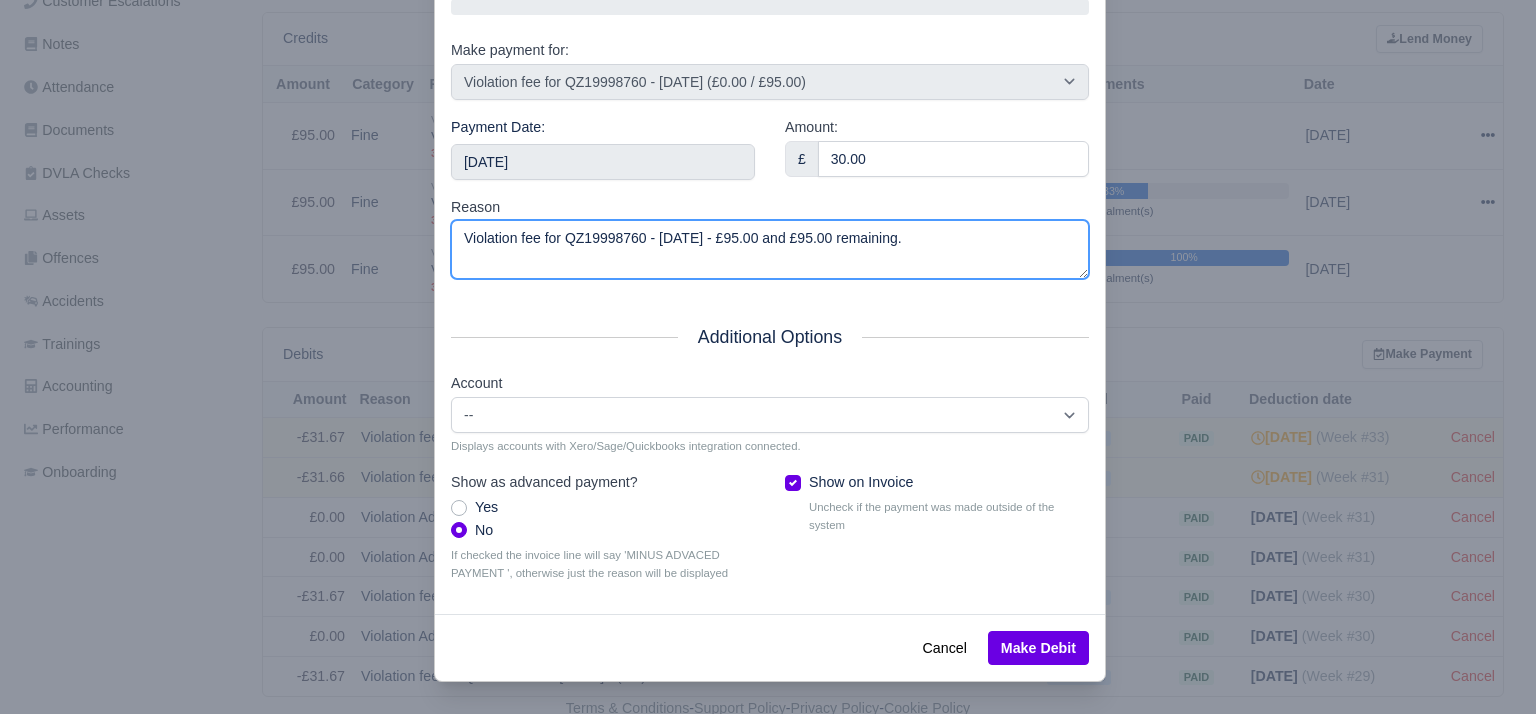 type on "Violation fee for QZ19998760 - 10/07/2025 - £95.00 and £95.00 remaining." 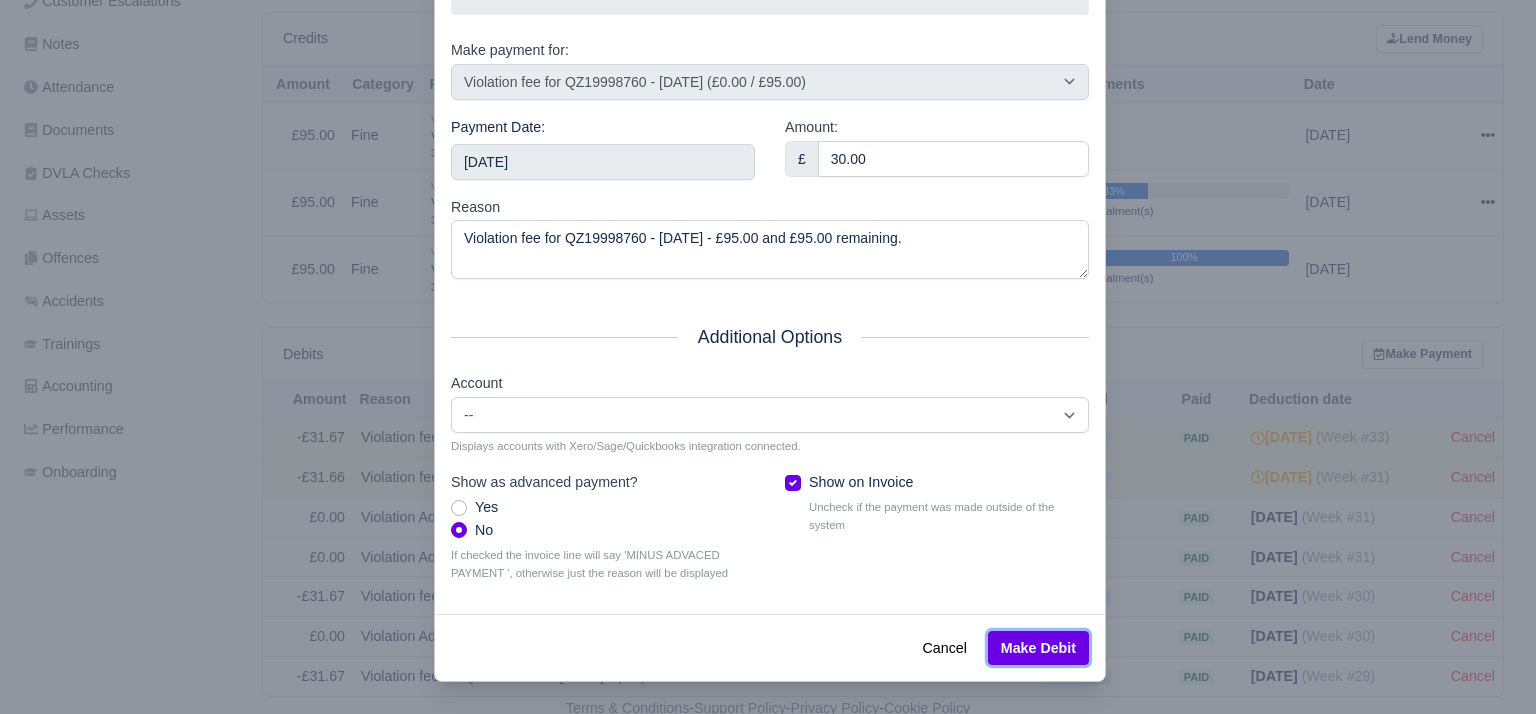 click on "Make Debit" at bounding box center (1038, 648) 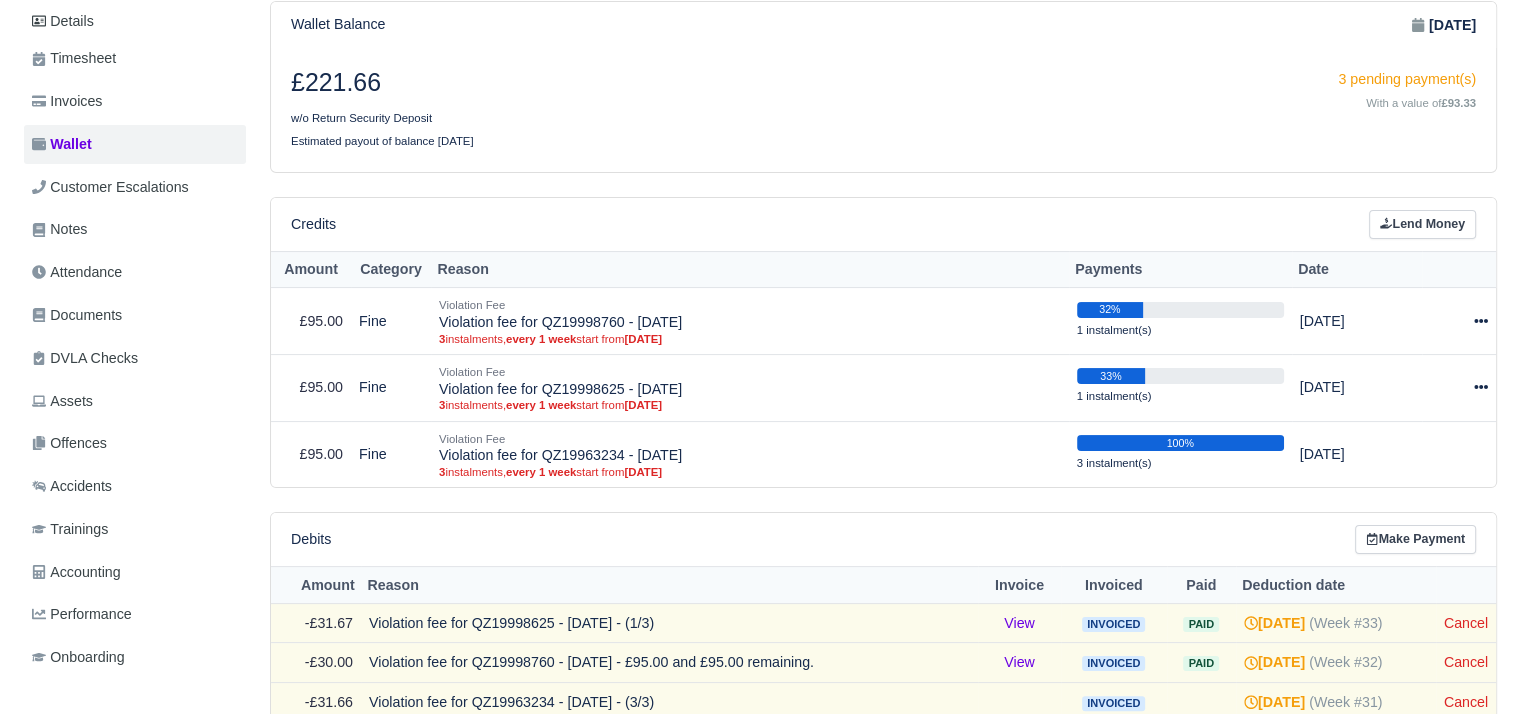 scroll, scrollTop: 275, scrollLeft: 0, axis: vertical 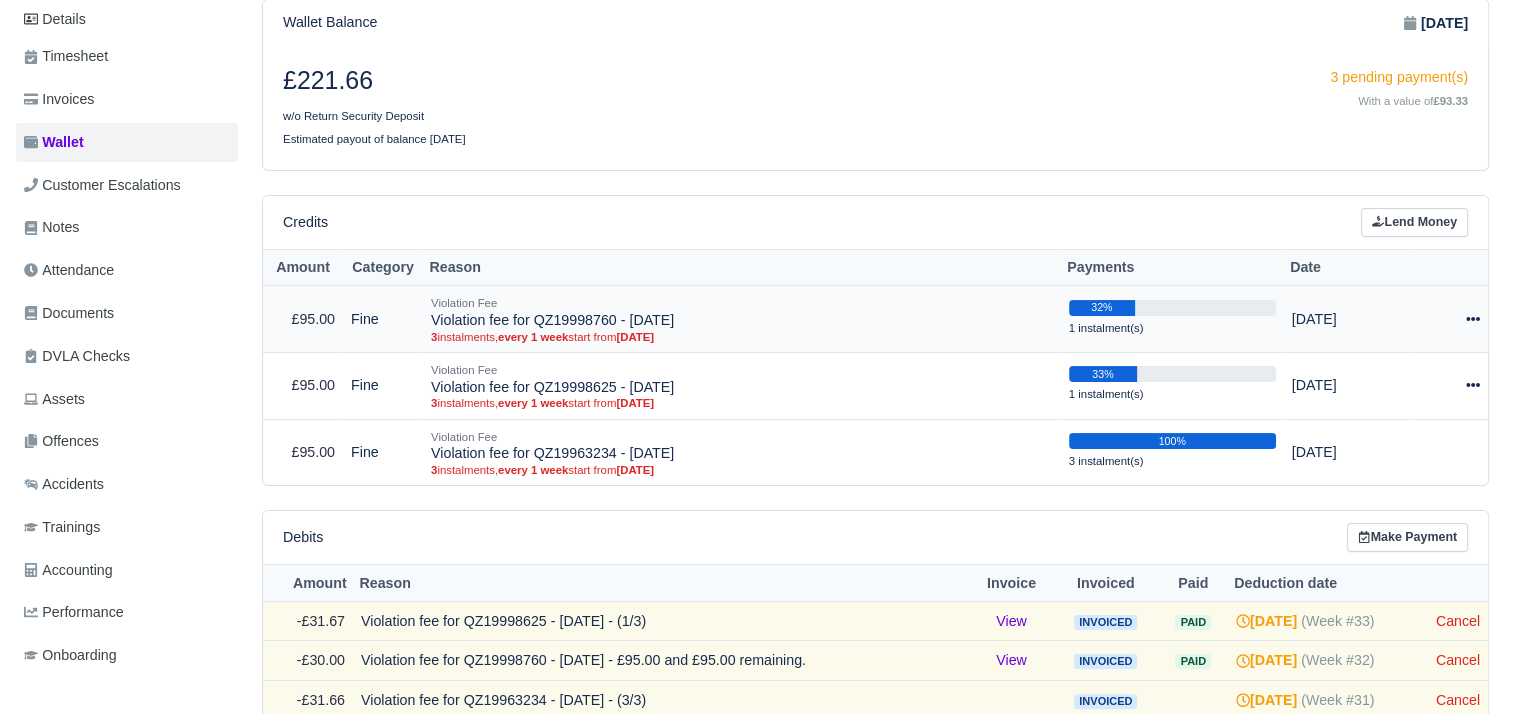 click 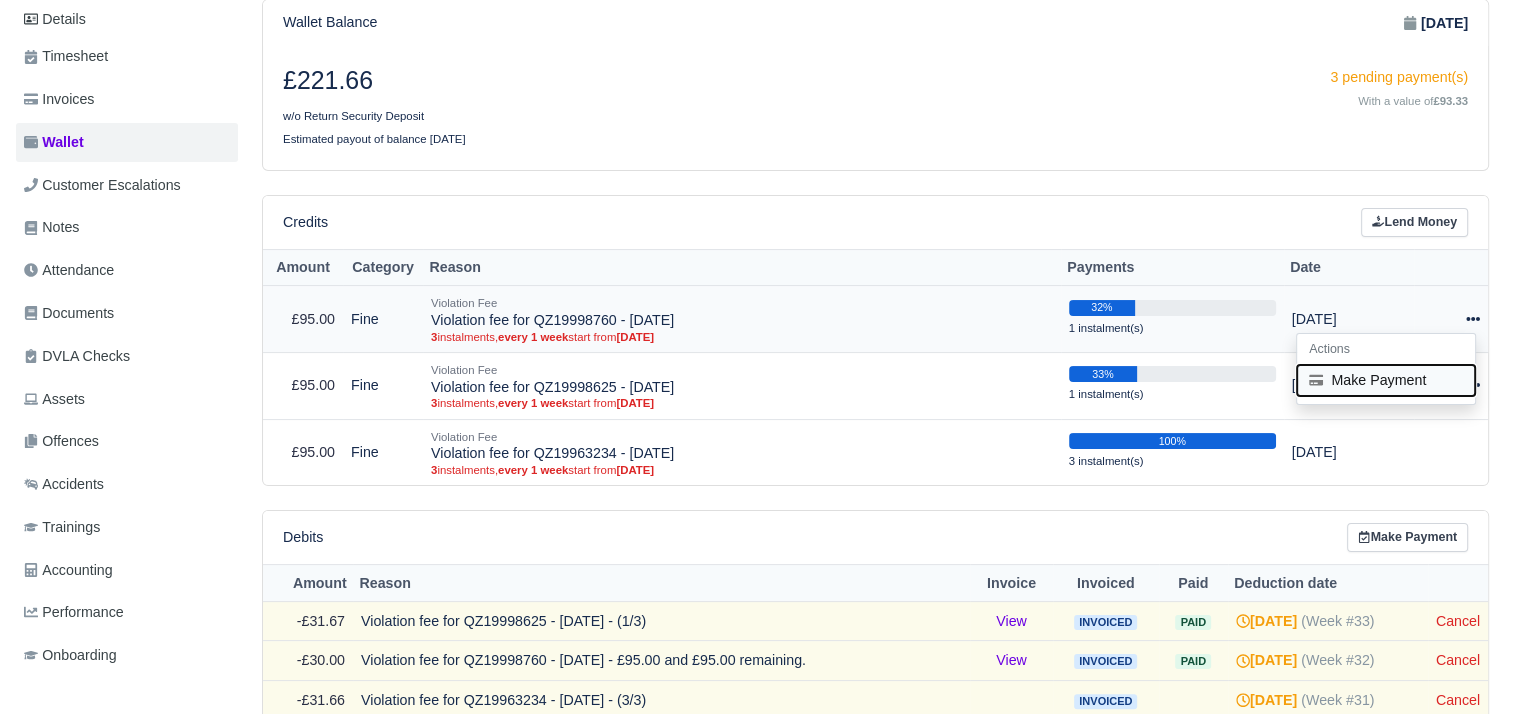 click on "Make Payment" at bounding box center [1386, 380] 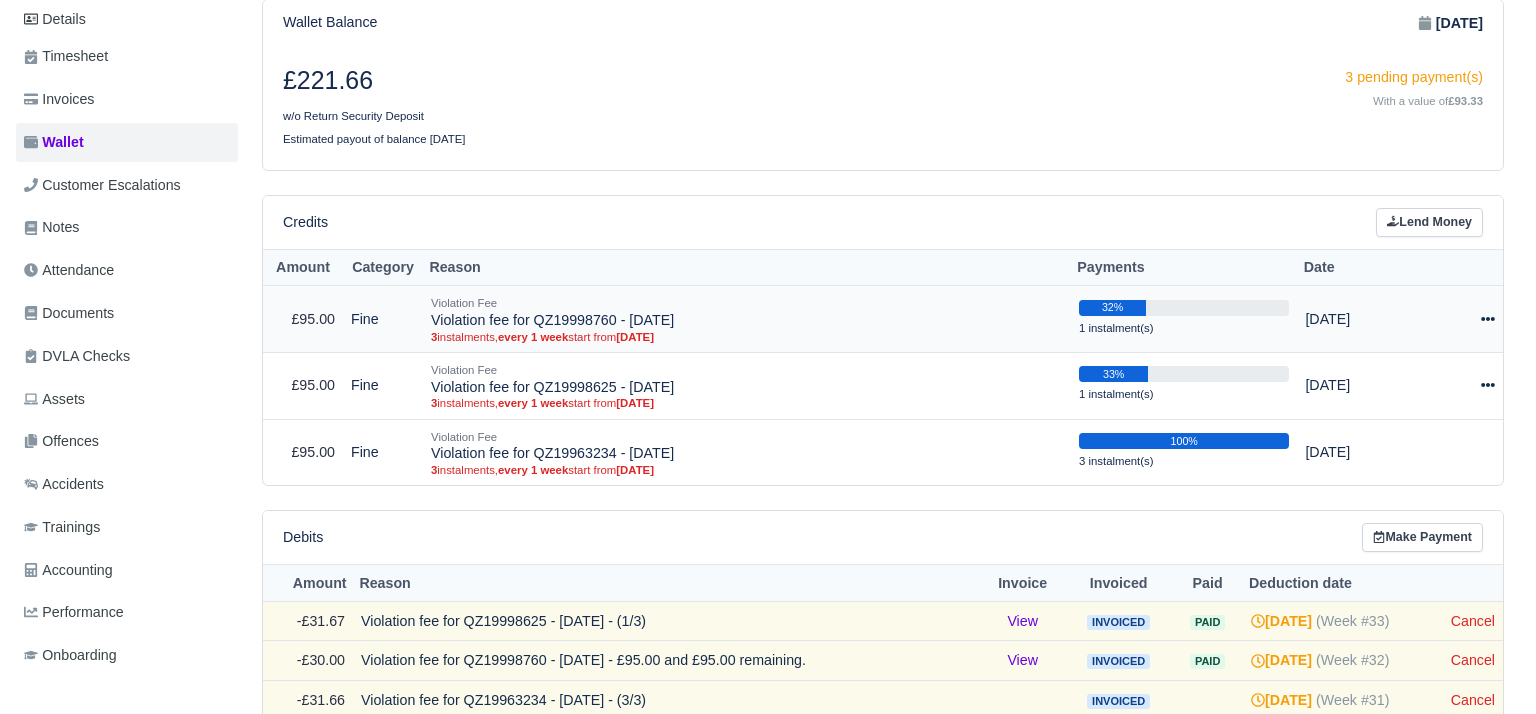 select on "5003" 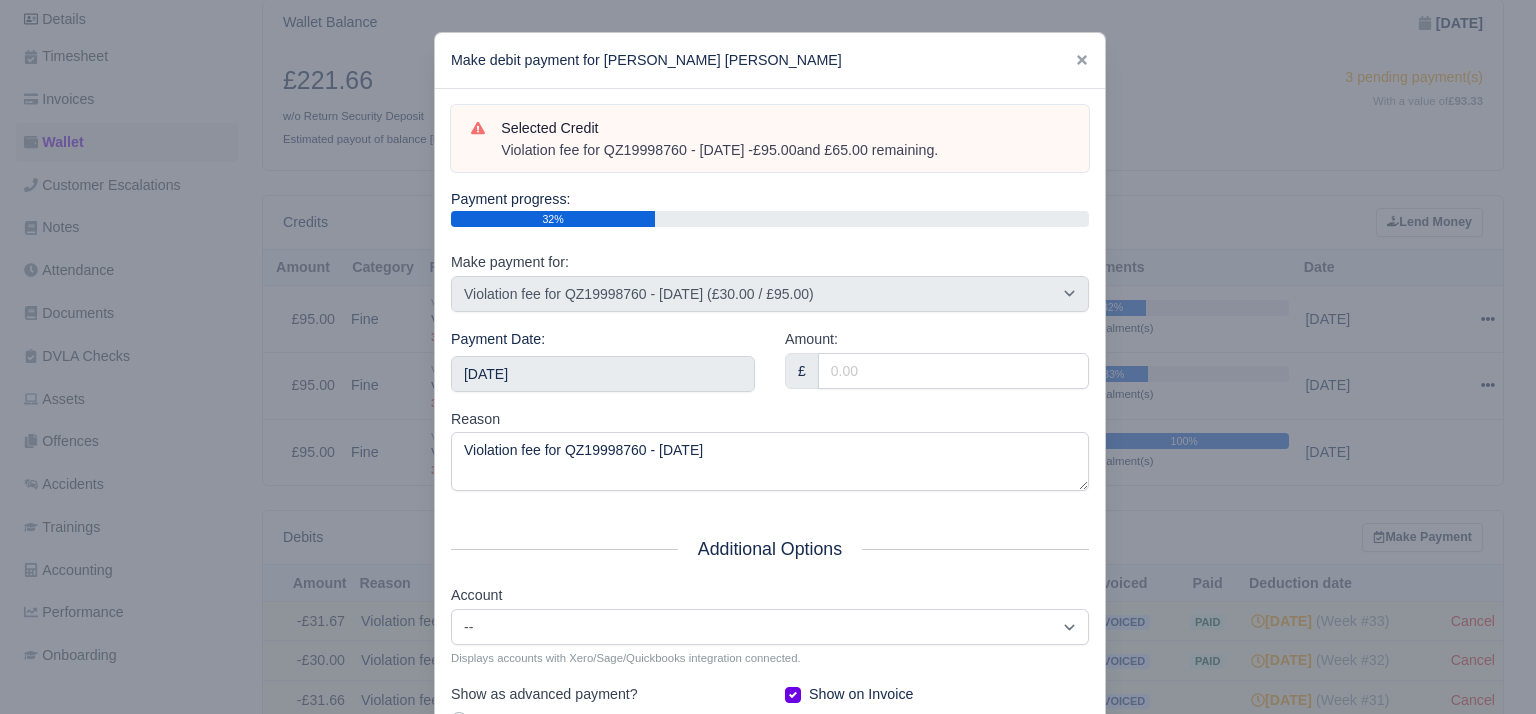 drag, startPoint x: 972, startPoint y: 147, endPoint x: 482, endPoint y: 153, distance: 490.03674 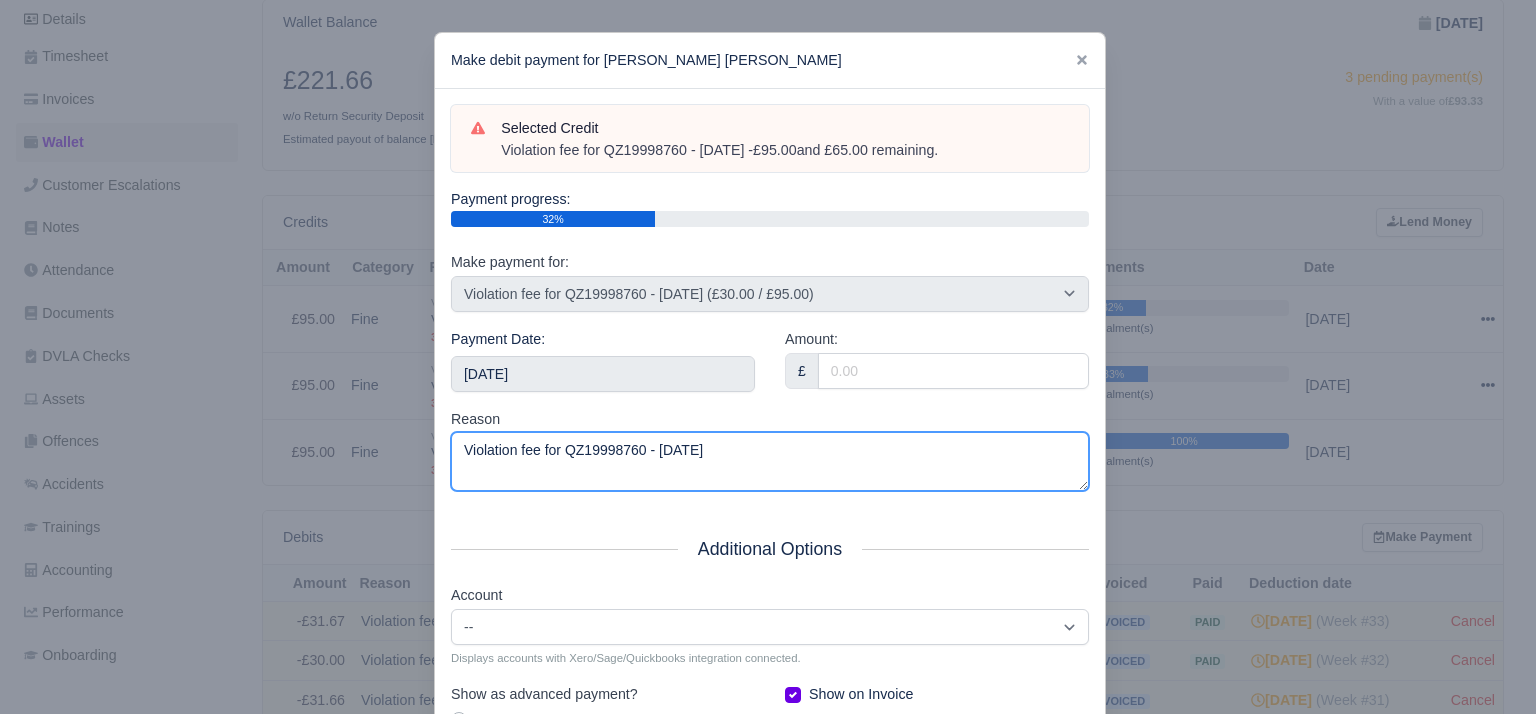 drag, startPoint x: 762, startPoint y: 456, endPoint x: 280, endPoint y: 454, distance: 482.00415 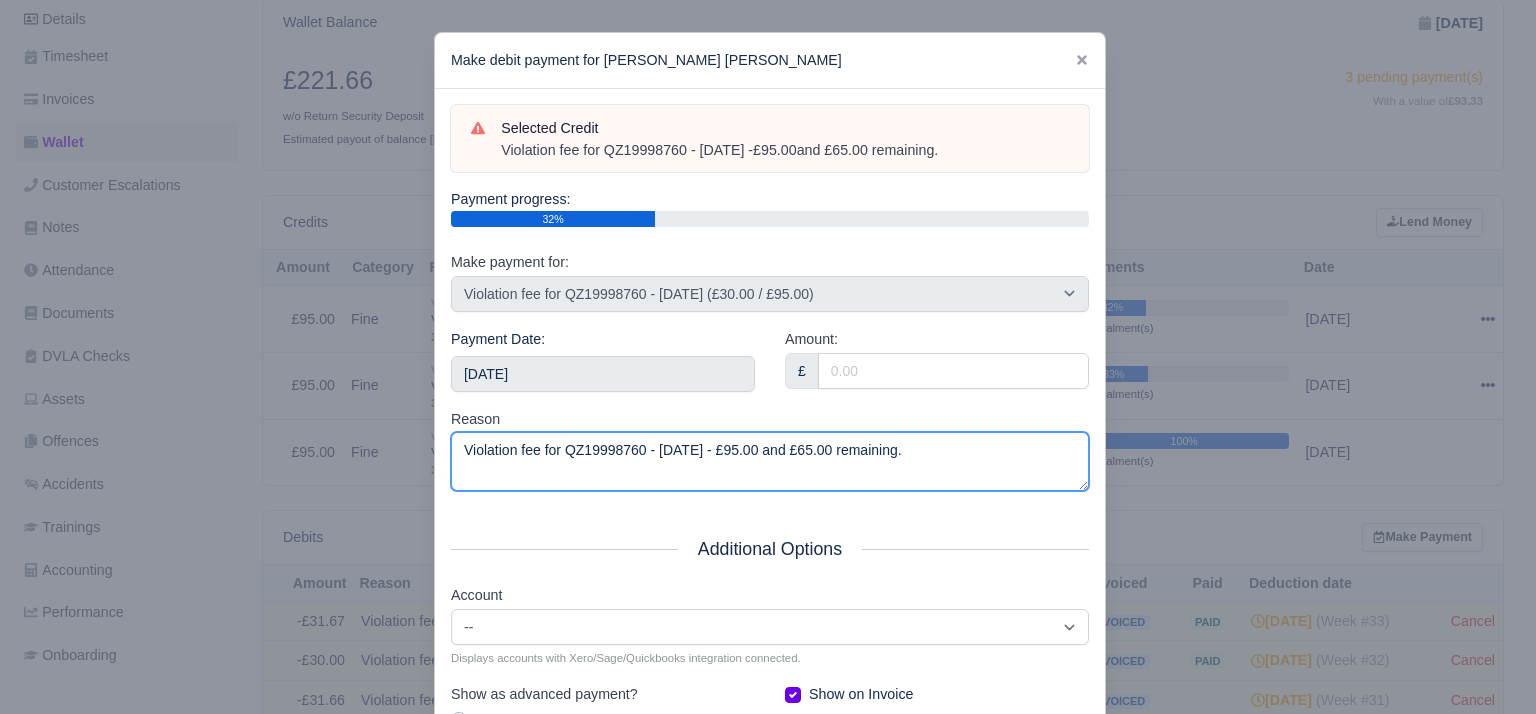 type on "Violation fee for QZ19998760 - [DATE] - £95.00 and £65.00 remaining." 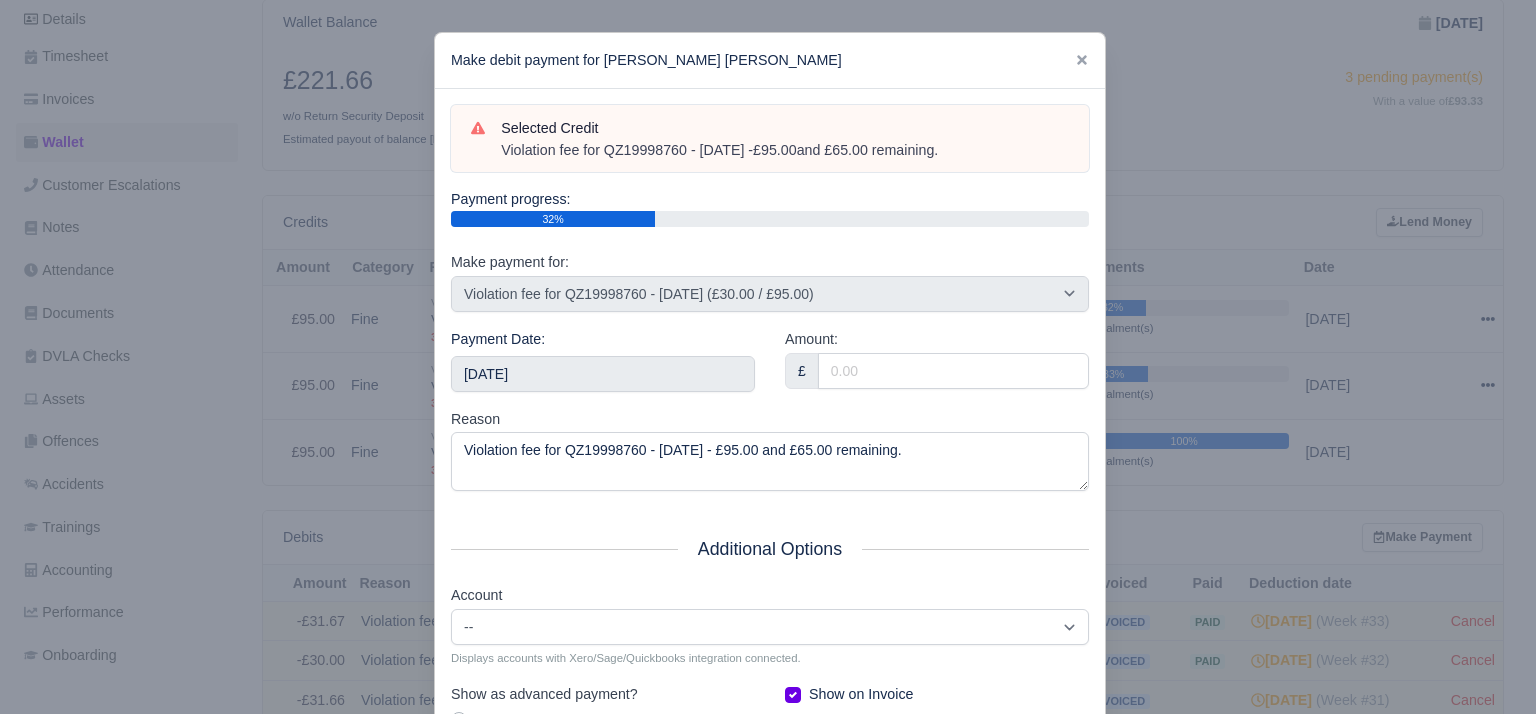 click on "Payment Date:
2025-08-02" at bounding box center [603, 368] 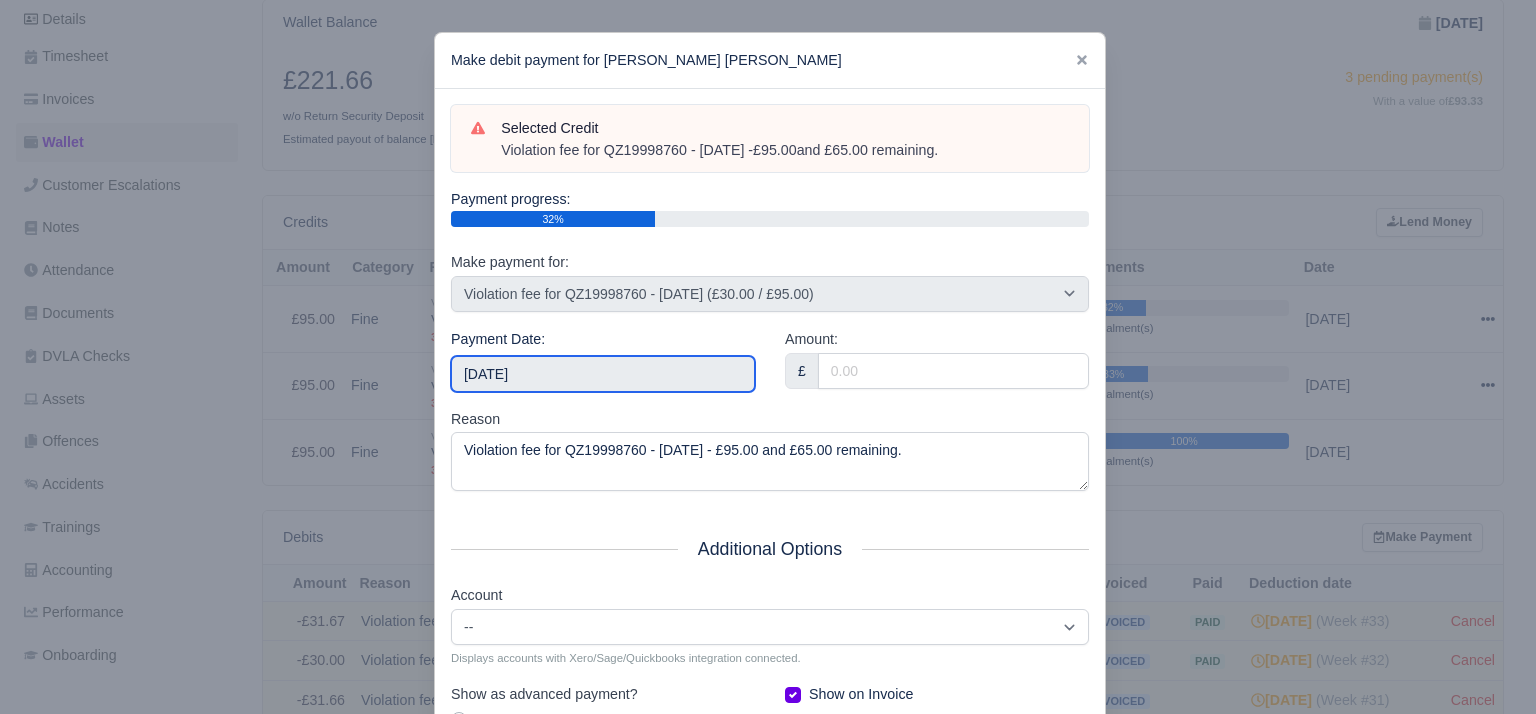 click on "2025-08-02" at bounding box center (603, 374) 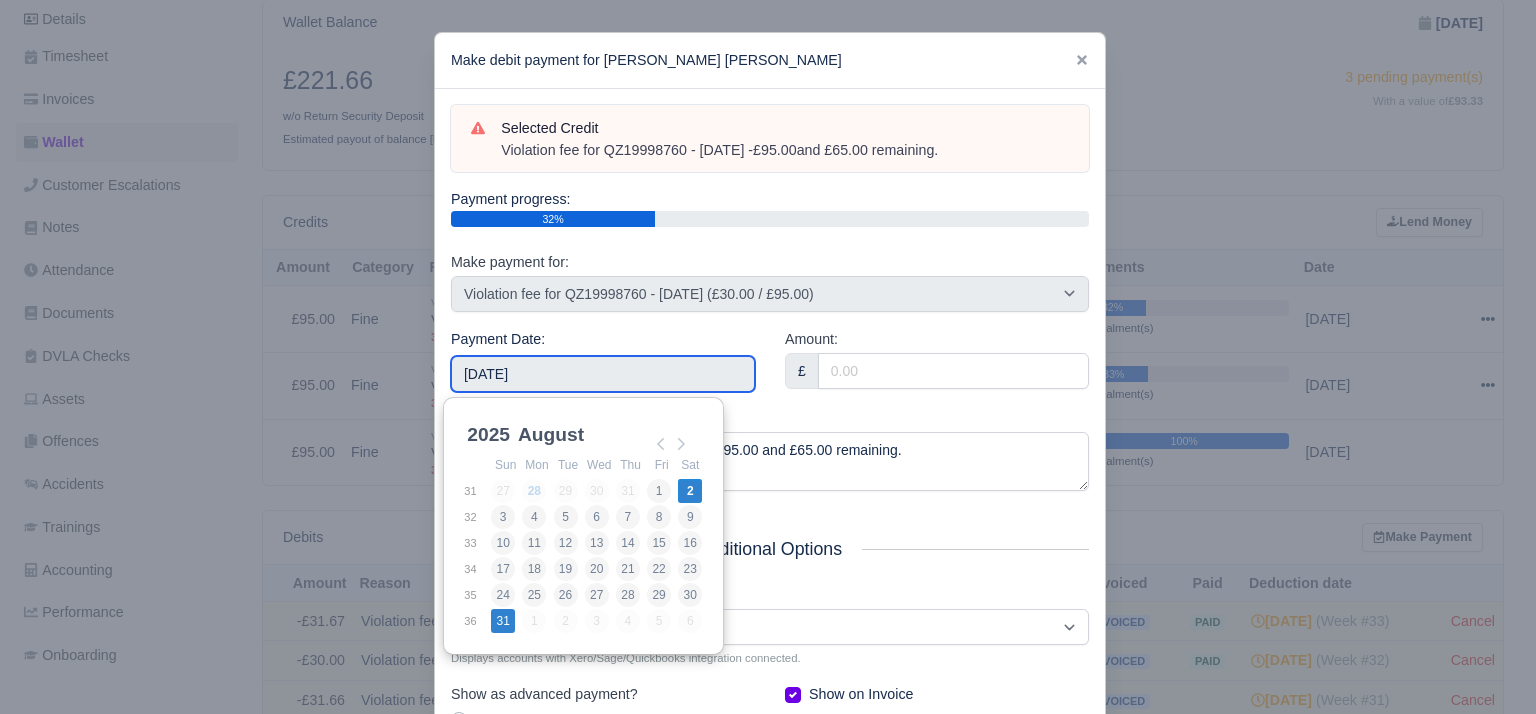 type on "2025-08-31" 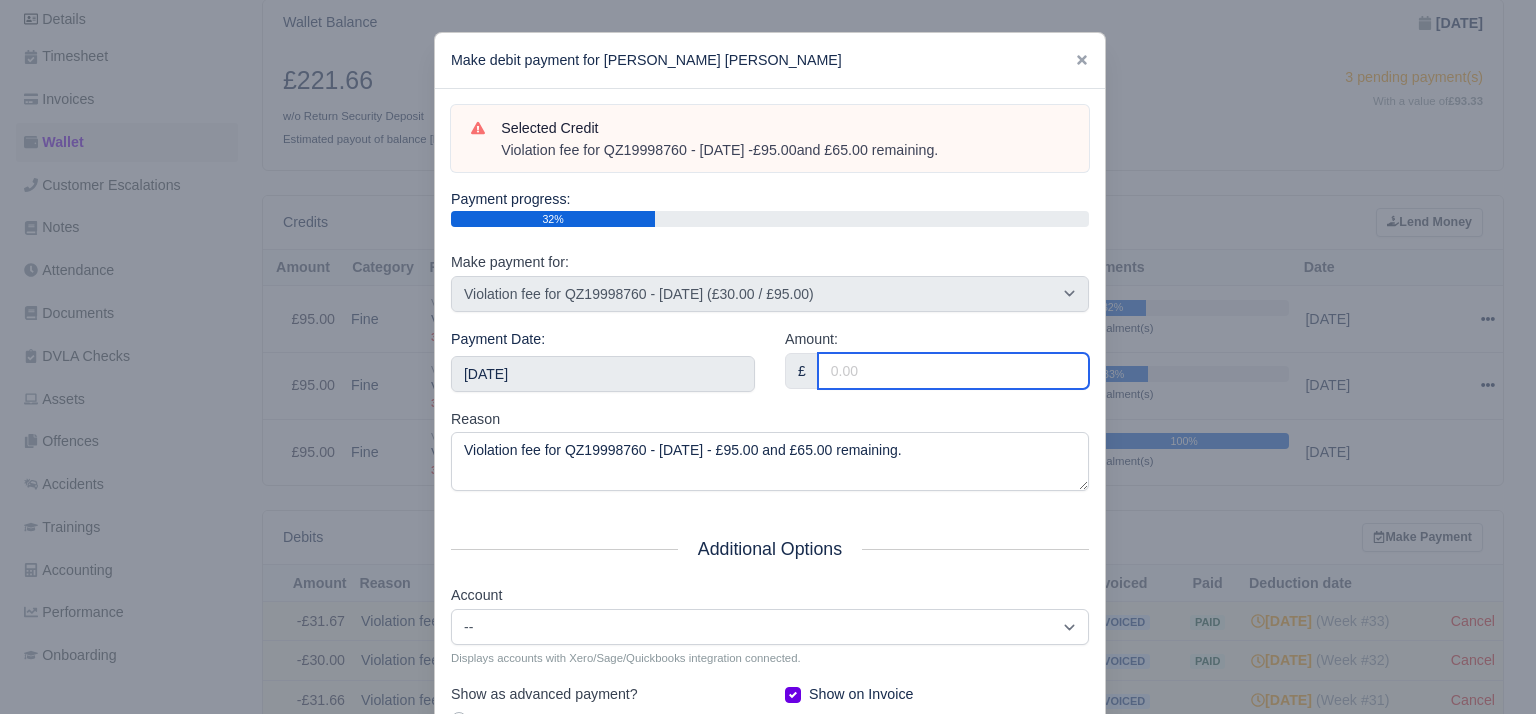 click on "Amount:" at bounding box center [953, 371] 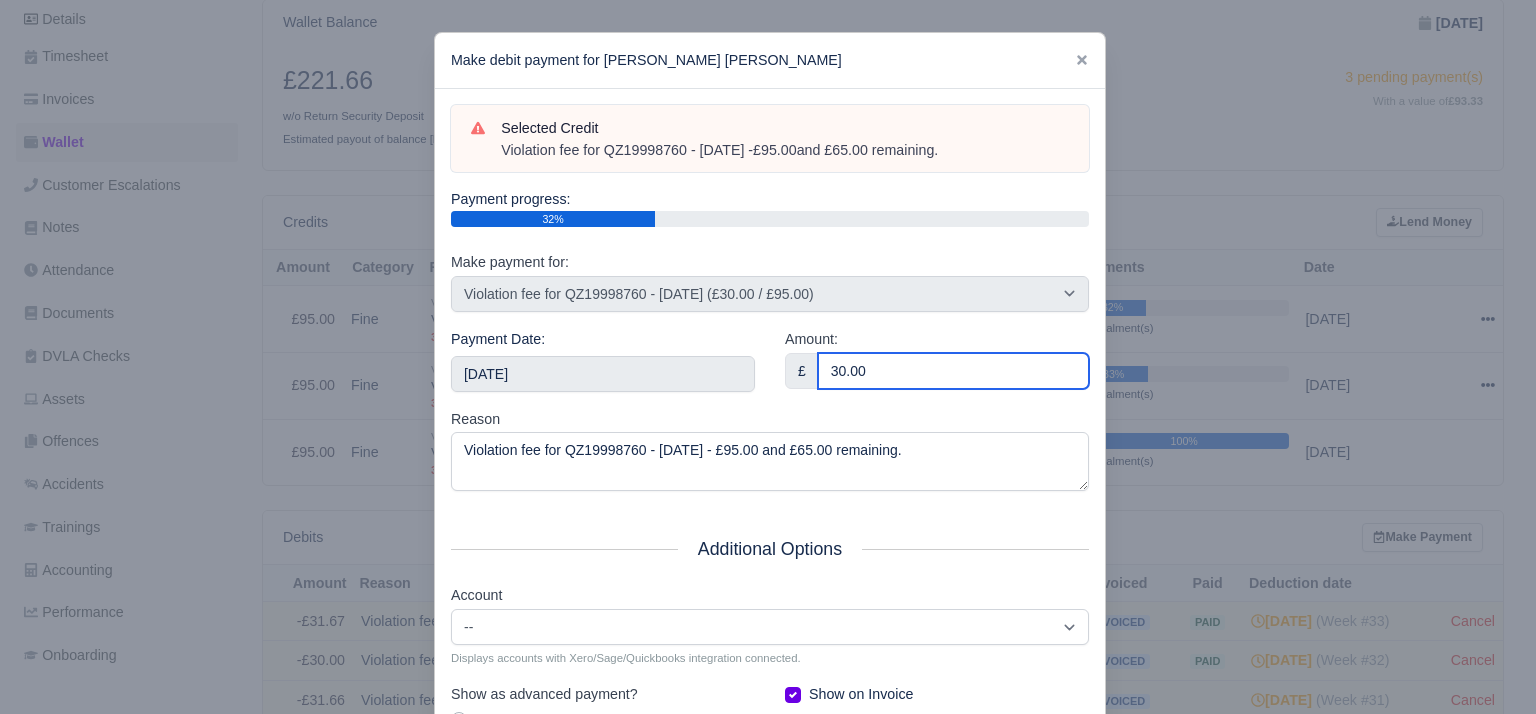 scroll, scrollTop: 212, scrollLeft: 0, axis: vertical 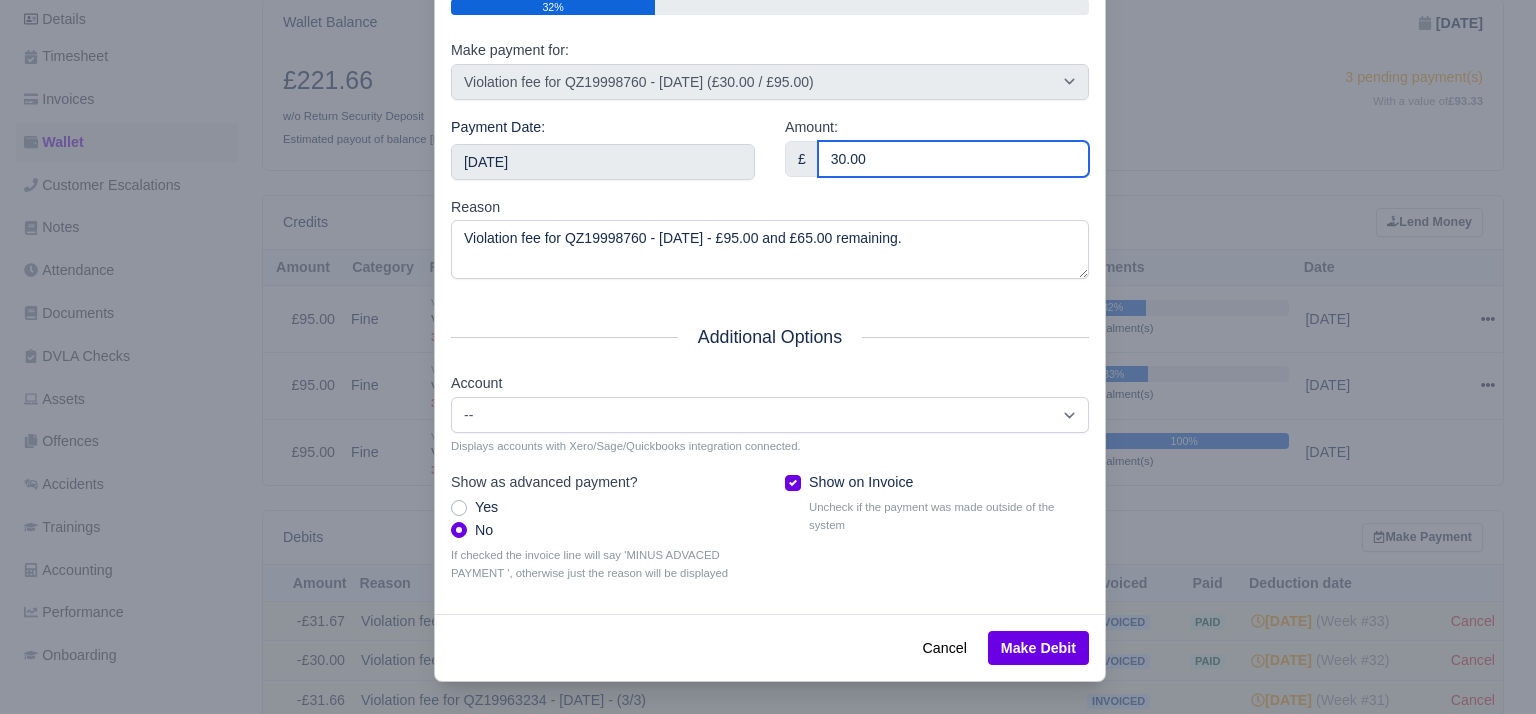 type on "30.00" 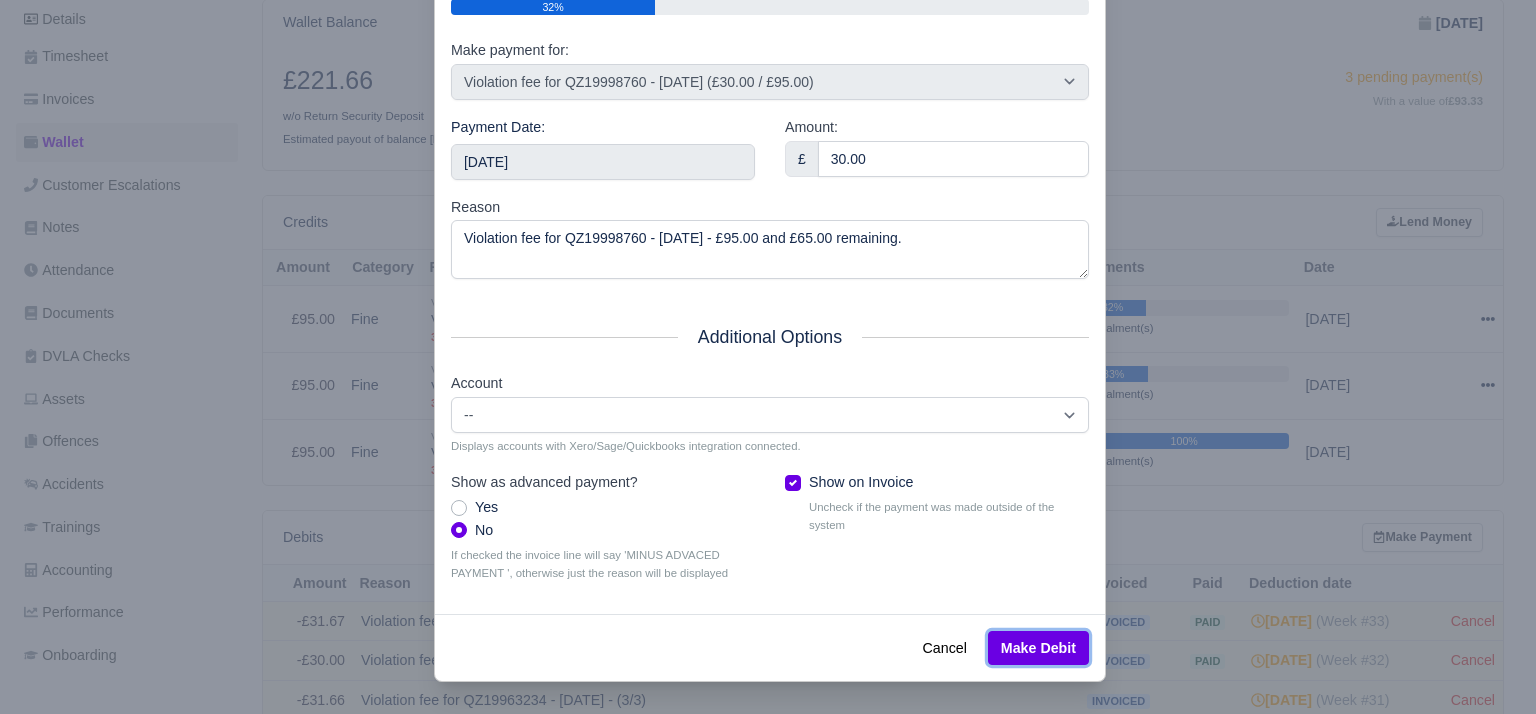 click on "Make Debit" at bounding box center [1038, 648] 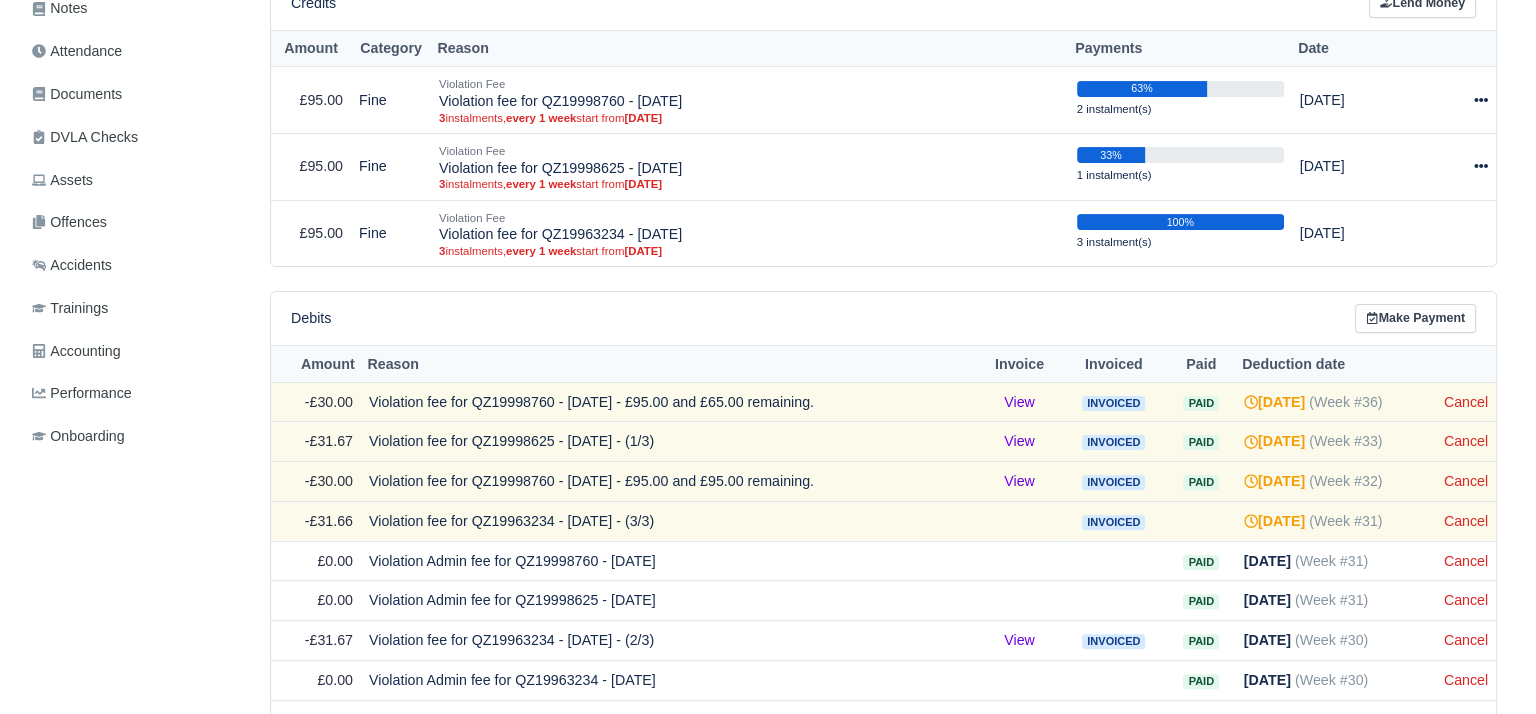 scroll, scrollTop: 496, scrollLeft: 0, axis: vertical 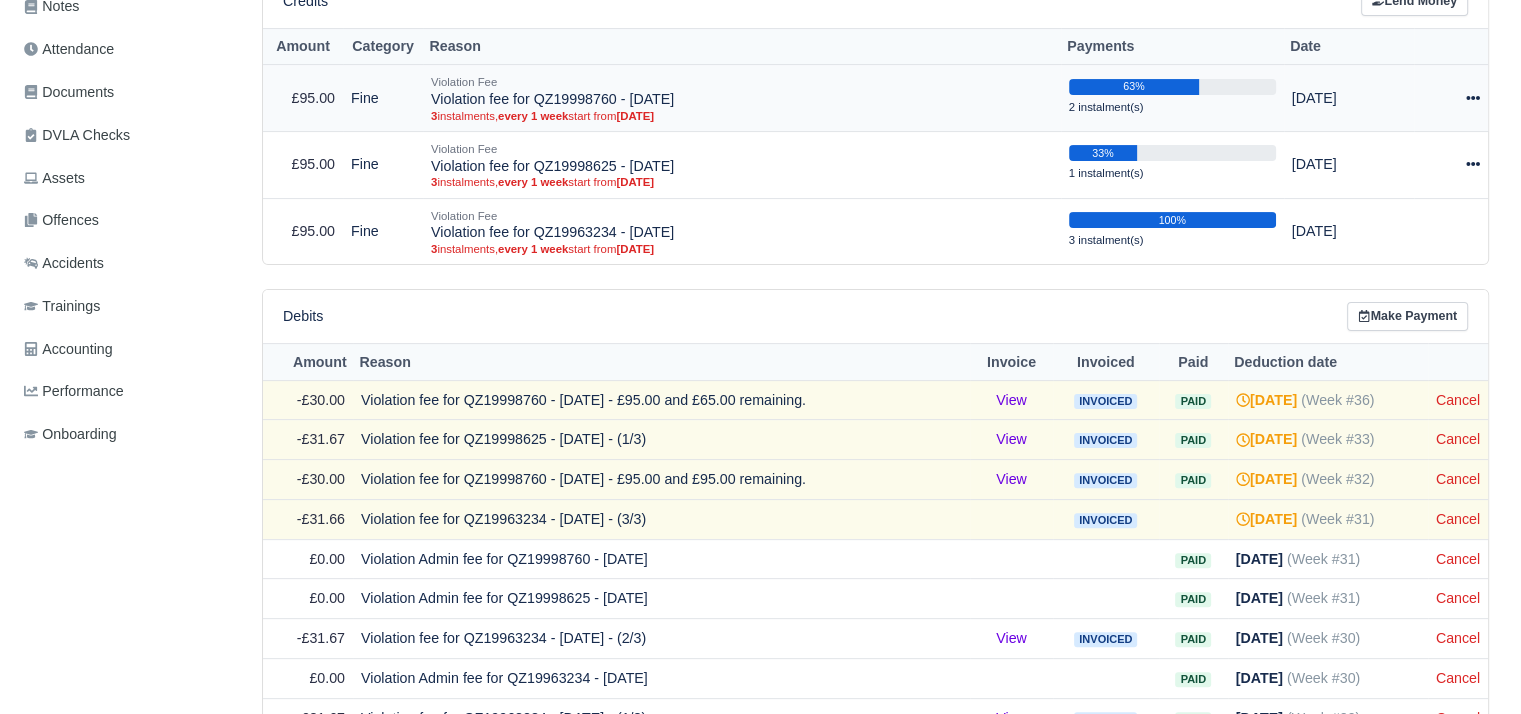 click 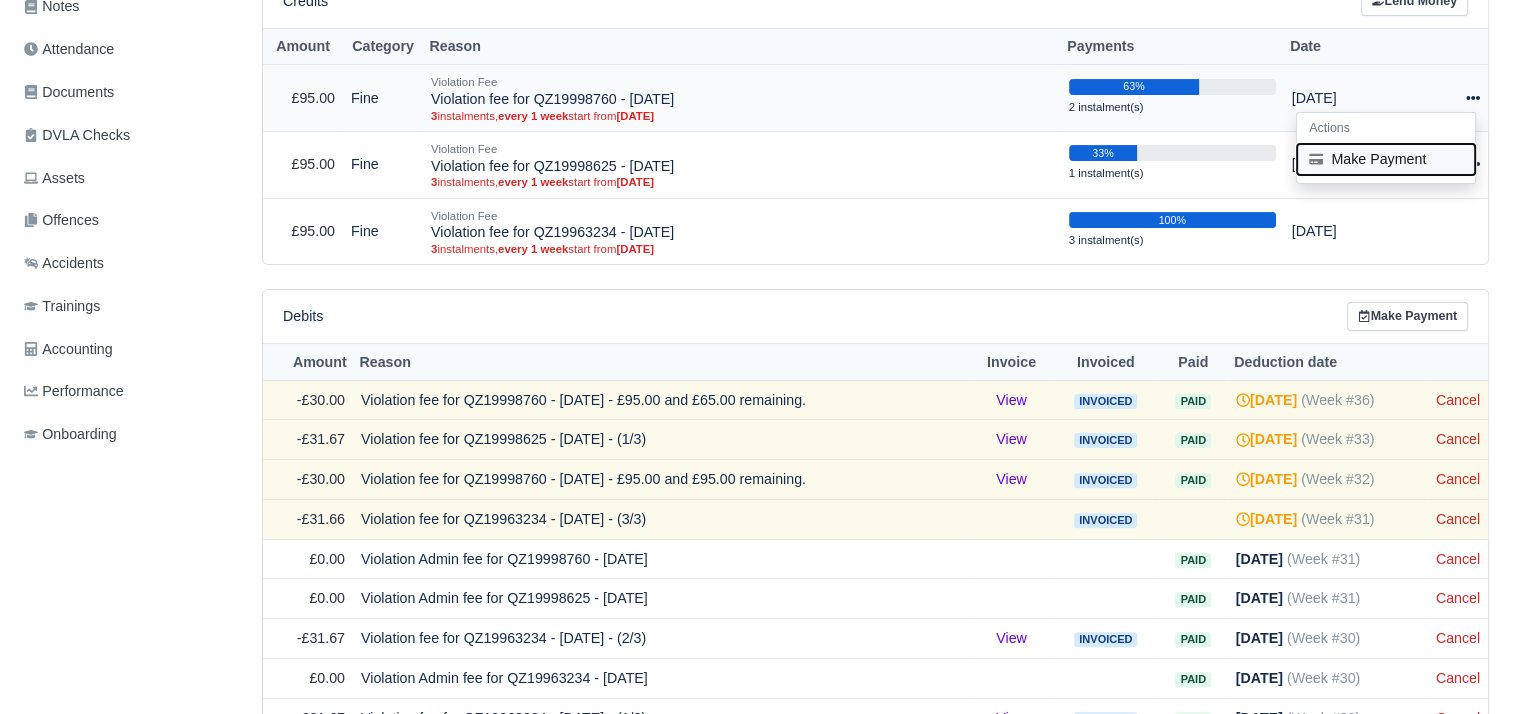 click on "Make Payment" at bounding box center [1386, 159] 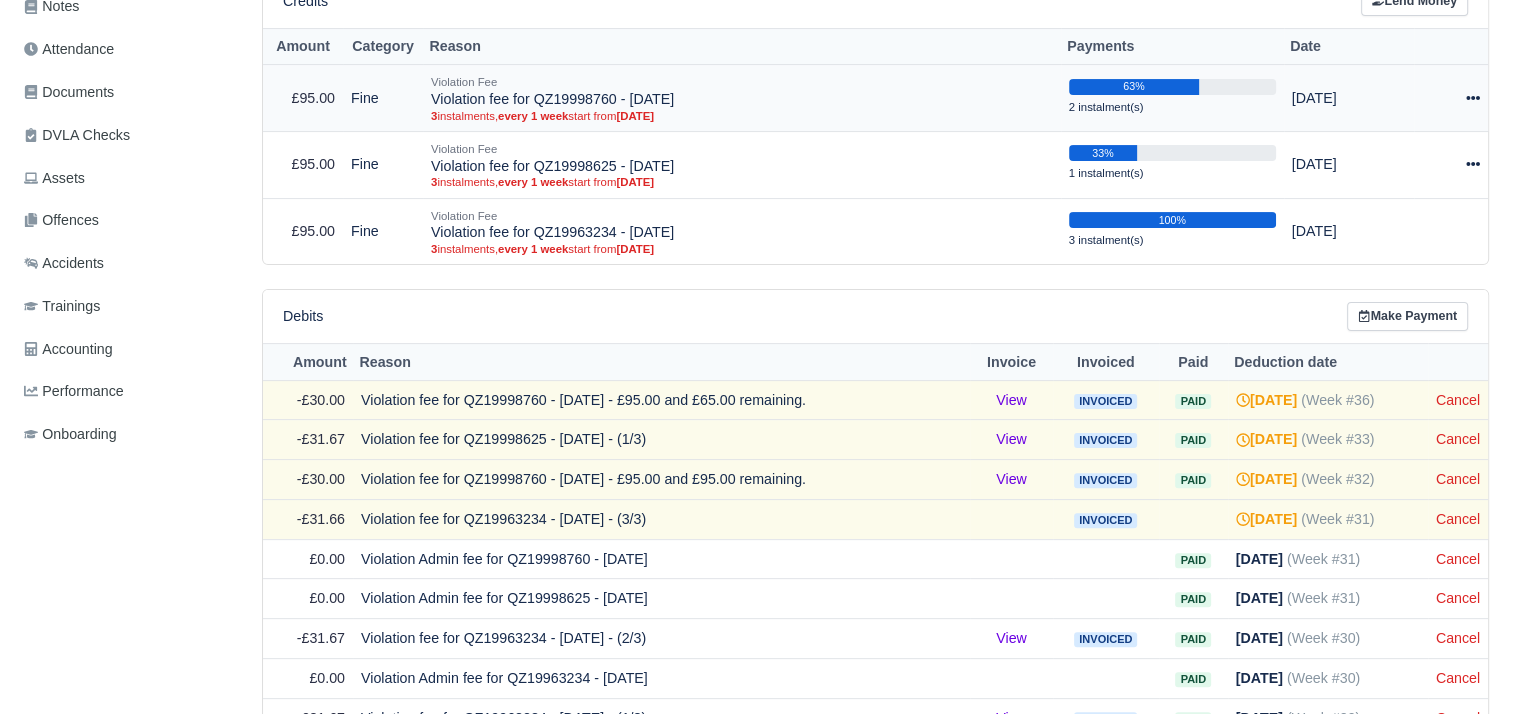 select on "5003" 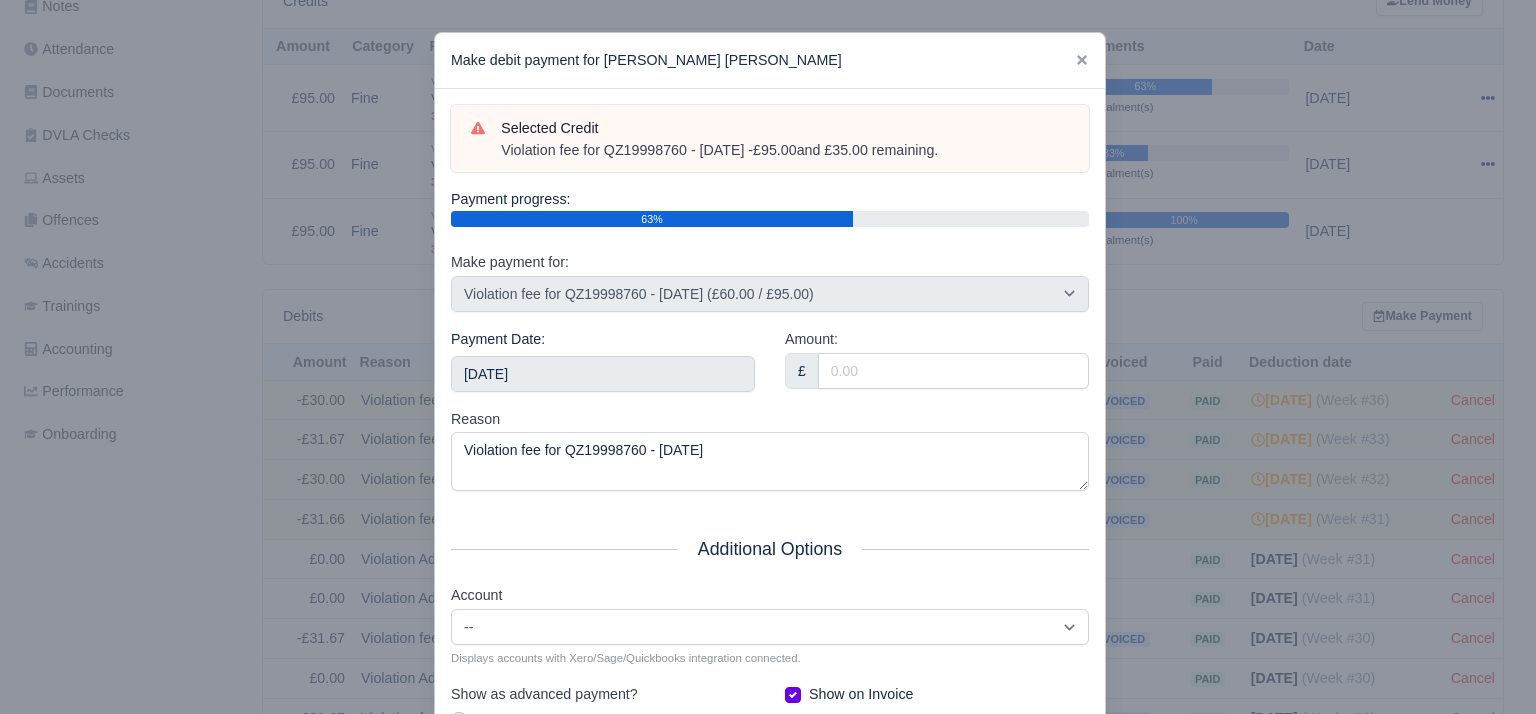drag, startPoint x: 966, startPoint y: 161, endPoint x: 491, endPoint y: 157, distance: 475.01685 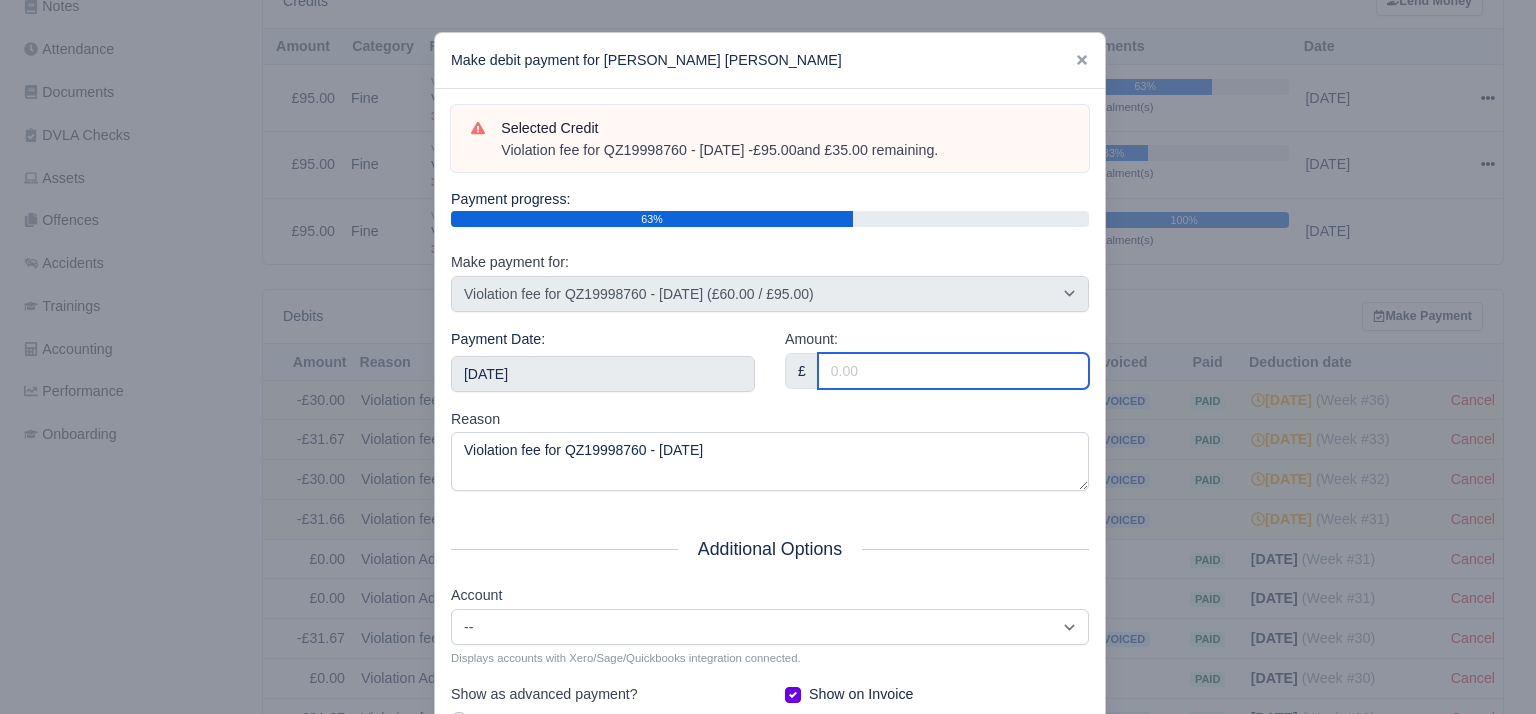 click on "Amount:" at bounding box center [953, 371] 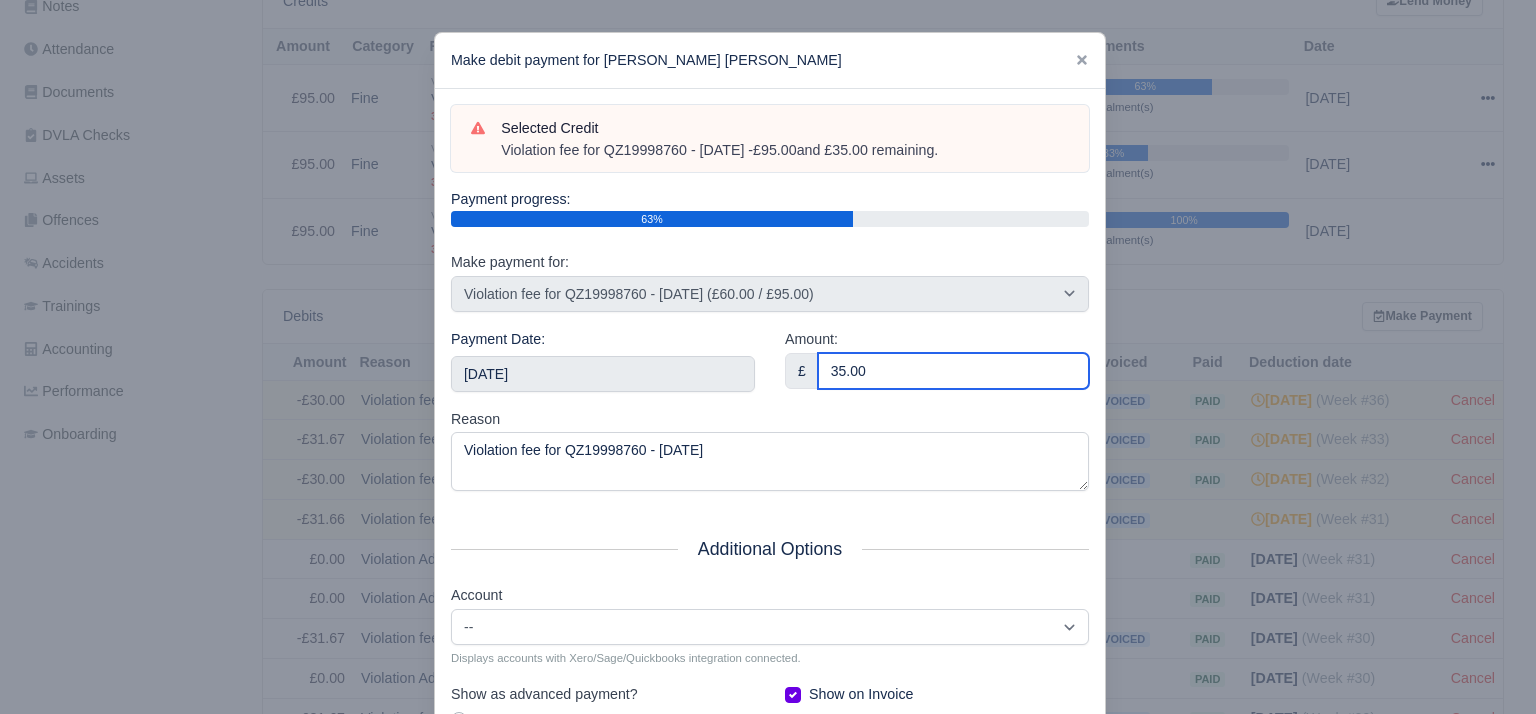 type on "35.00" 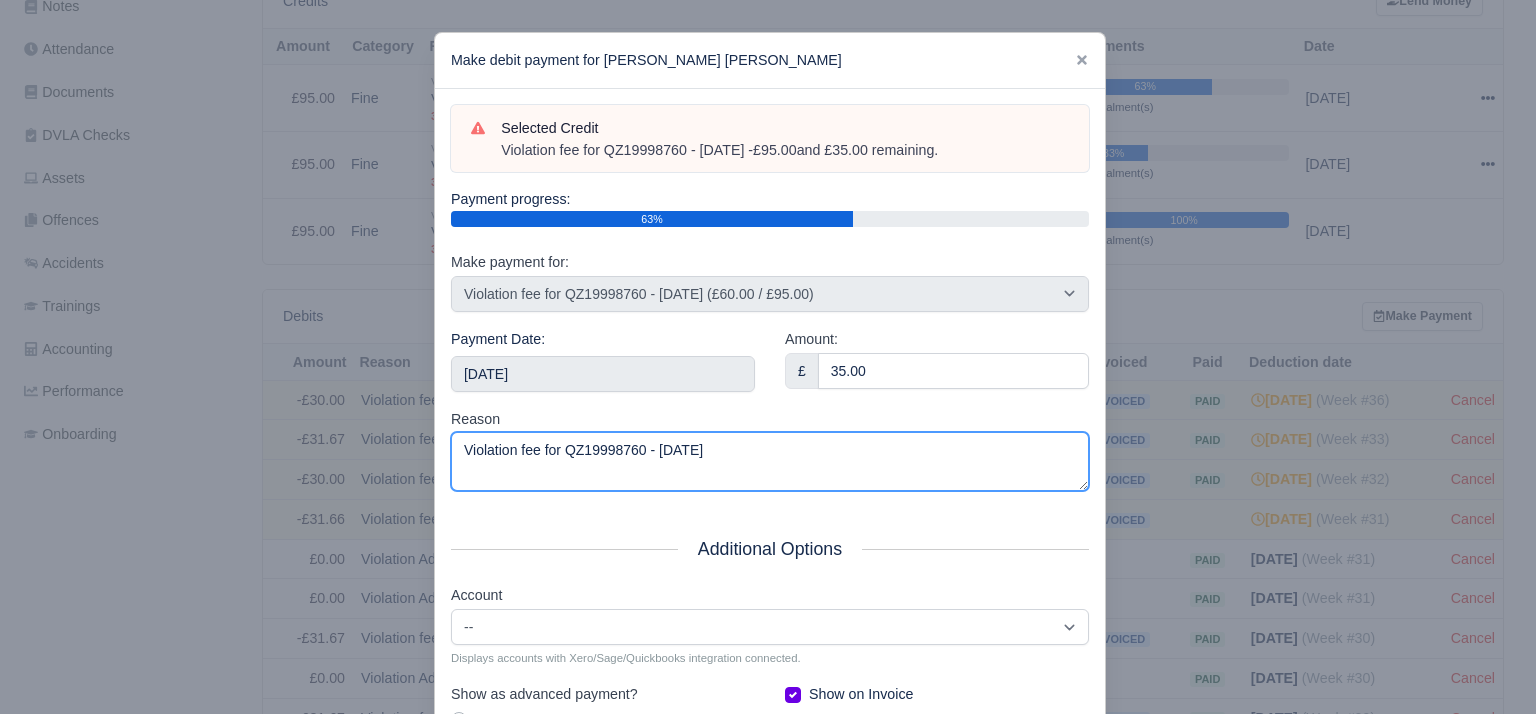 drag, startPoint x: 806, startPoint y: 463, endPoint x: 321, endPoint y: 481, distance: 485.3339 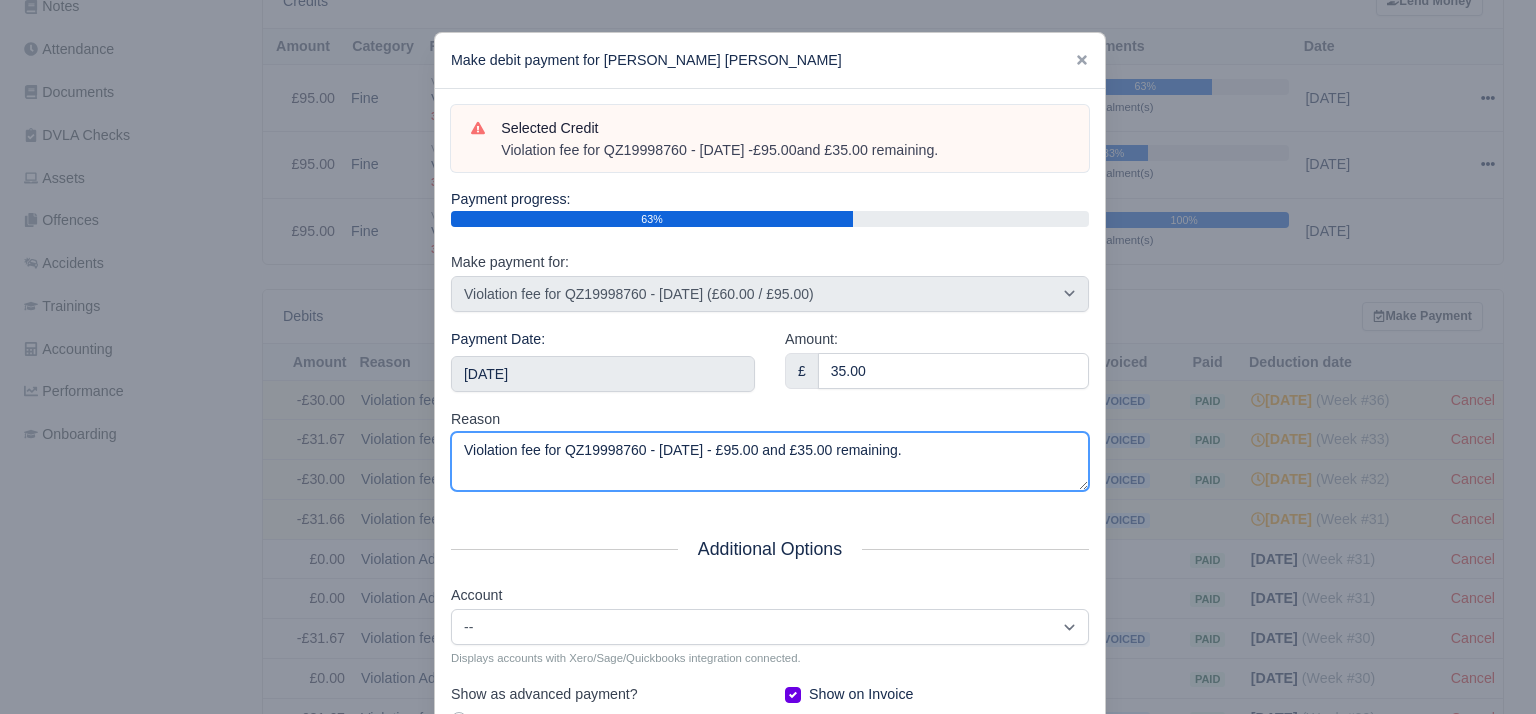 type on "Violation fee for QZ19998760 - [DATE] - £95.00 and £35.00 remaining." 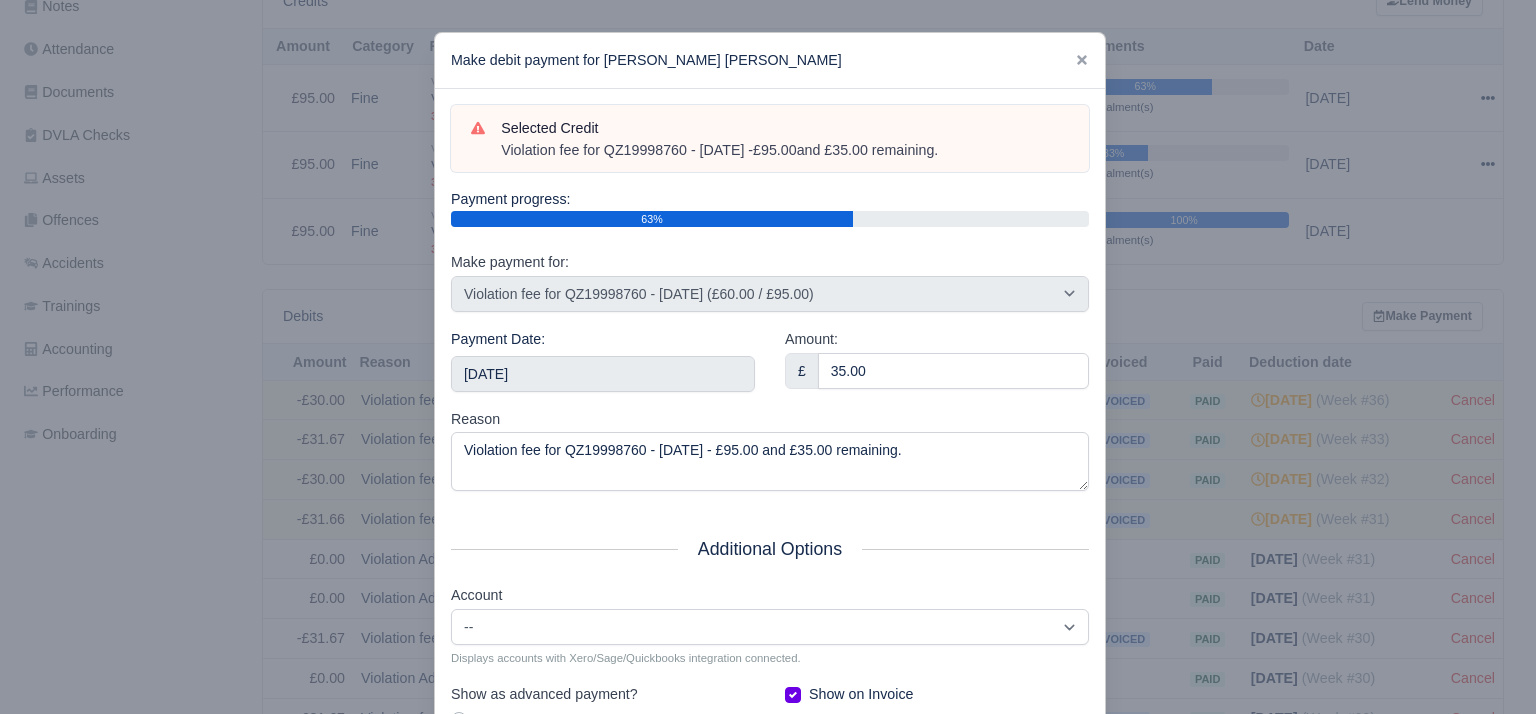 click on "Payment Date:
2025-08-02" at bounding box center (603, 368) 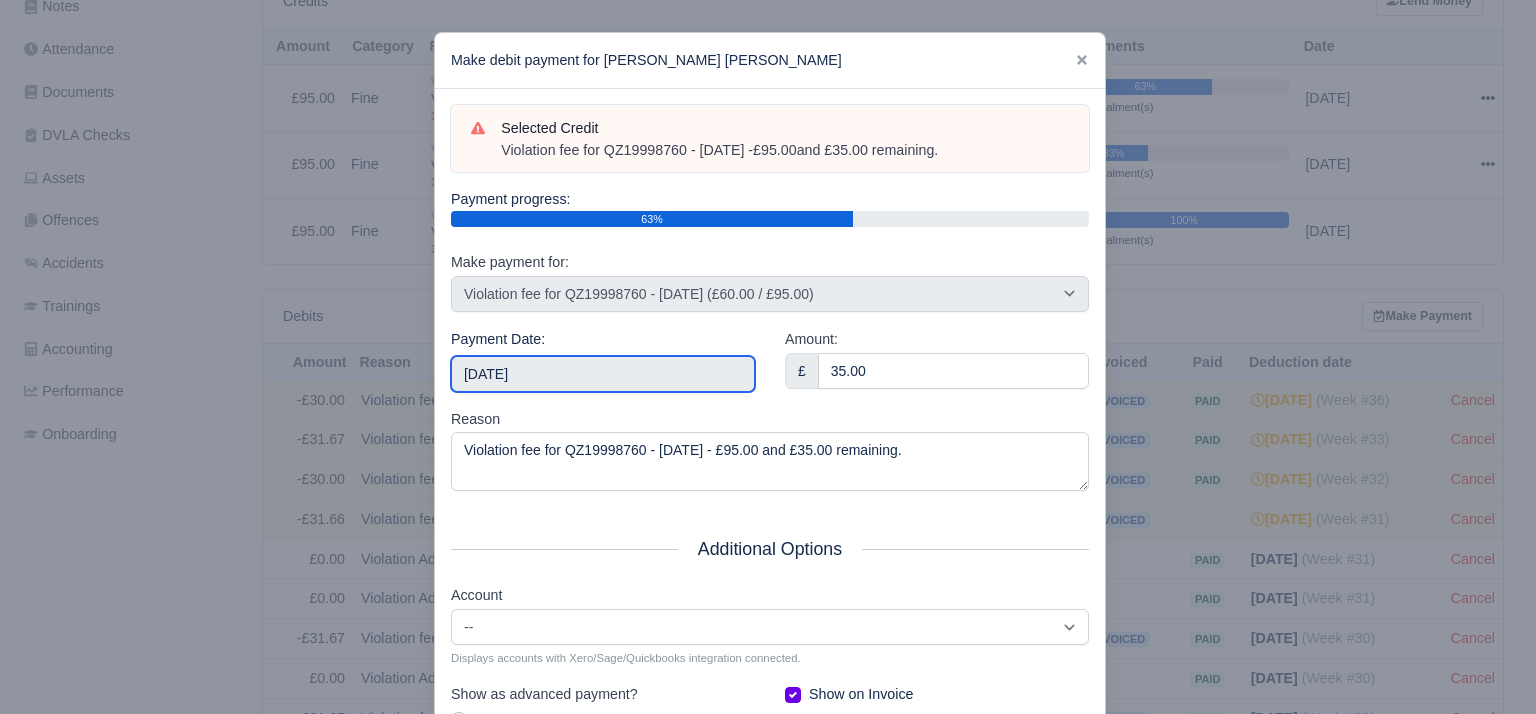 click on "2025-08-02" at bounding box center [603, 374] 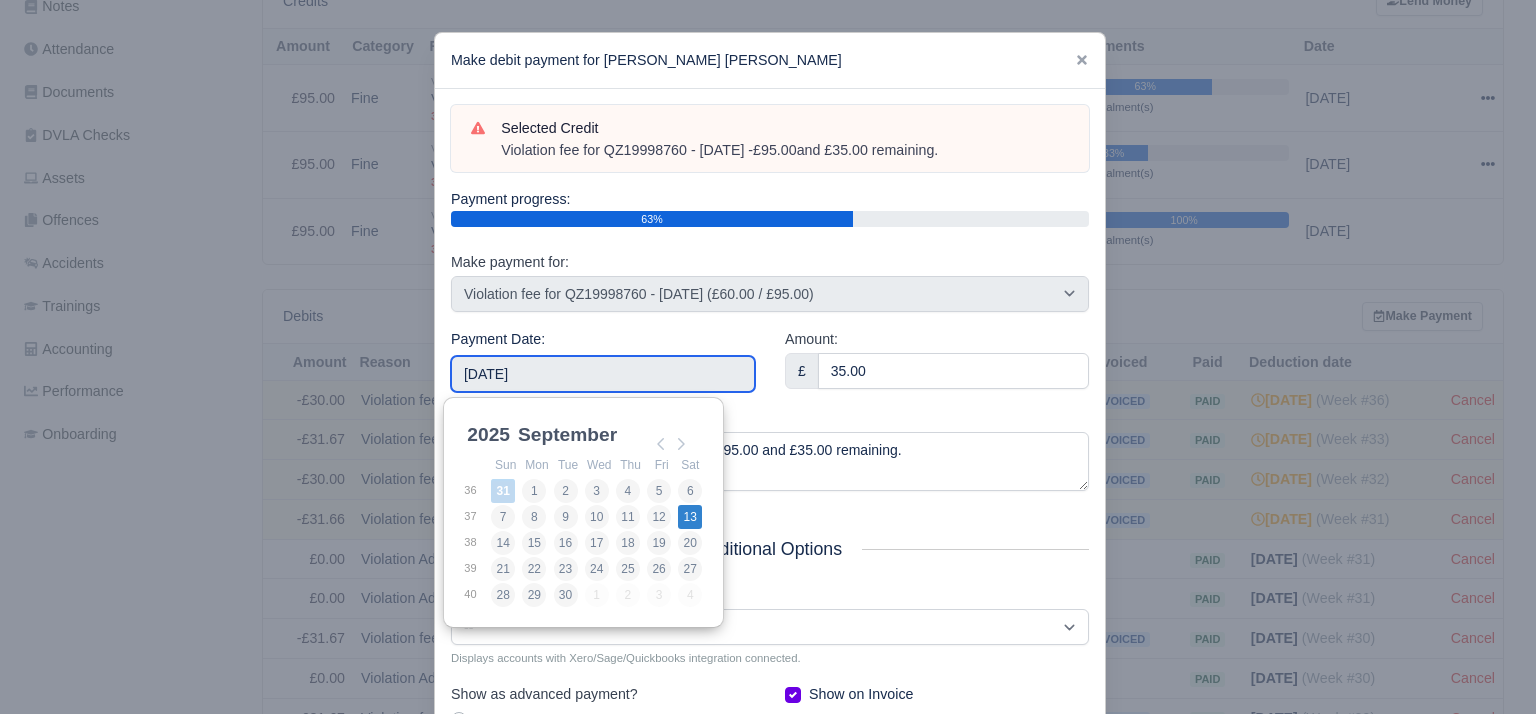 type on "2025-09-13" 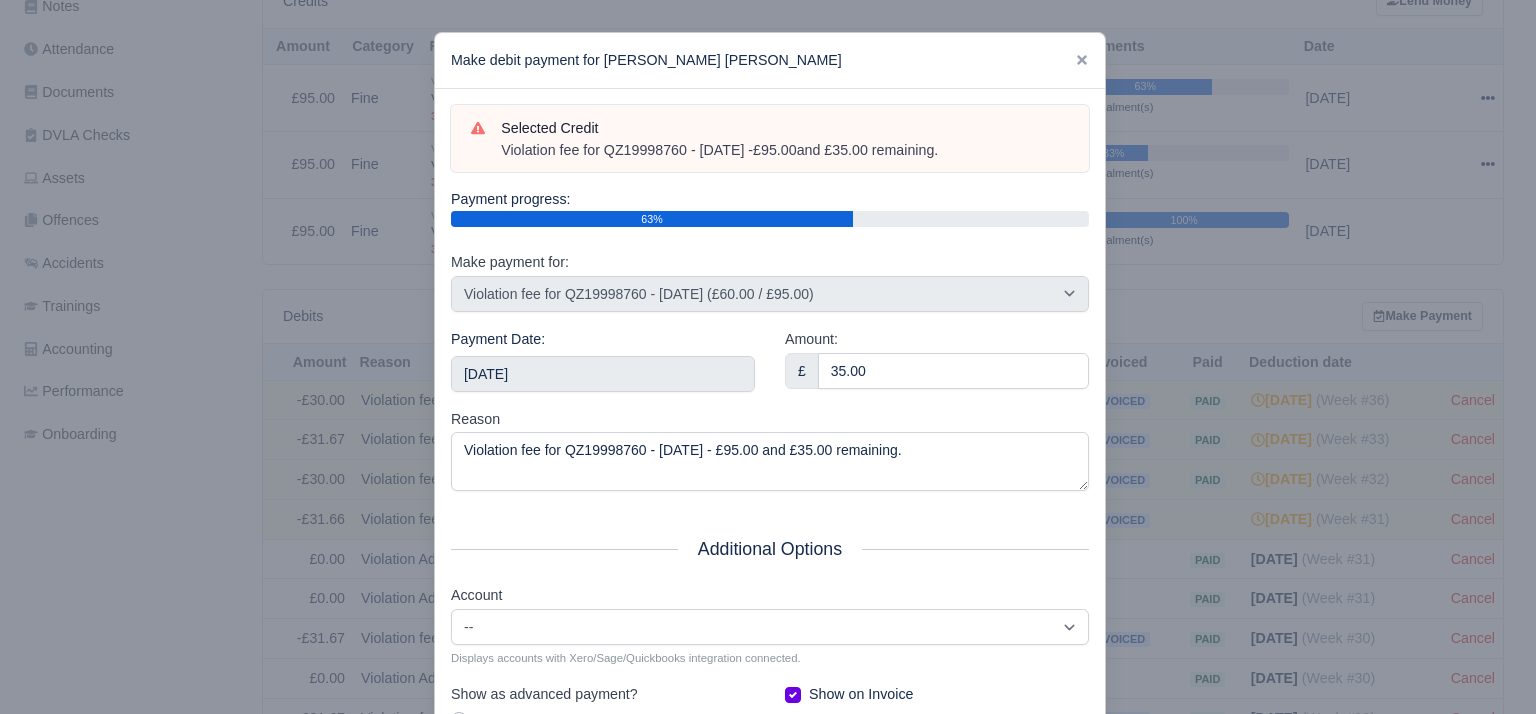 scroll, scrollTop: 212, scrollLeft: 0, axis: vertical 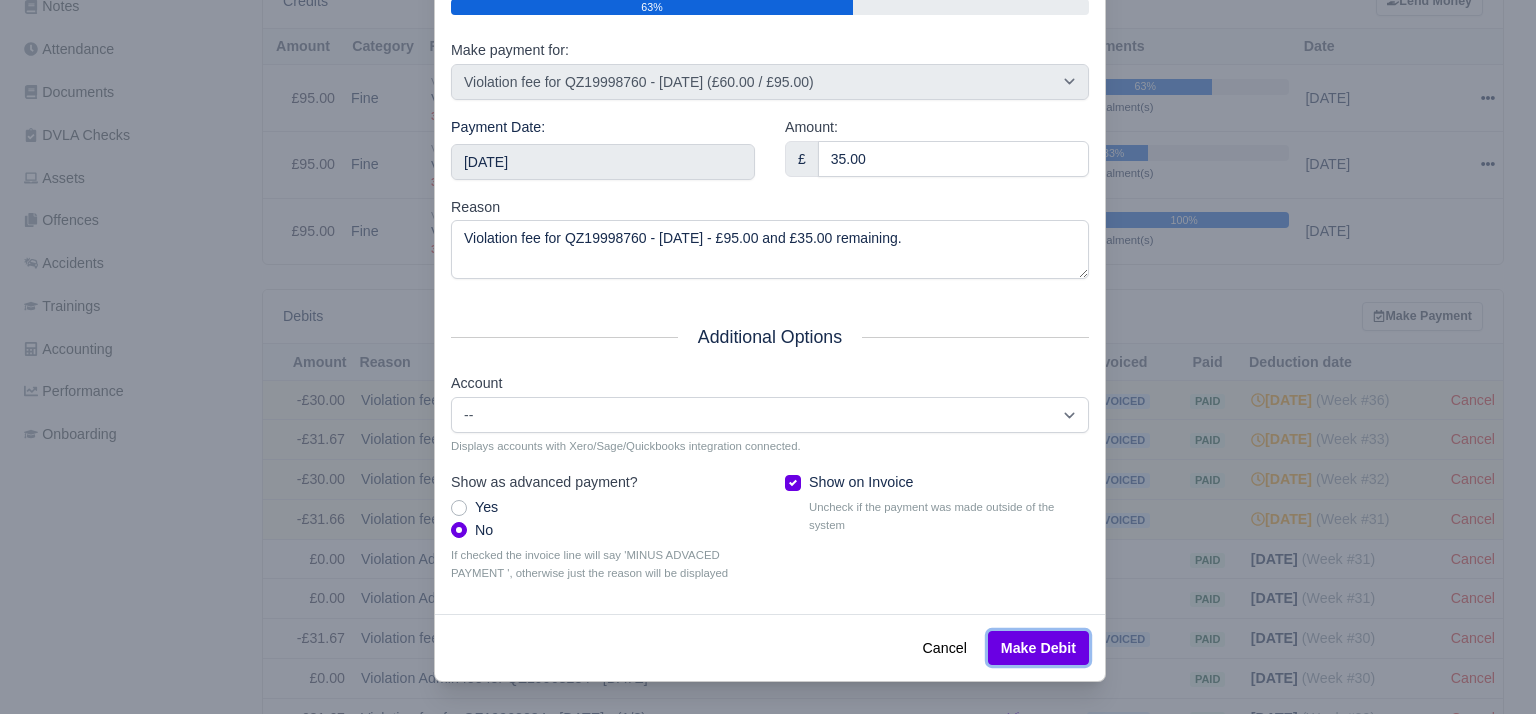 click on "Make Debit" at bounding box center (1038, 648) 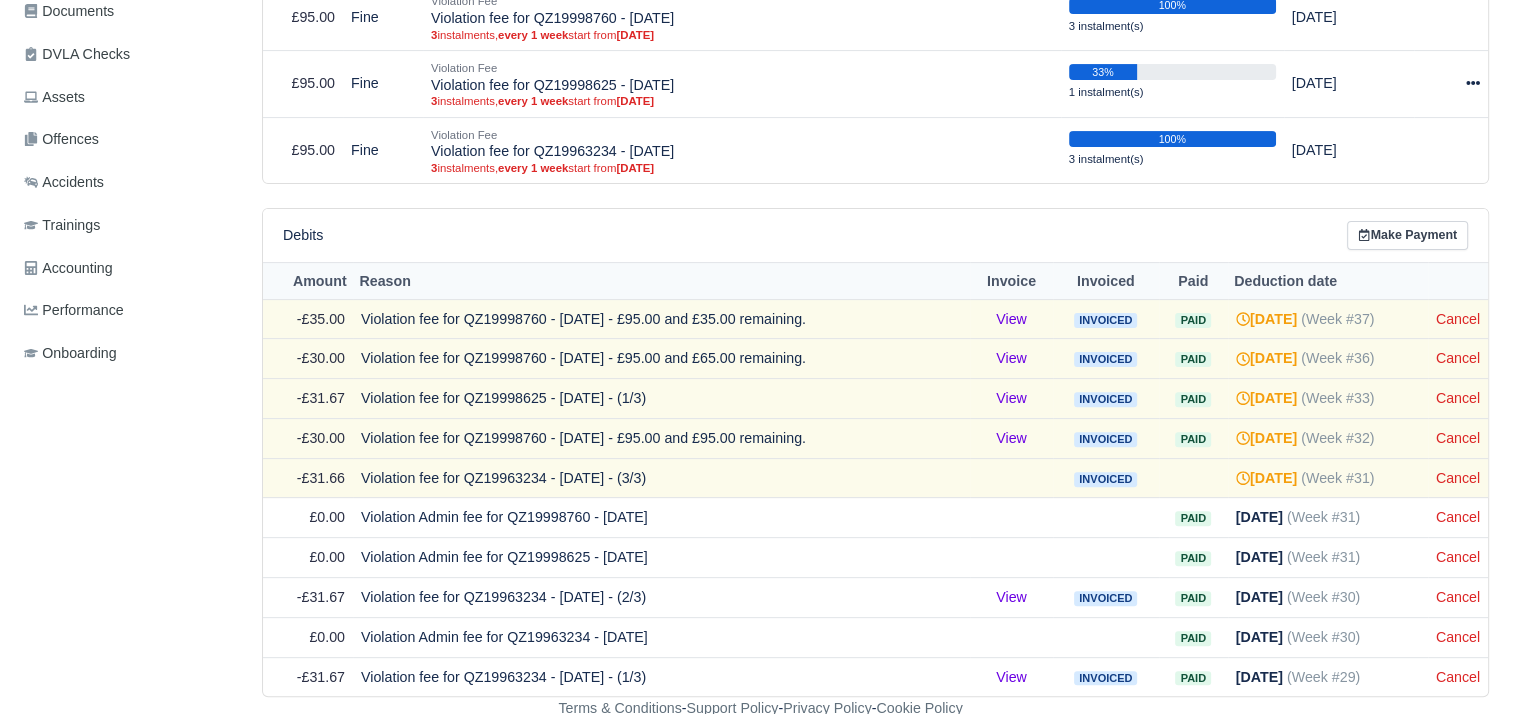scroll, scrollTop: 0, scrollLeft: 0, axis: both 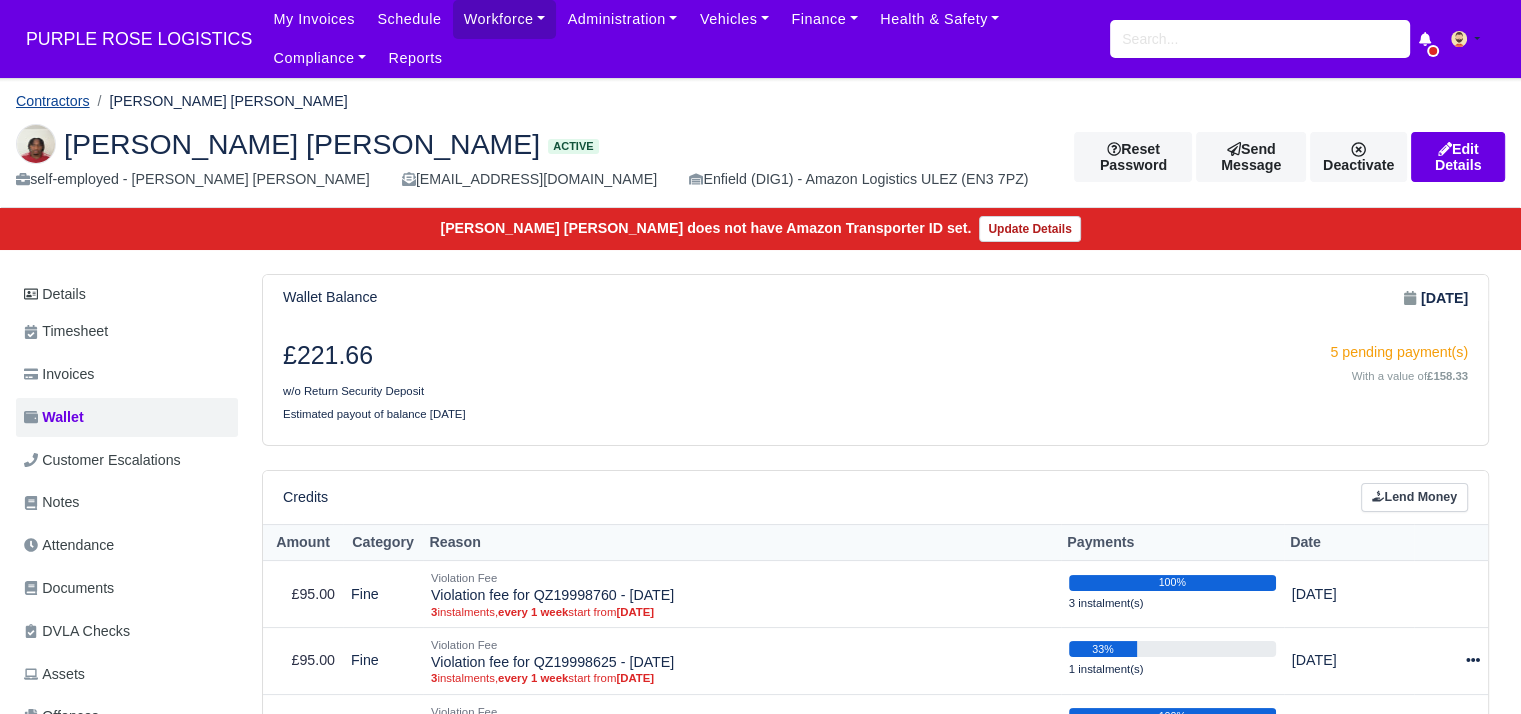 click on "Contractors" at bounding box center [53, 101] 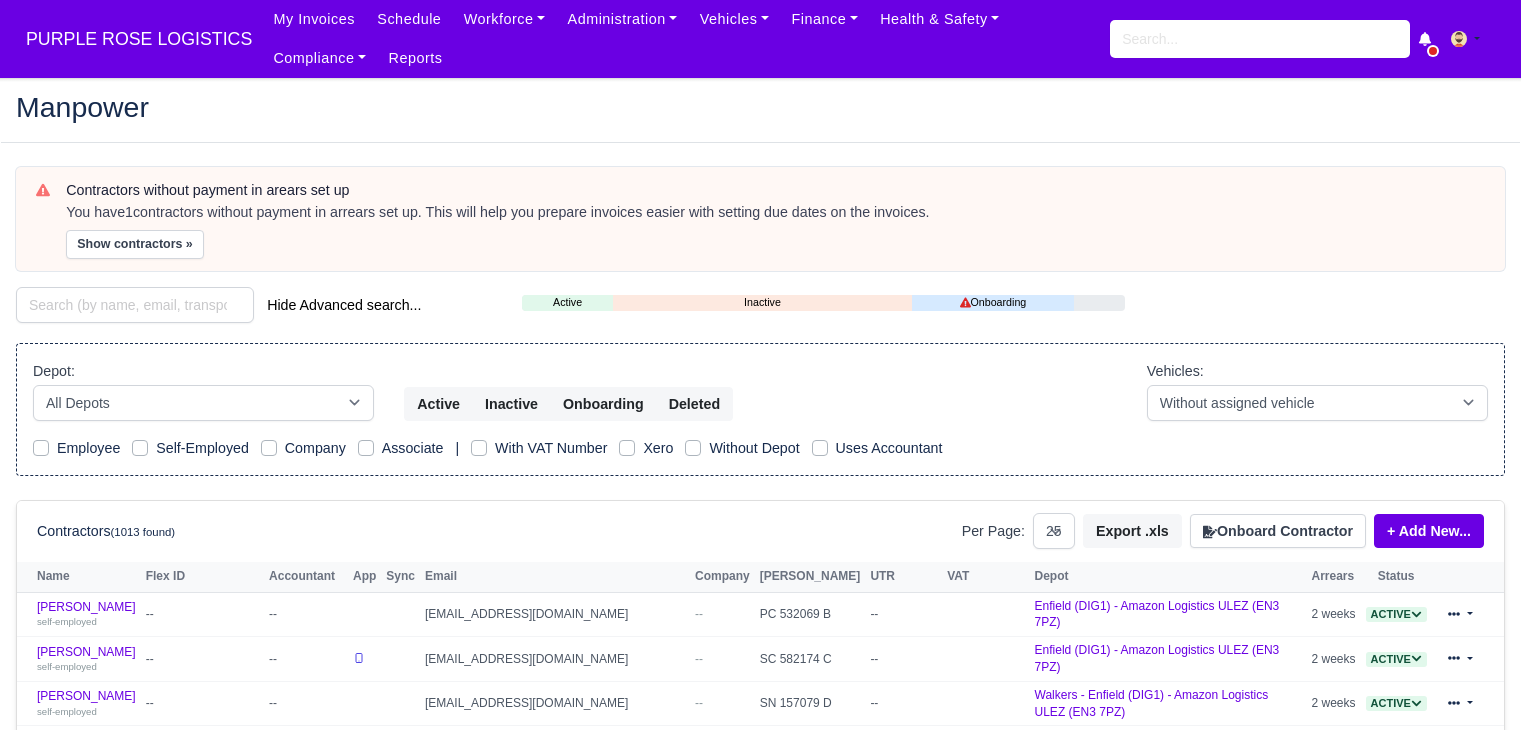 select on "25" 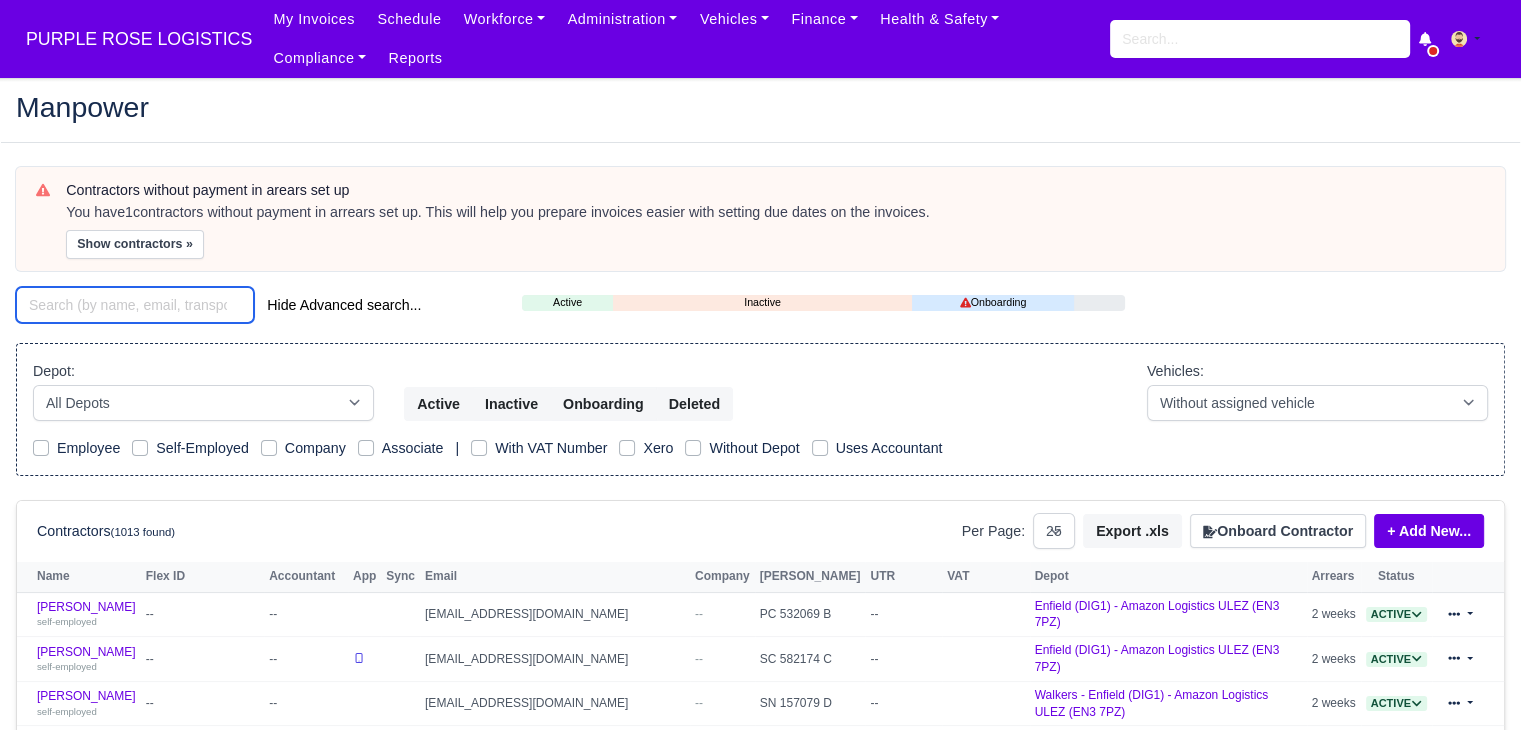 click at bounding box center [135, 305] 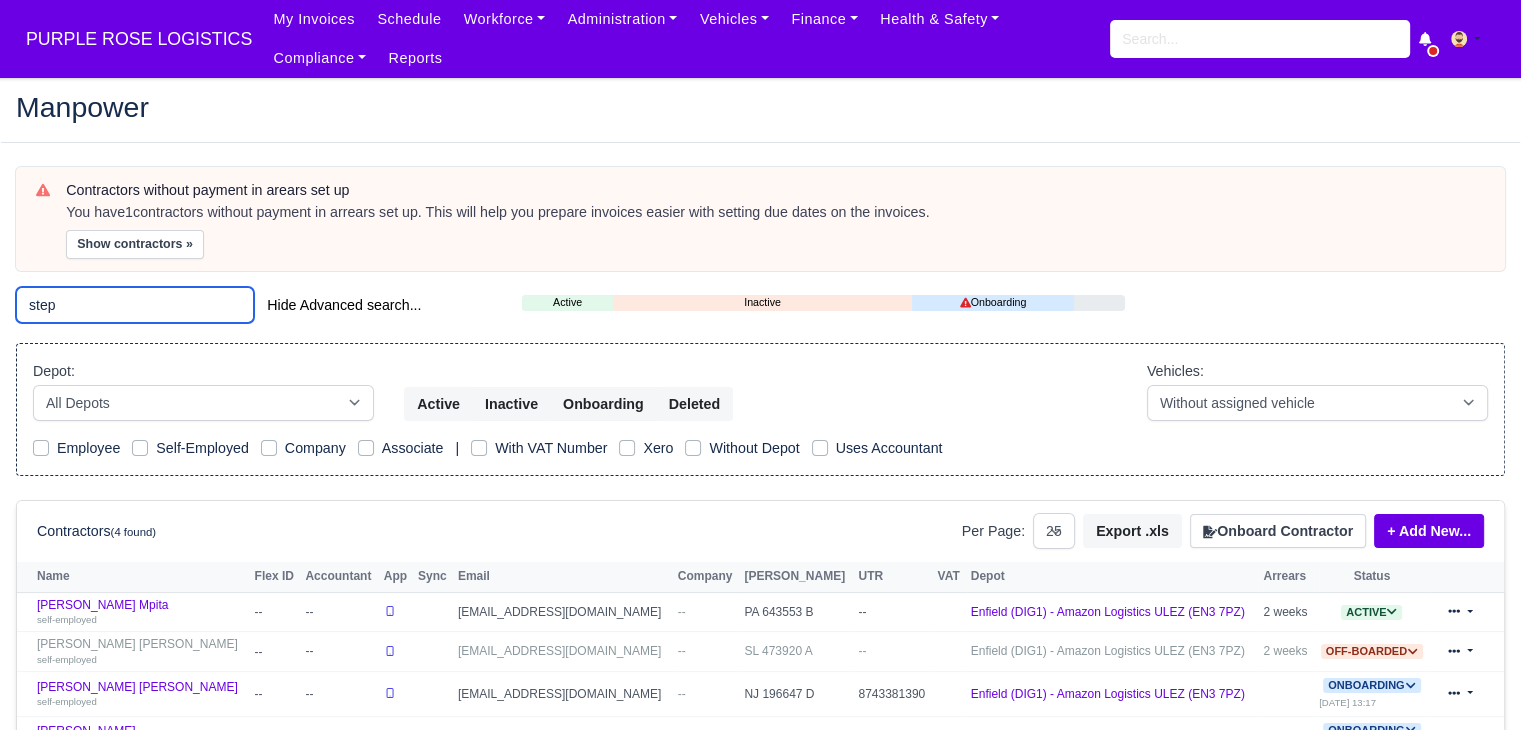 scroll, scrollTop: 100, scrollLeft: 0, axis: vertical 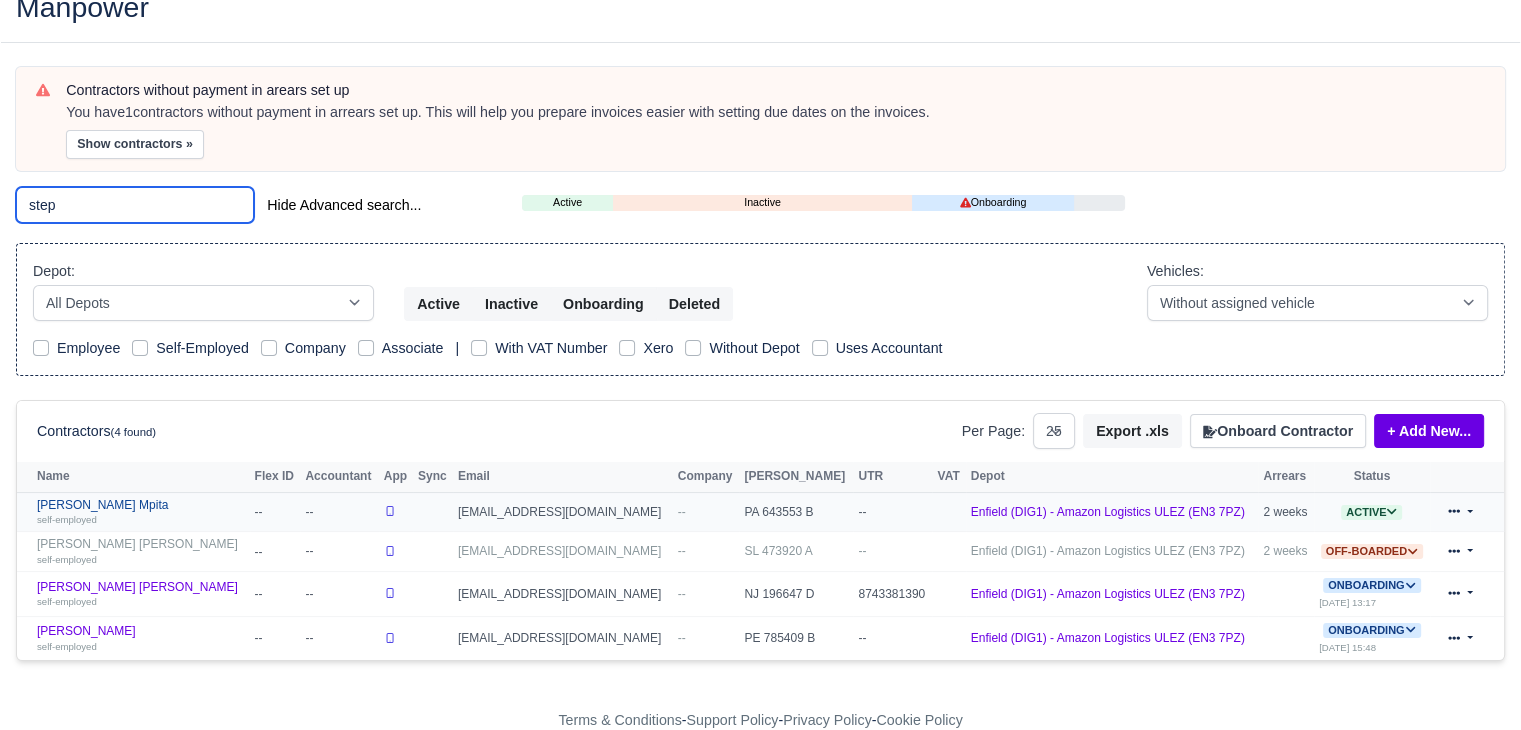 type on "step" 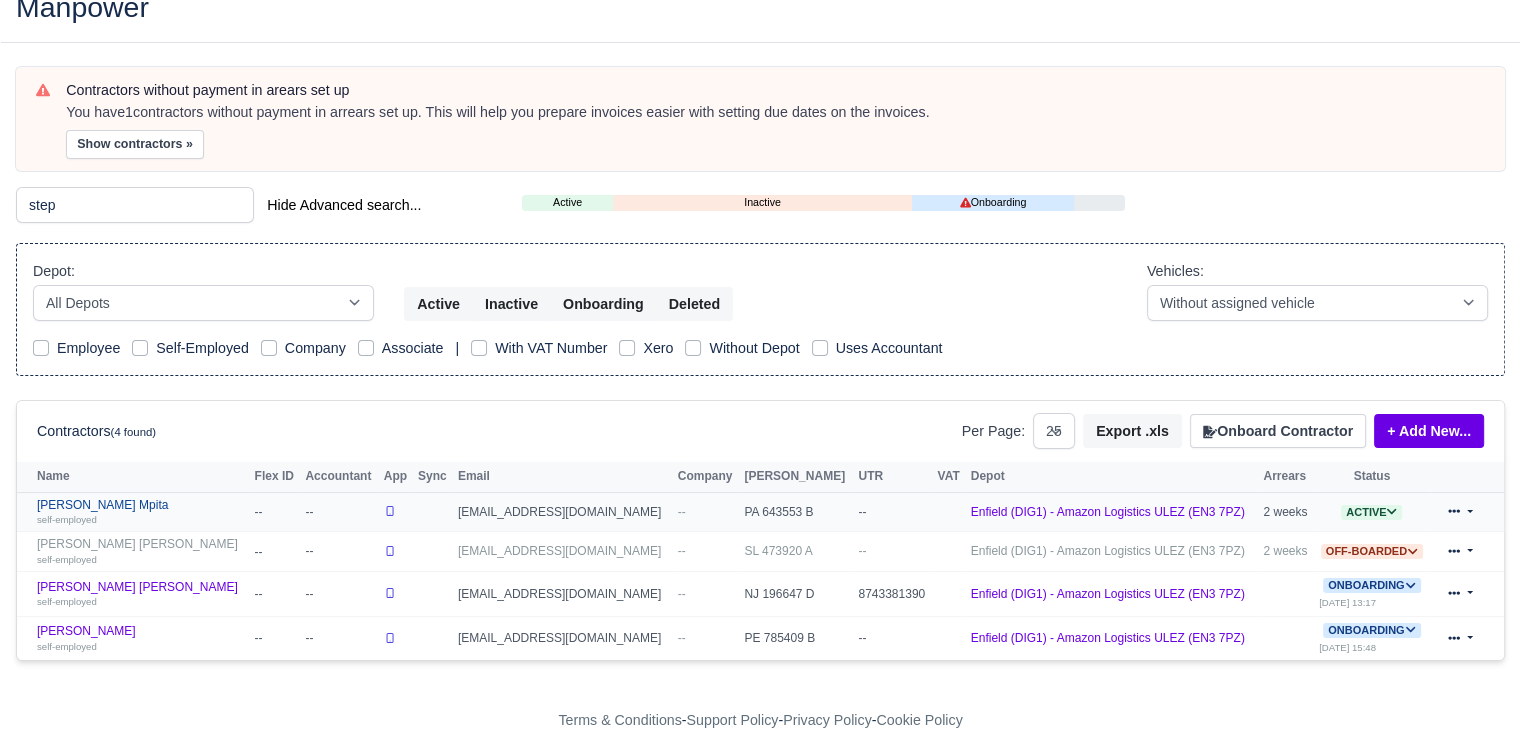 click on "Stephen Bondoki Mpita
self-employed" at bounding box center [141, 512] 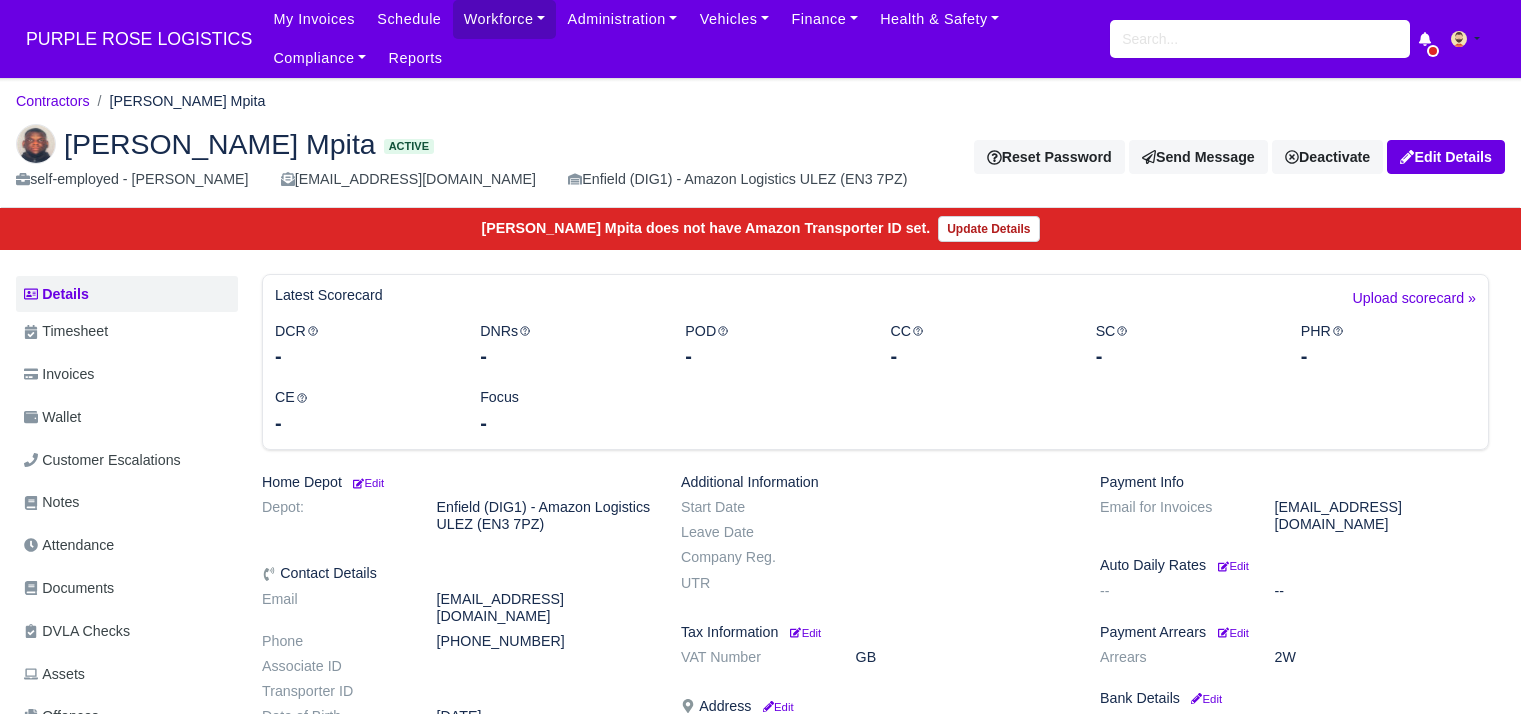scroll, scrollTop: 0, scrollLeft: 0, axis: both 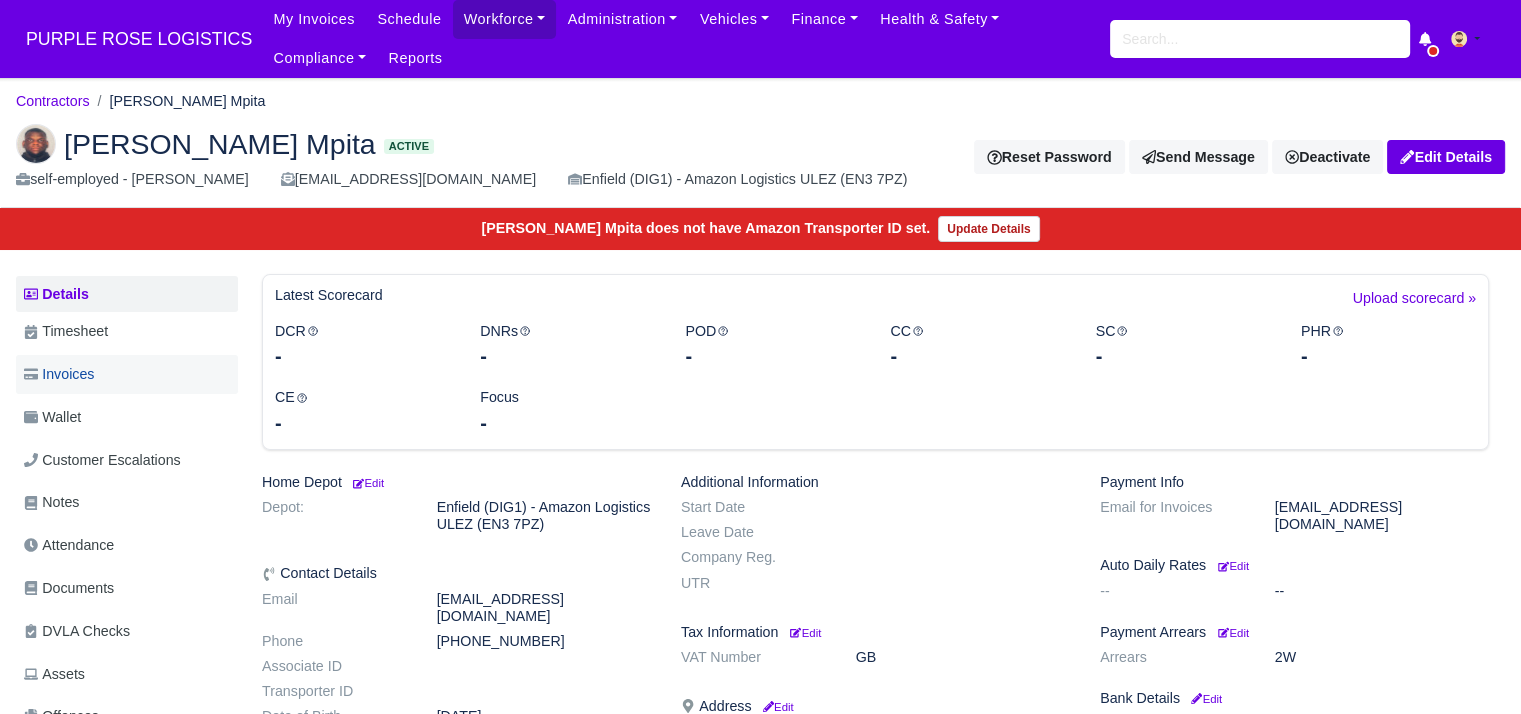 click on "Invoices" at bounding box center (127, 374) 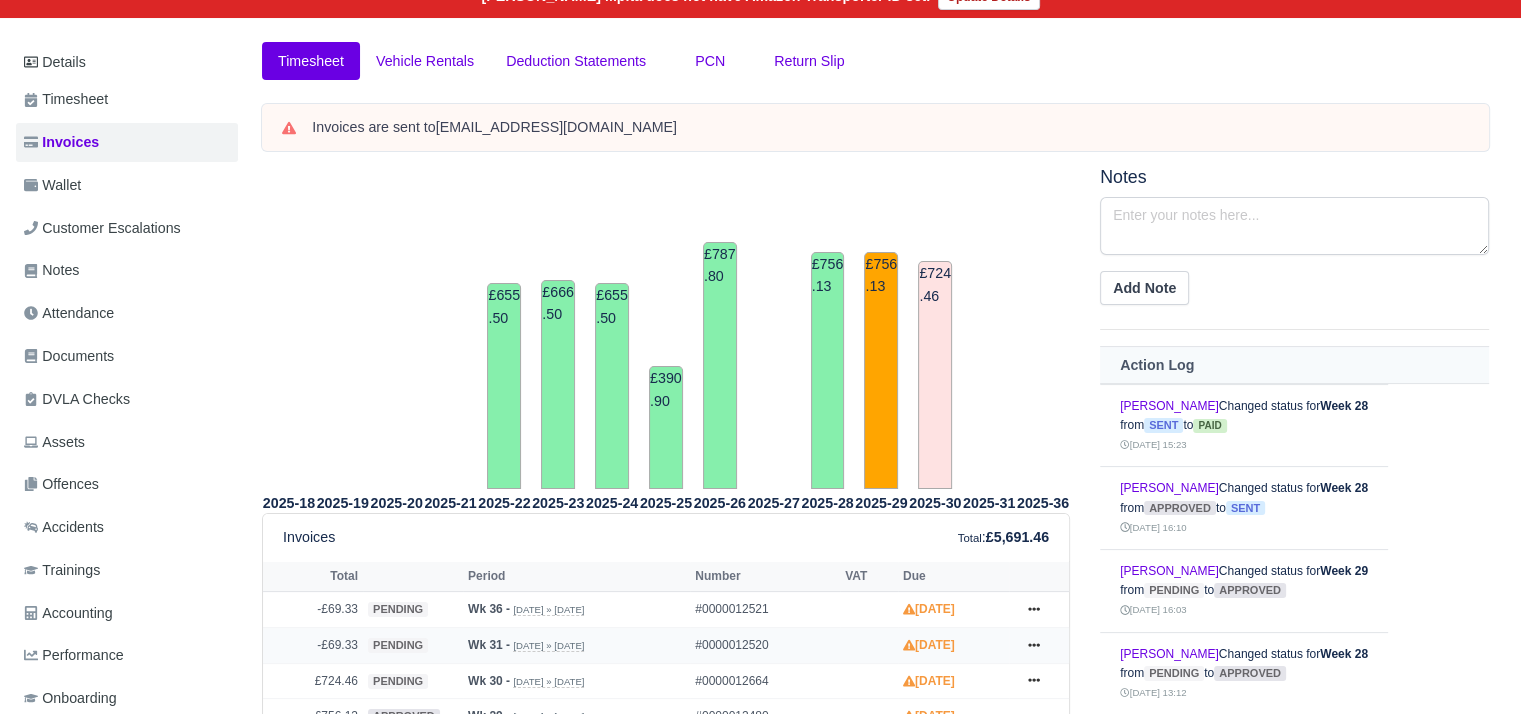 scroll, scrollTop: 232, scrollLeft: 0, axis: vertical 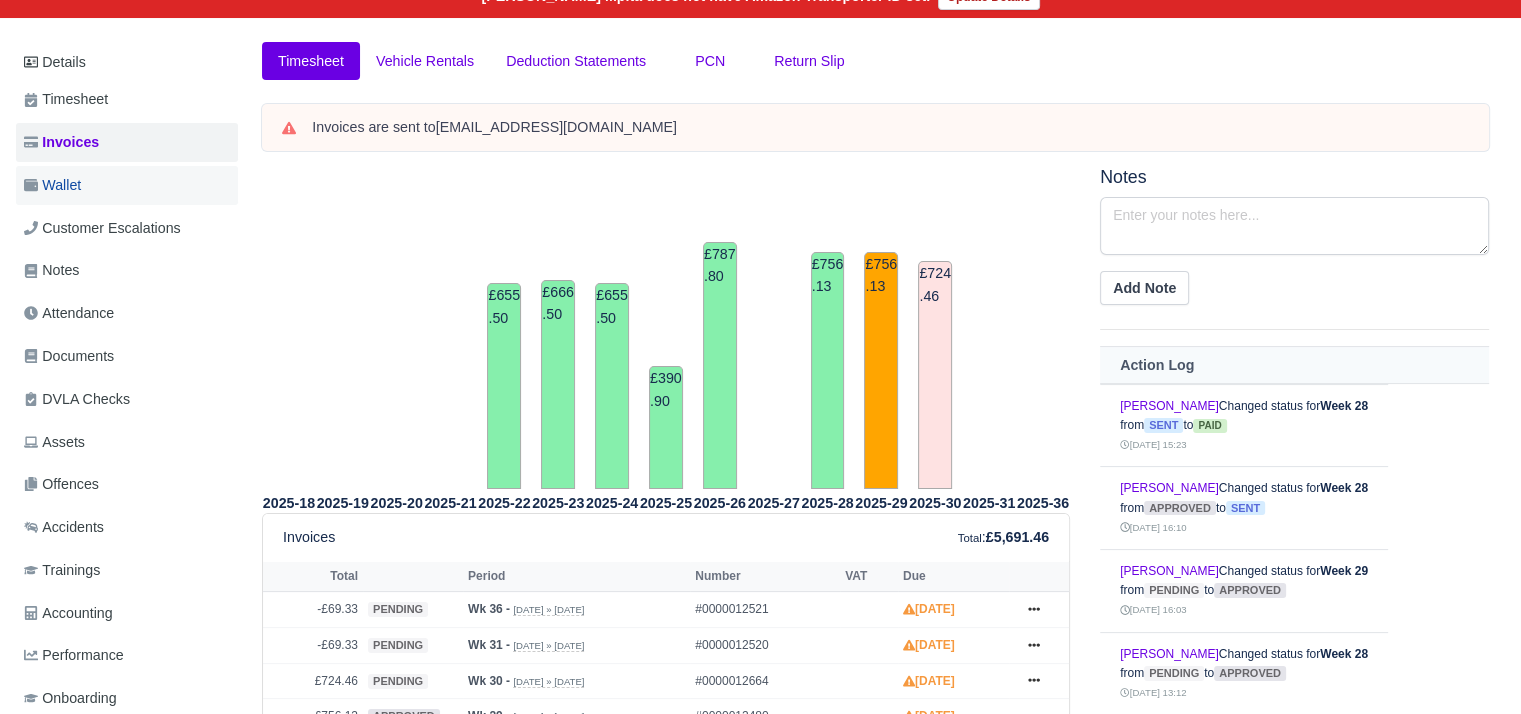 click on "Wallet" at bounding box center [127, 185] 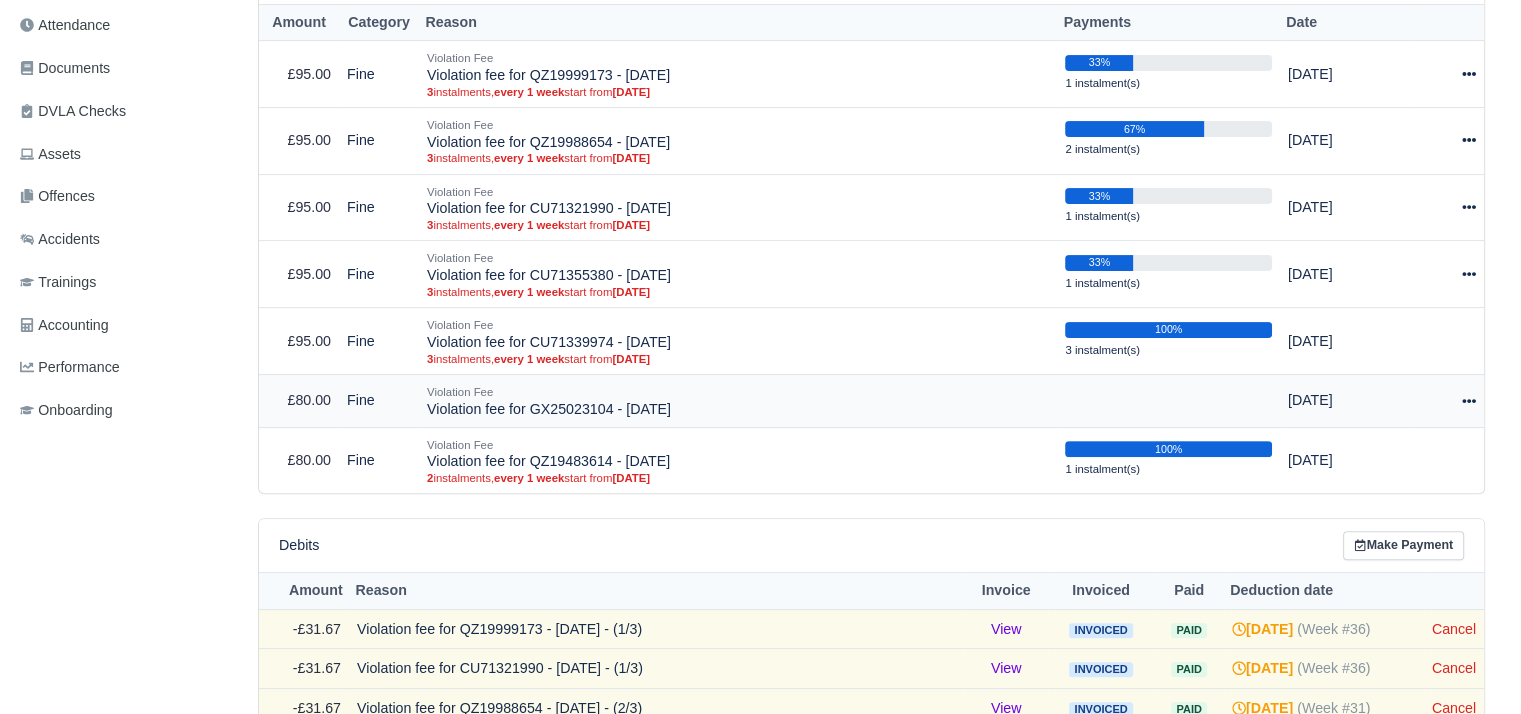 scroll, scrollTop: 1027, scrollLeft: 4, axis: both 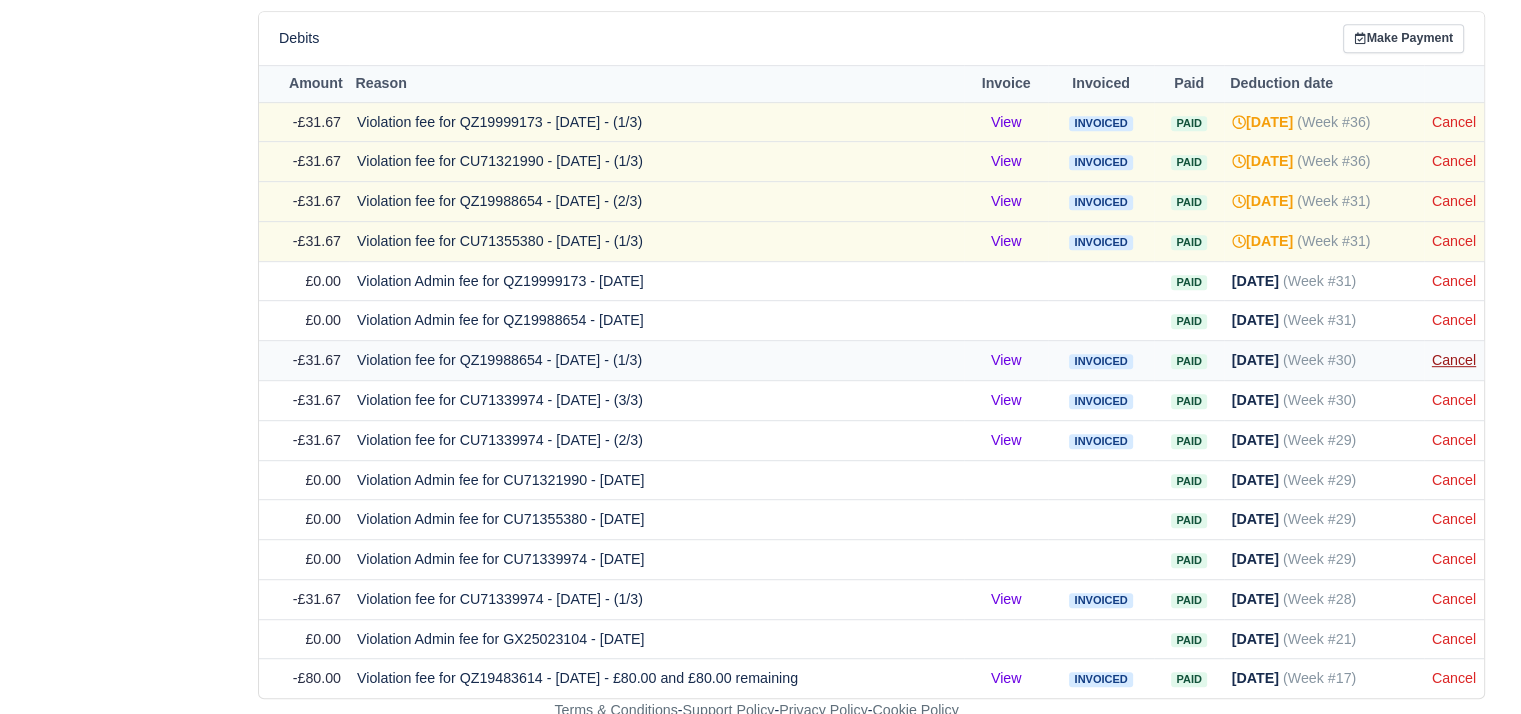 click on "Cancel" at bounding box center [1454, 360] 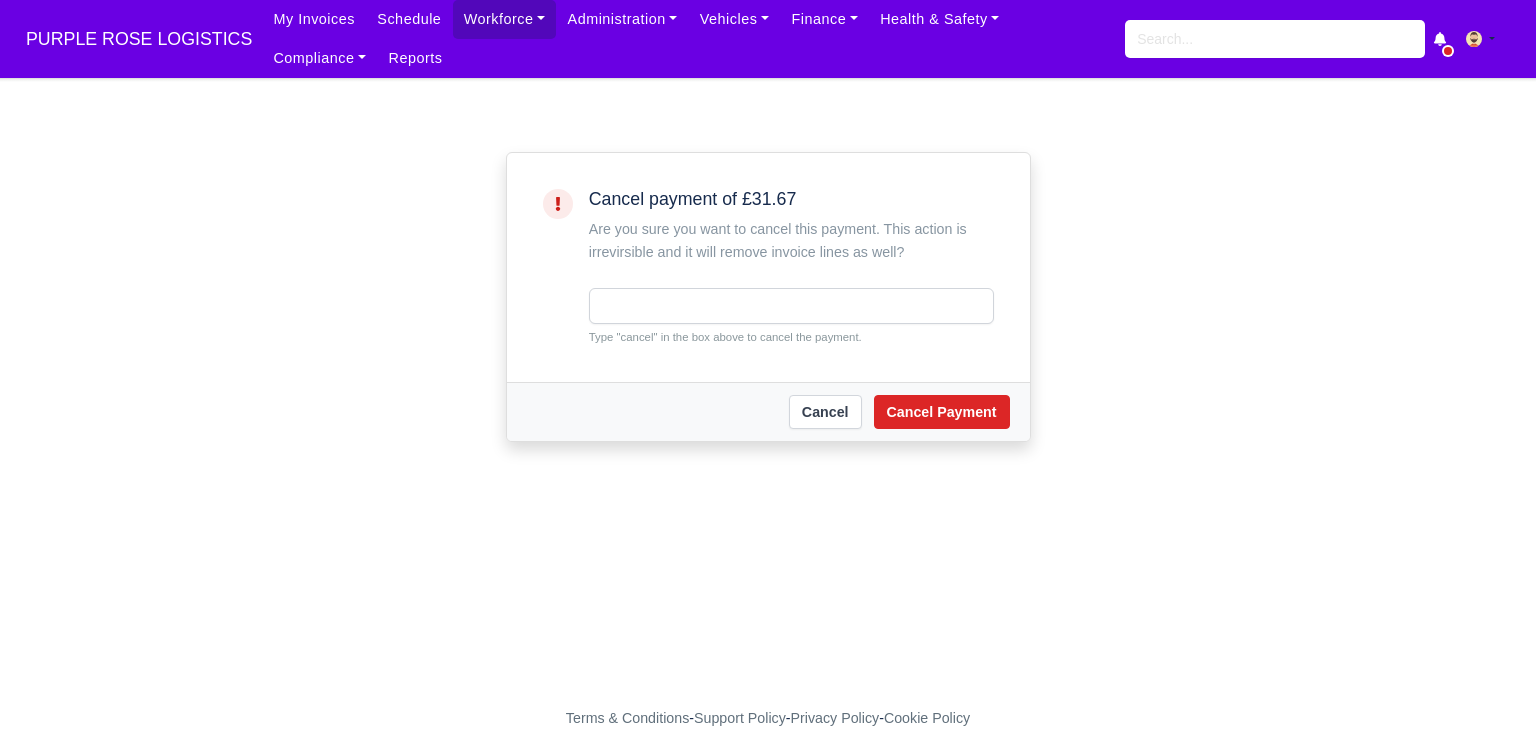 scroll, scrollTop: 0, scrollLeft: 0, axis: both 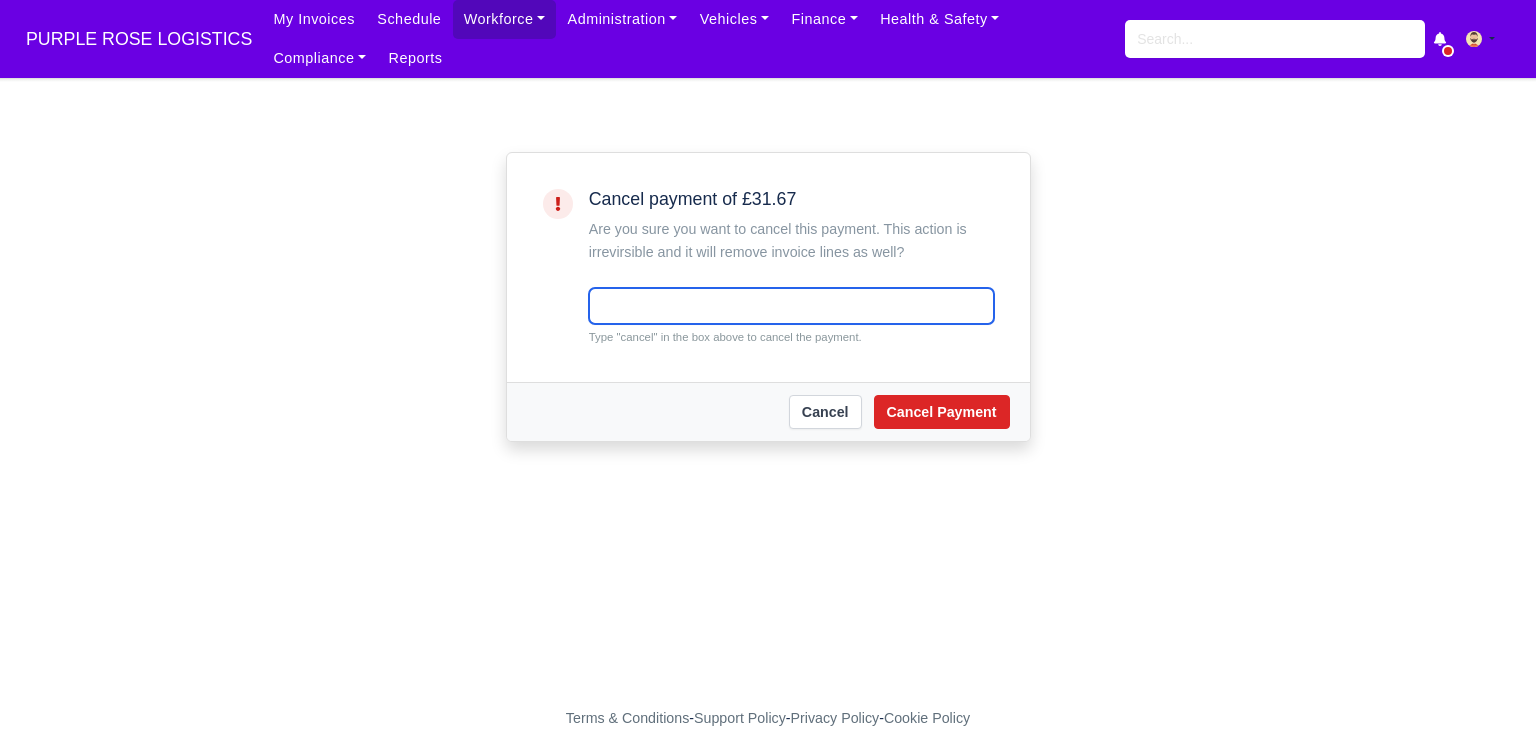 click at bounding box center (791, 306) 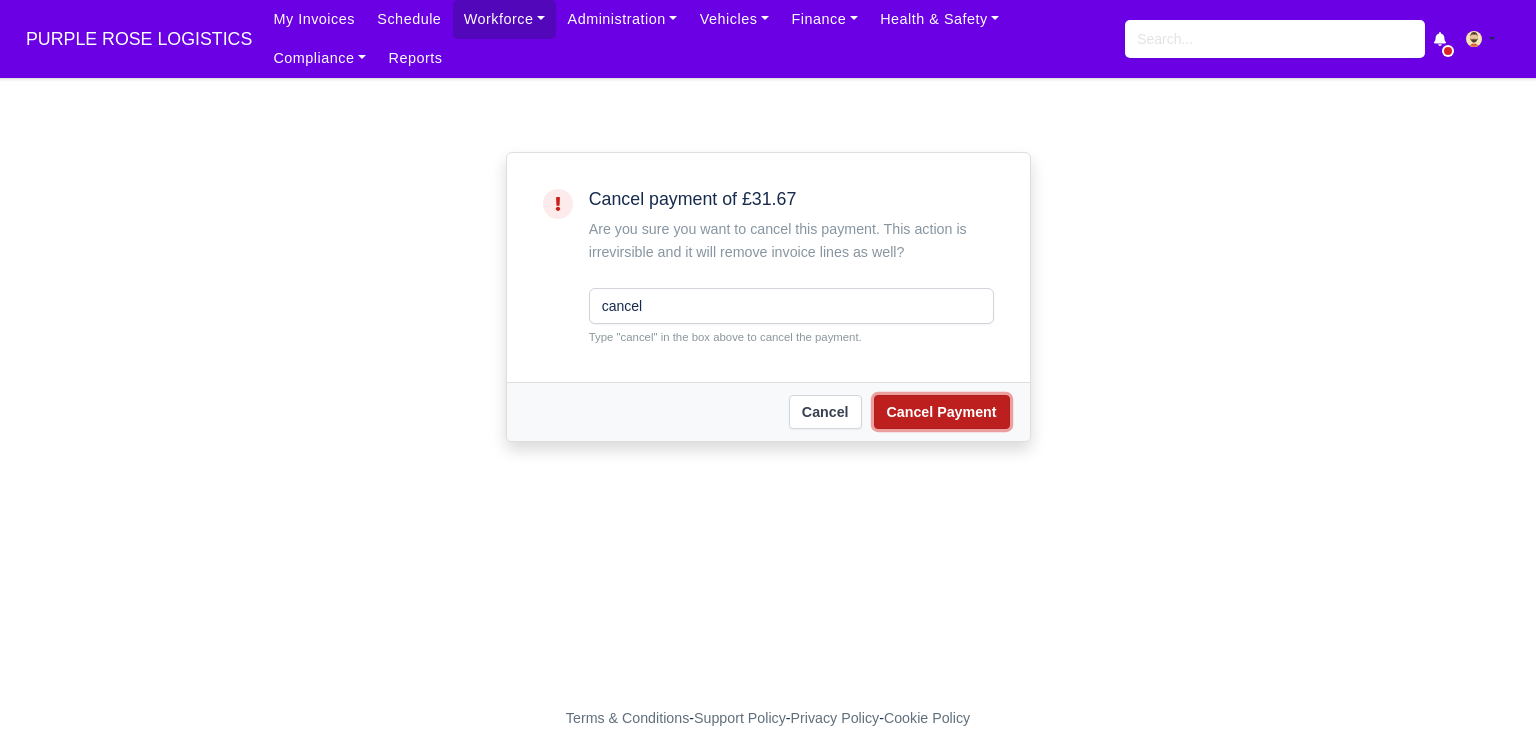 click on "Cancel Payment" at bounding box center (942, 412) 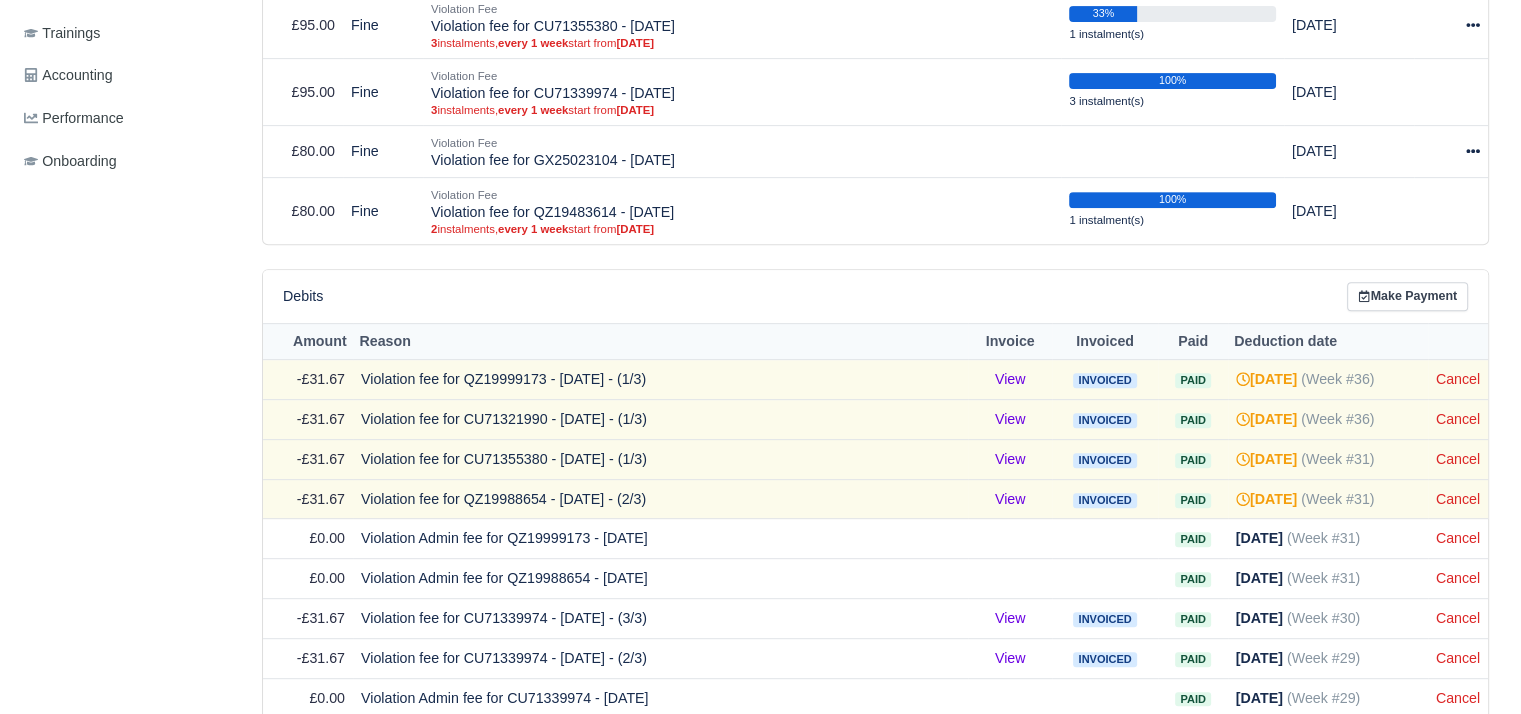 scroll, scrollTop: 1026, scrollLeft: 0, axis: vertical 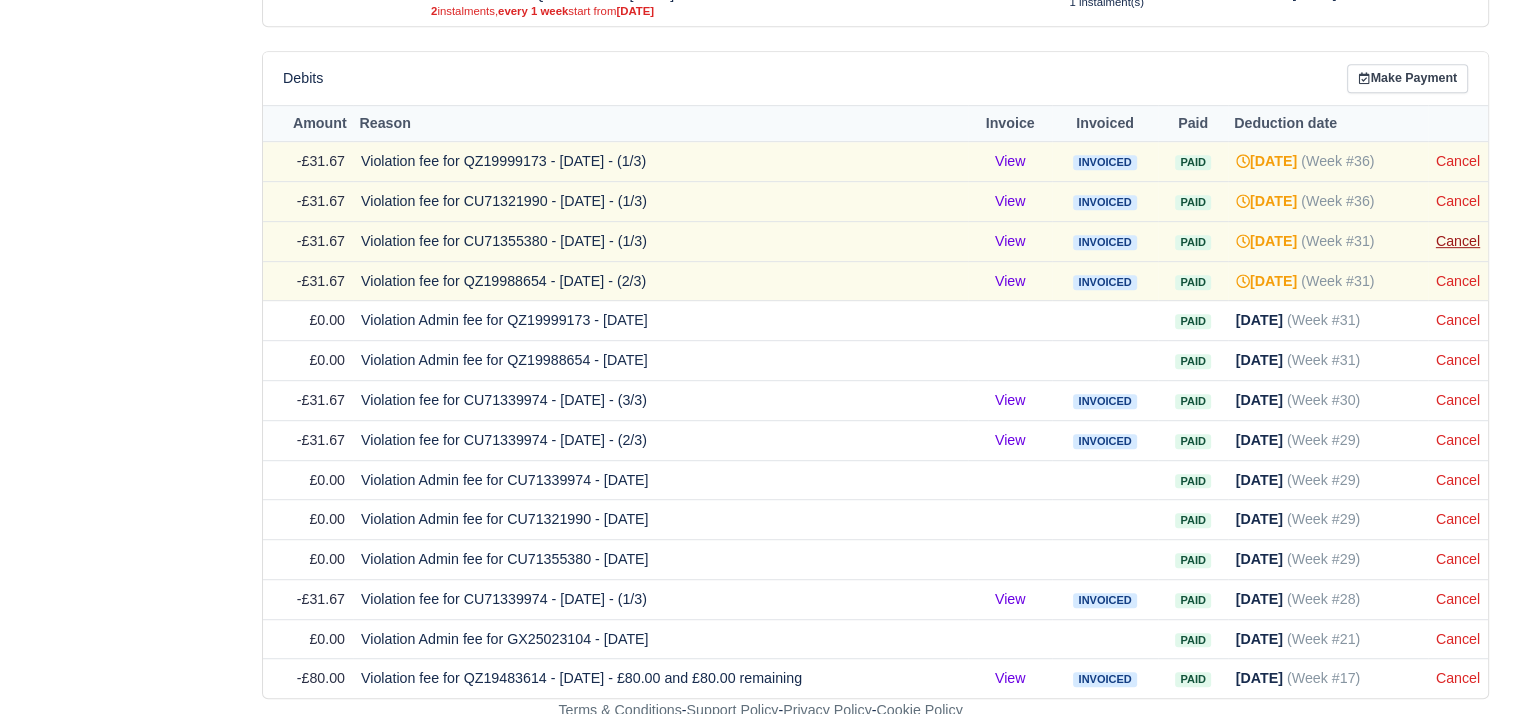 click on "Cancel" at bounding box center [1458, 241] 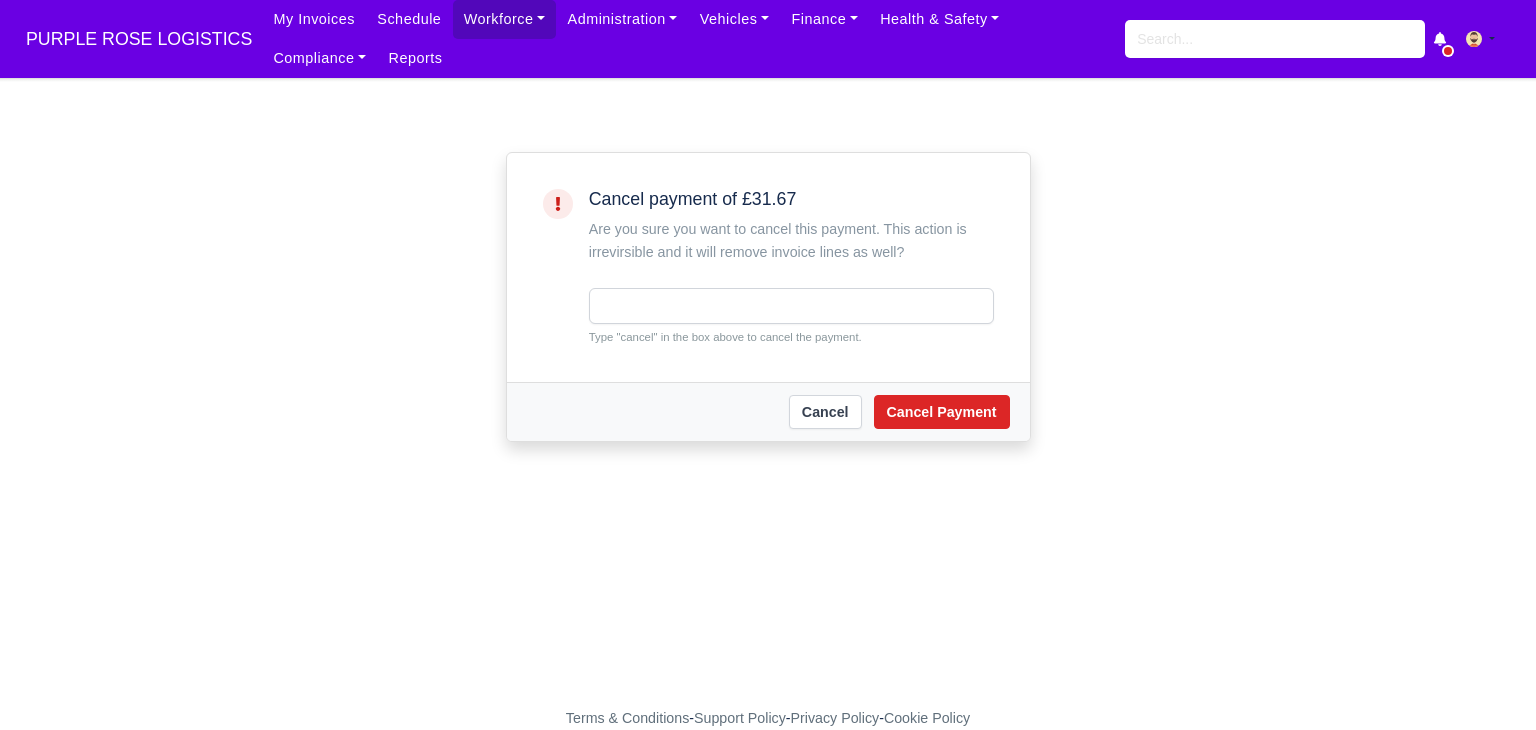 scroll, scrollTop: 0, scrollLeft: 0, axis: both 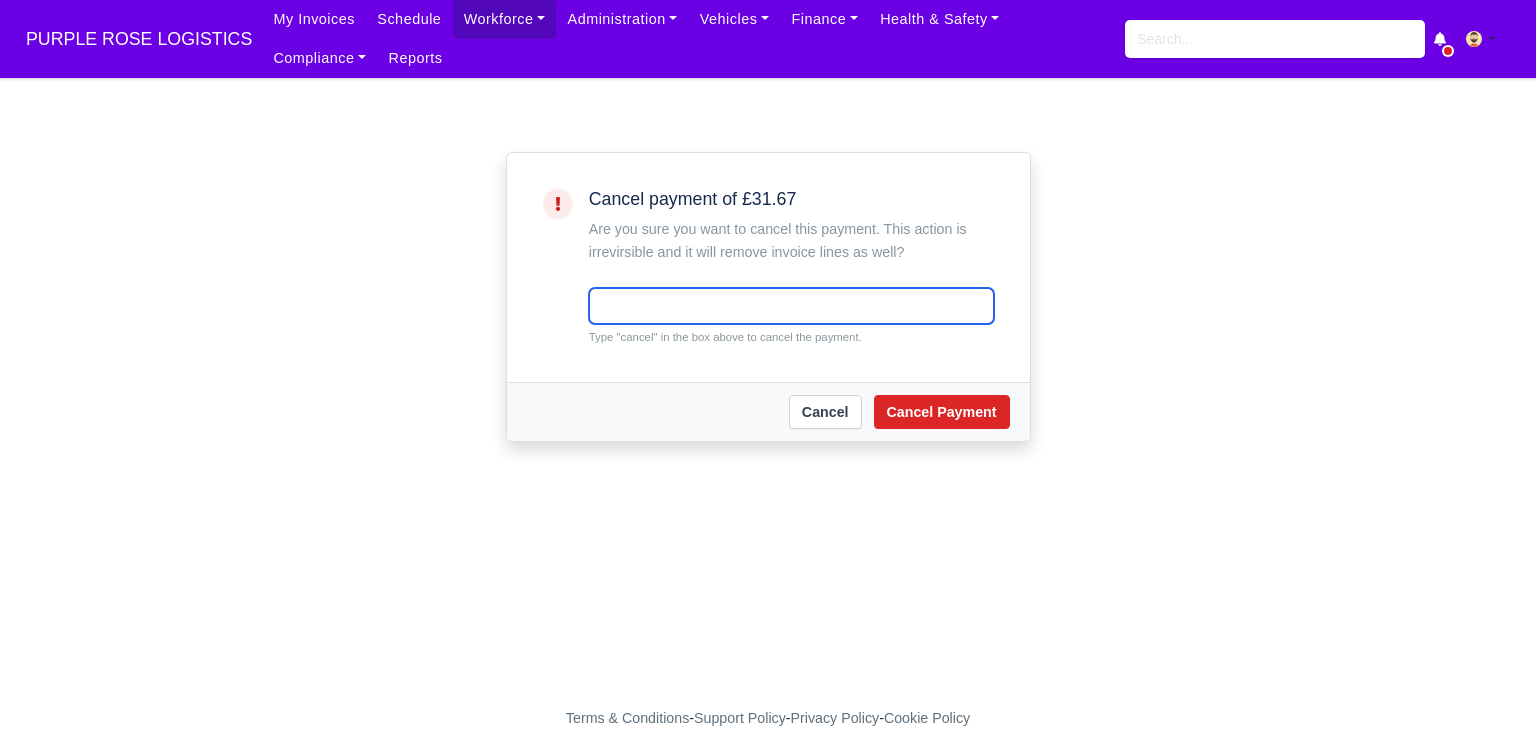 click at bounding box center (791, 306) 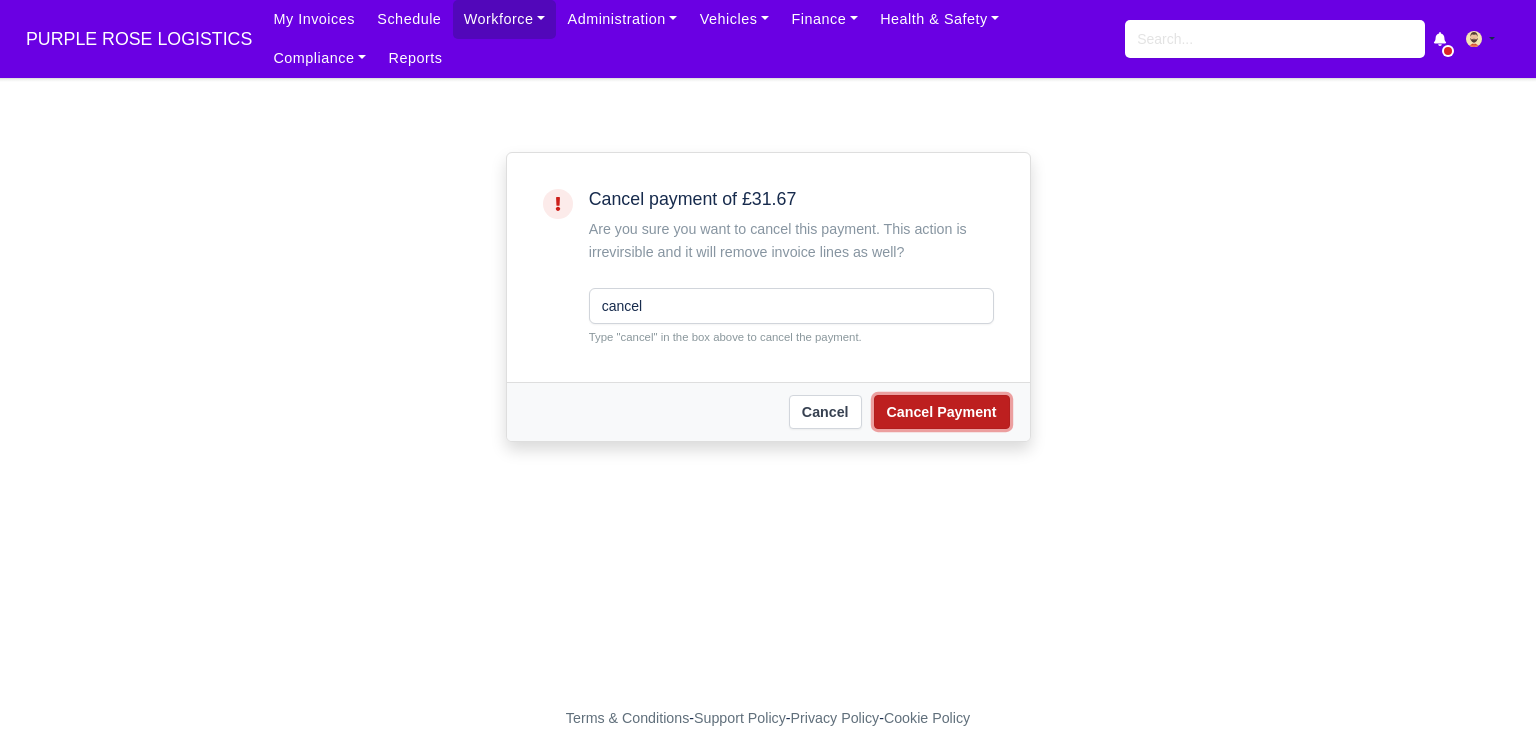 click on "Cancel Payment" at bounding box center [942, 412] 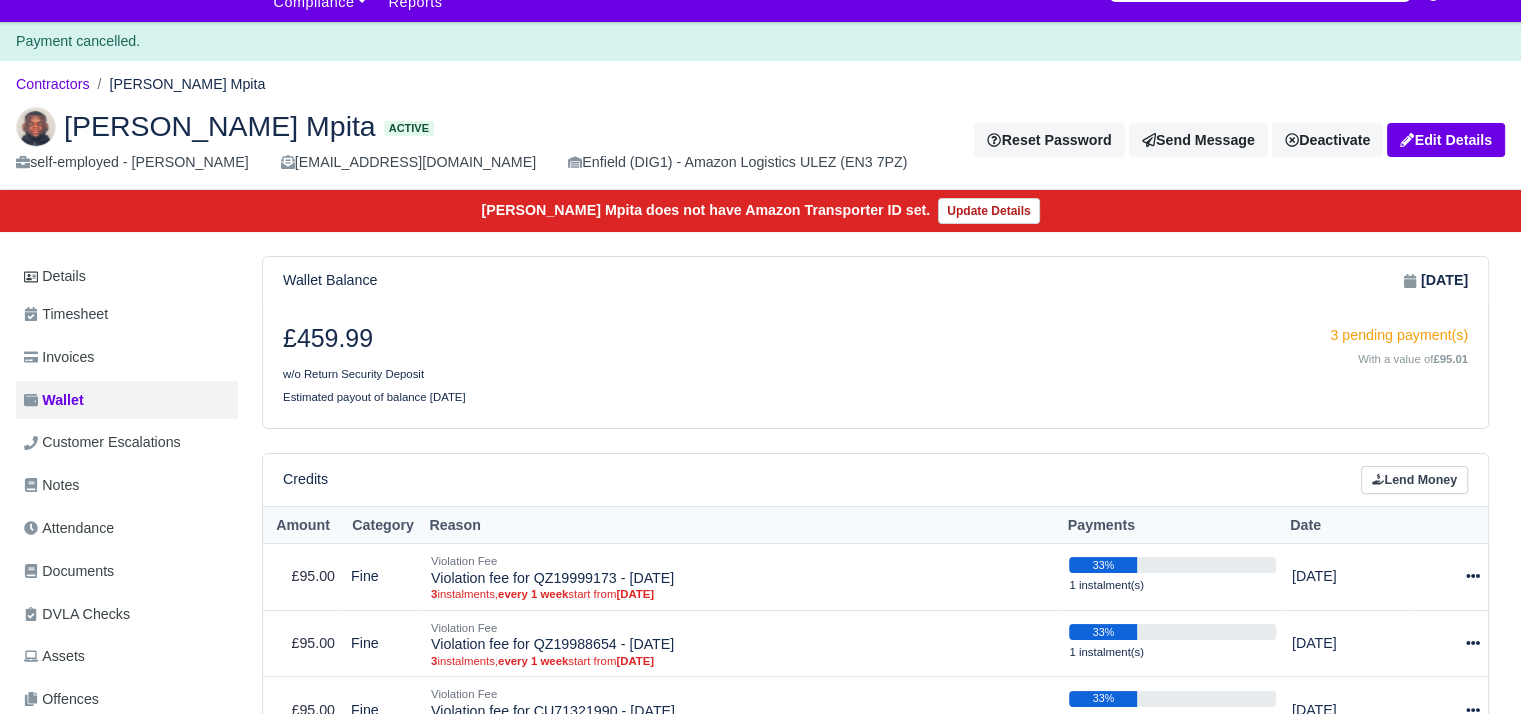 scroll, scrollTop: 0, scrollLeft: 0, axis: both 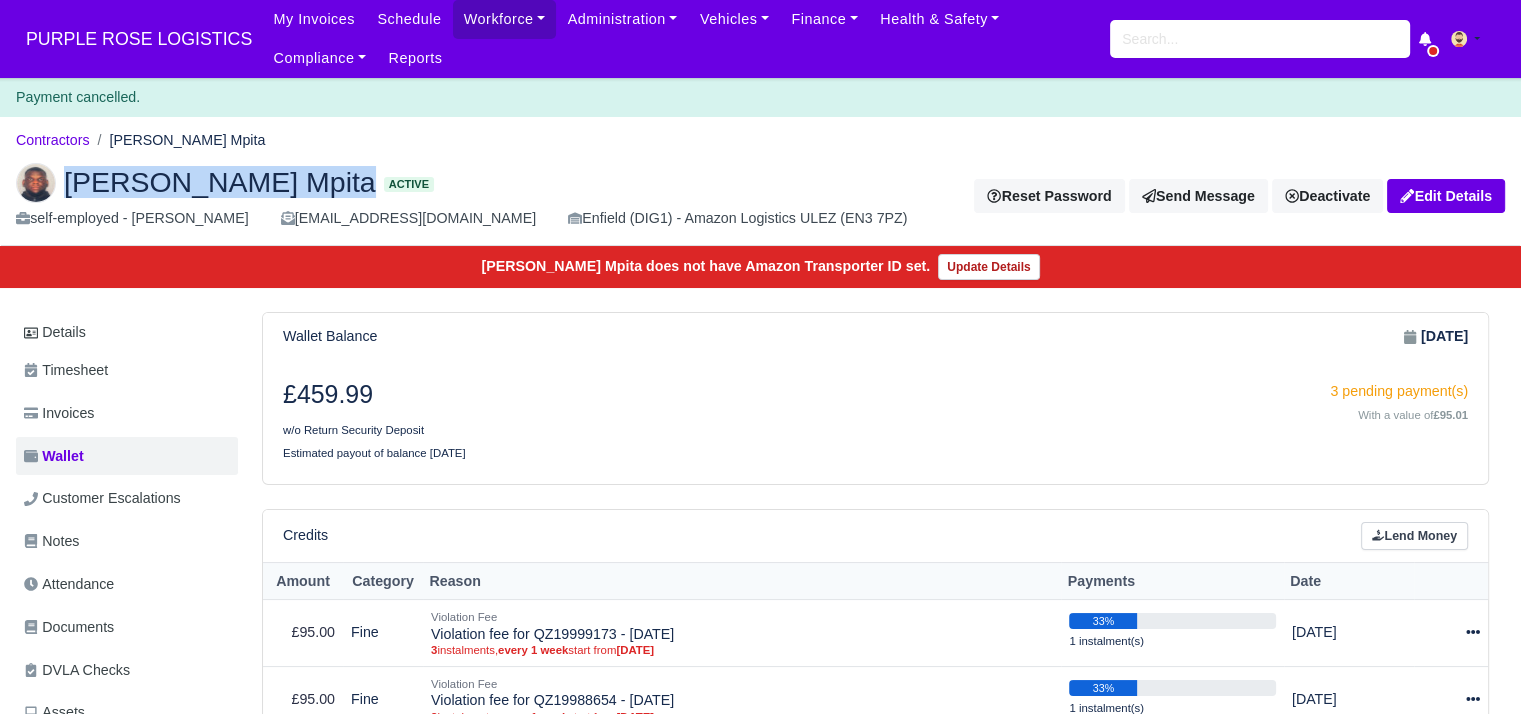 drag, startPoint x: 373, startPoint y: 189, endPoint x: 63, endPoint y: 180, distance: 310.1306 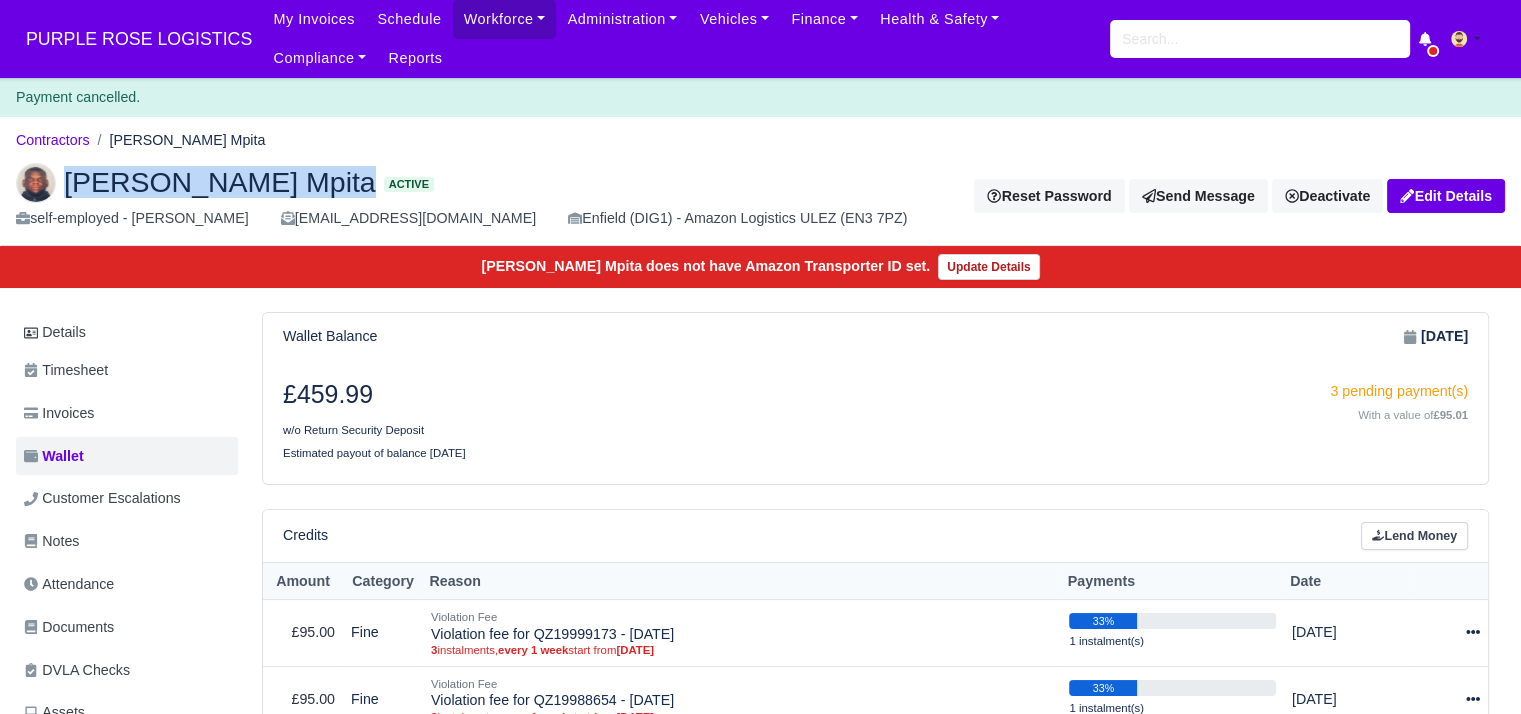 click on "Stephen Bondoki Mpita
Active" at bounding box center [469, 183] 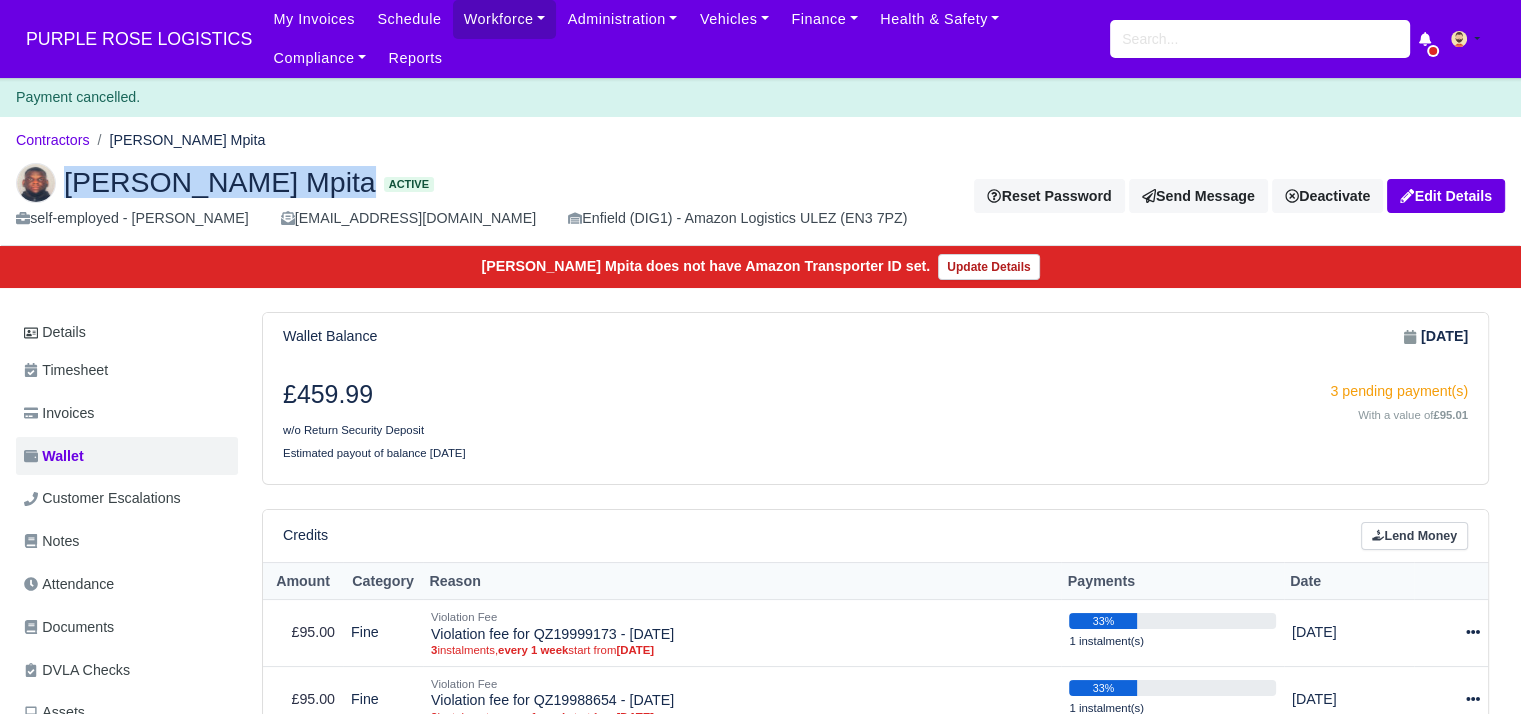 copy on "[PERSON_NAME] Mpita" 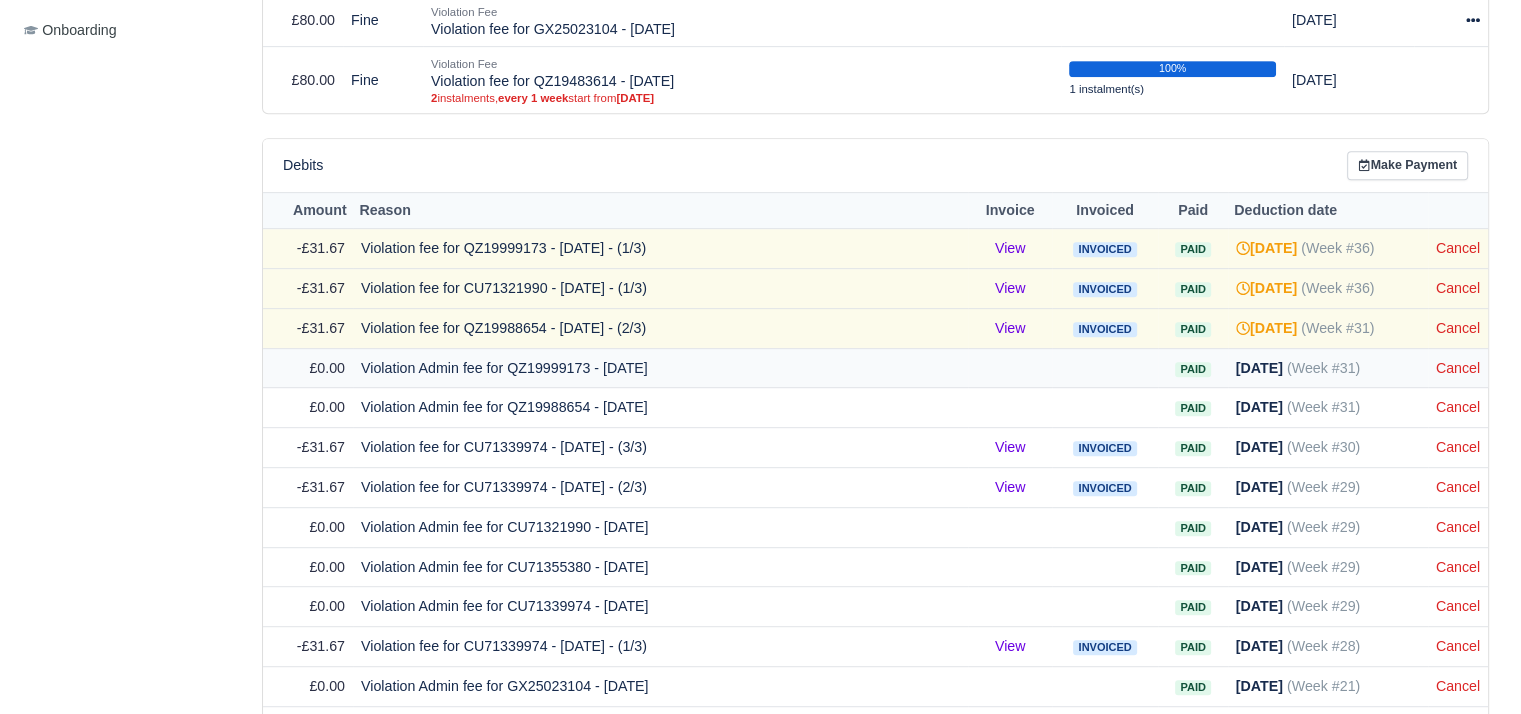 scroll, scrollTop: 936, scrollLeft: 0, axis: vertical 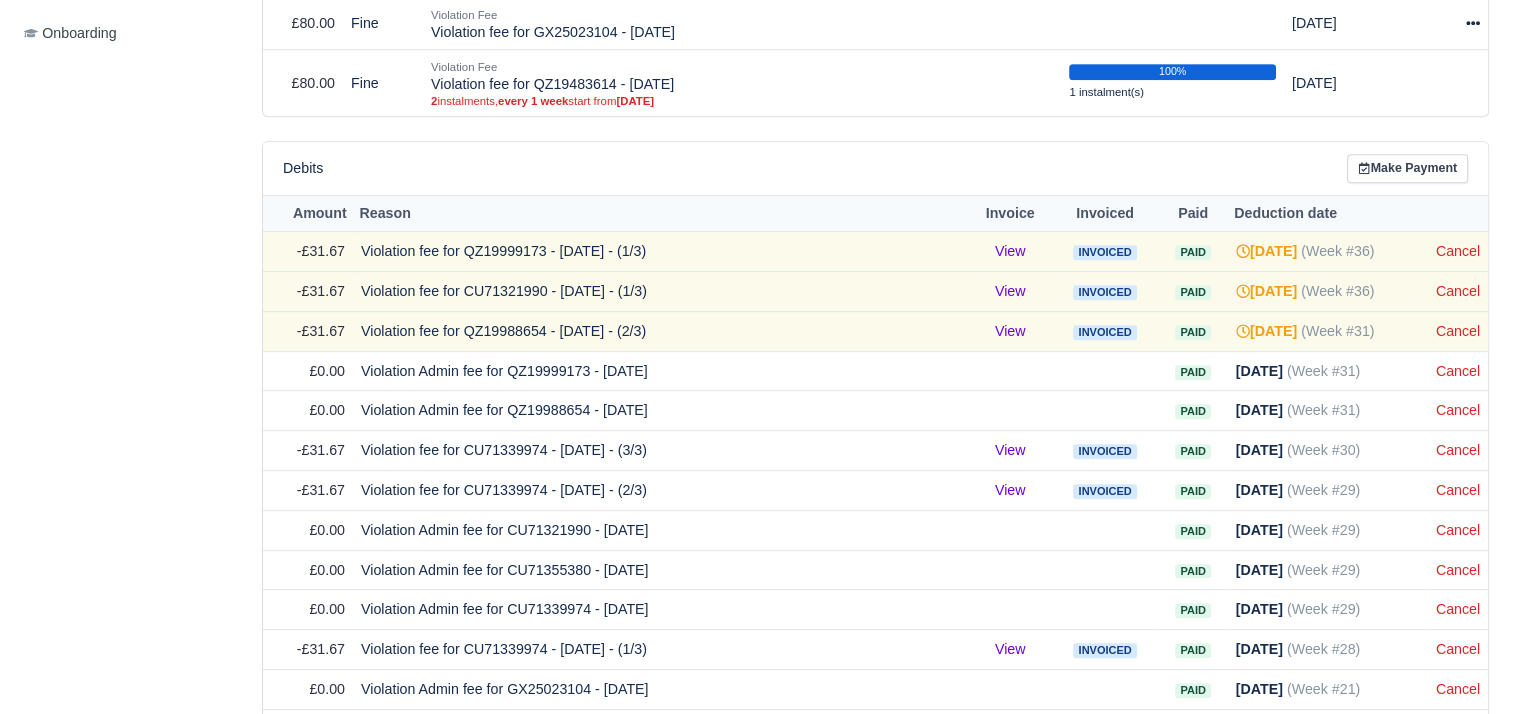 click on "Cancel" at bounding box center (1458, 252) 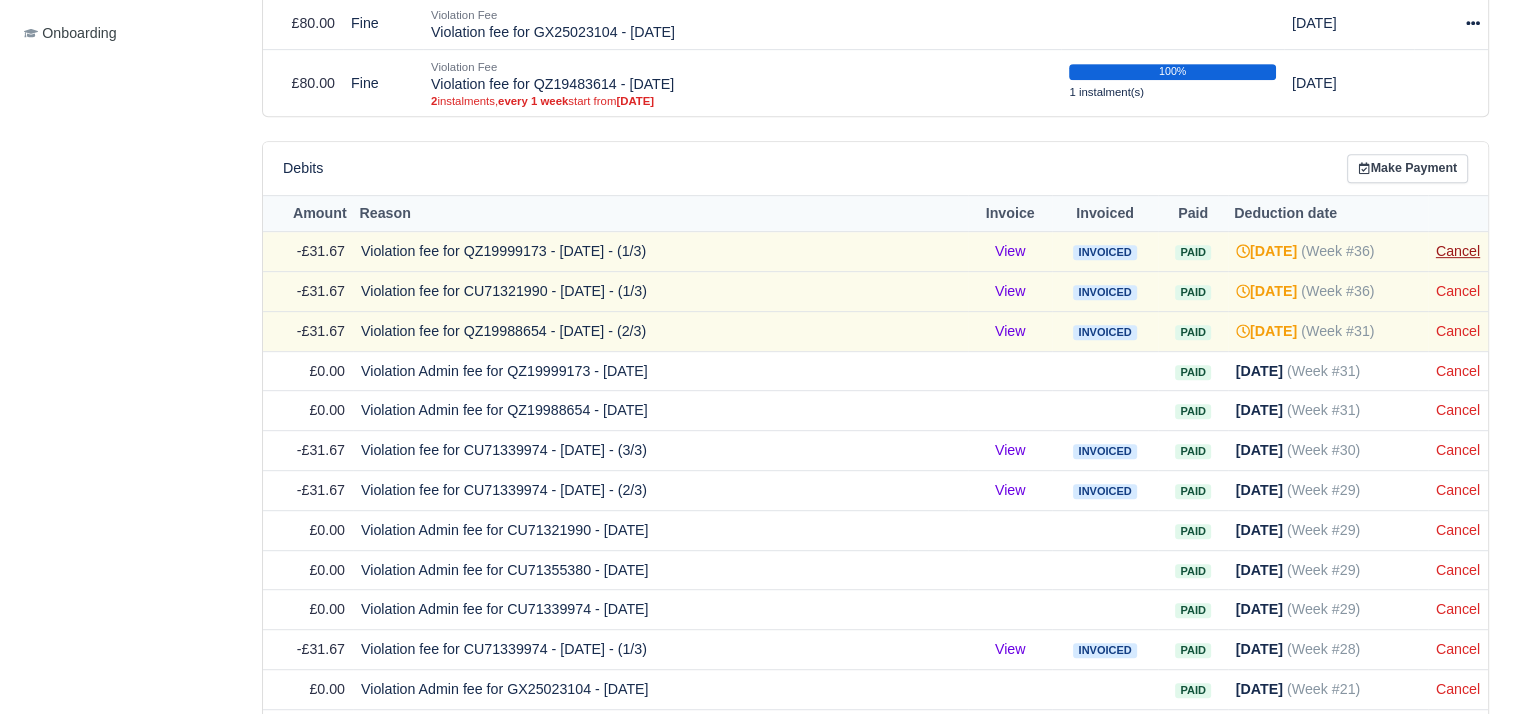 click on "Cancel" at bounding box center [1458, 251] 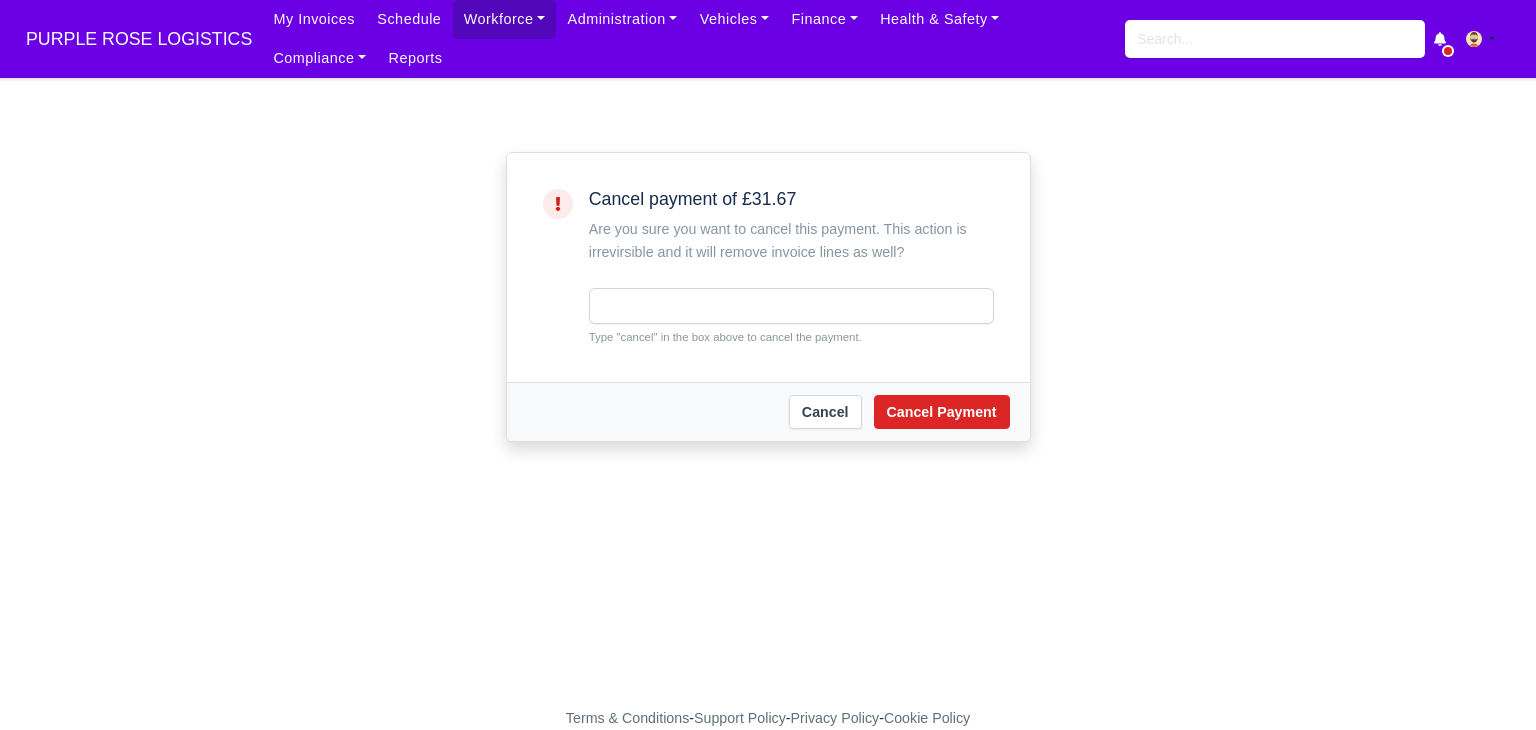scroll, scrollTop: 0, scrollLeft: 0, axis: both 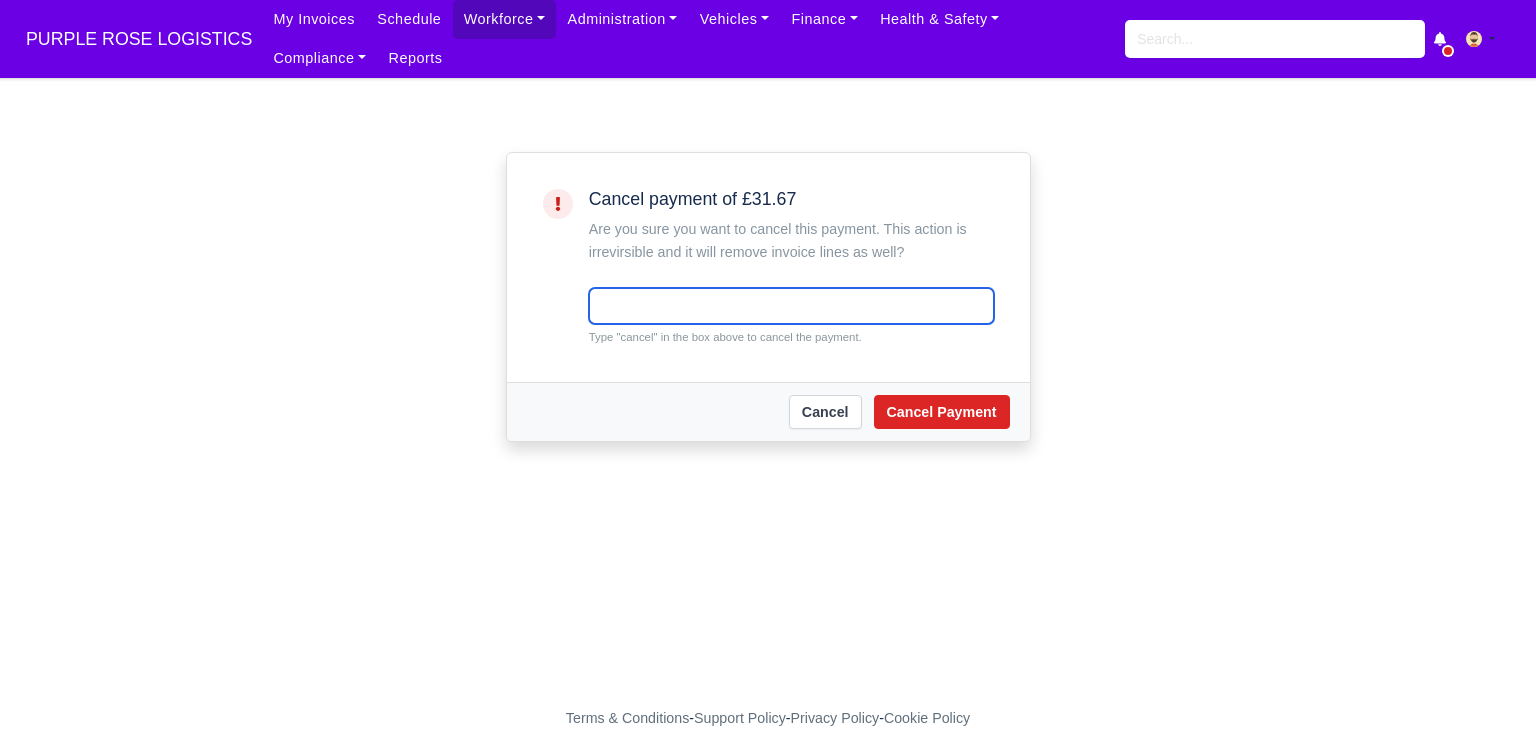 click at bounding box center (791, 306) 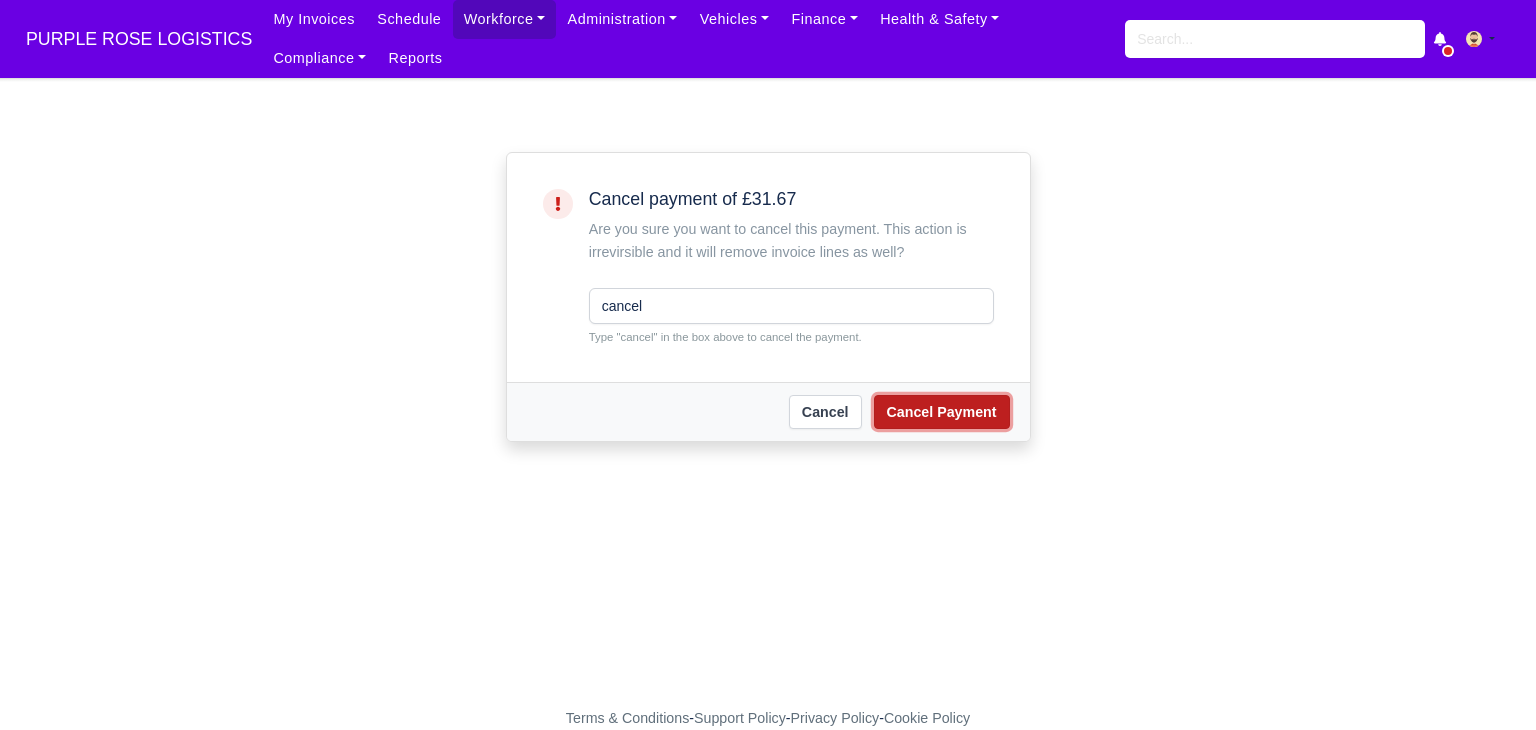 click on "Cancel Payment" at bounding box center [942, 412] 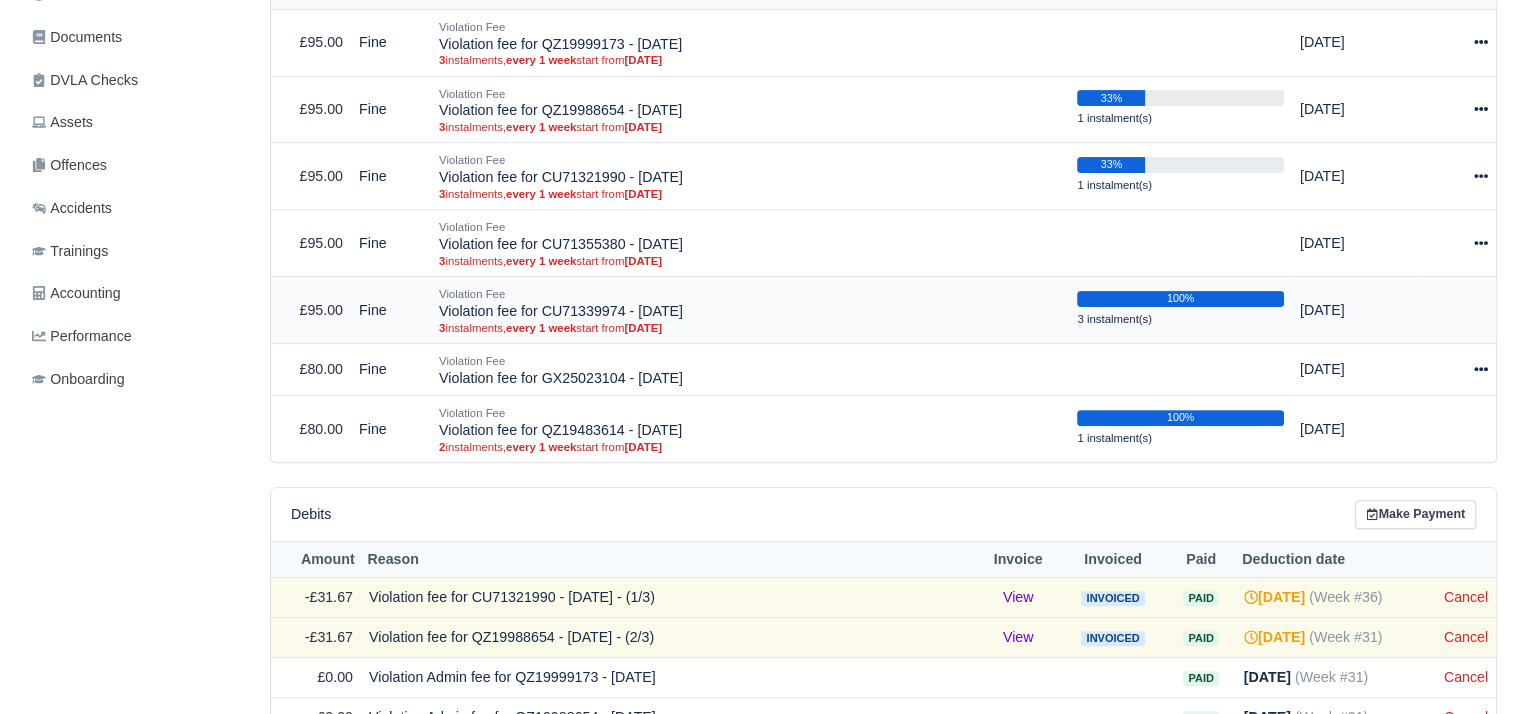 scroll, scrollTop: 586, scrollLeft: 0, axis: vertical 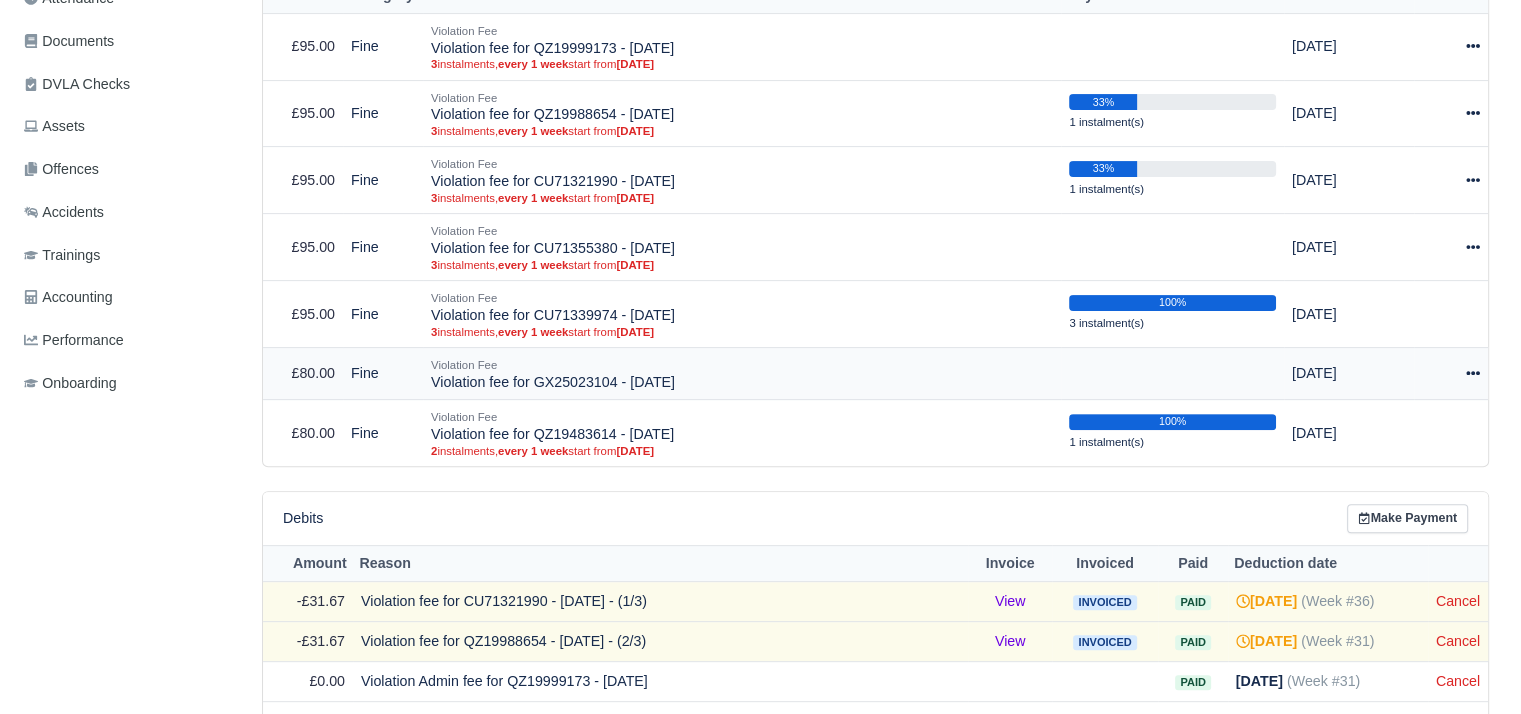 click 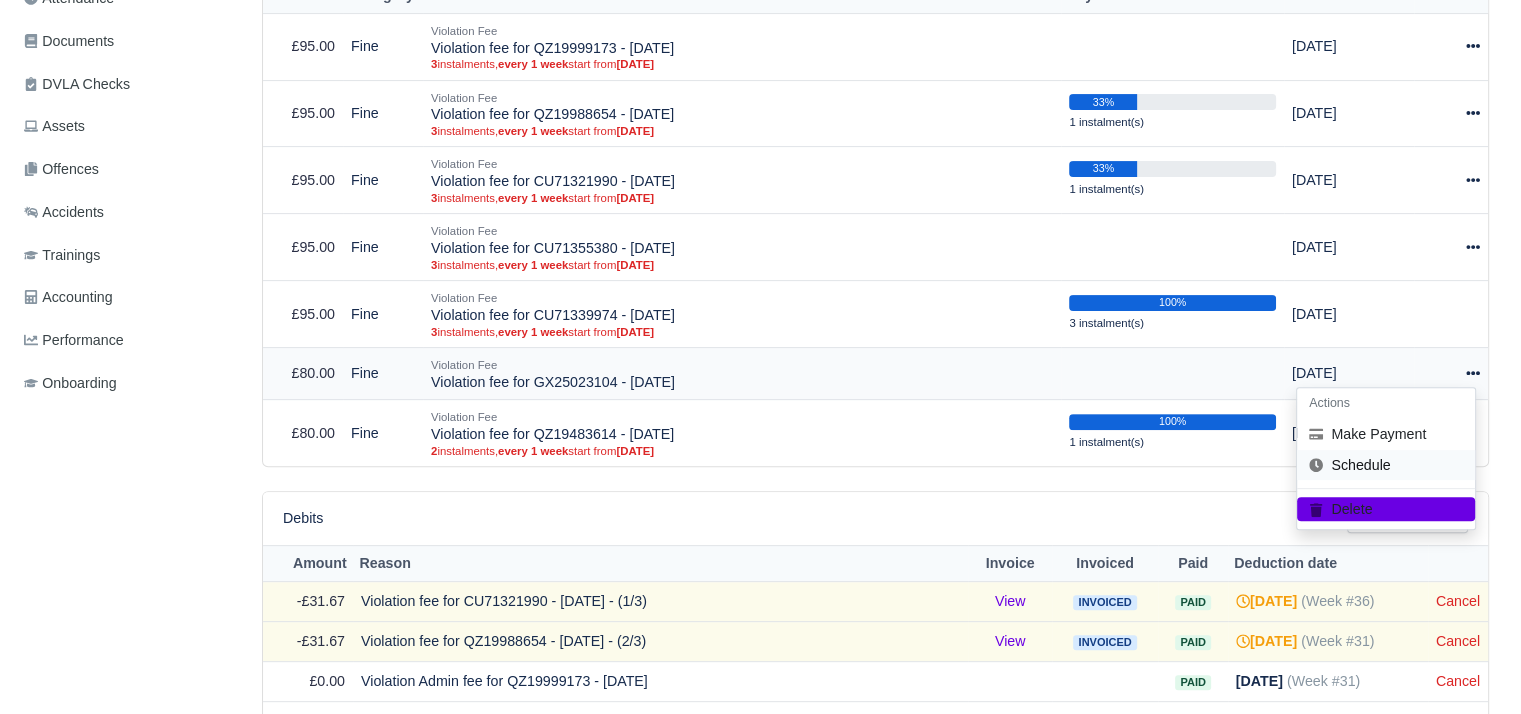 click on "Schedule" at bounding box center (1386, 465) 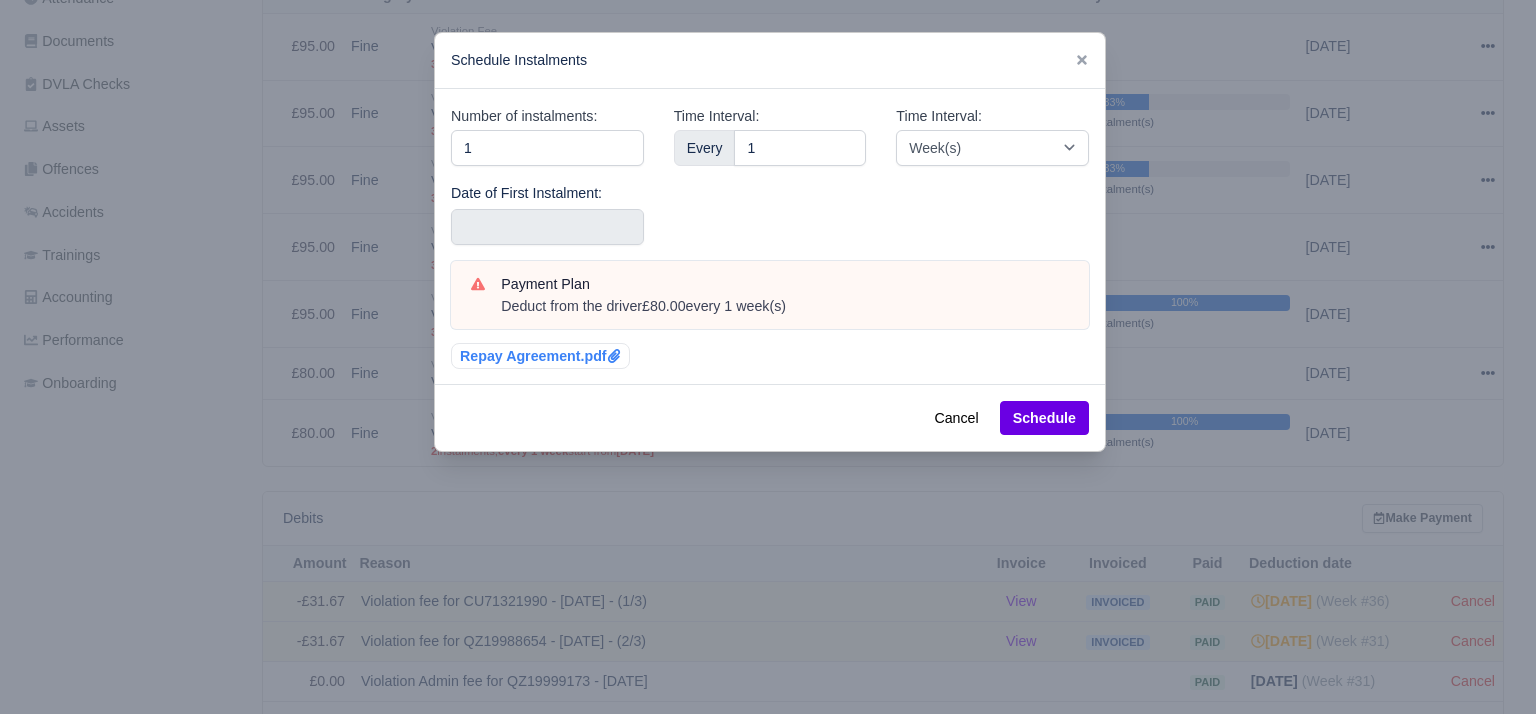 click on "Number of instalments:
1
Date of First Instalment:" at bounding box center (547, 183) 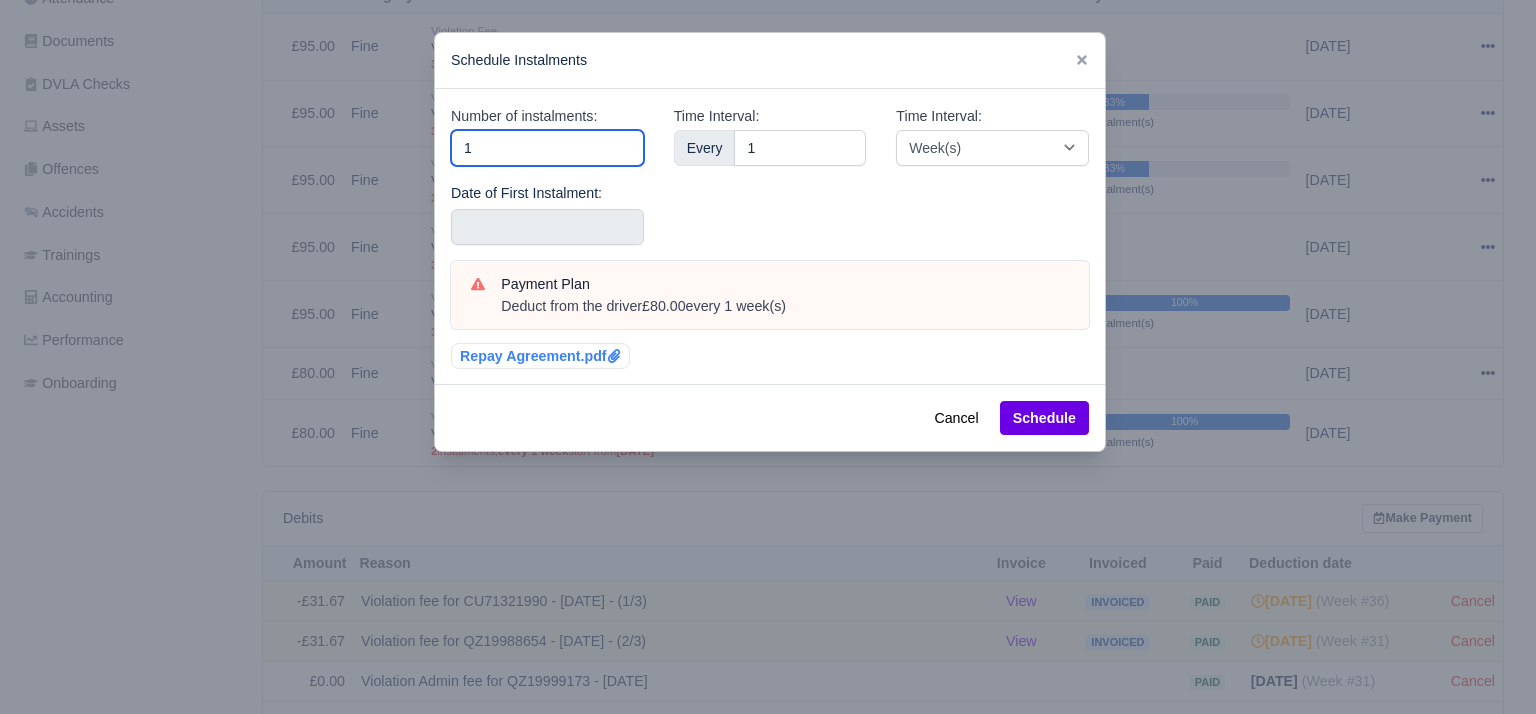 click on "1" at bounding box center [547, 148] 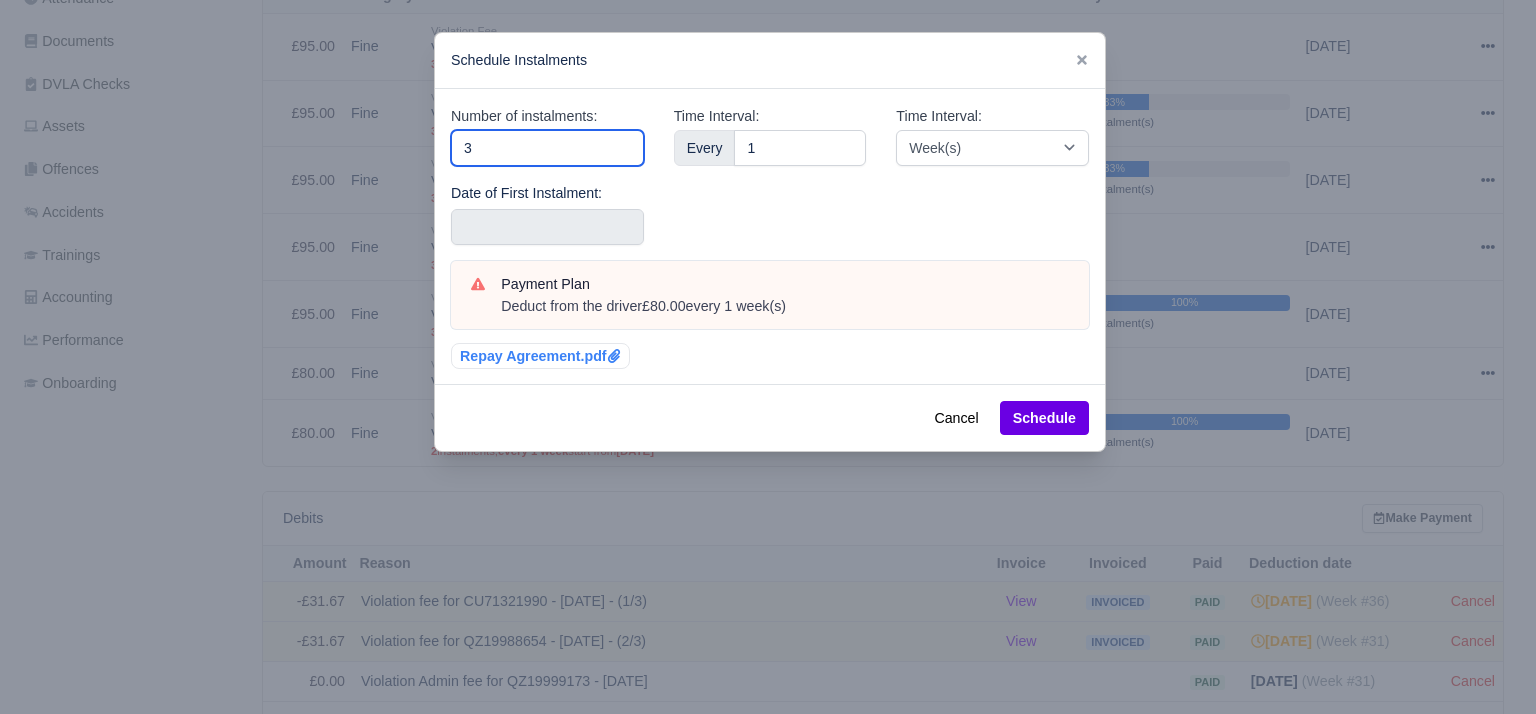 type 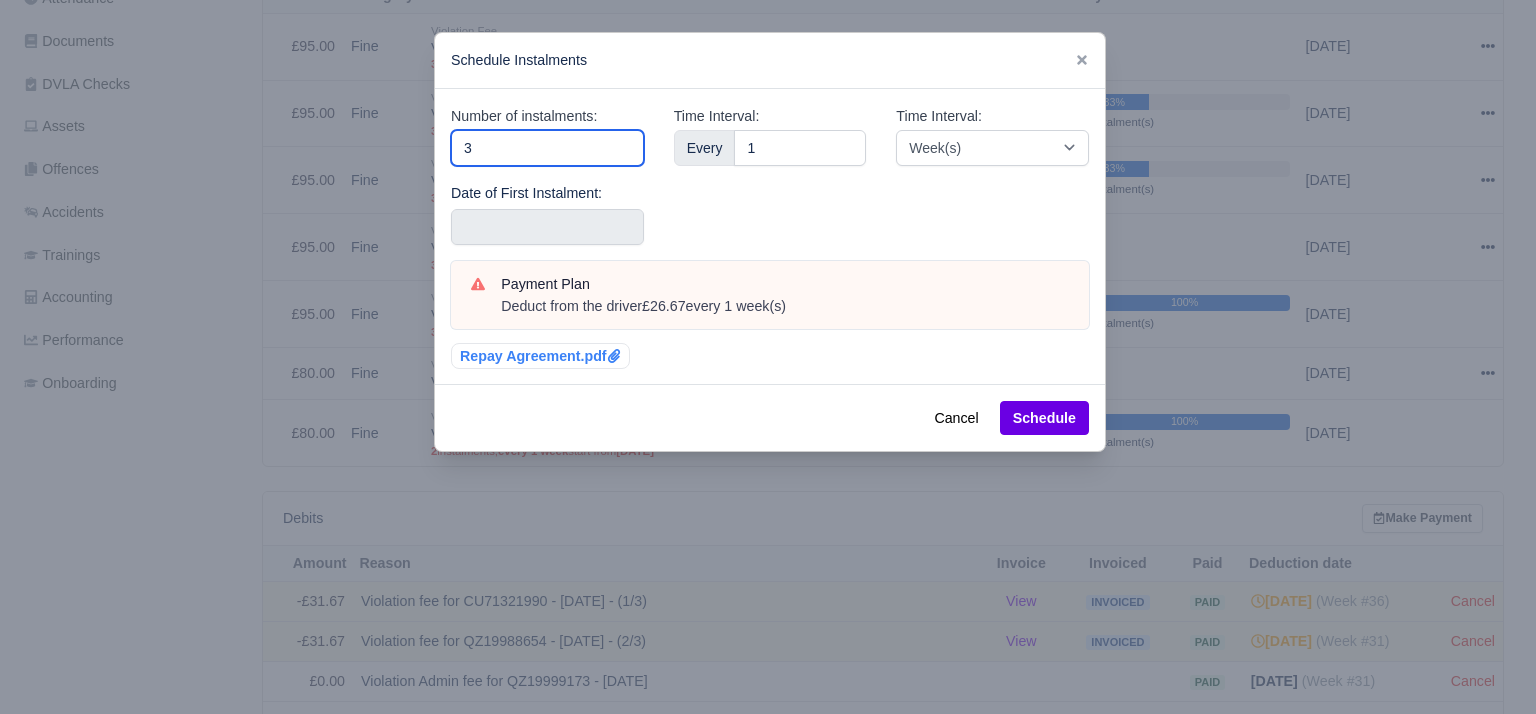 type on "3" 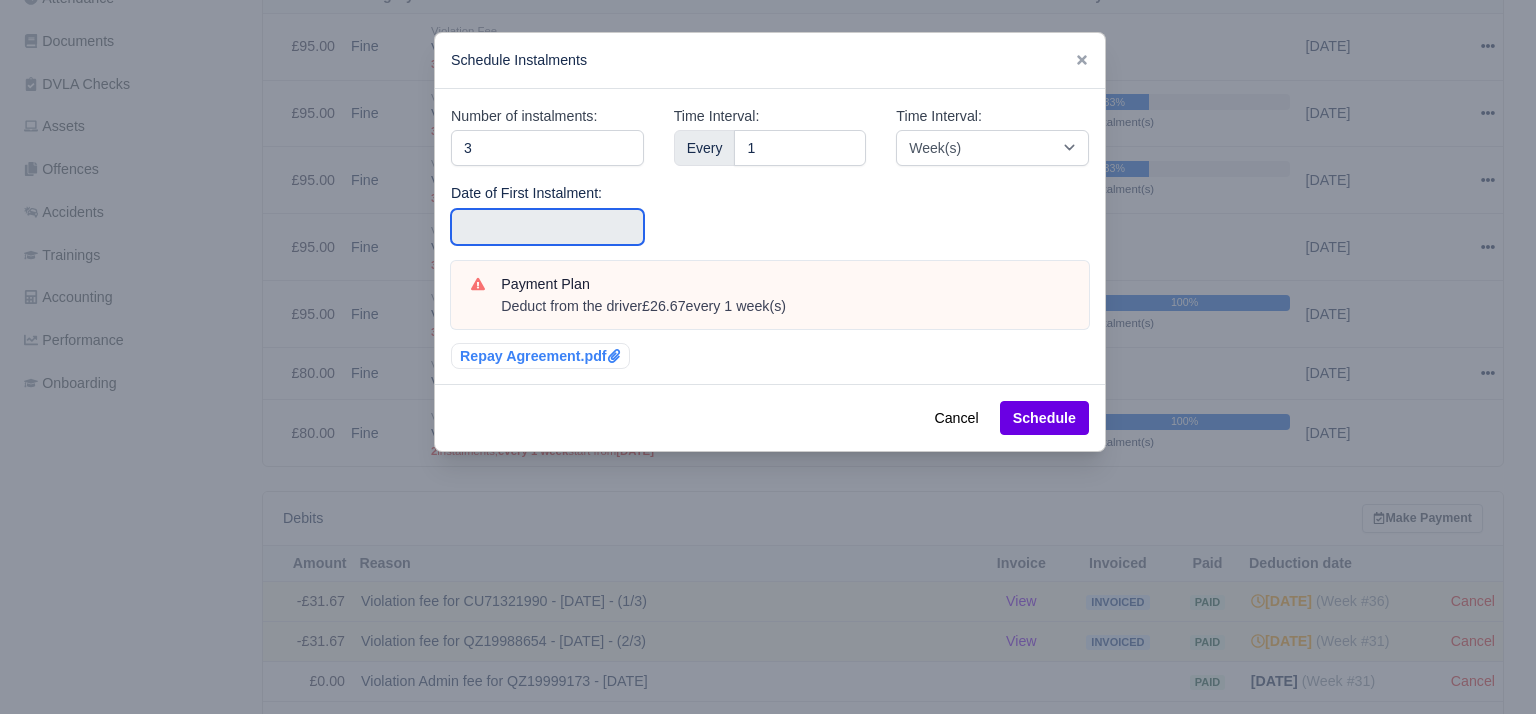click at bounding box center (547, 227) 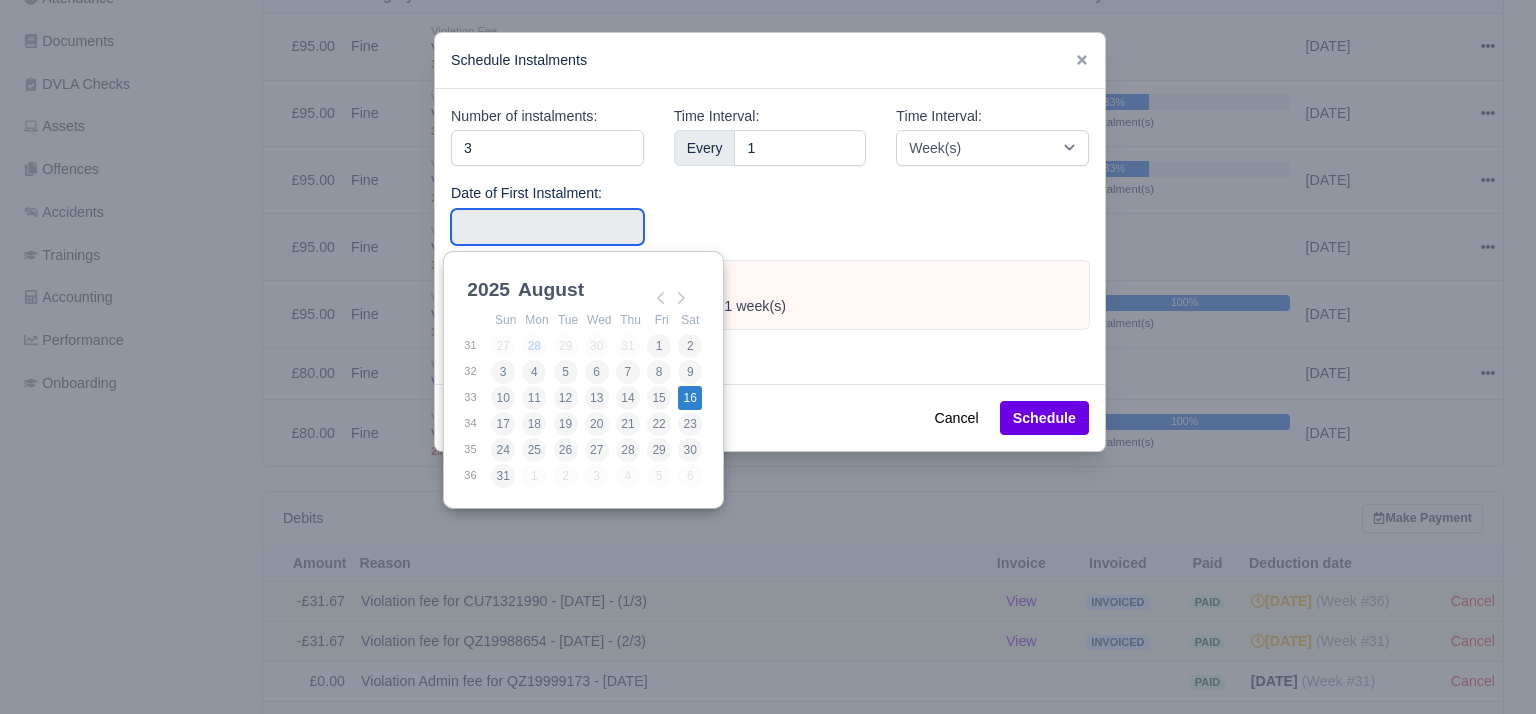 type on "2025-08-16" 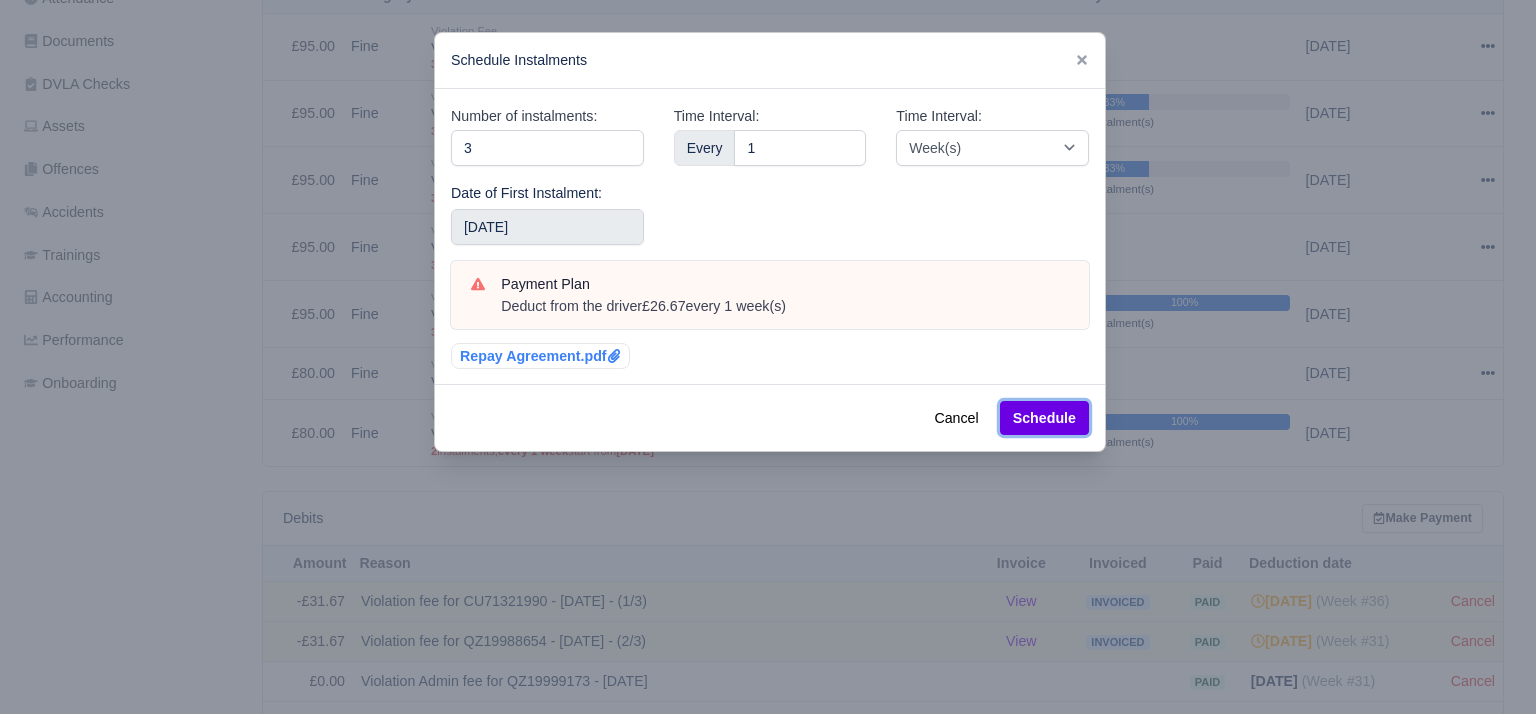 click on "Schedule" at bounding box center [1044, 418] 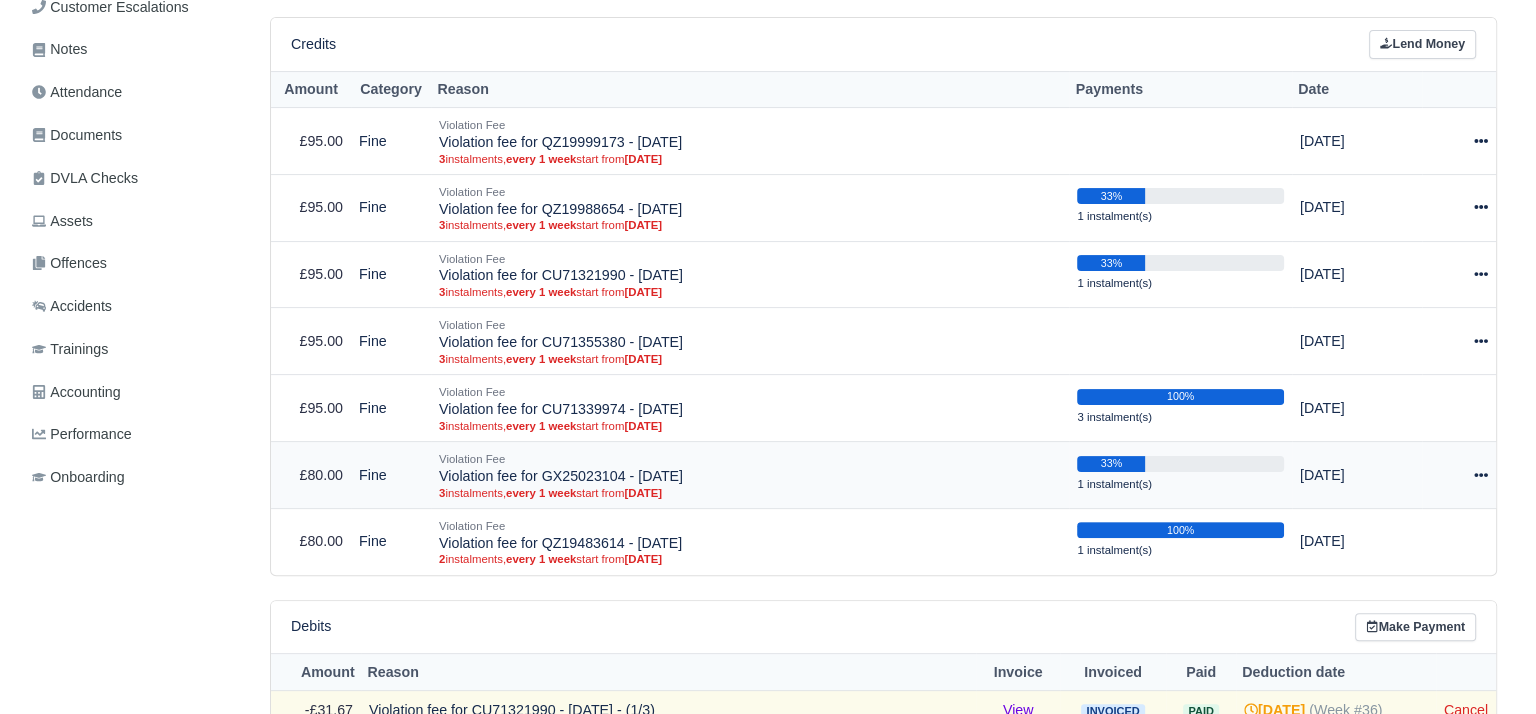 scroll, scrollTop: 449, scrollLeft: 0, axis: vertical 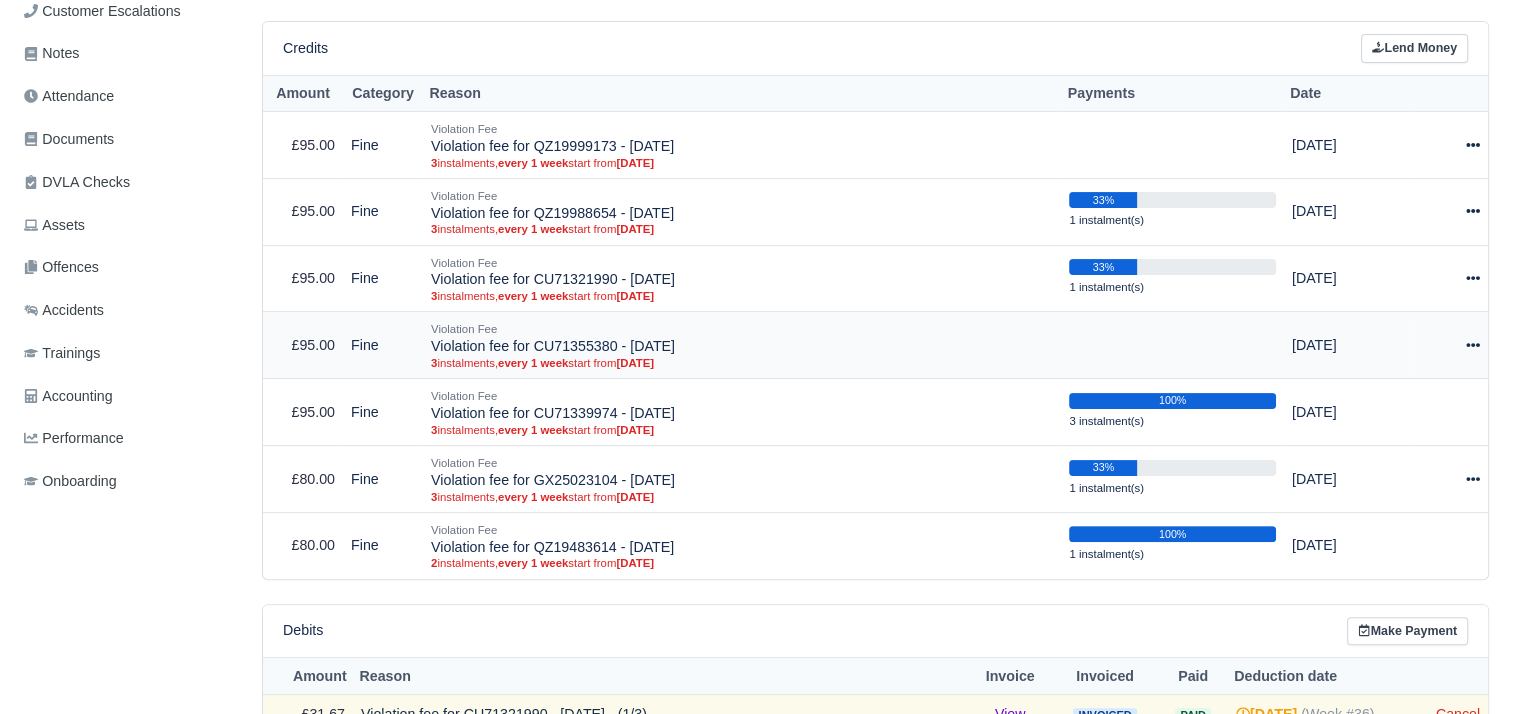 click 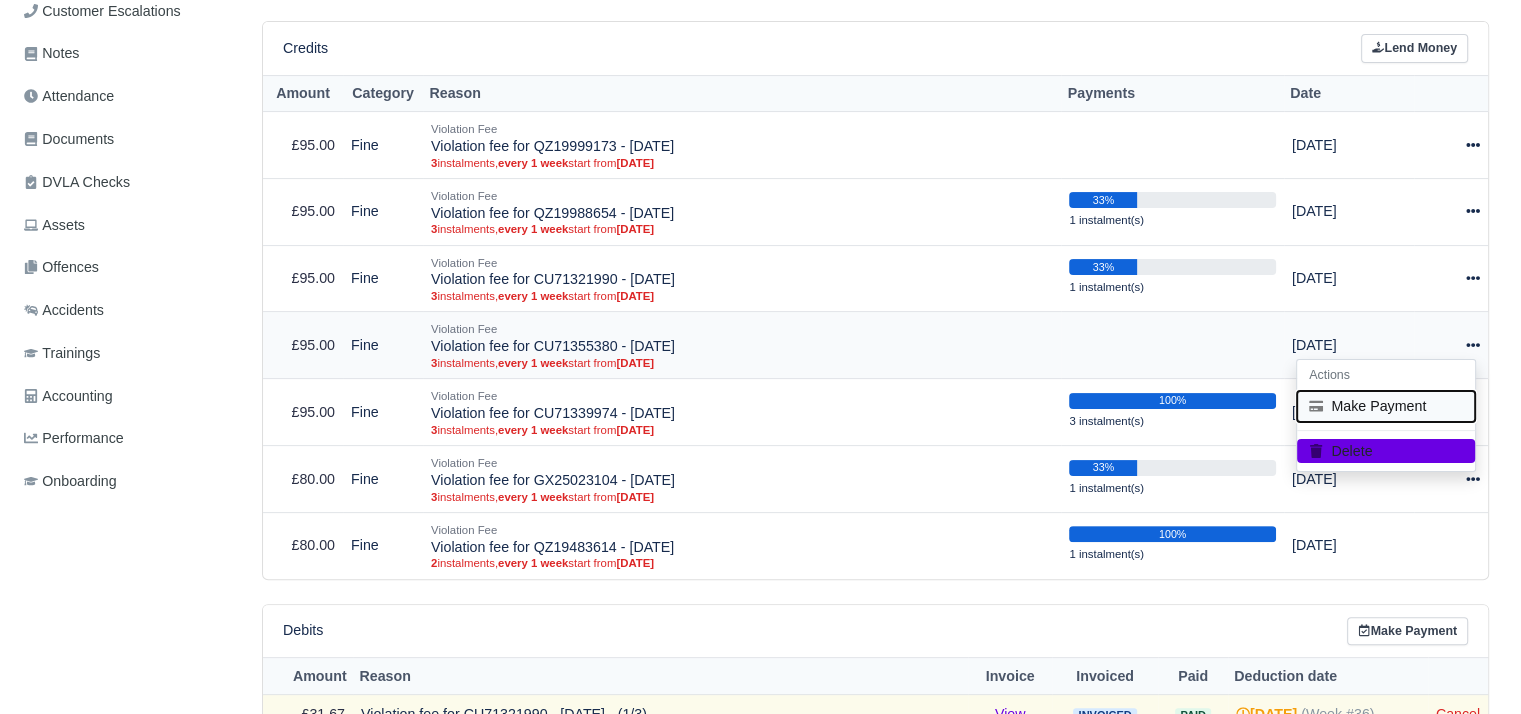 click on "Make Payment" at bounding box center [1386, 406] 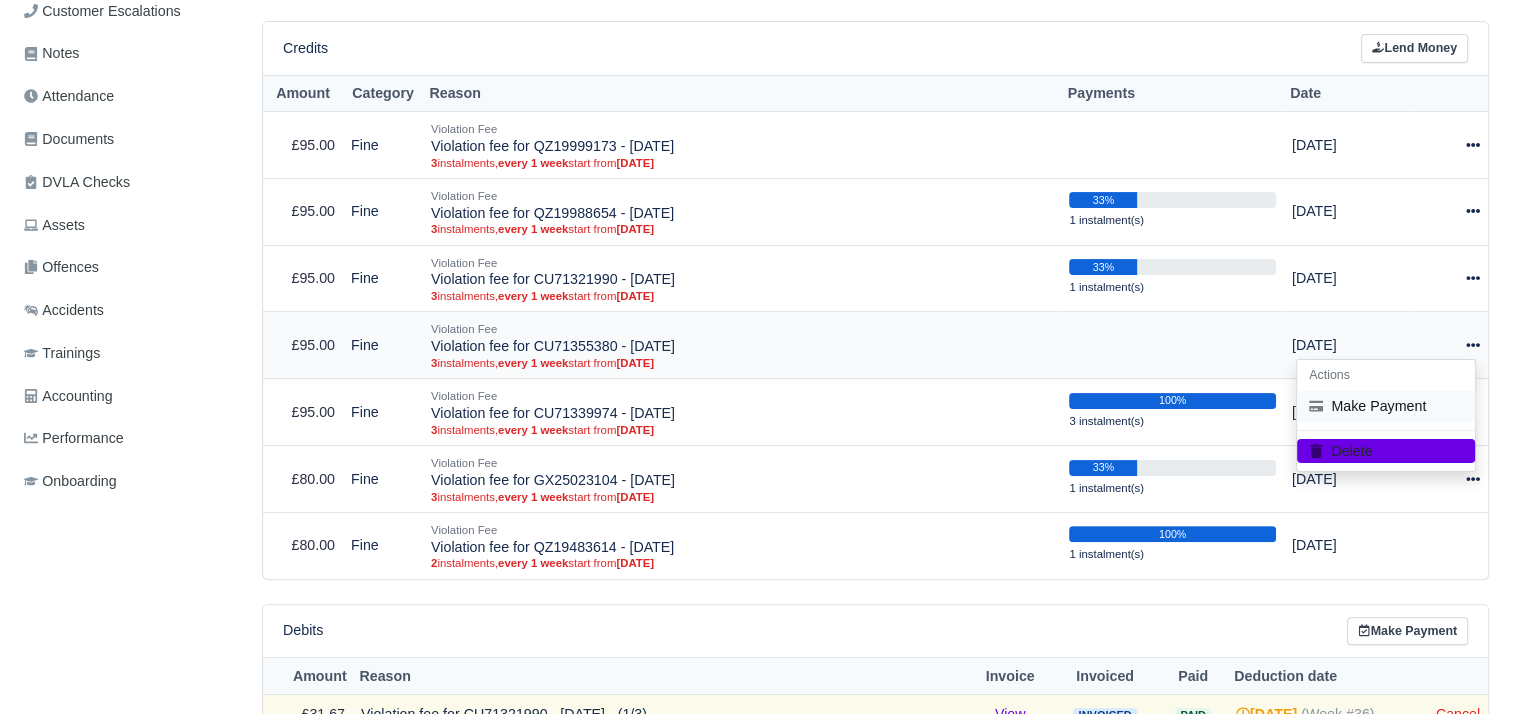 select on "4878" 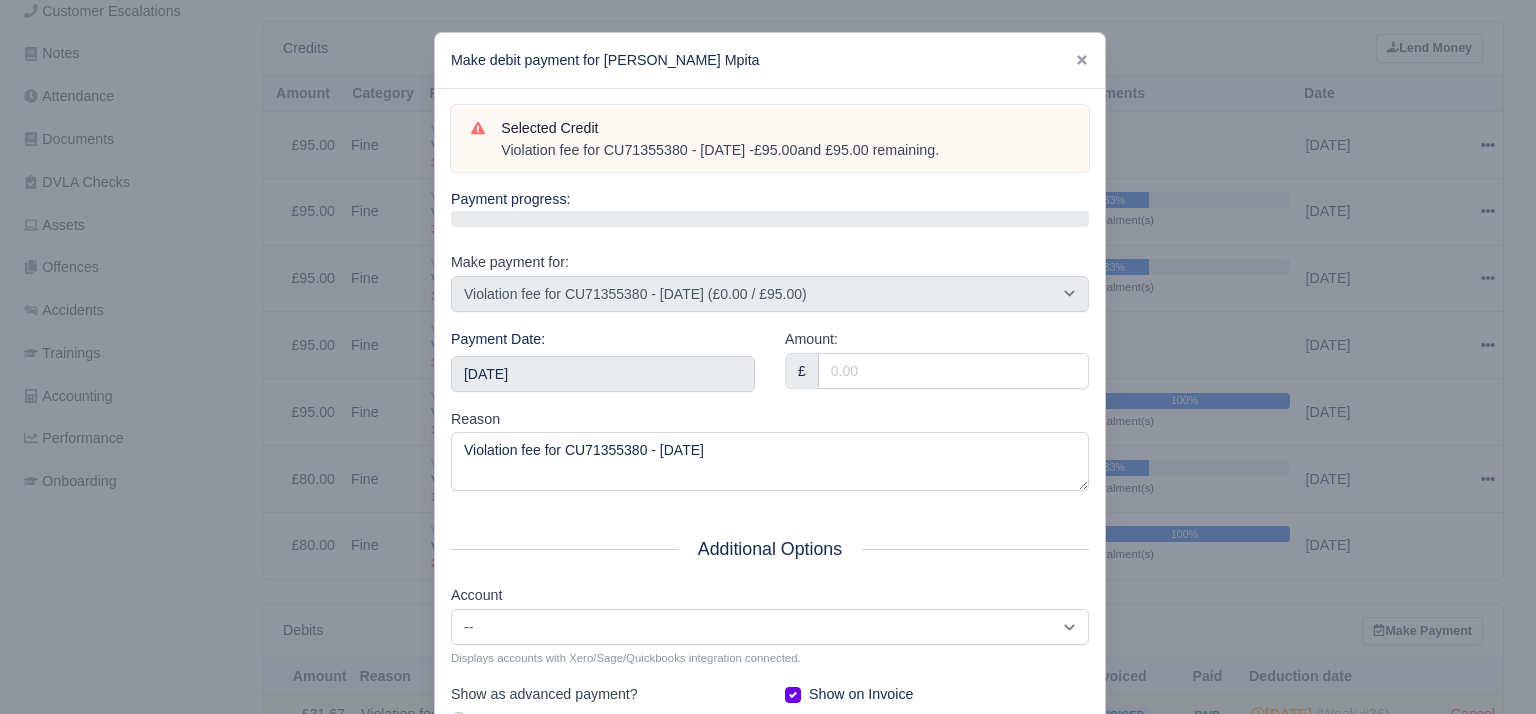 drag, startPoint x: 978, startPoint y: 157, endPoint x: 494, endPoint y: 153, distance: 484.01654 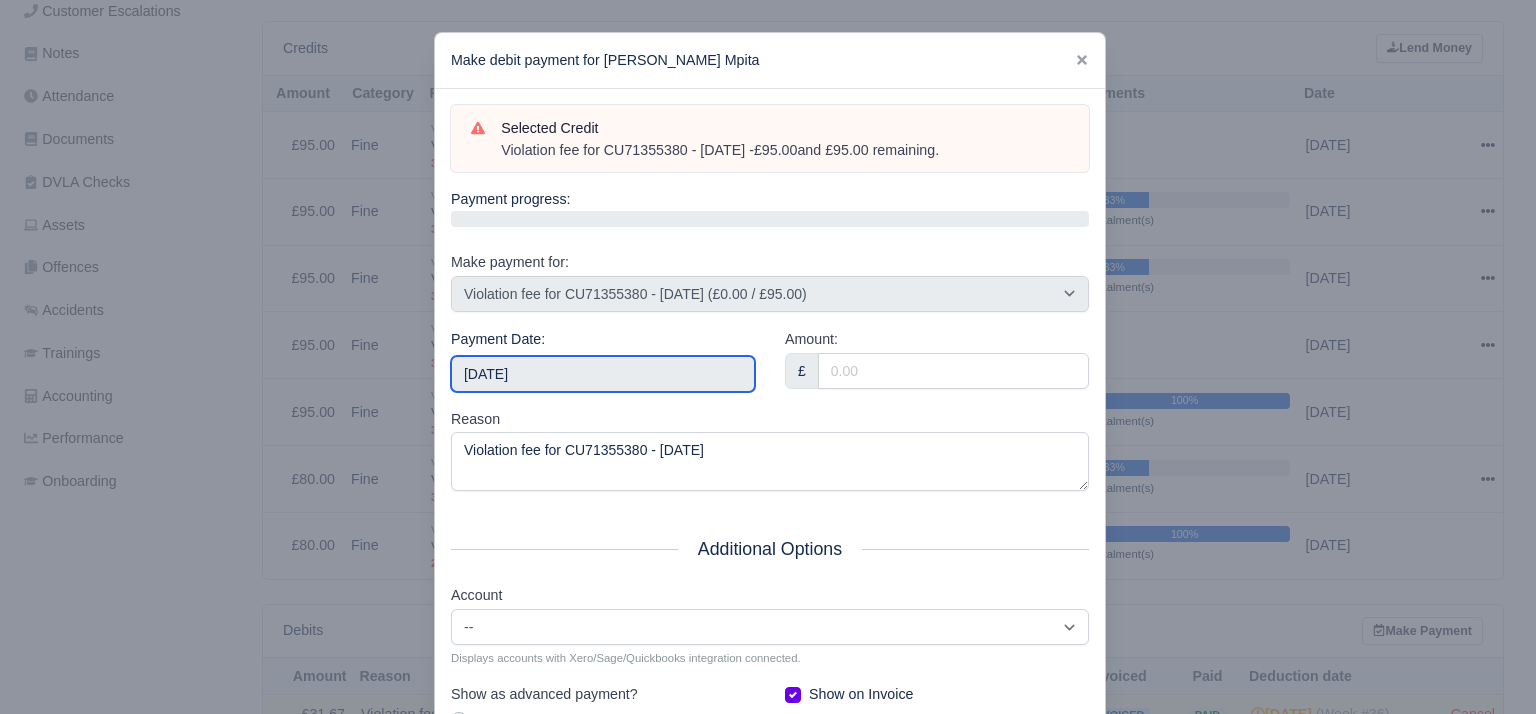 click on "[DATE]" at bounding box center [603, 374] 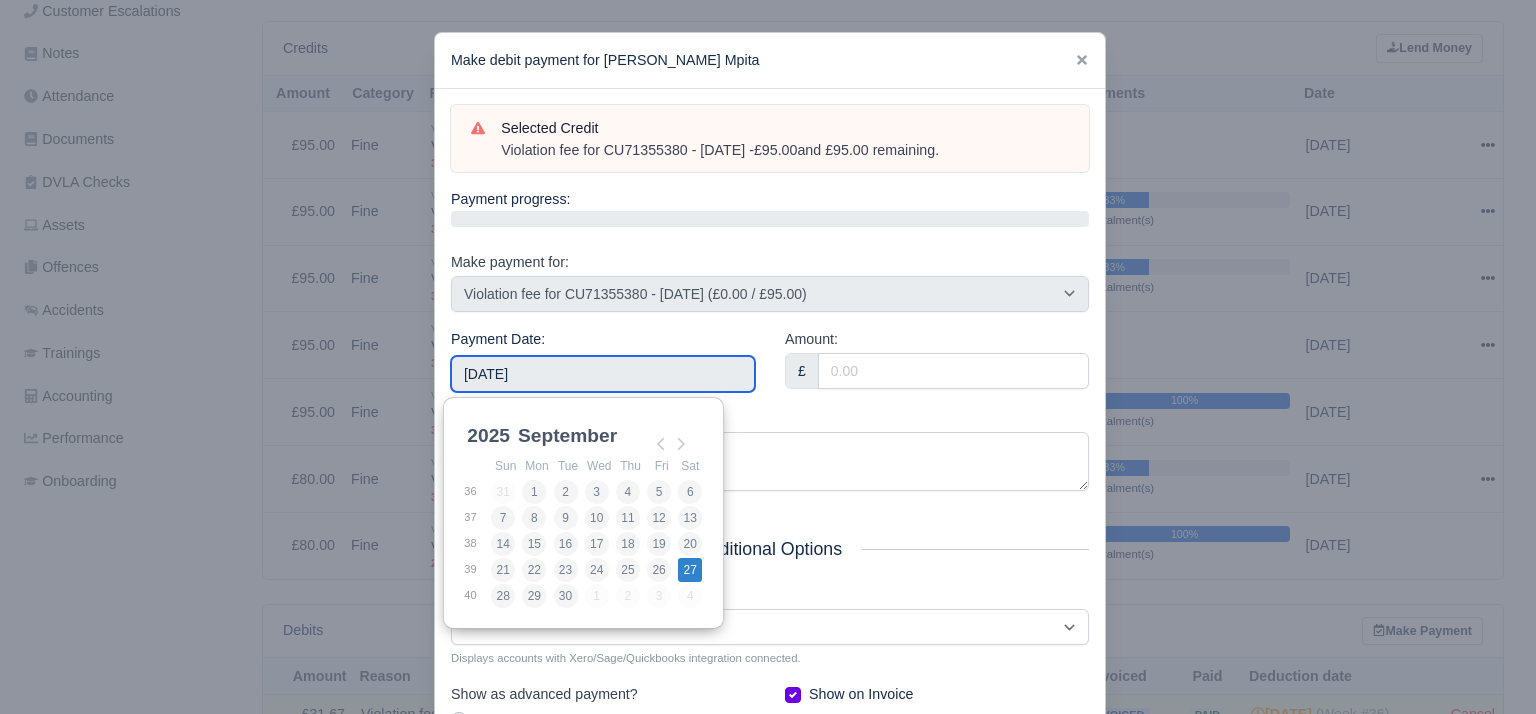 type on "2025-09-27" 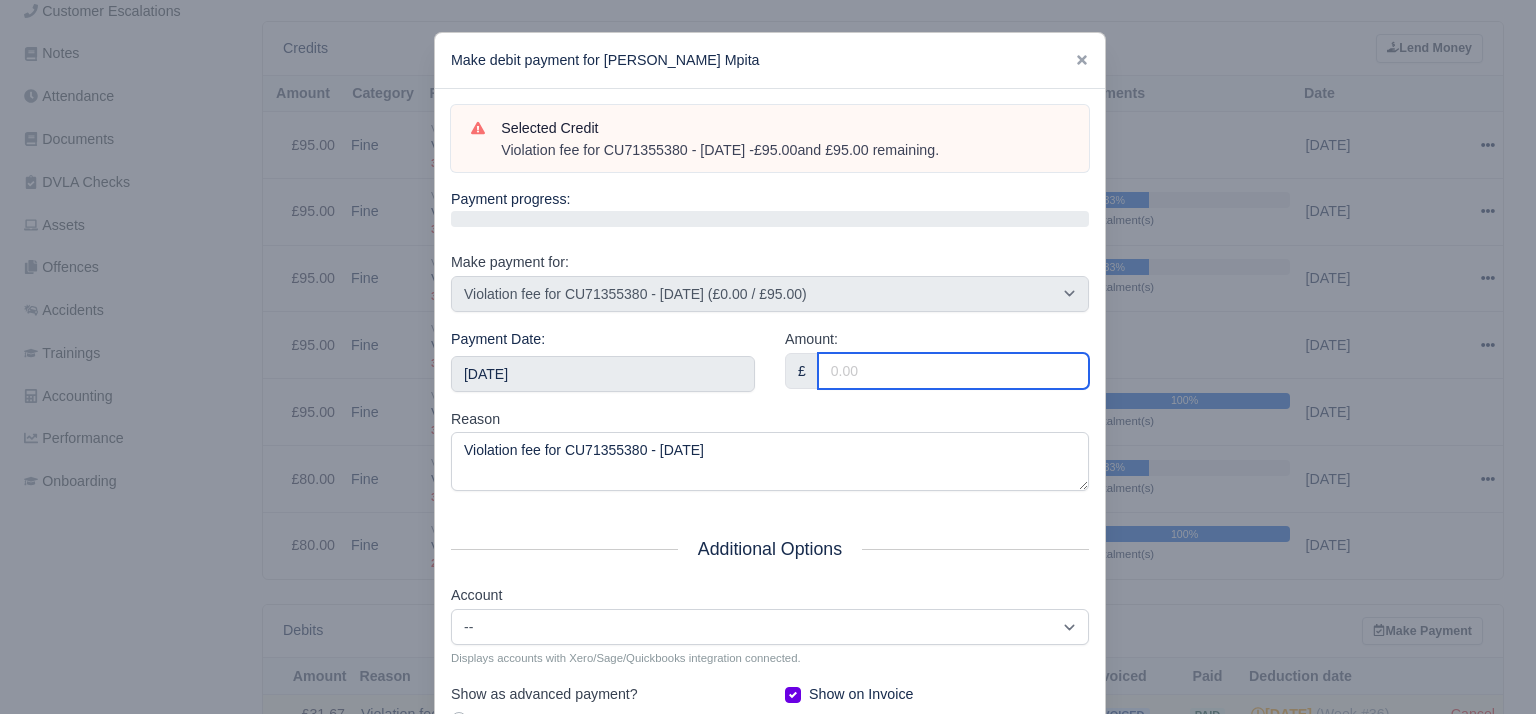 click on "Amount:" at bounding box center [953, 371] 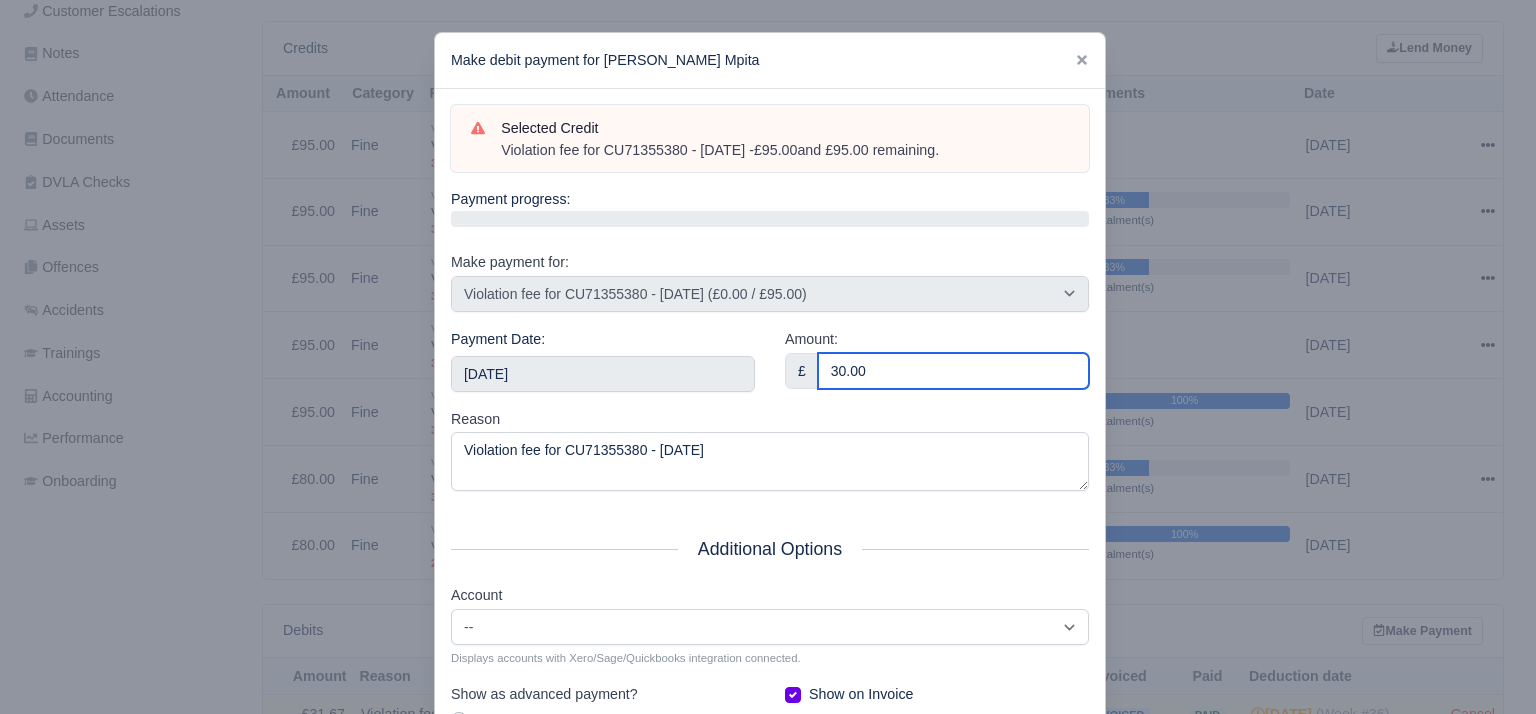 type on "30.00" 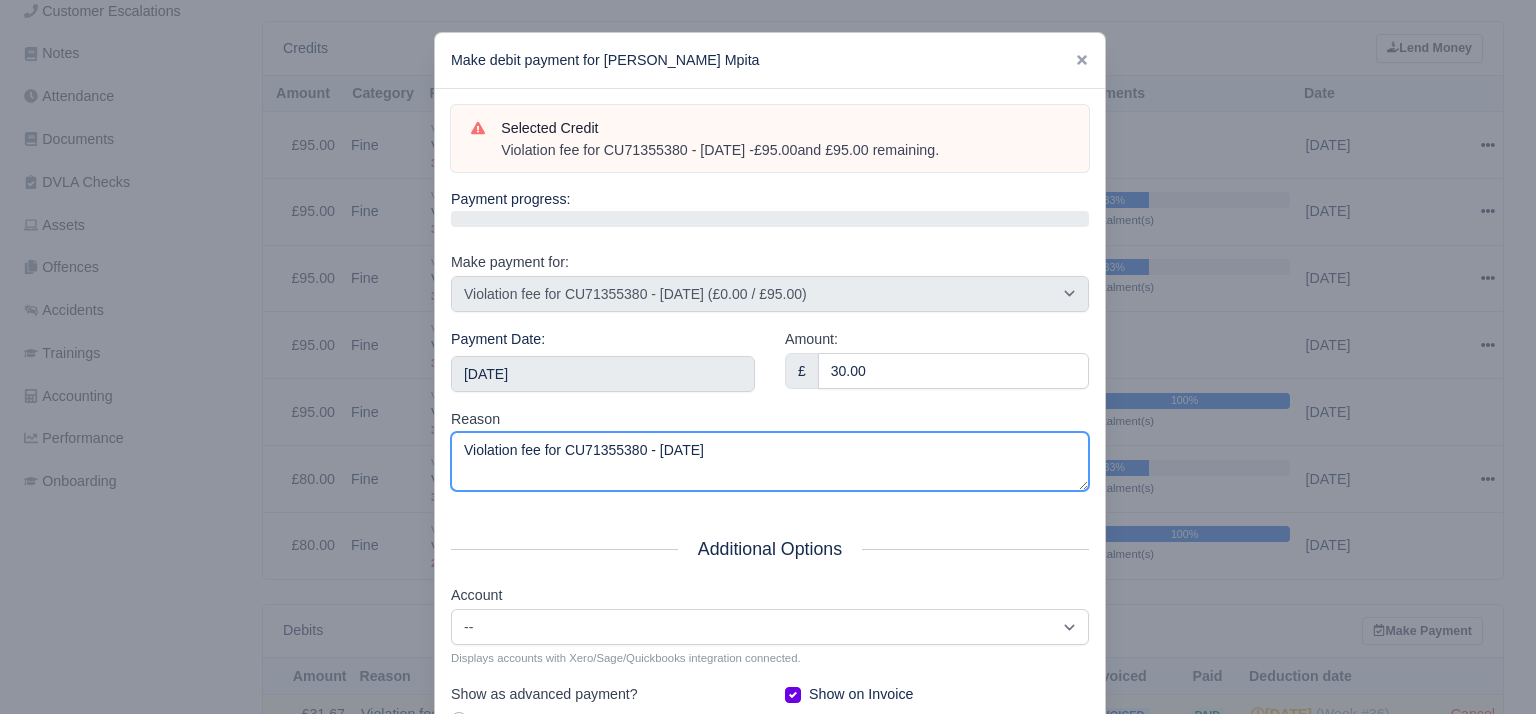 drag, startPoint x: 808, startPoint y: 436, endPoint x: 252, endPoint y: 397, distance: 557.36615 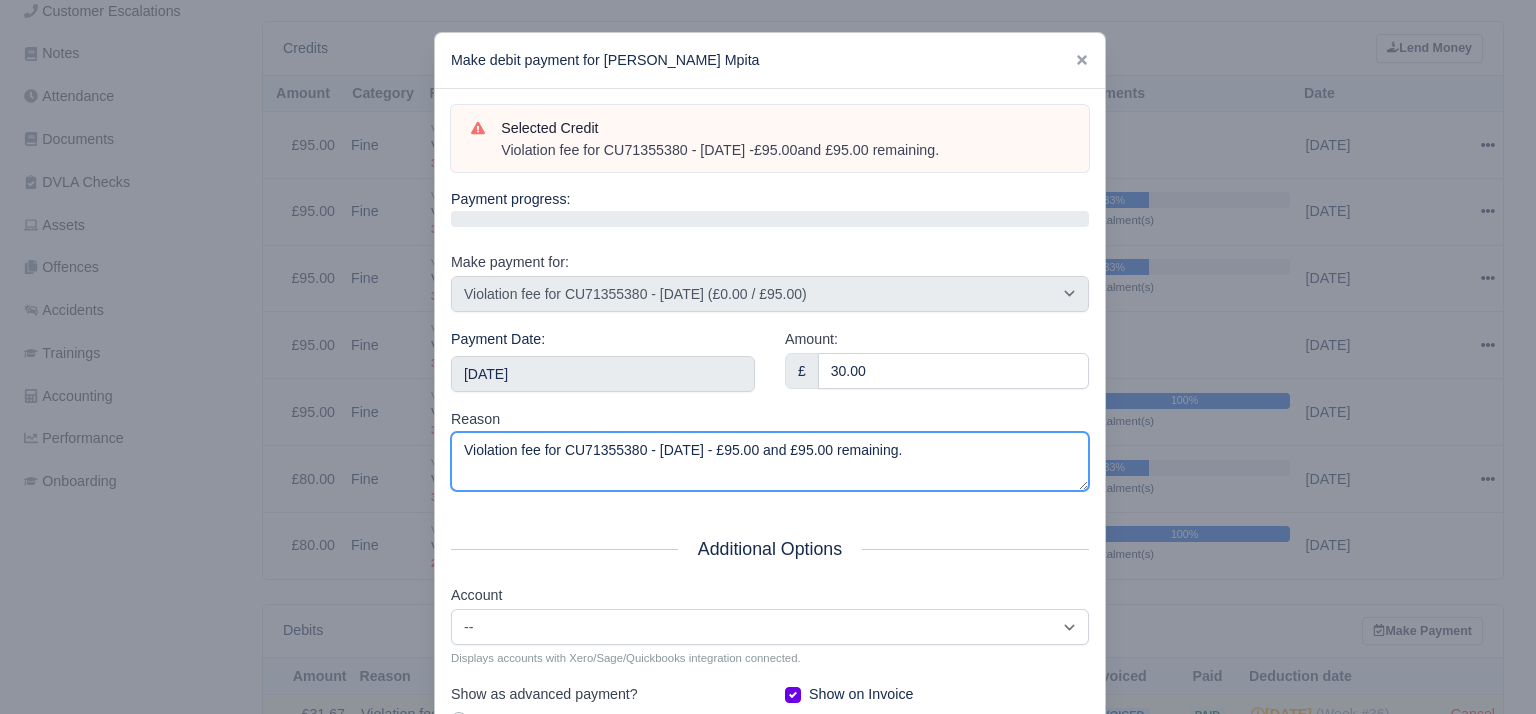 scroll, scrollTop: 212, scrollLeft: 0, axis: vertical 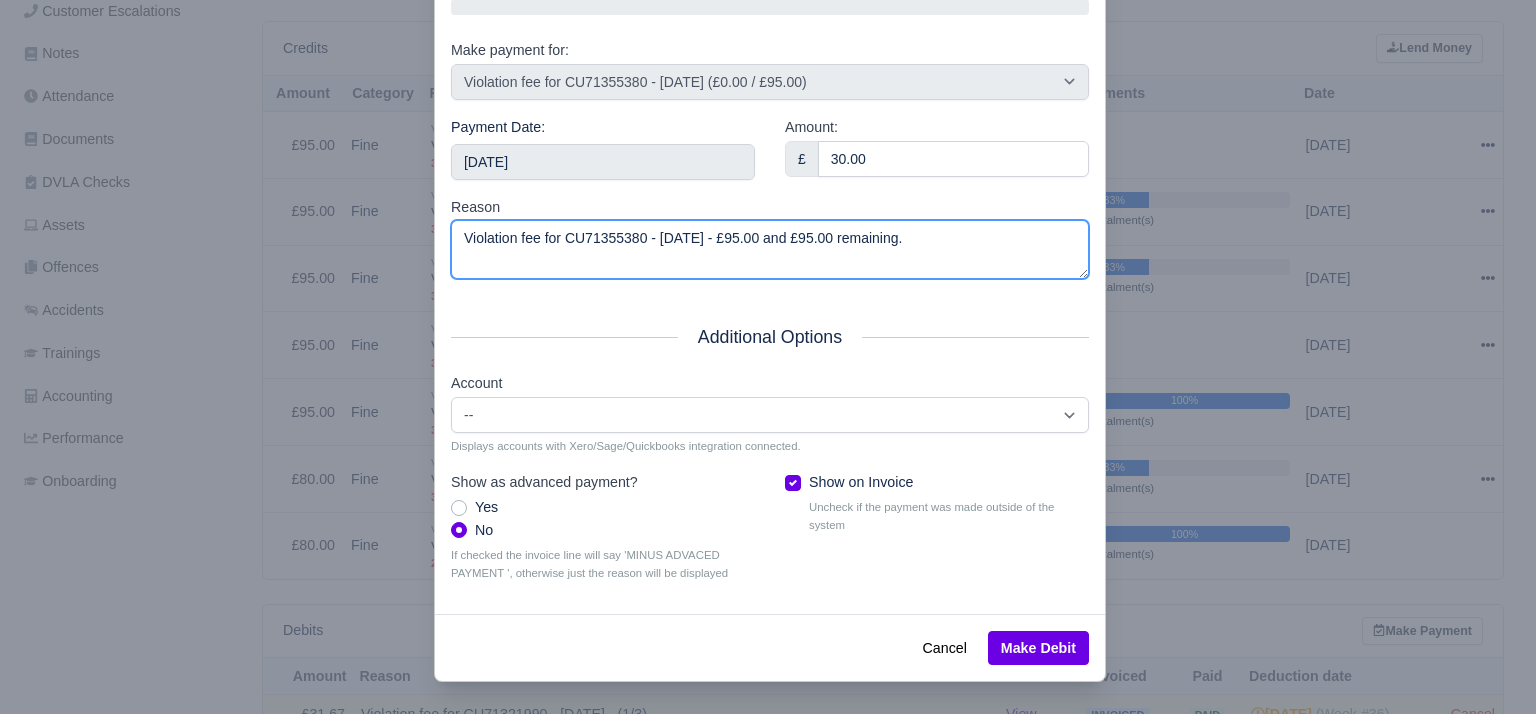 type on "Violation fee for CU71355380 - [DATE] - £95.00 and £95.00 remaining." 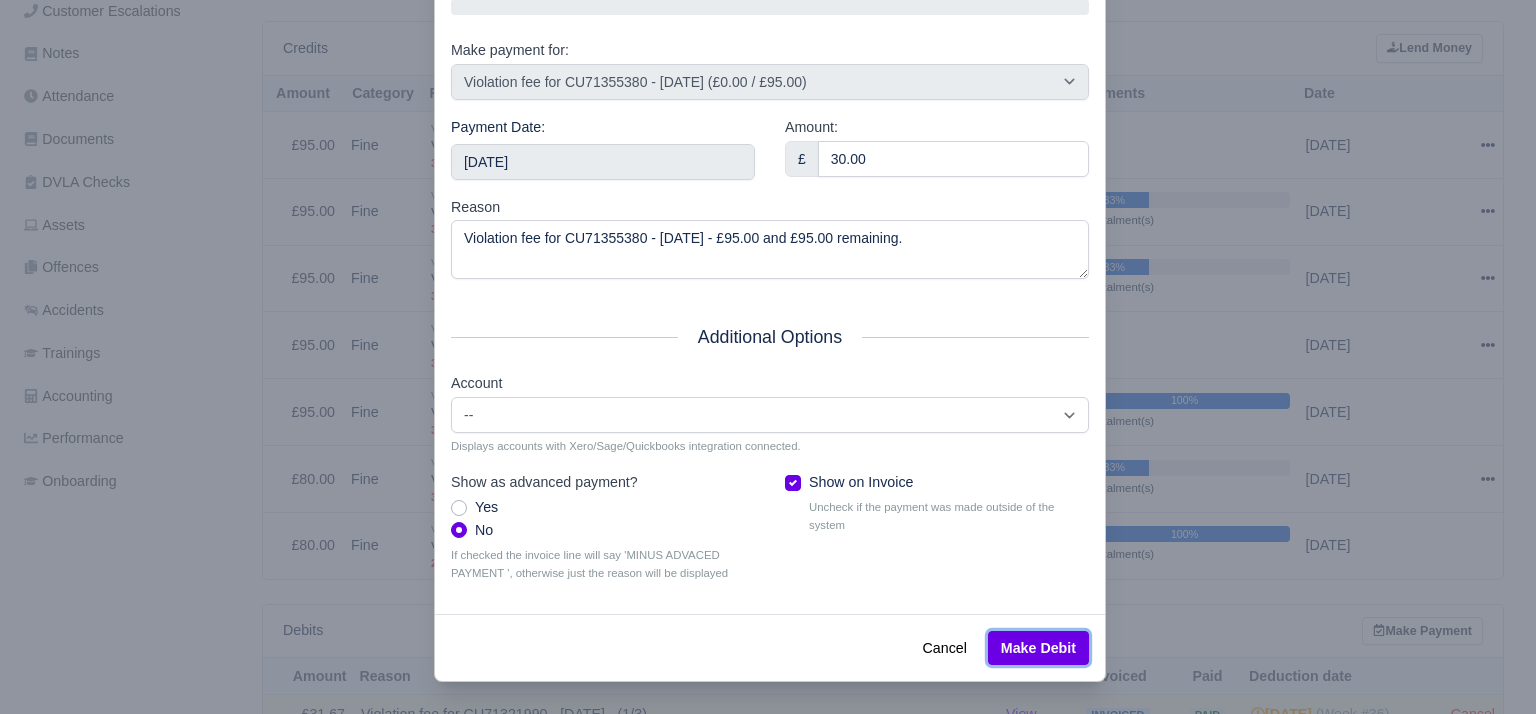 click on "Make Debit" at bounding box center [1038, 648] 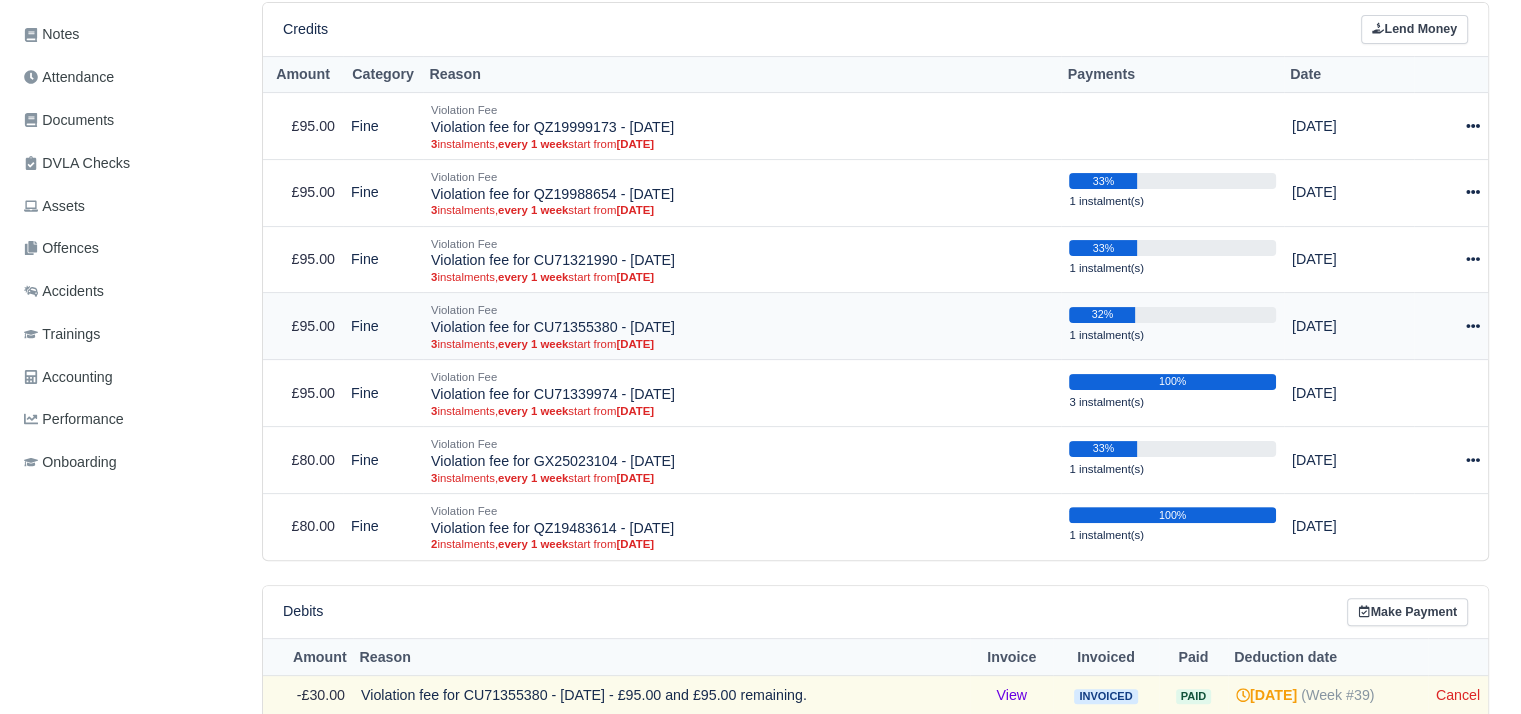 scroll, scrollTop: 1002, scrollLeft: 0, axis: vertical 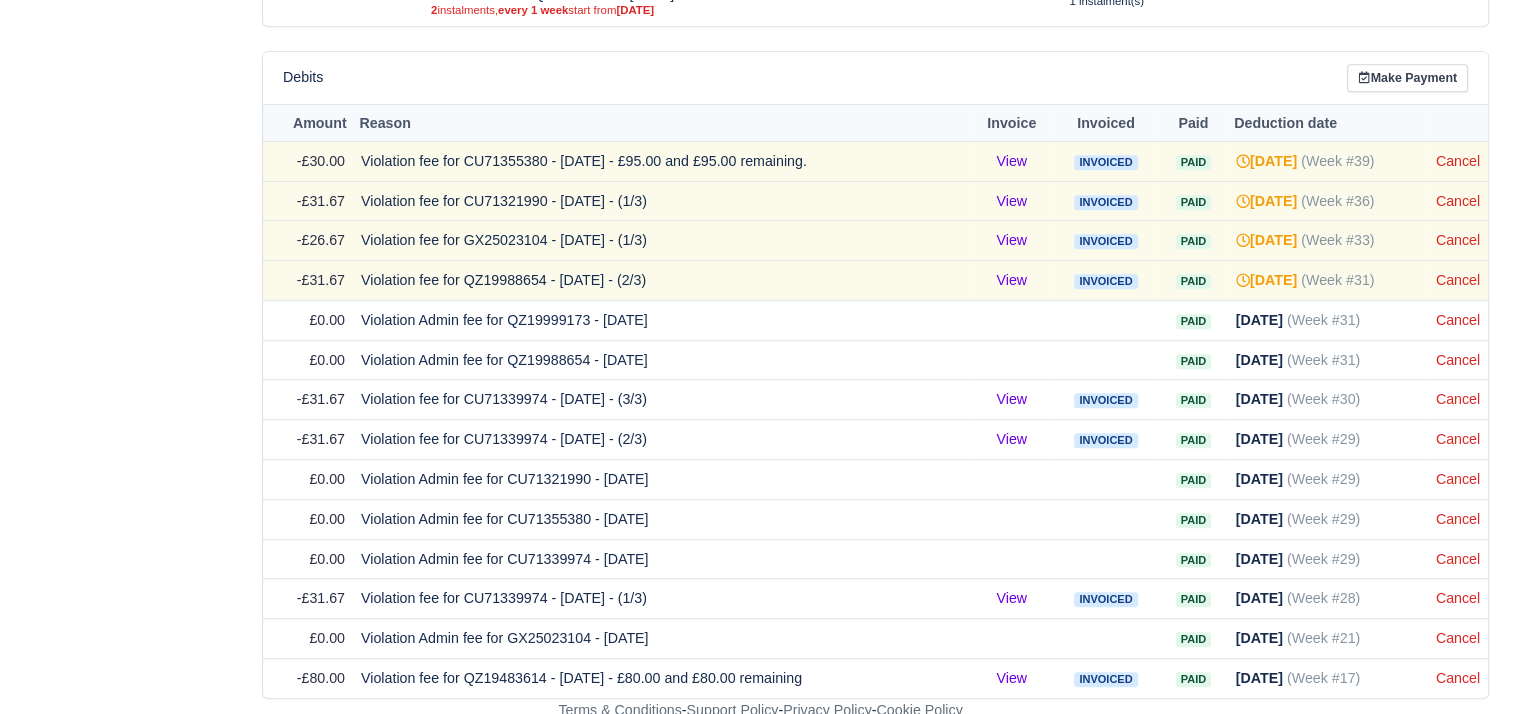 click on "Violation fee for QZ19988654 - [DATE] - (2/3)" at bounding box center [661, 281] 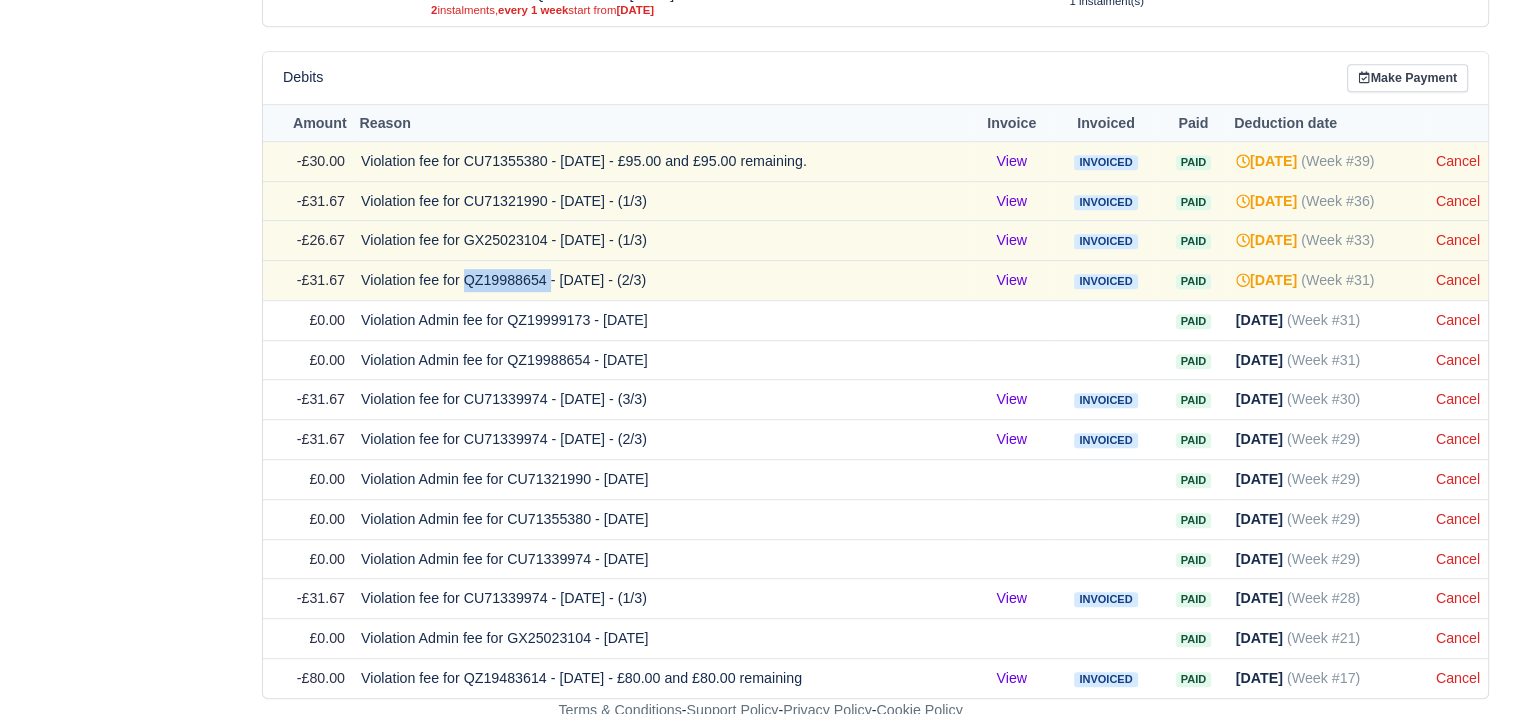 click on "Violation fee for QZ19988654 - [DATE] - (2/3)" at bounding box center [661, 281] 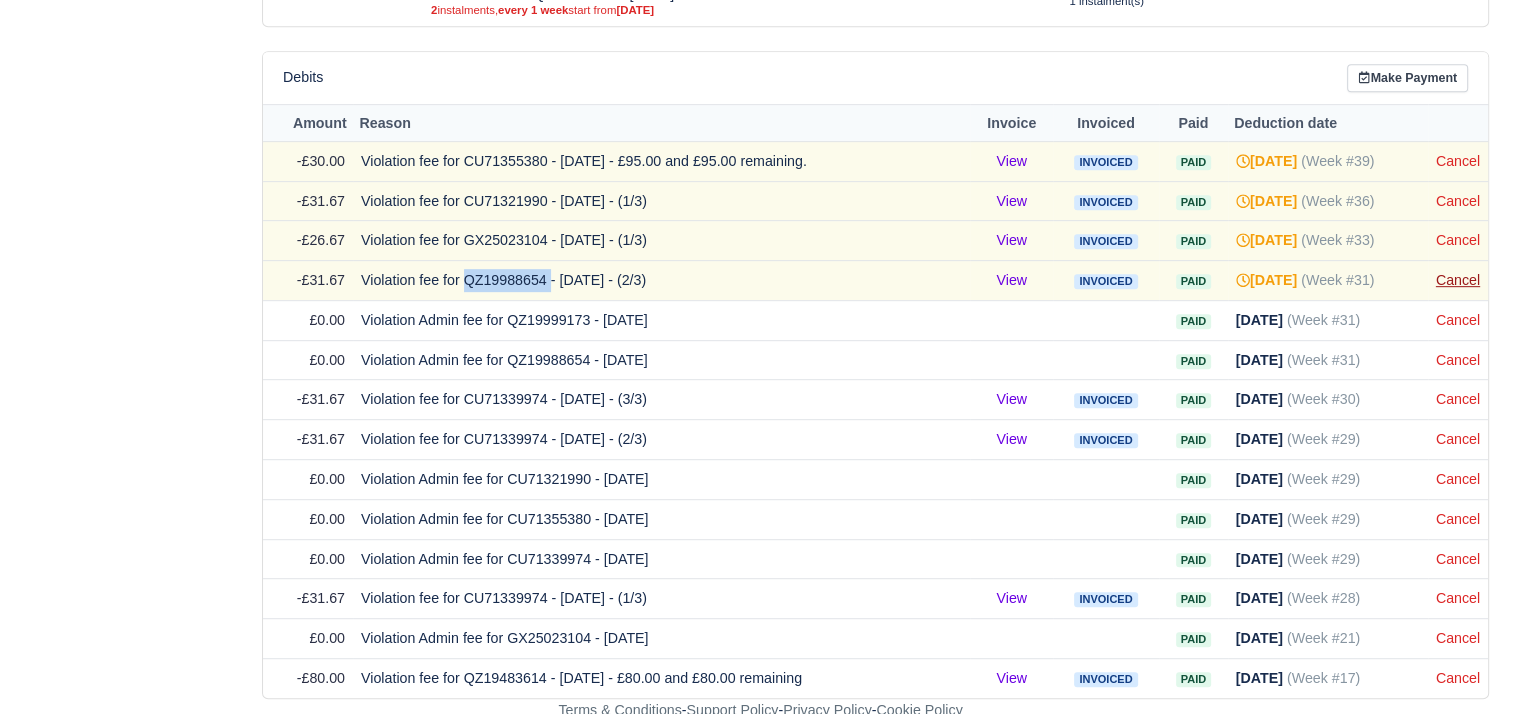 click on "Cancel" at bounding box center (1458, 280) 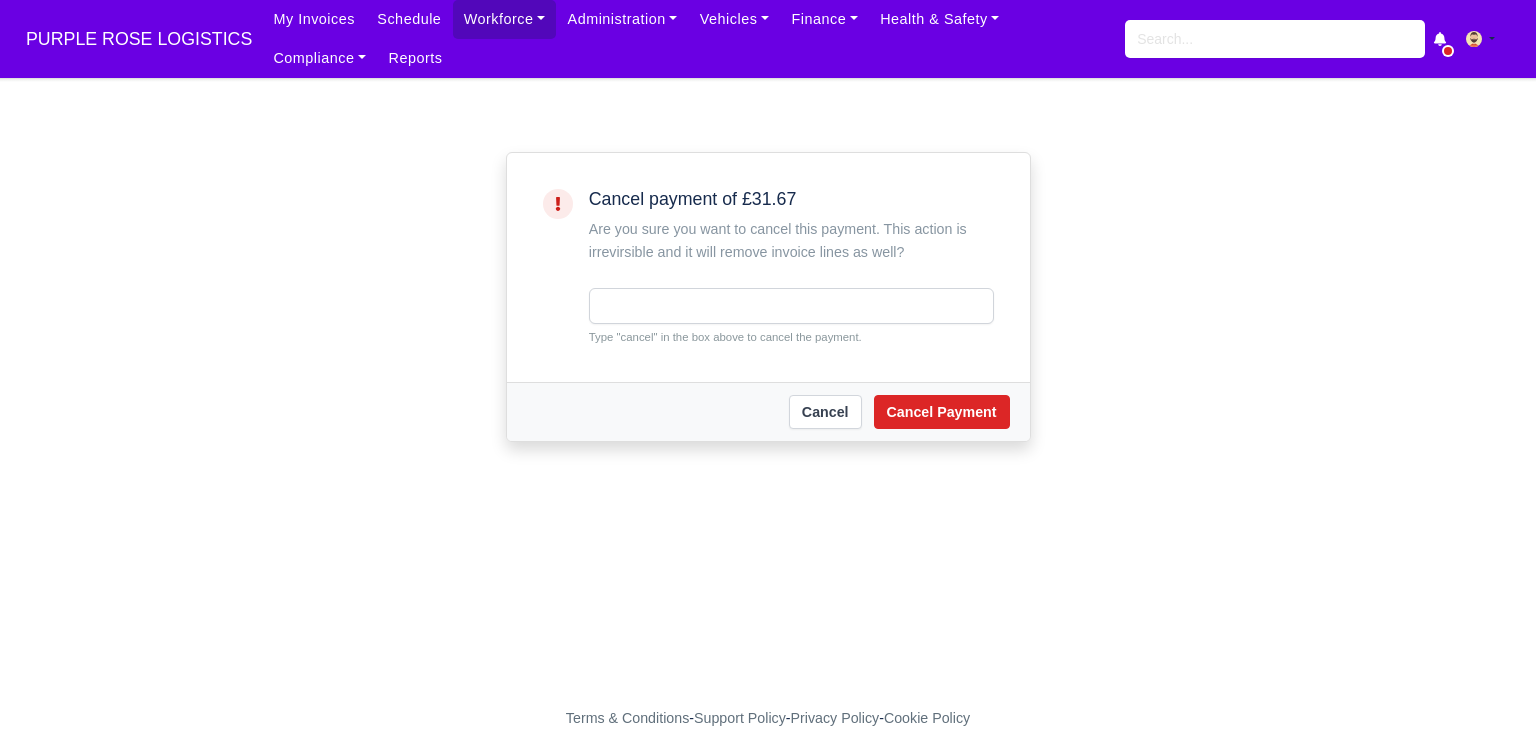 scroll, scrollTop: 0, scrollLeft: 0, axis: both 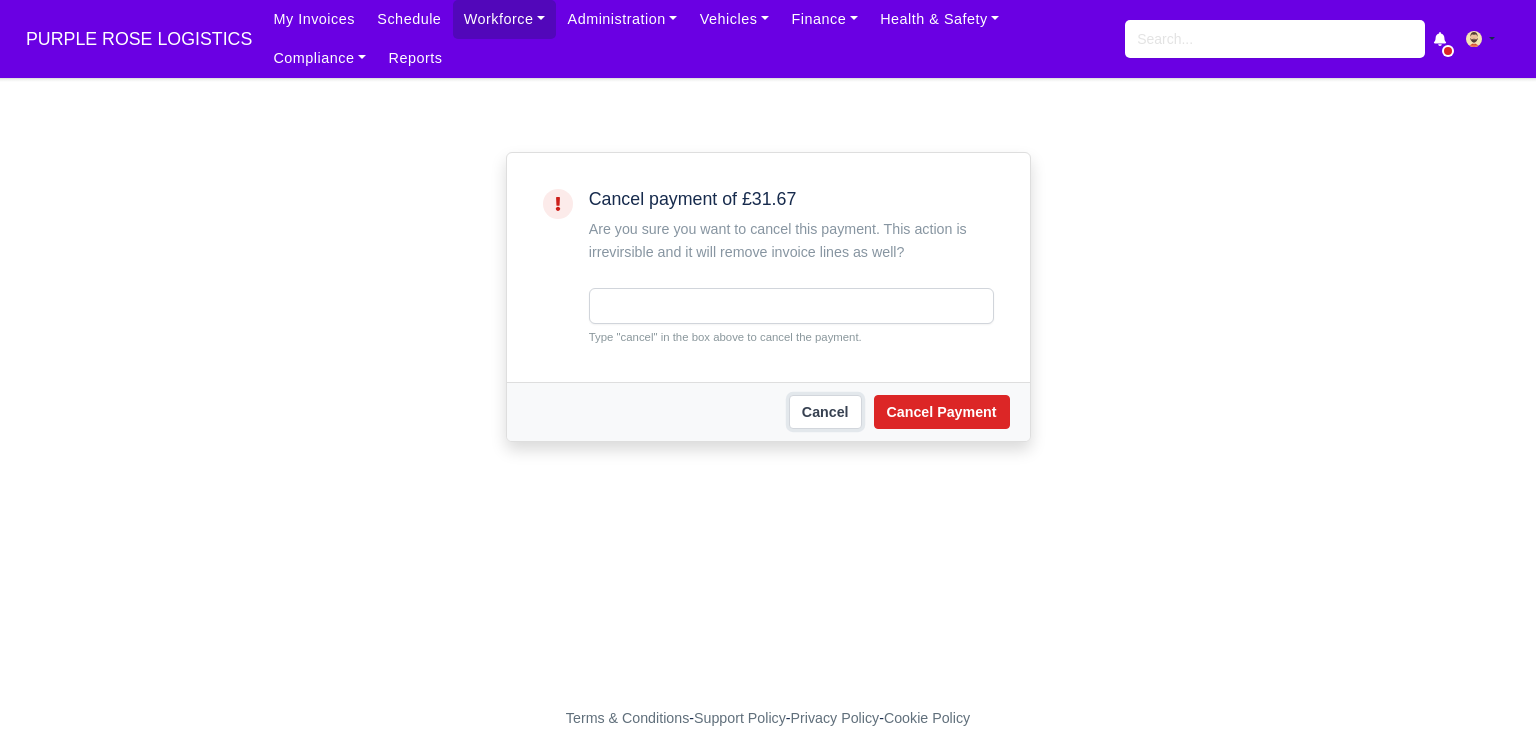 click on "Cancel" at bounding box center [825, 412] 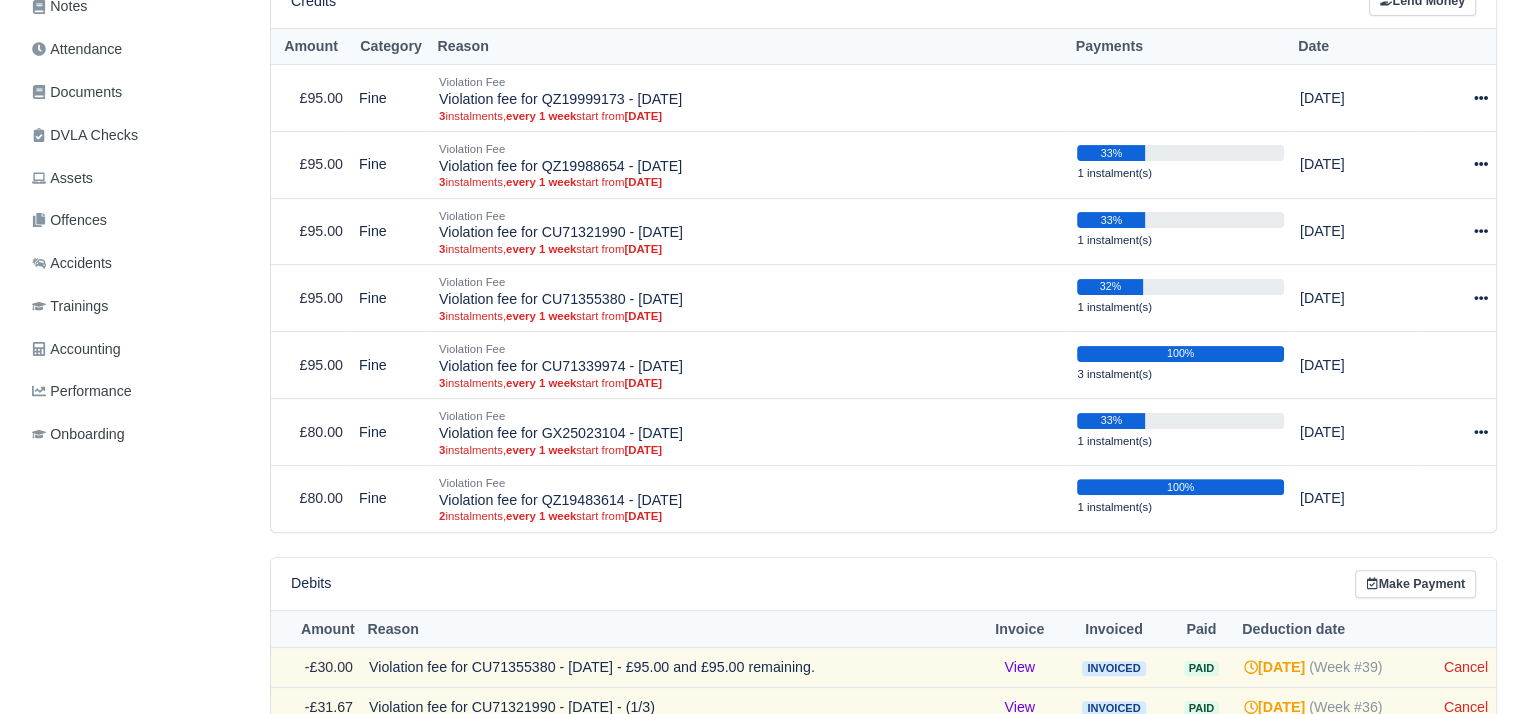 scroll, scrollTop: 476, scrollLeft: 0, axis: vertical 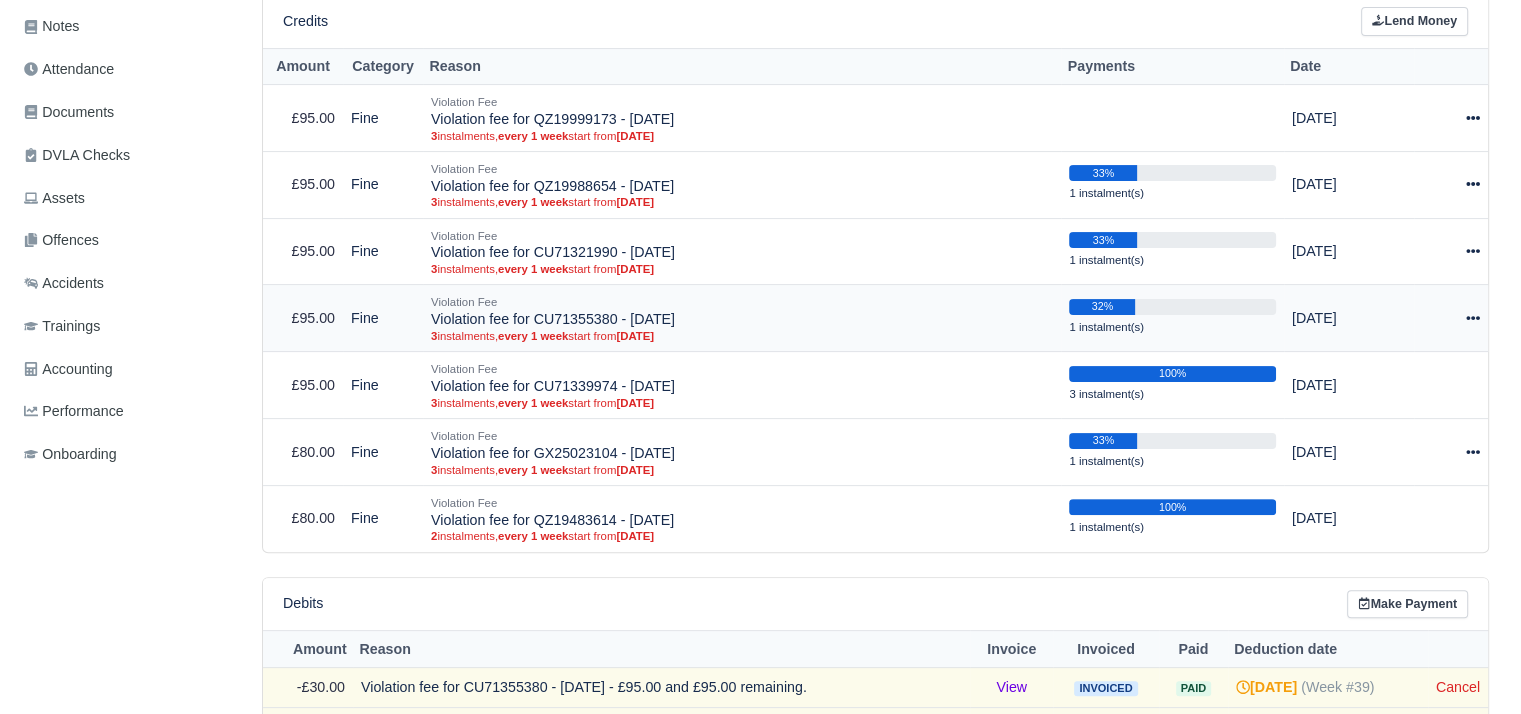 click at bounding box center [1451, 318] 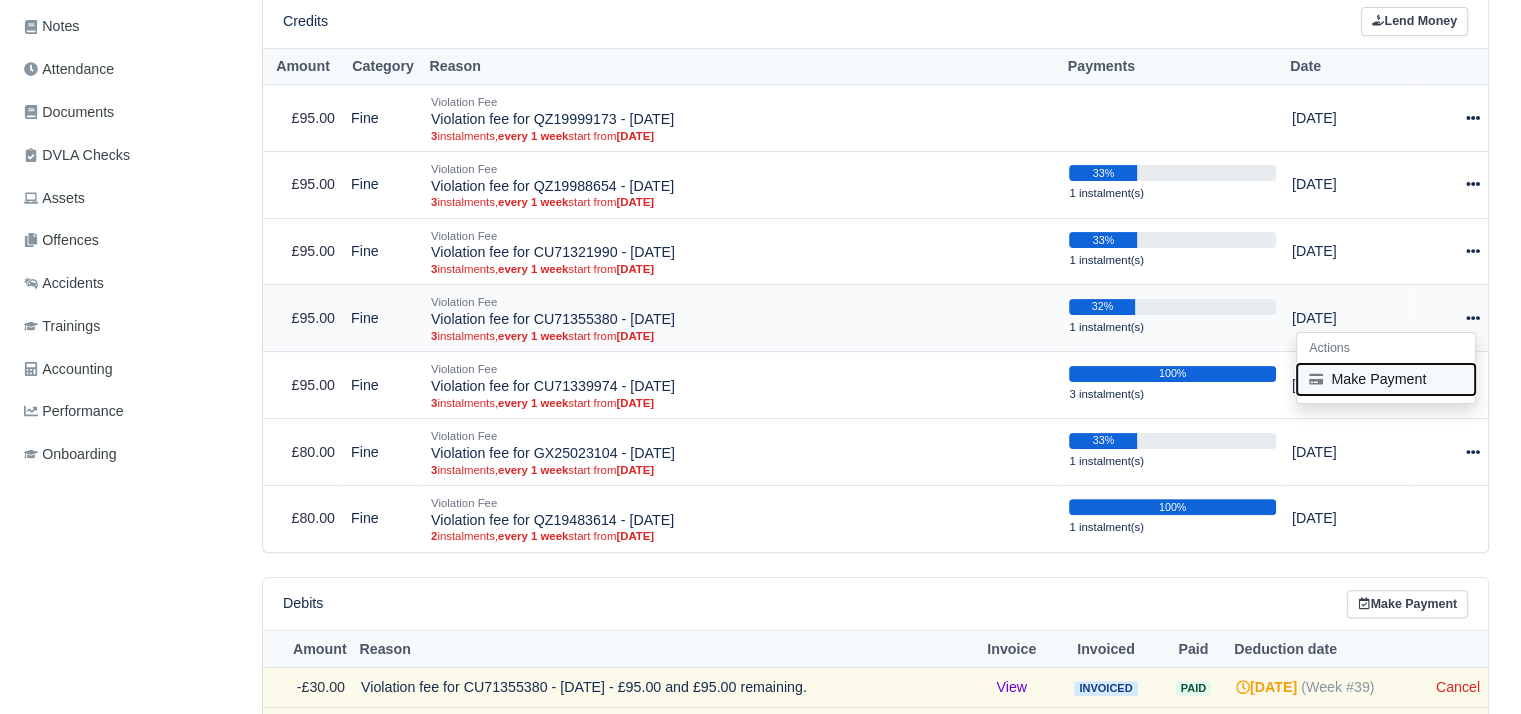 click on "Make Payment" at bounding box center [1386, 379] 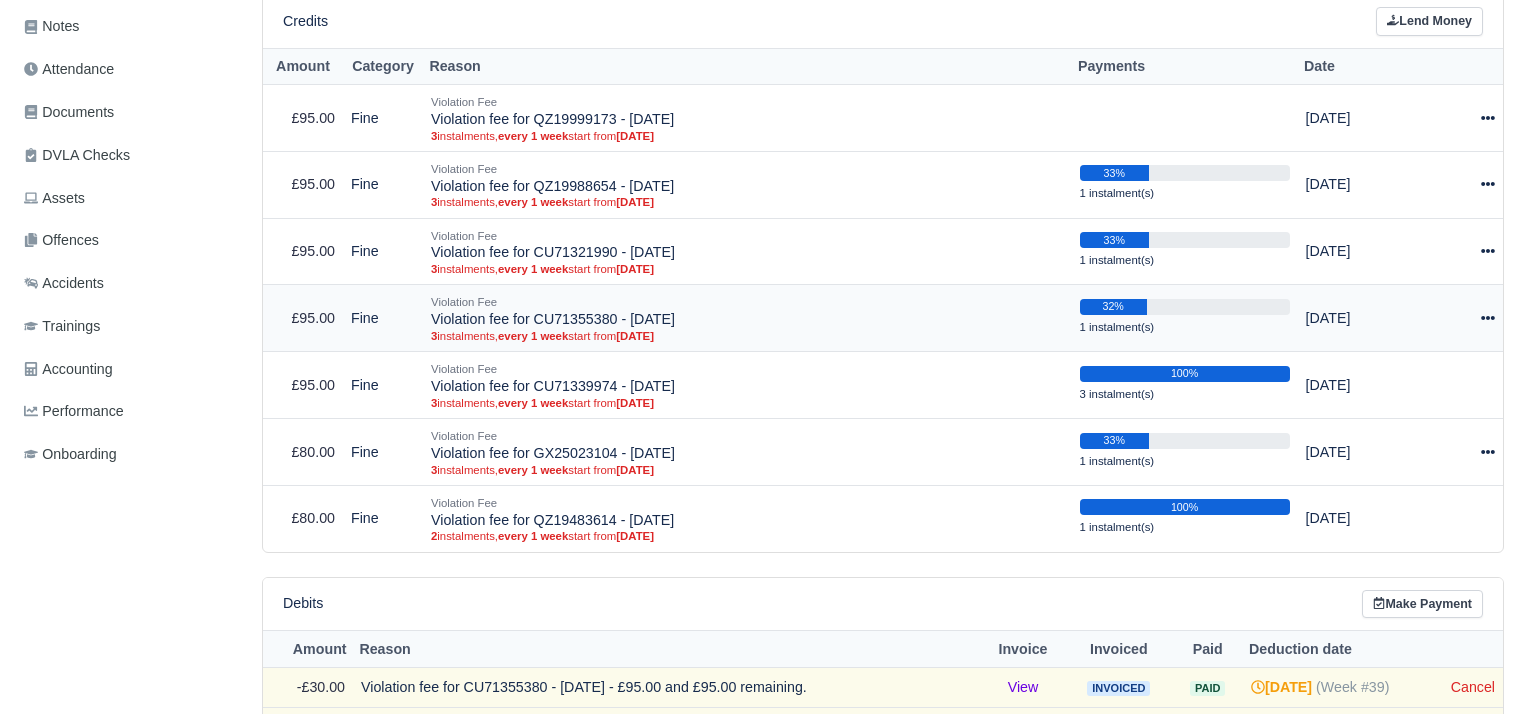 select on "4878" 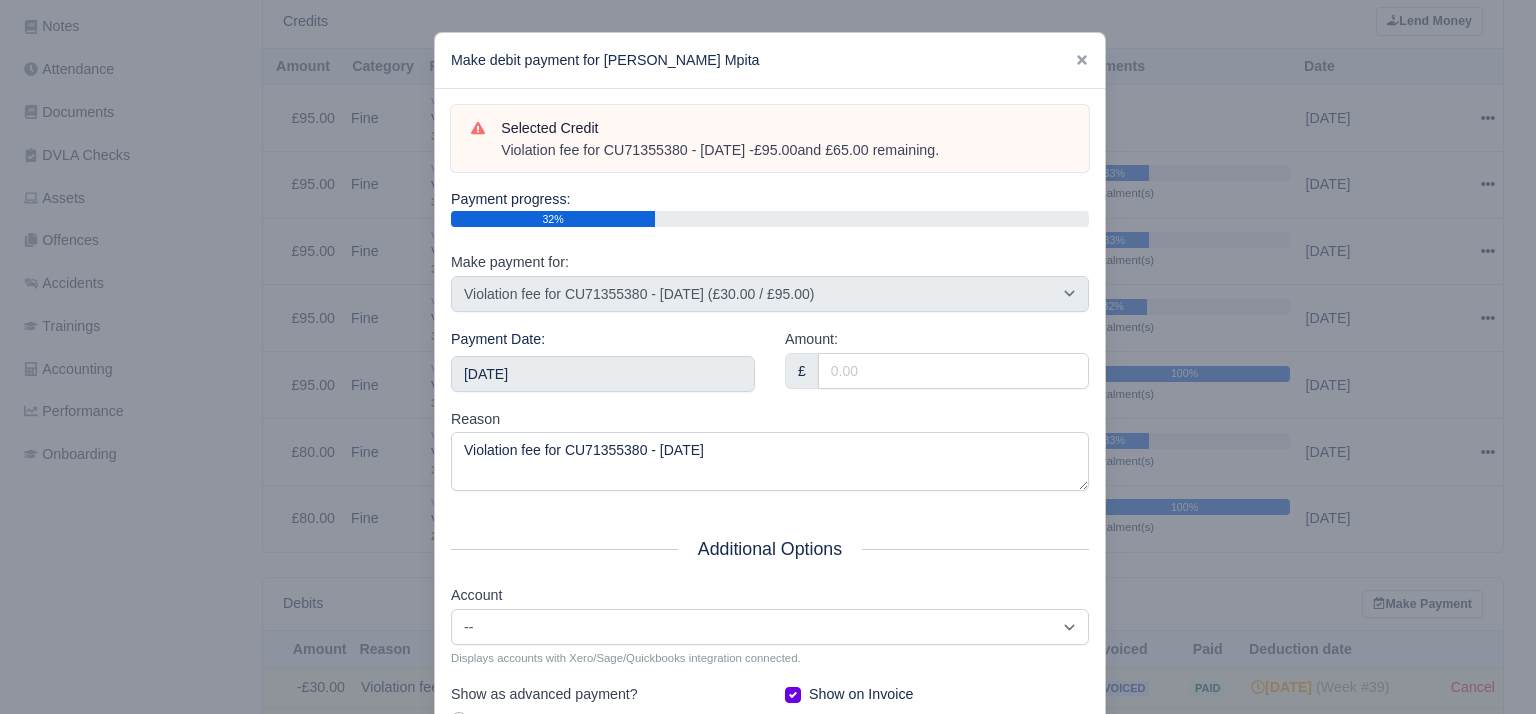 drag, startPoint x: 987, startPoint y: 165, endPoint x: 495, endPoint y: 160, distance: 492.0254 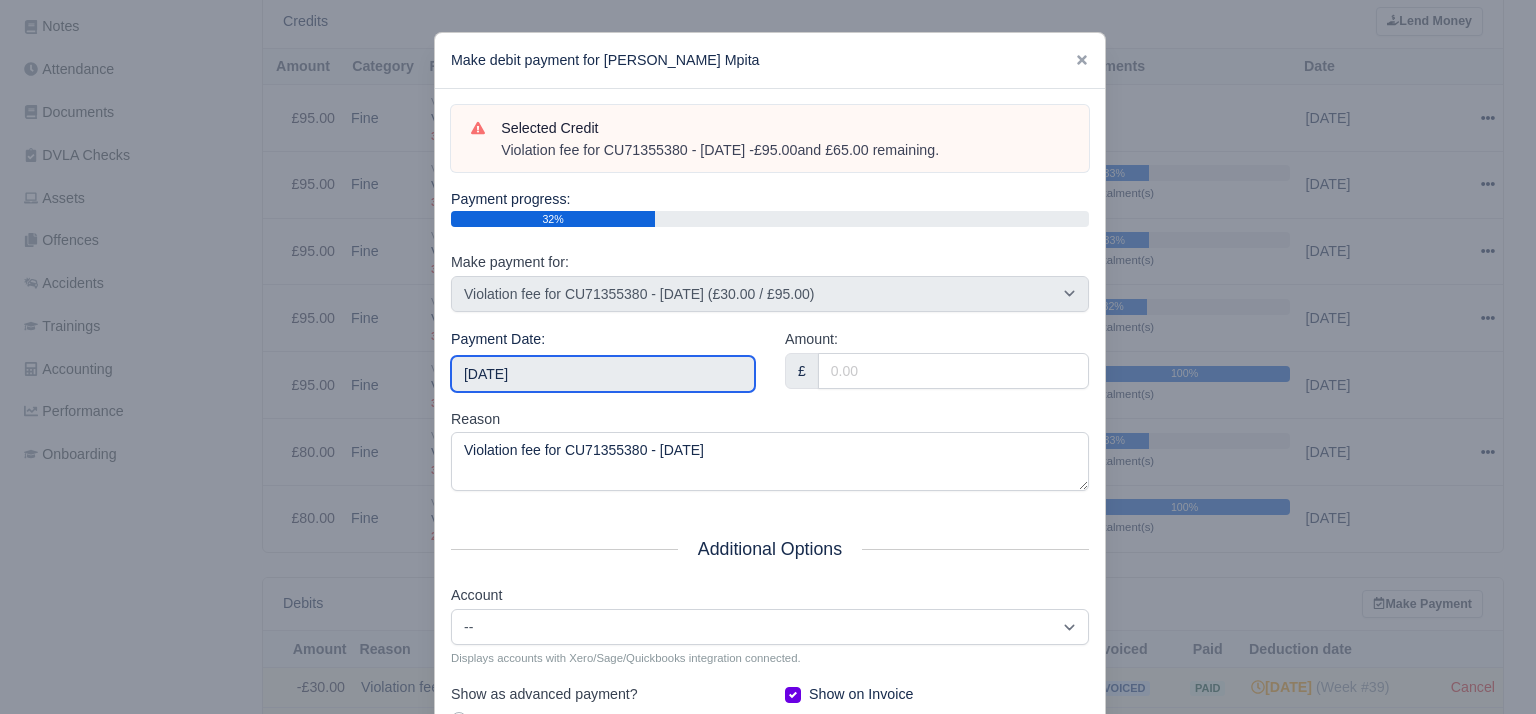 click on "[DATE]" at bounding box center [603, 374] 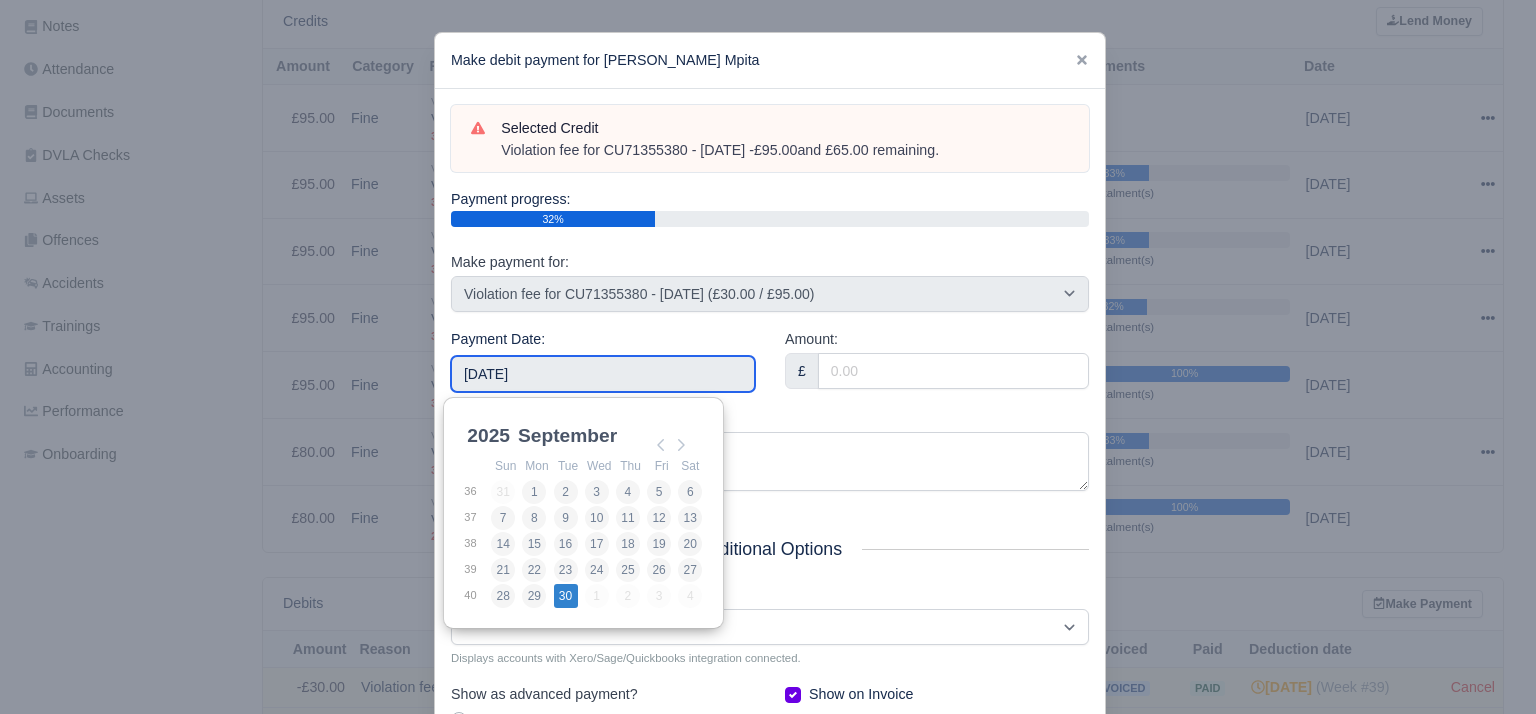 type on "[DATE]" 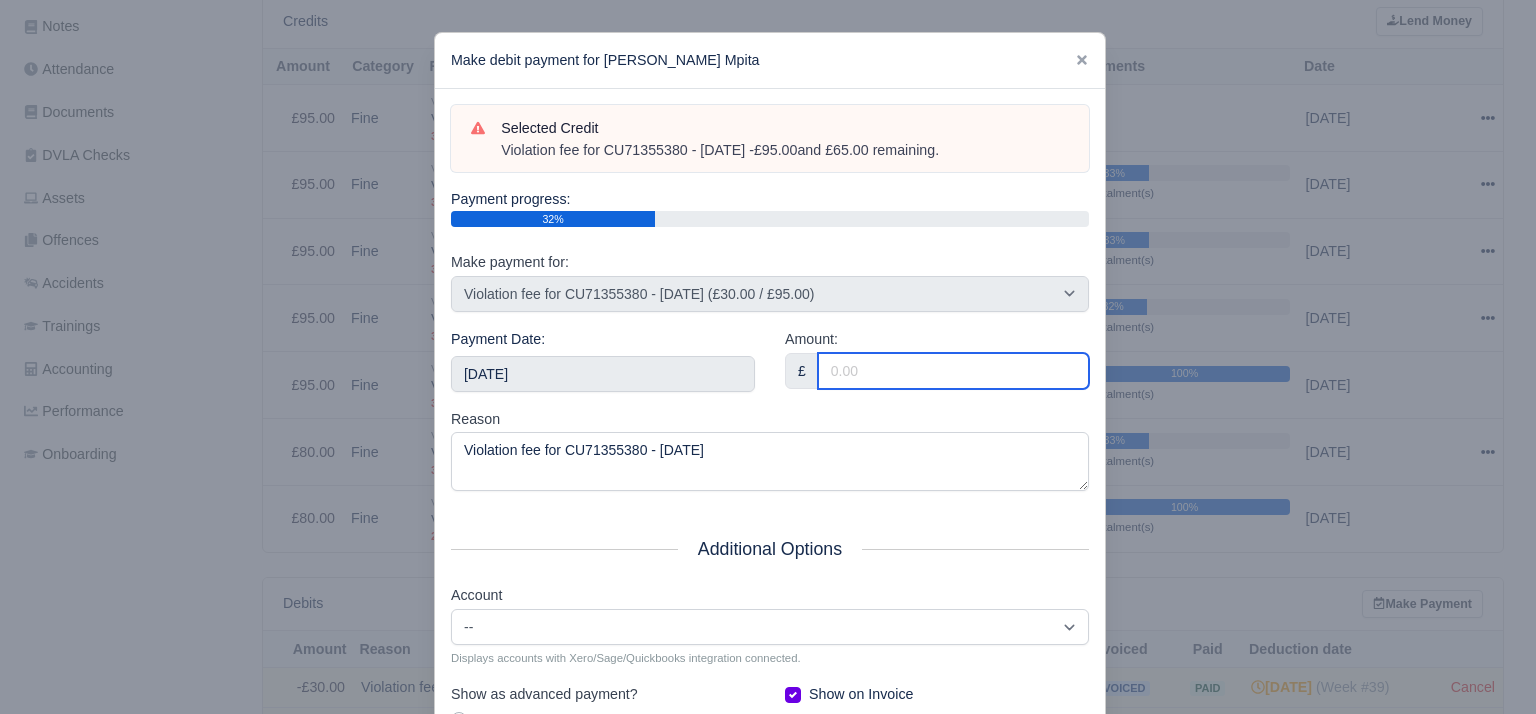 click on "Amount:" at bounding box center [953, 371] 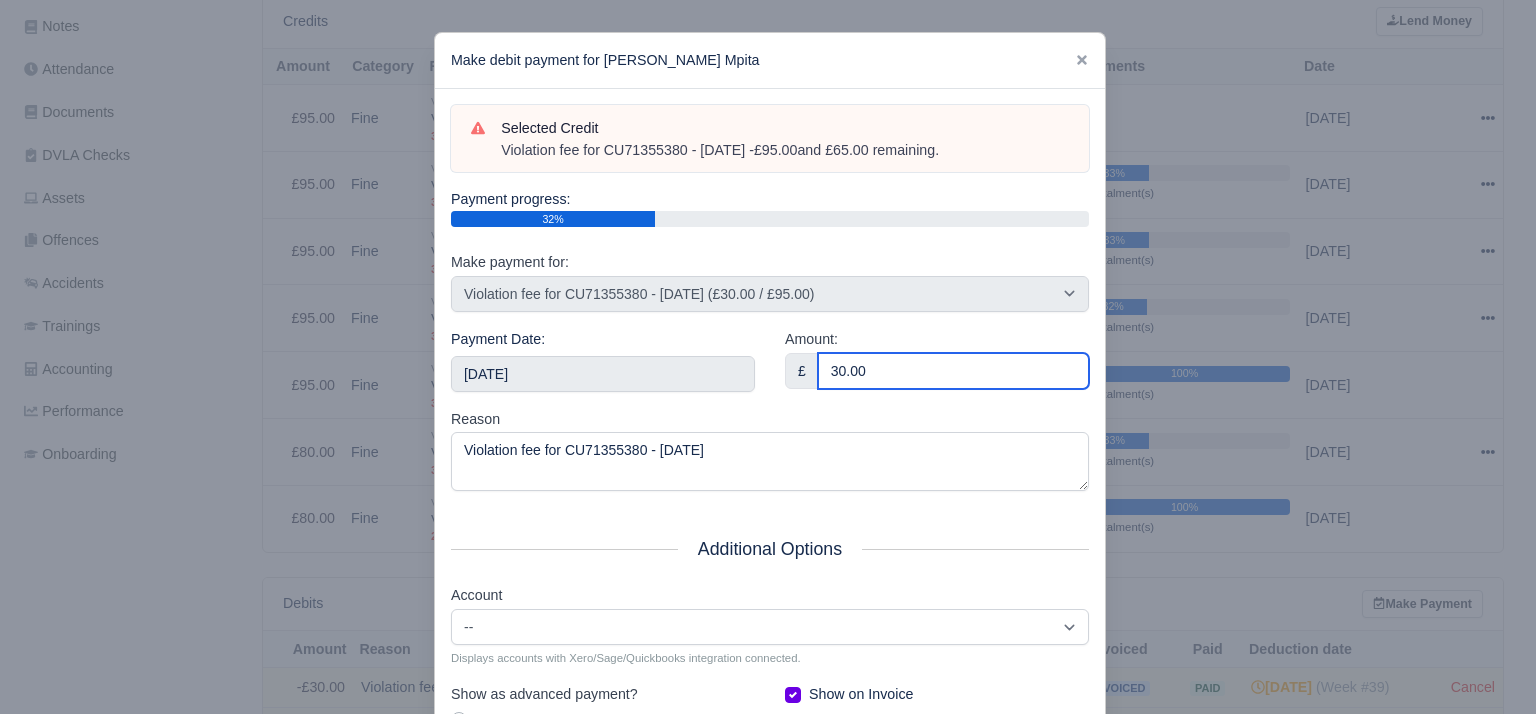 type on "30.00" 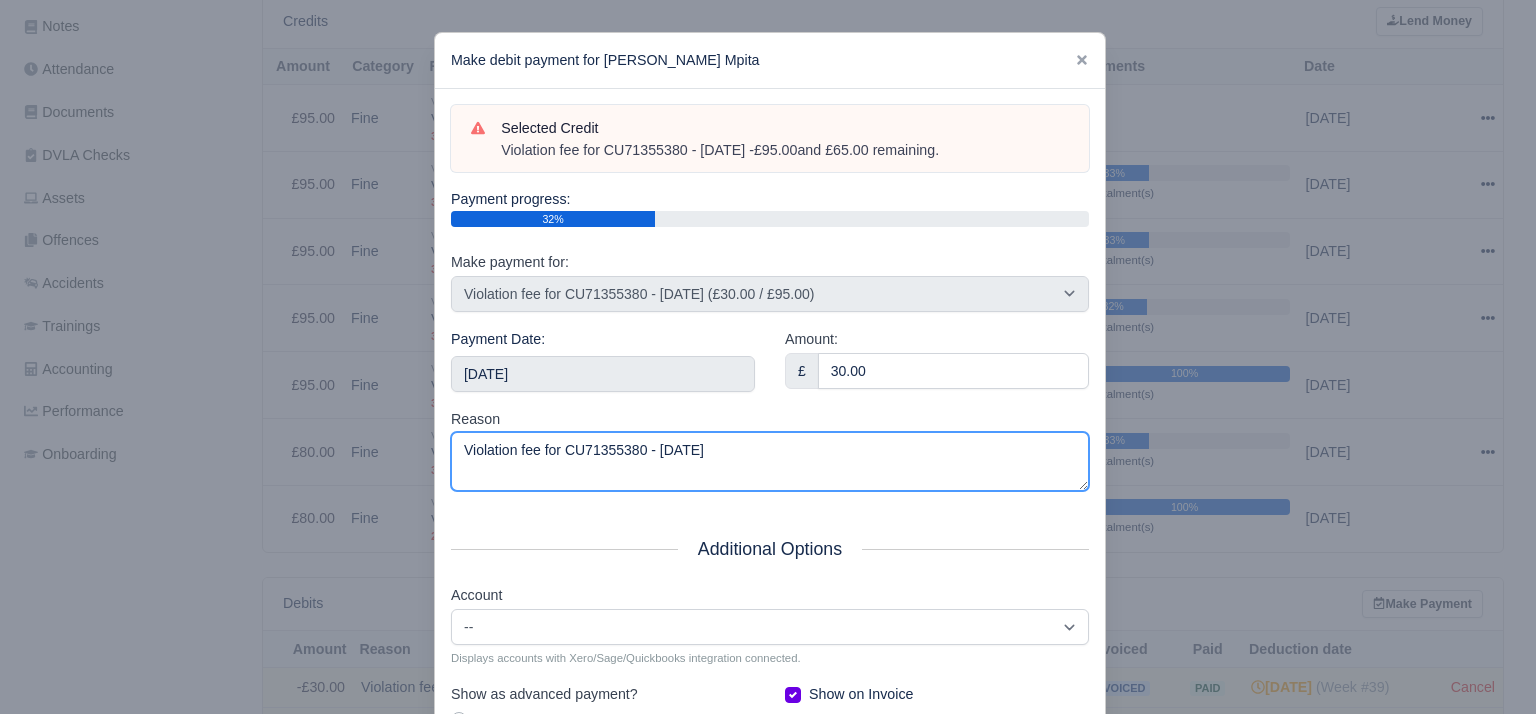 drag, startPoint x: 856, startPoint y: 453, endPoint x: 416, endPoint y: 417, distance: 441.47028 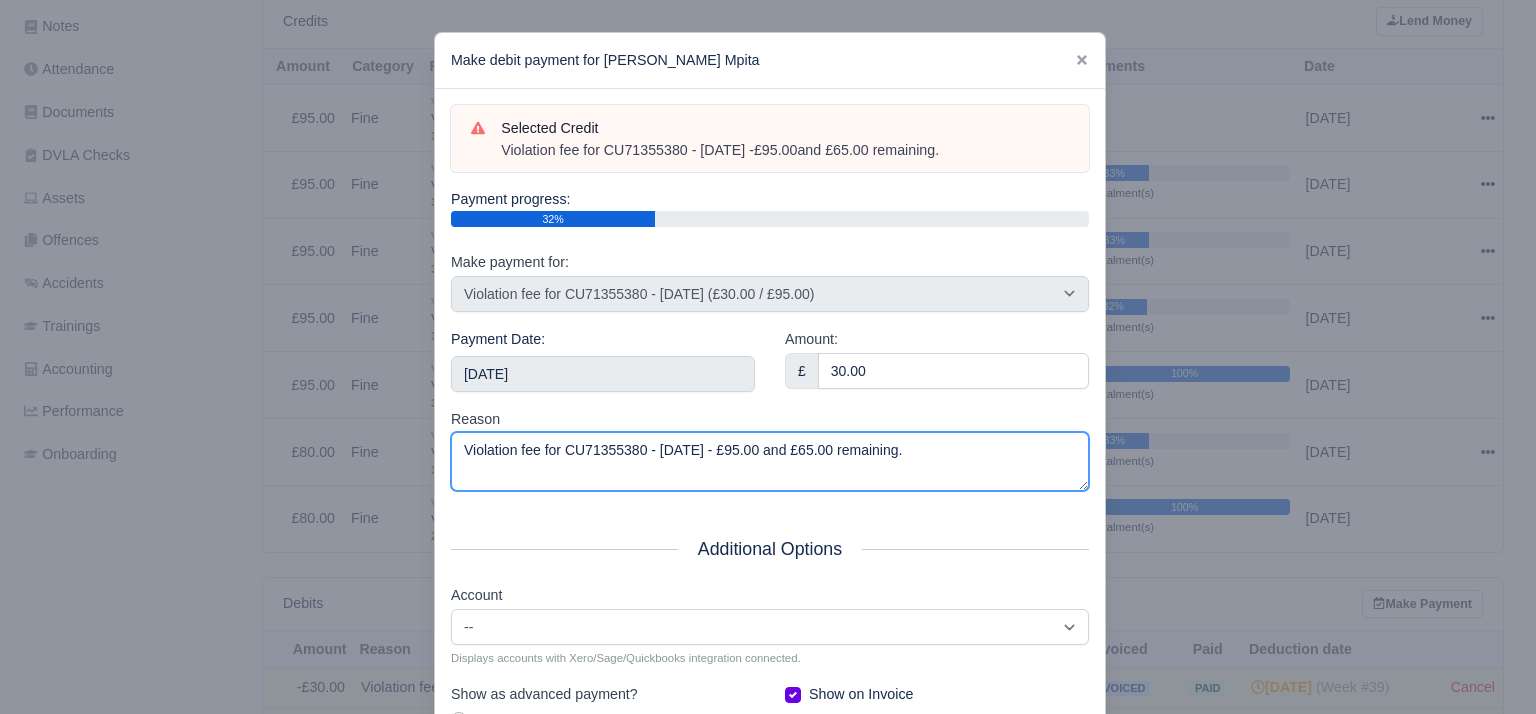 scroll, scrollTop: 212, scrollLeft: 0, axis: vertical 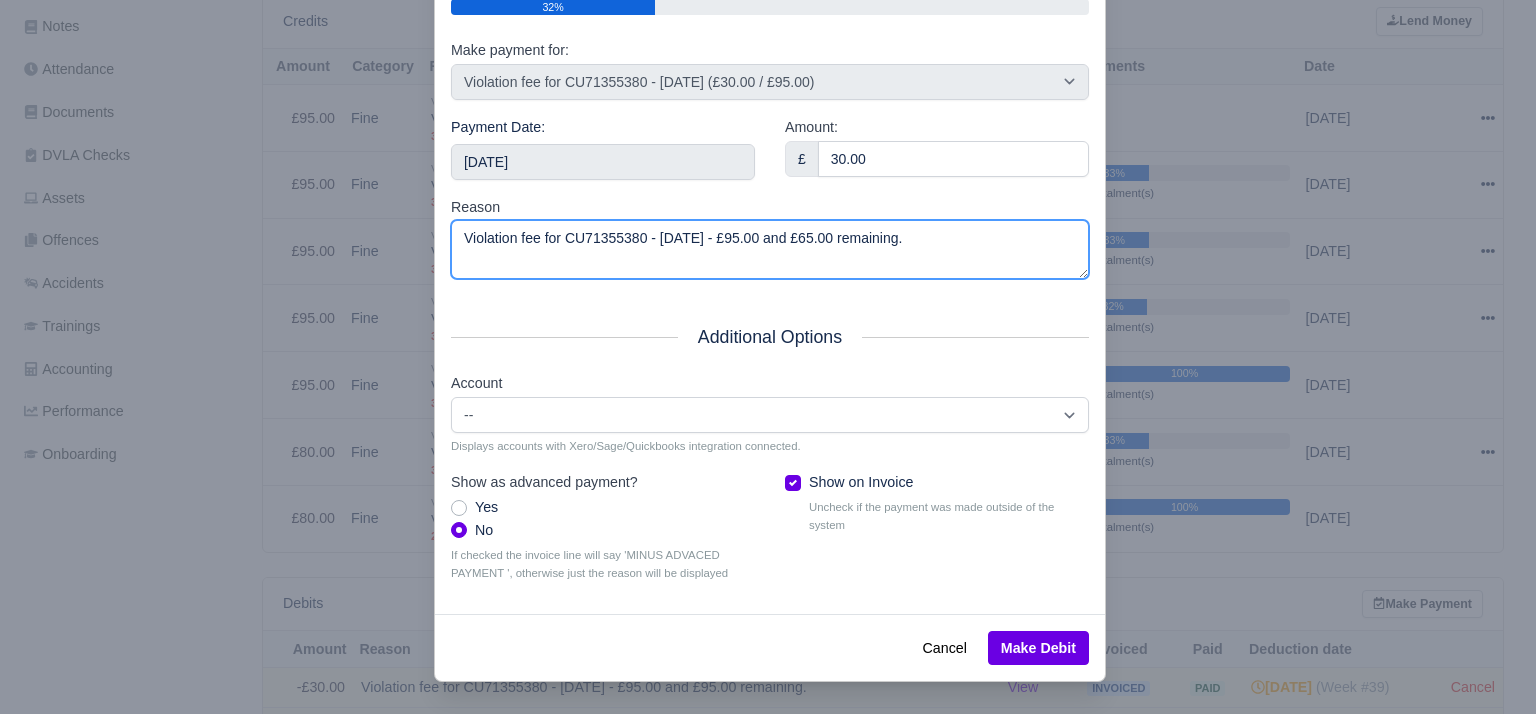 type on "Violation fee for CU71355380 - [DATE] - £95.00 and £65.00 remaining." 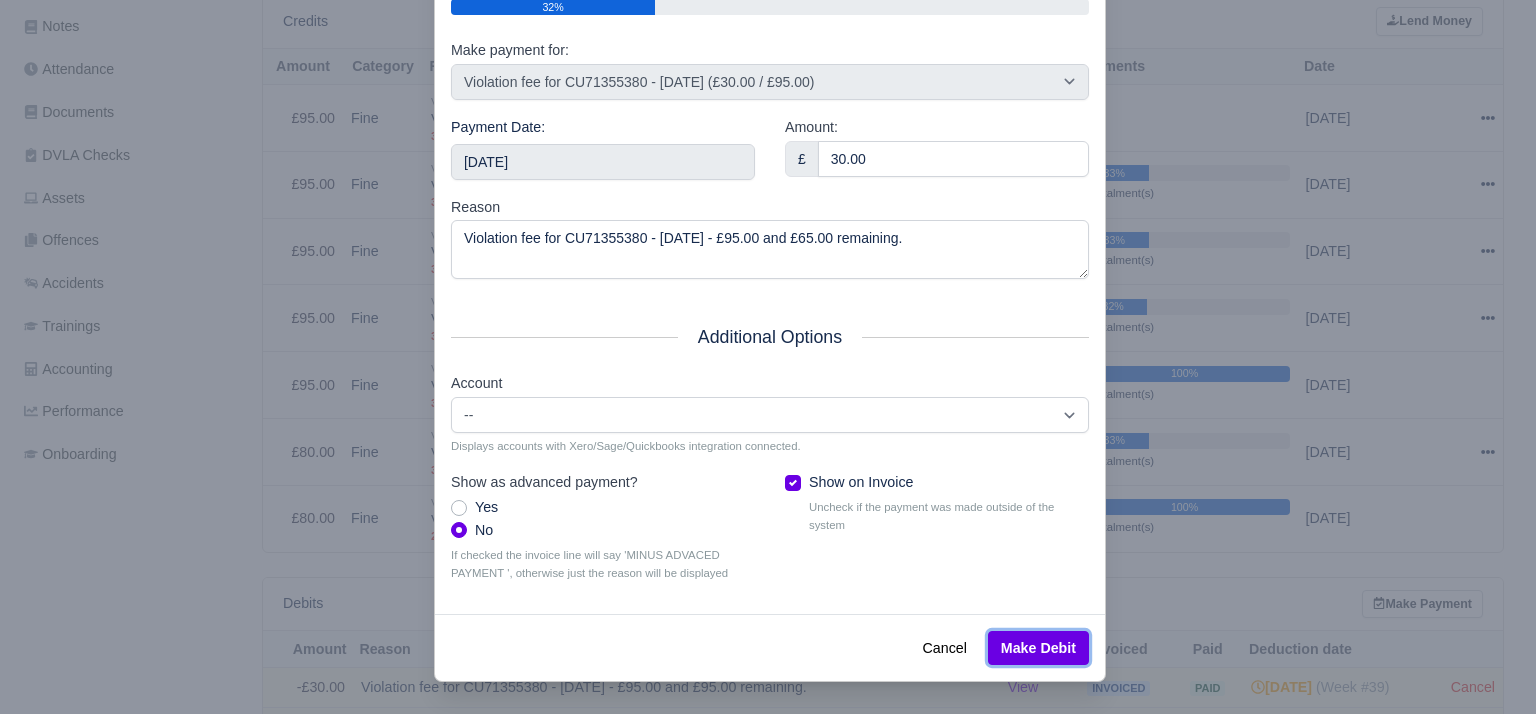 click on "Make Debit" at bounding box center (1038, 648) 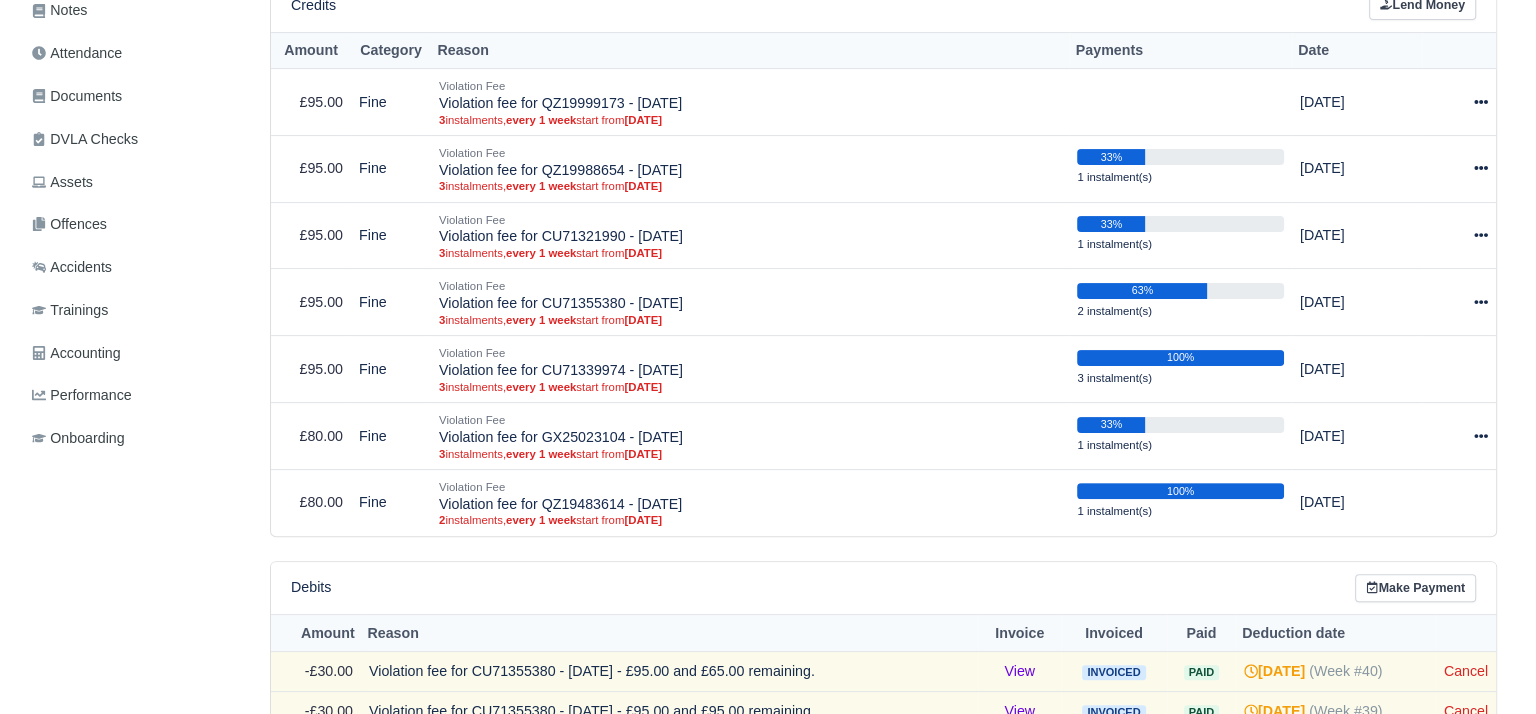 scroll, scrollTop: 482, scrollLeft: 0, axis: vertical 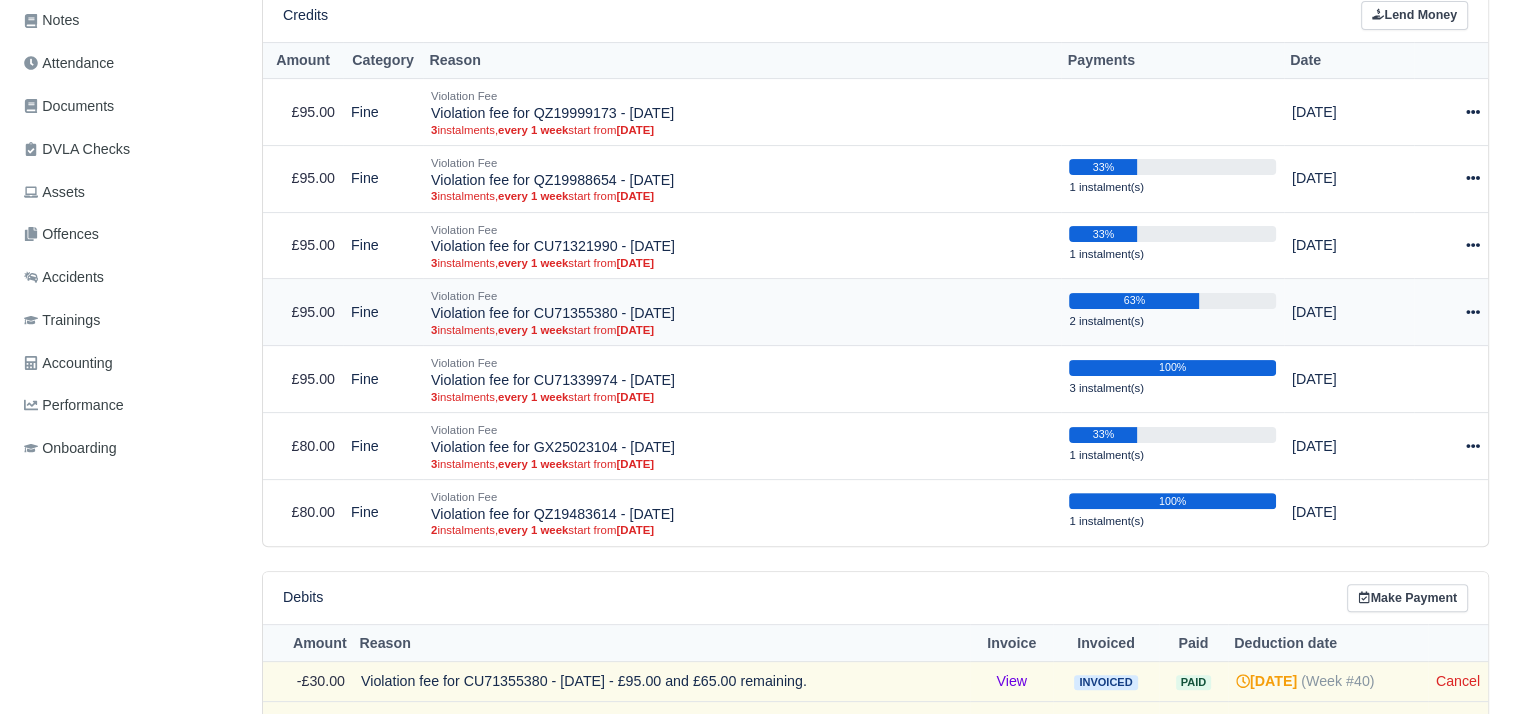 click at bounding box center (1451, 312) 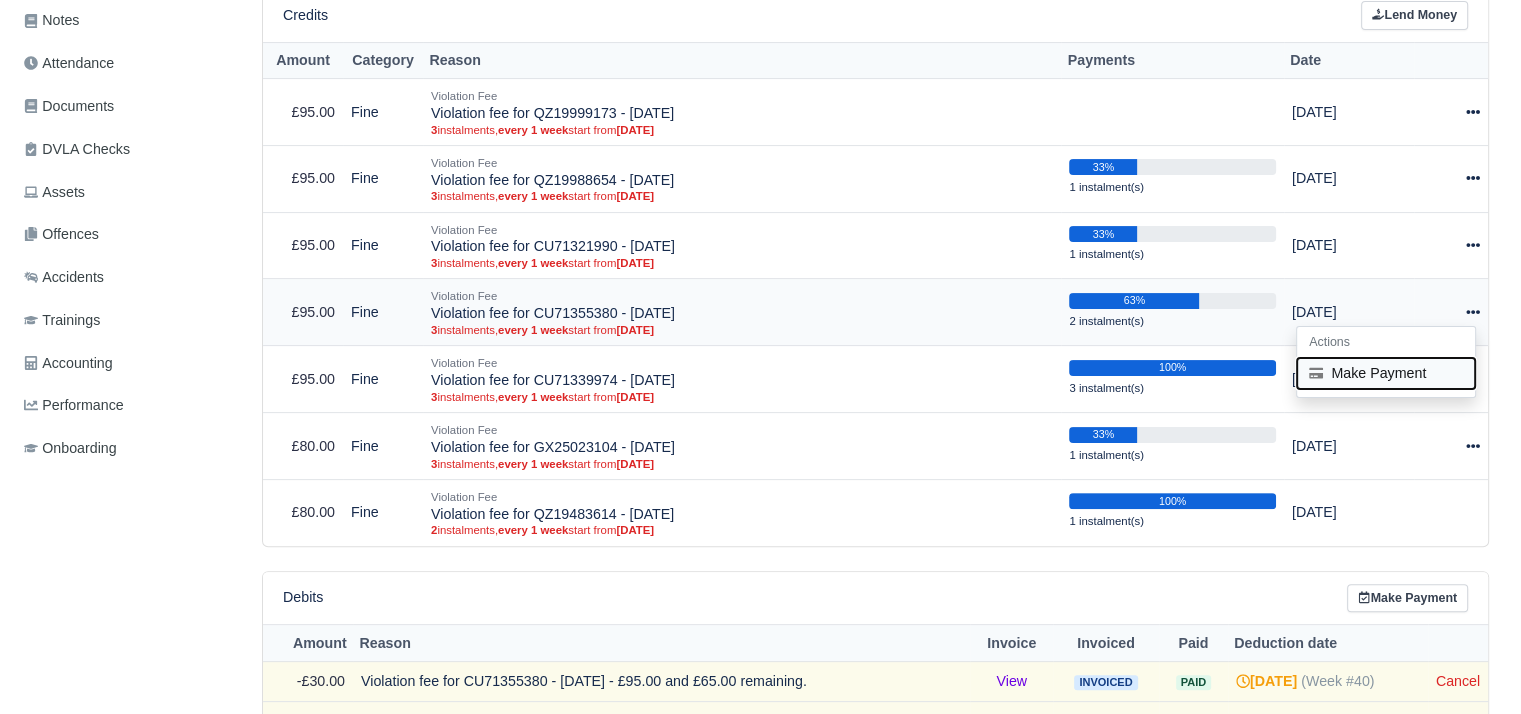 click on "Make Payment" at bounding box center [1386, 373] 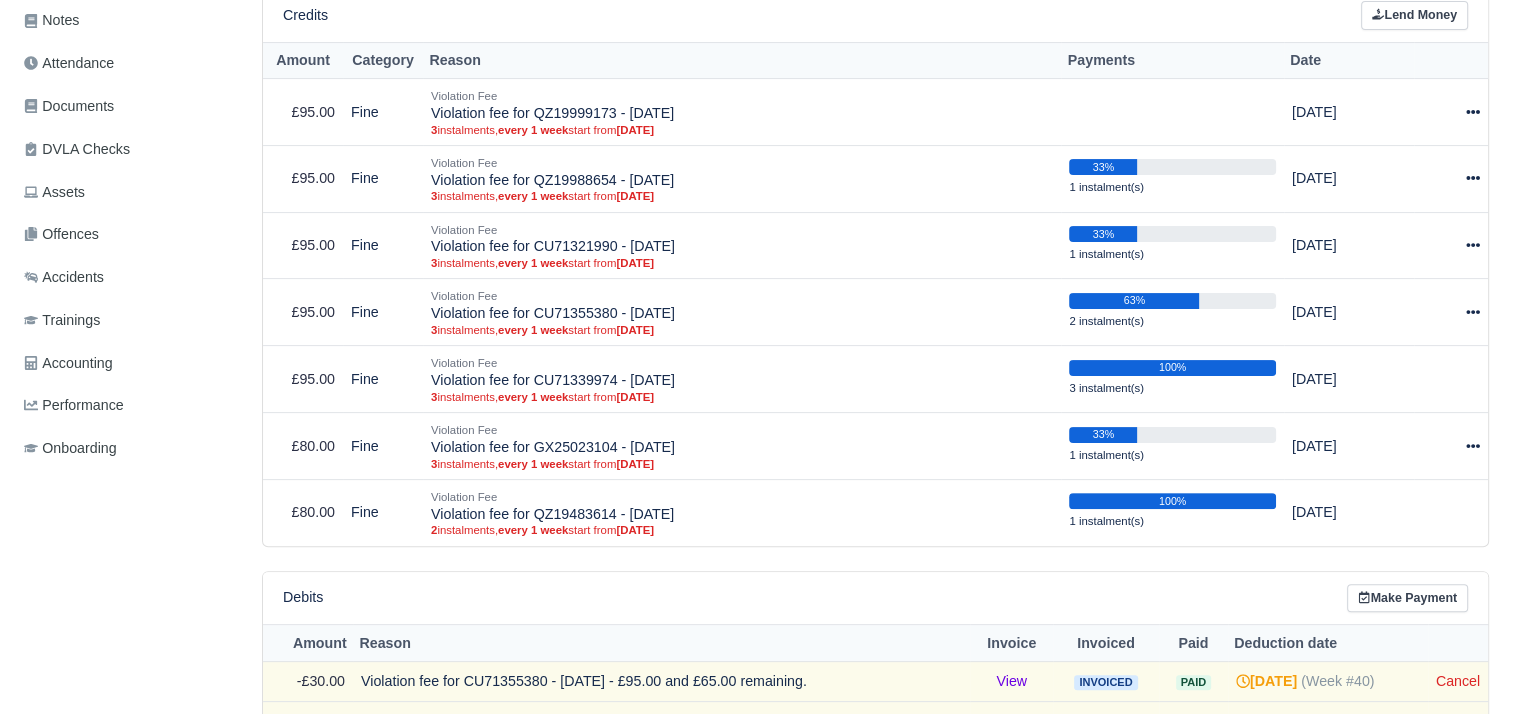 select on "4878" 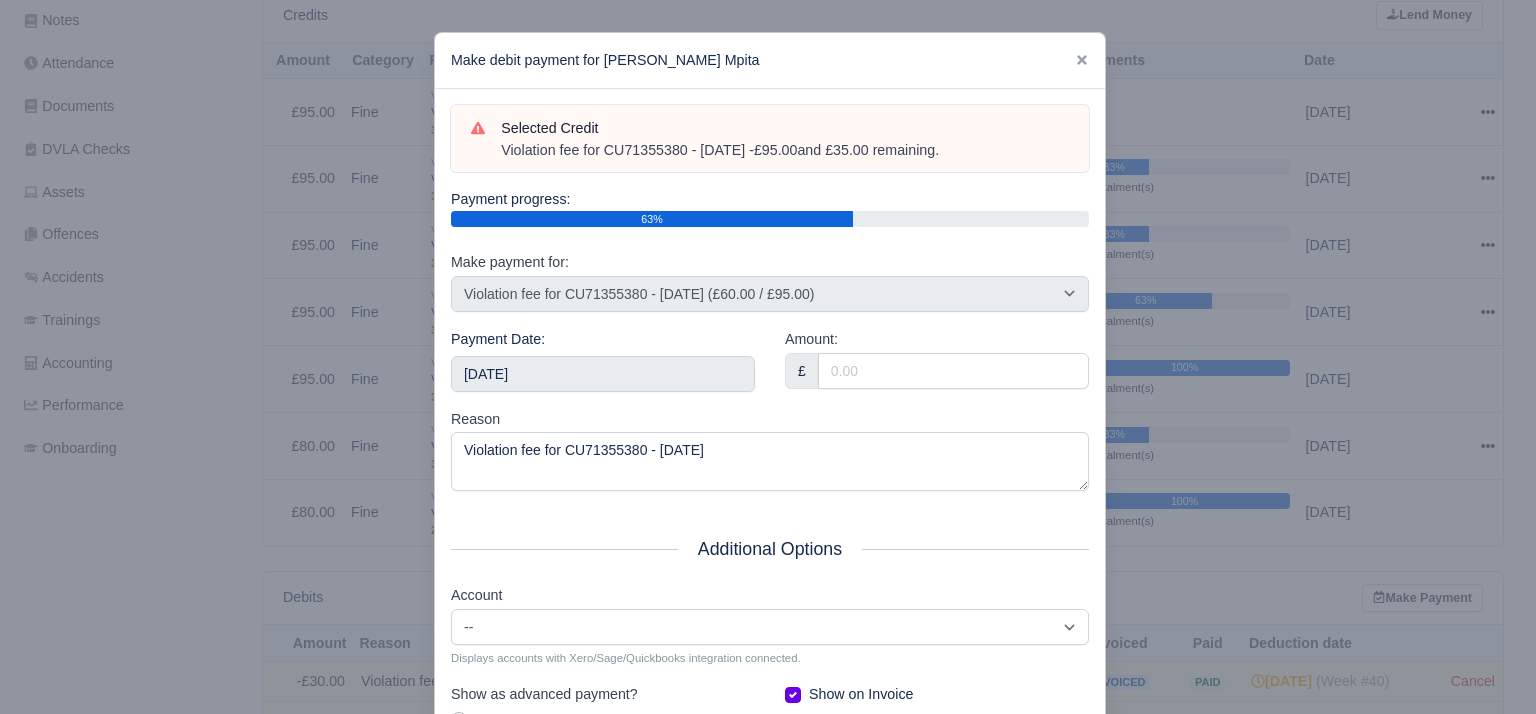 drag, startPoint x: 968, startPoint y: 146, endPoint x: 479, endPoint y: 164, distance: 489.33118 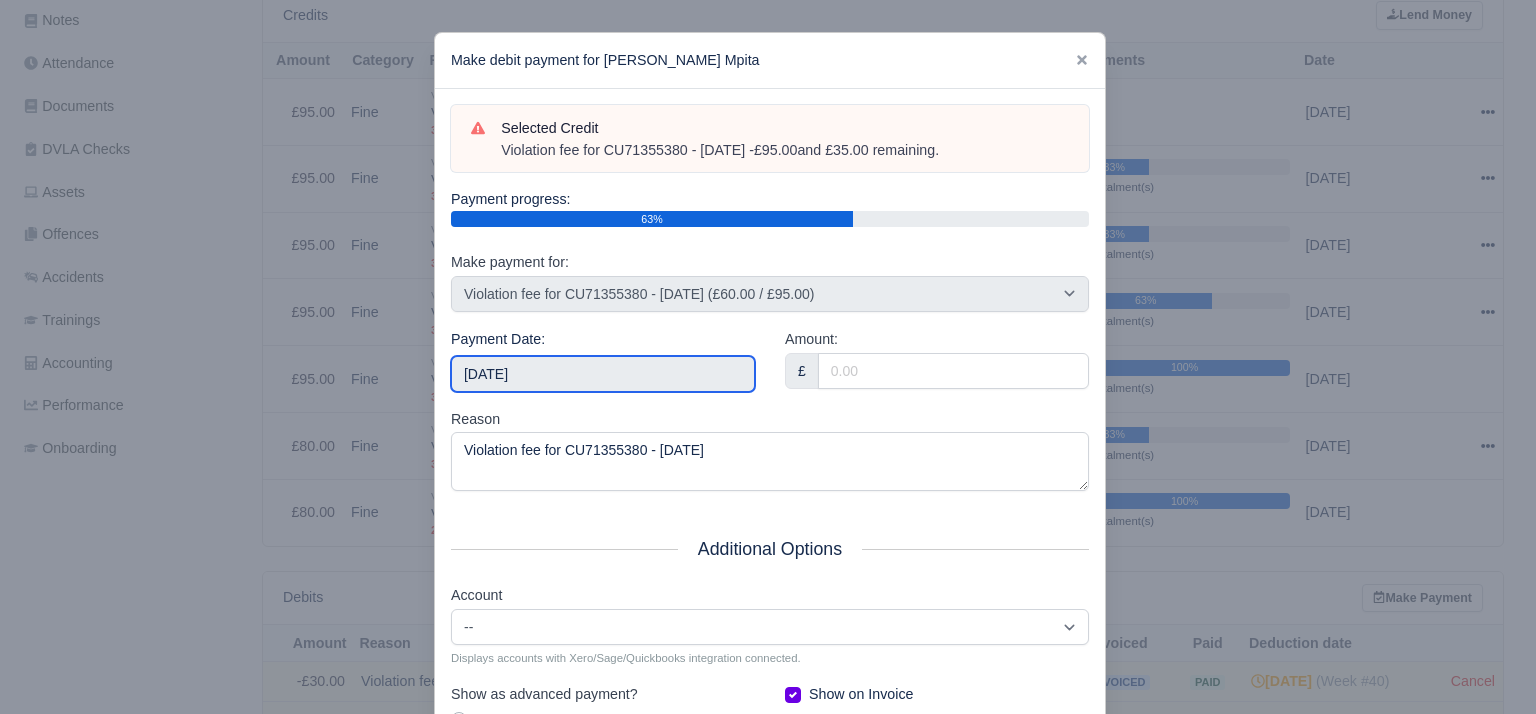 click on "[DATE]" at bounding box center (603, 374) 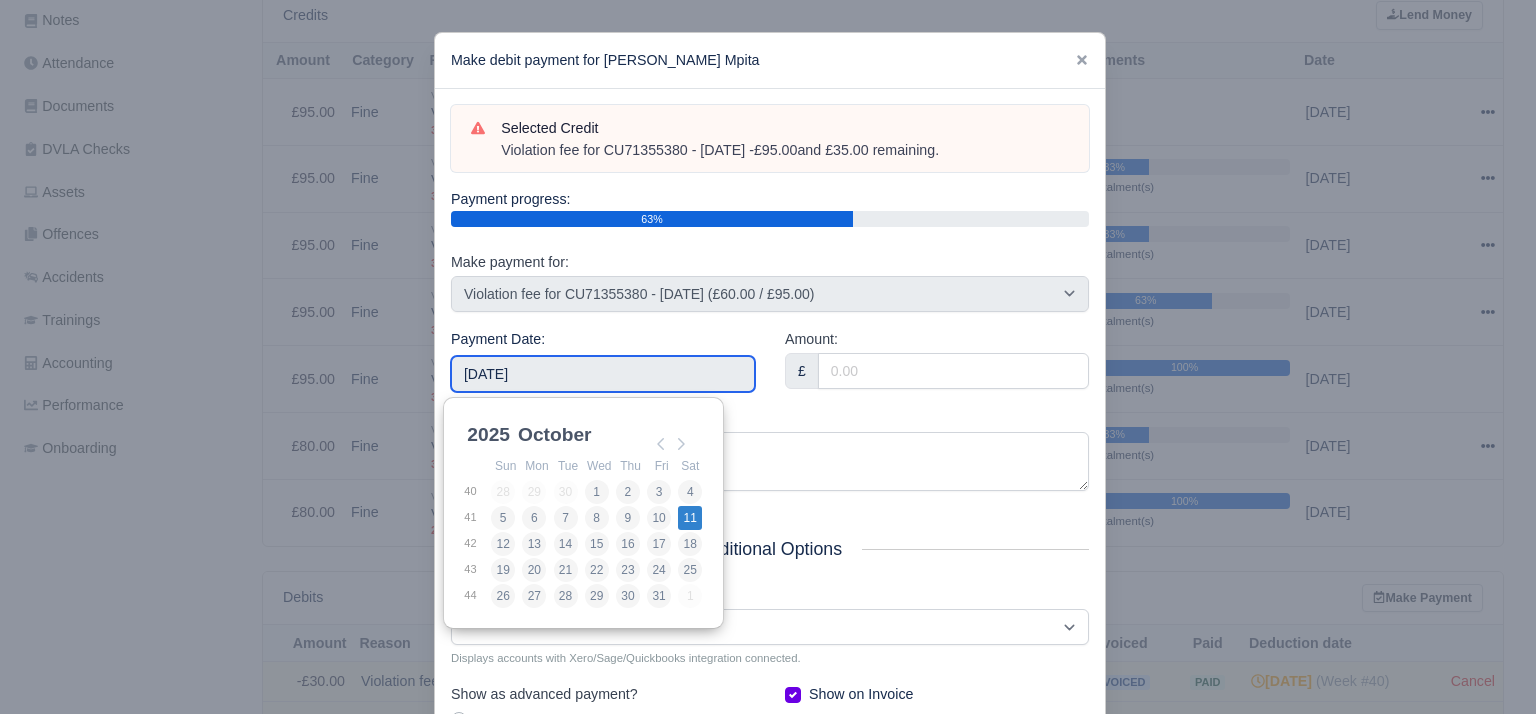 type on "2025-10-11" 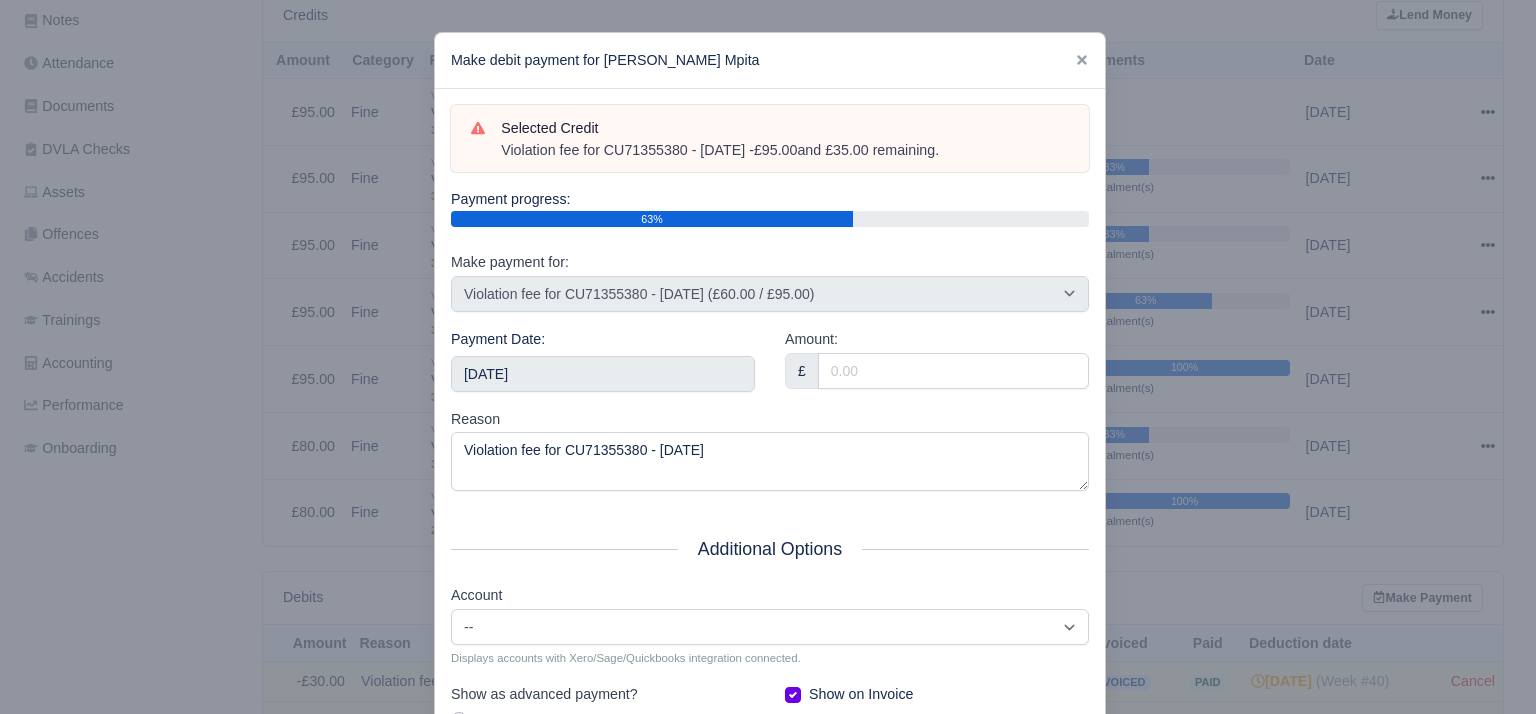 click on "Amount:
£" at bounding box center (937, 368) 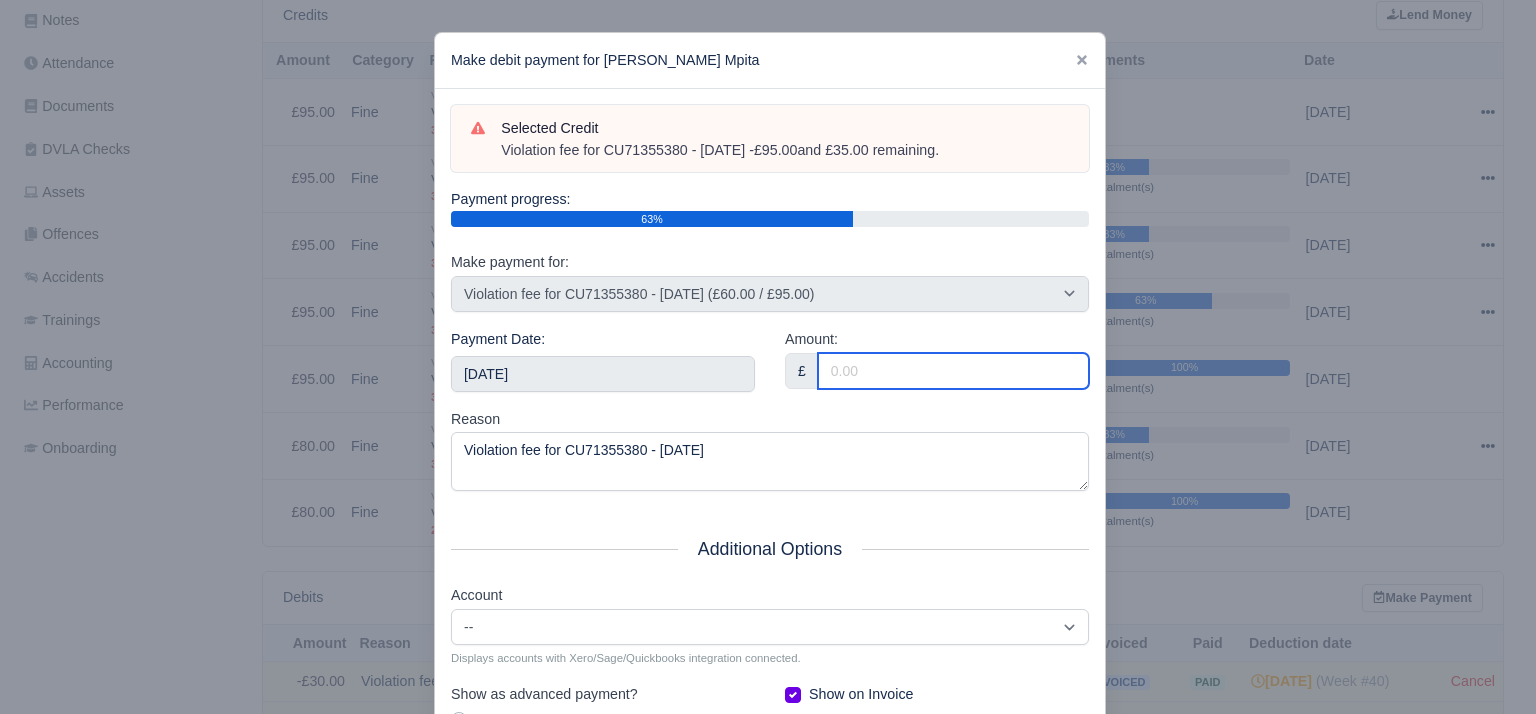click on "Amount:" at bounding box center [953, 371] 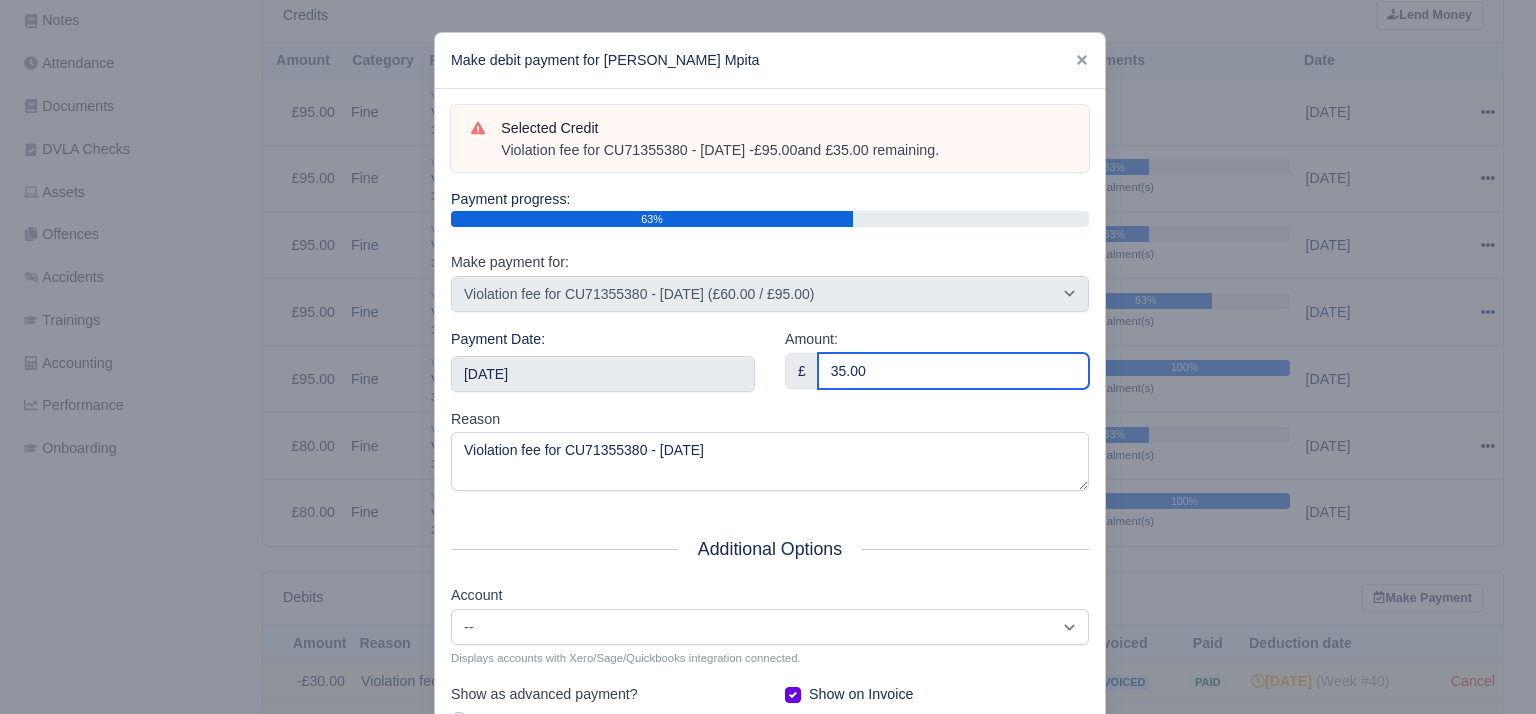 type on "35.00" 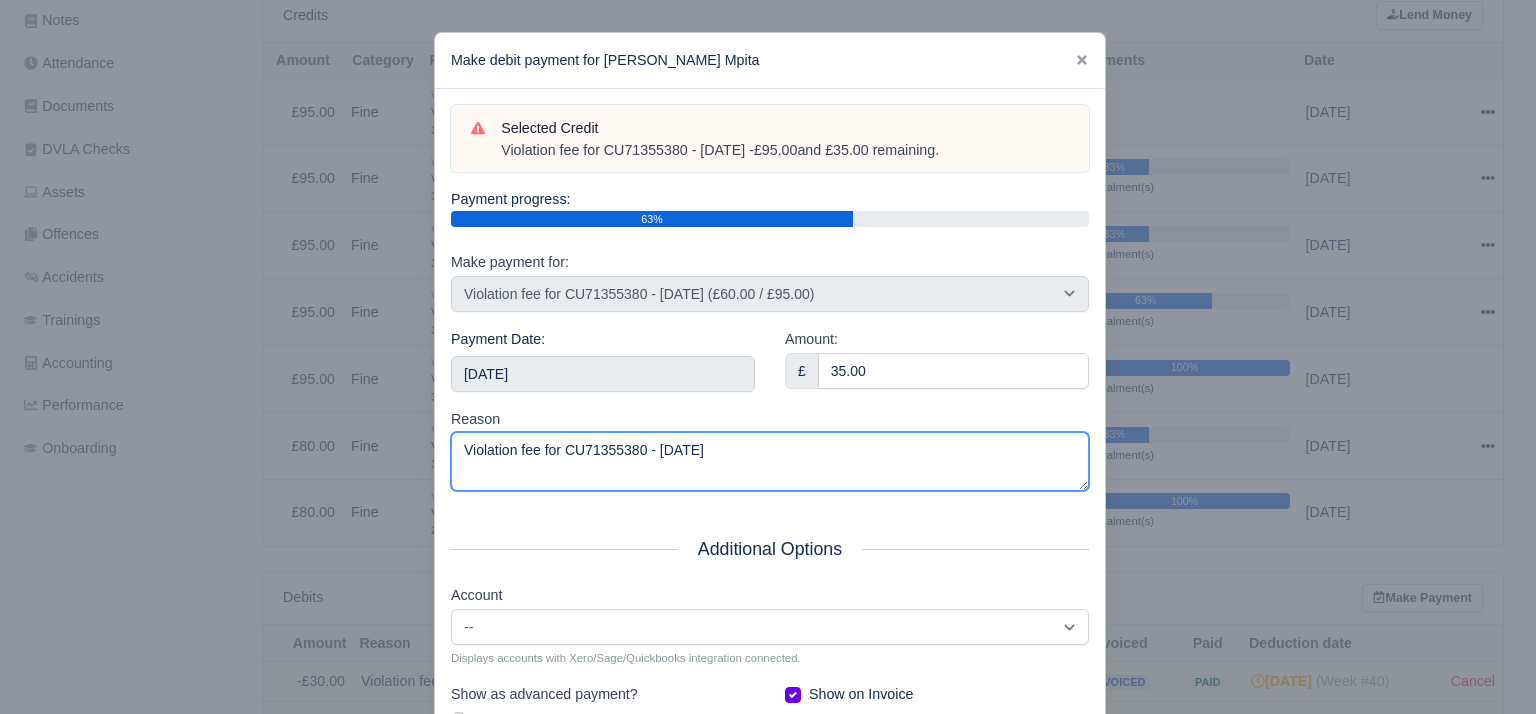 drag, startPoint x: 797, startPoint y: 483, endPoint x: 205, endPoint y: 425, distance: 594.8344 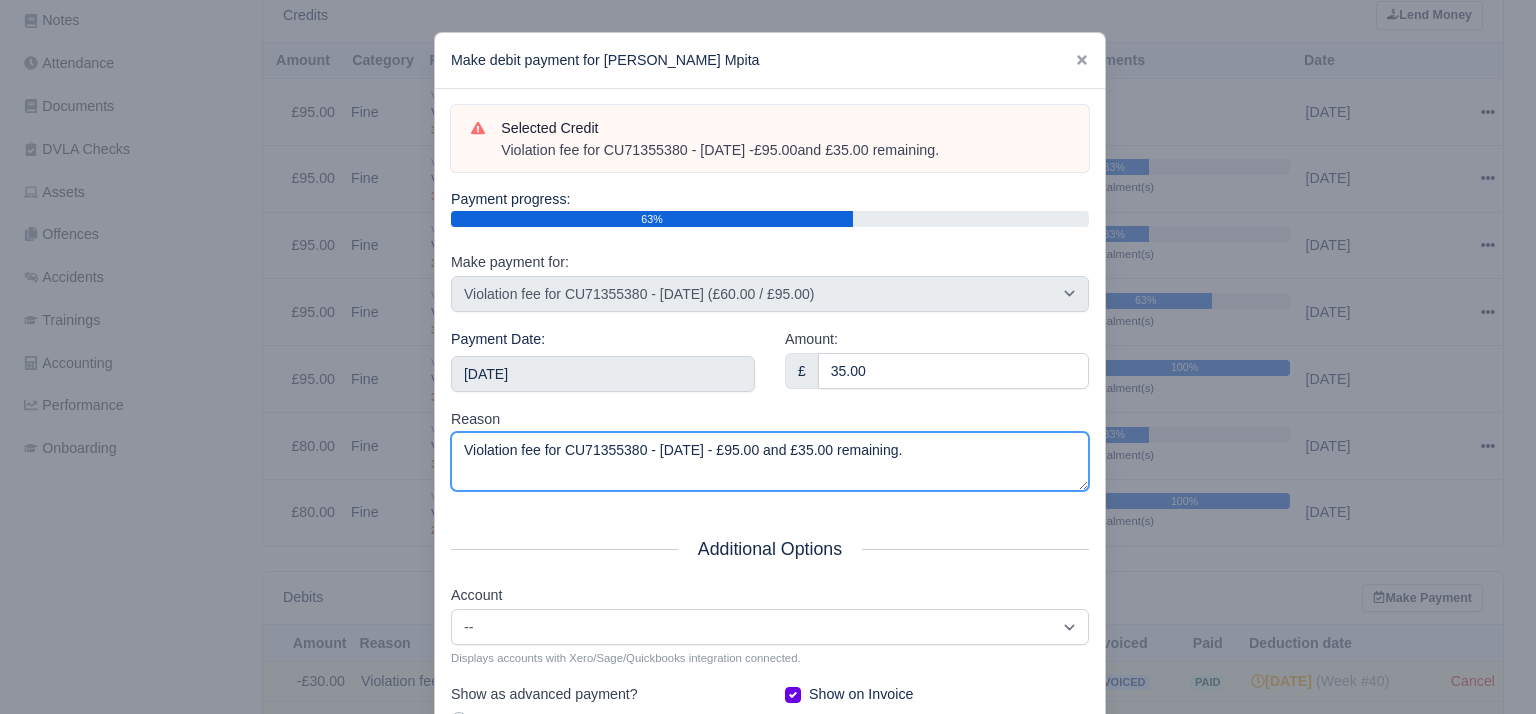 scroll, scrollTop: 212, scrollLeft: 0, axis: vertical 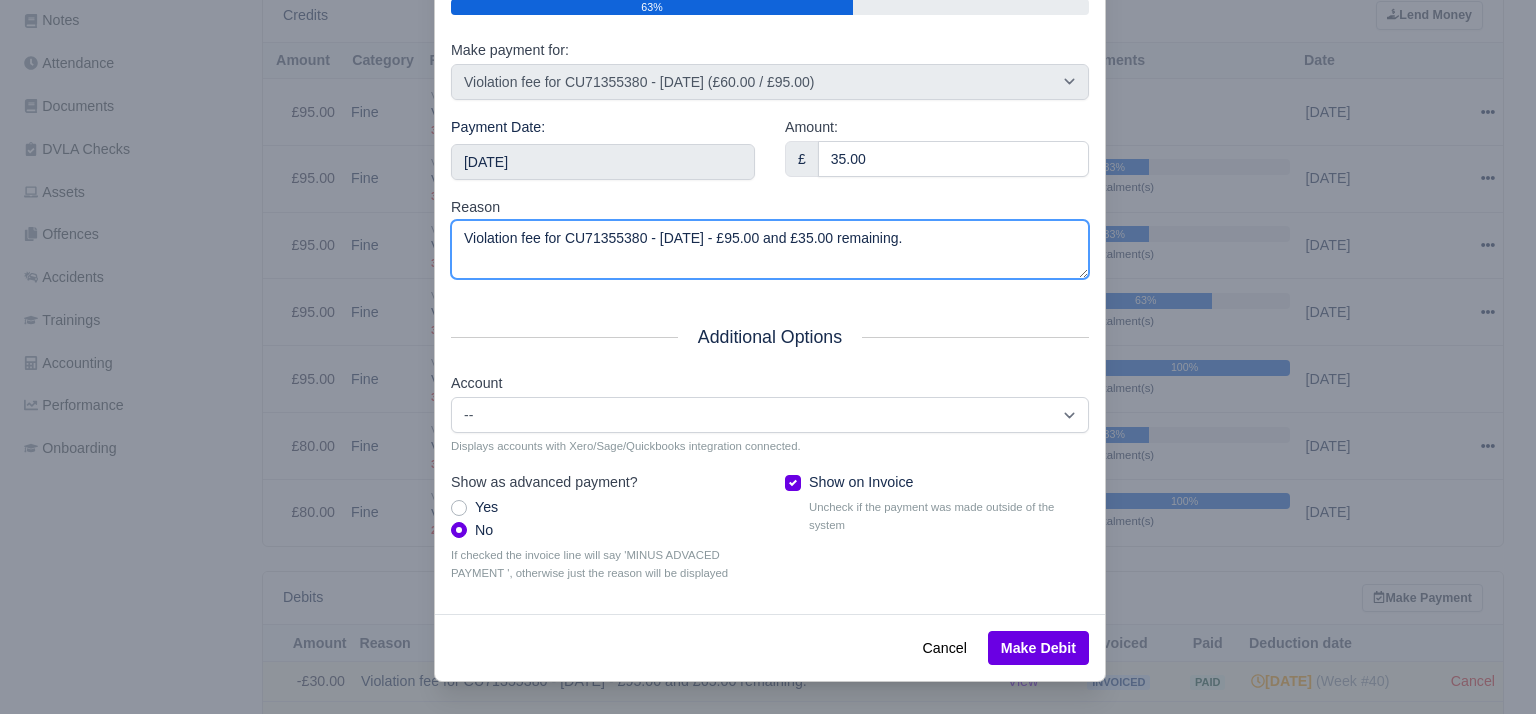 type on "Violation fee for CU71355380 - [DATE] - £95.00 and £35.00 remaining." 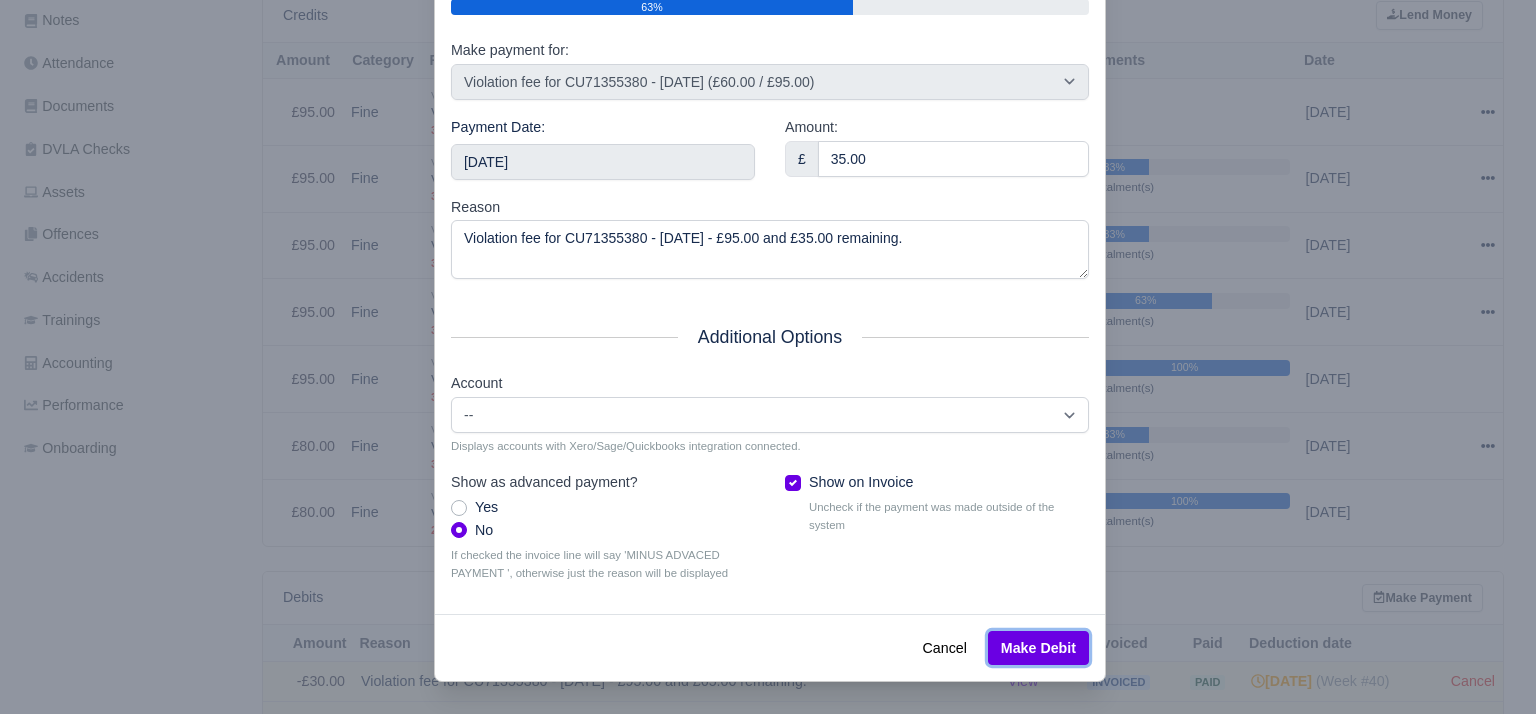 click on "Make Debit" at bounding box center (1038, 648) 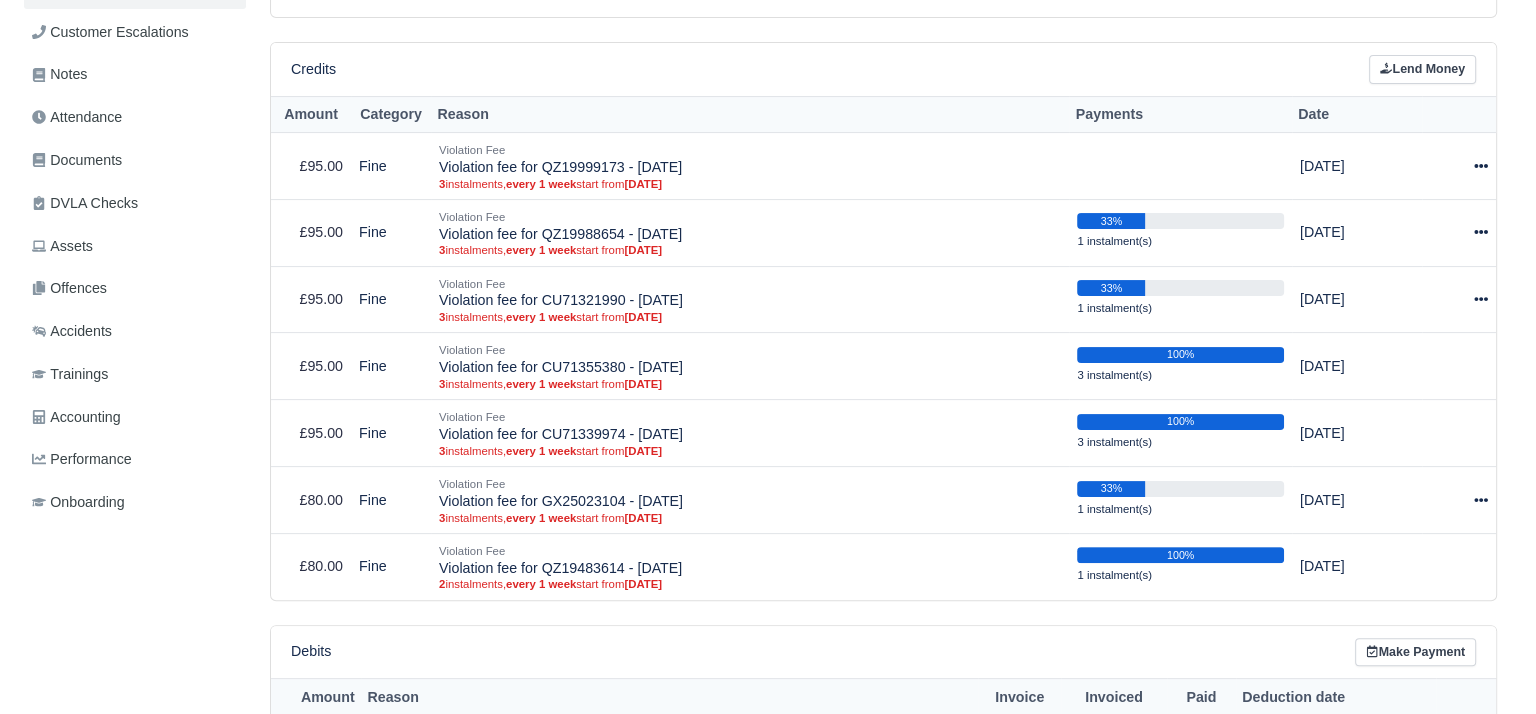 scroll, scrollTop: 428, scrollLeft: 0, axis: vertical 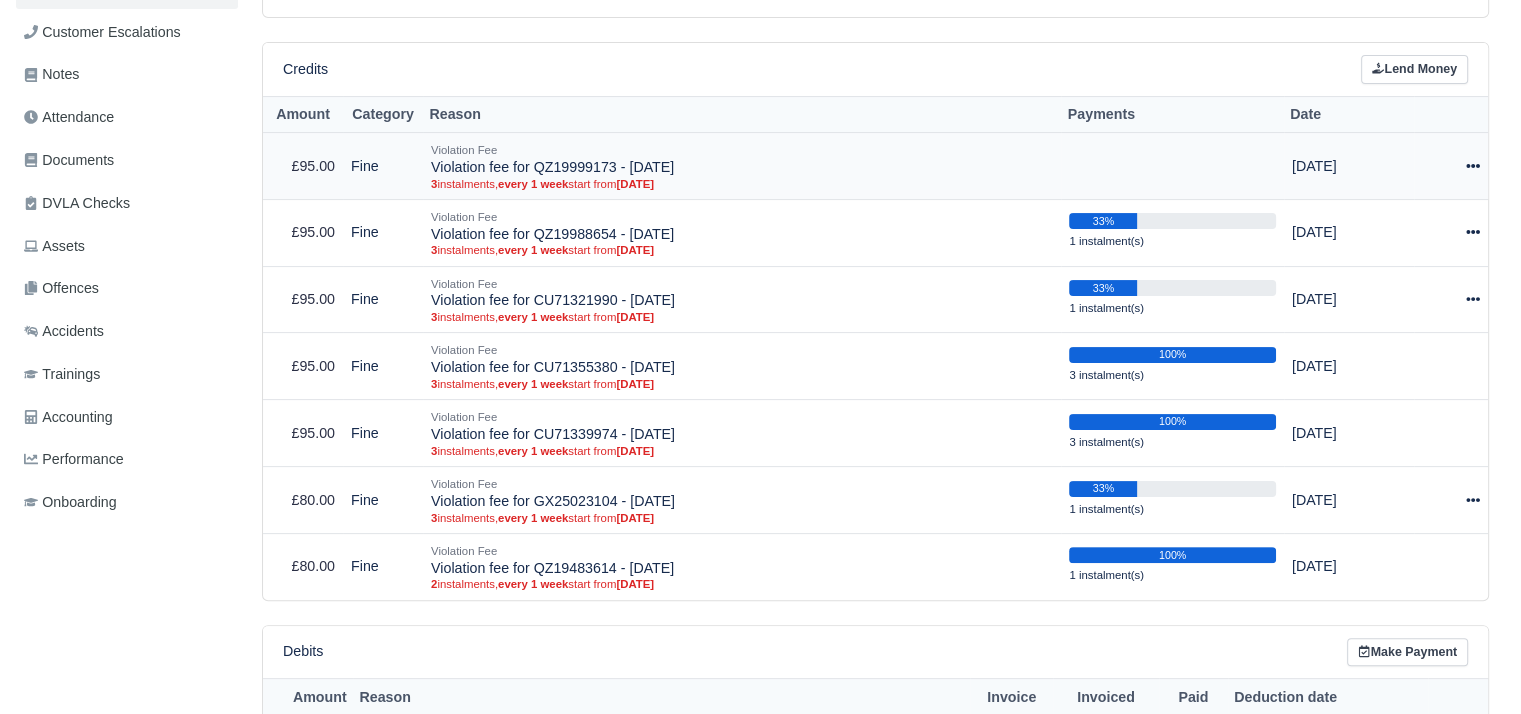 click 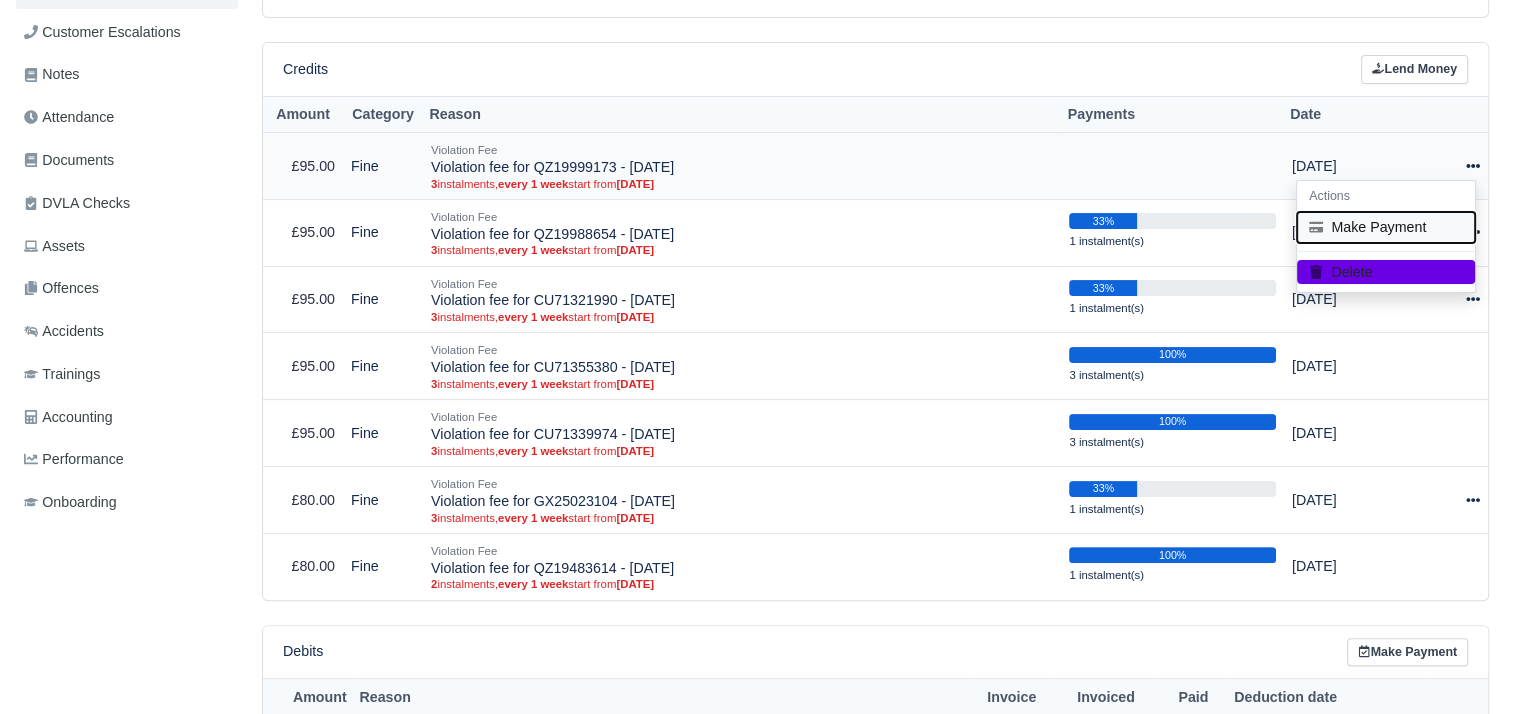 click on "Make Payment" at bounding box center [1386, 227] 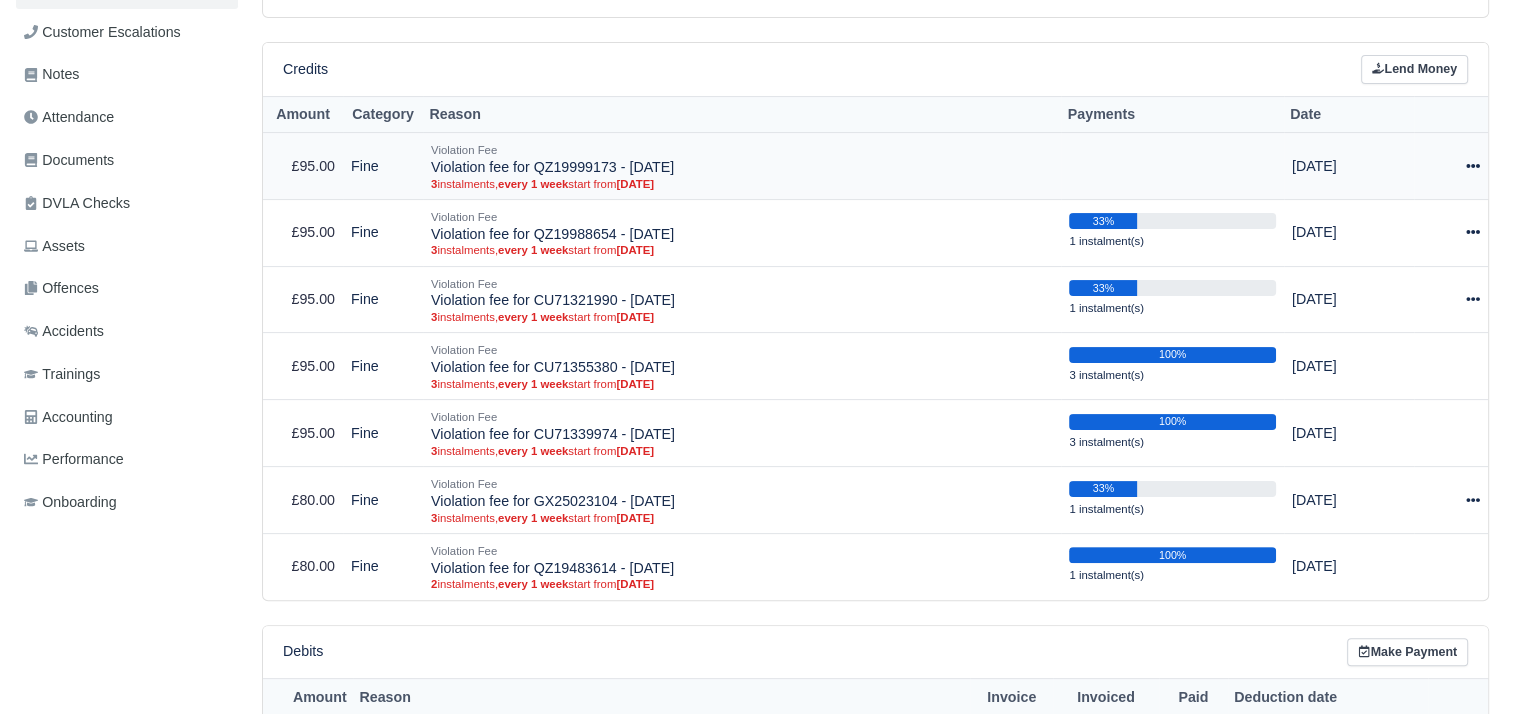 select on "5011" 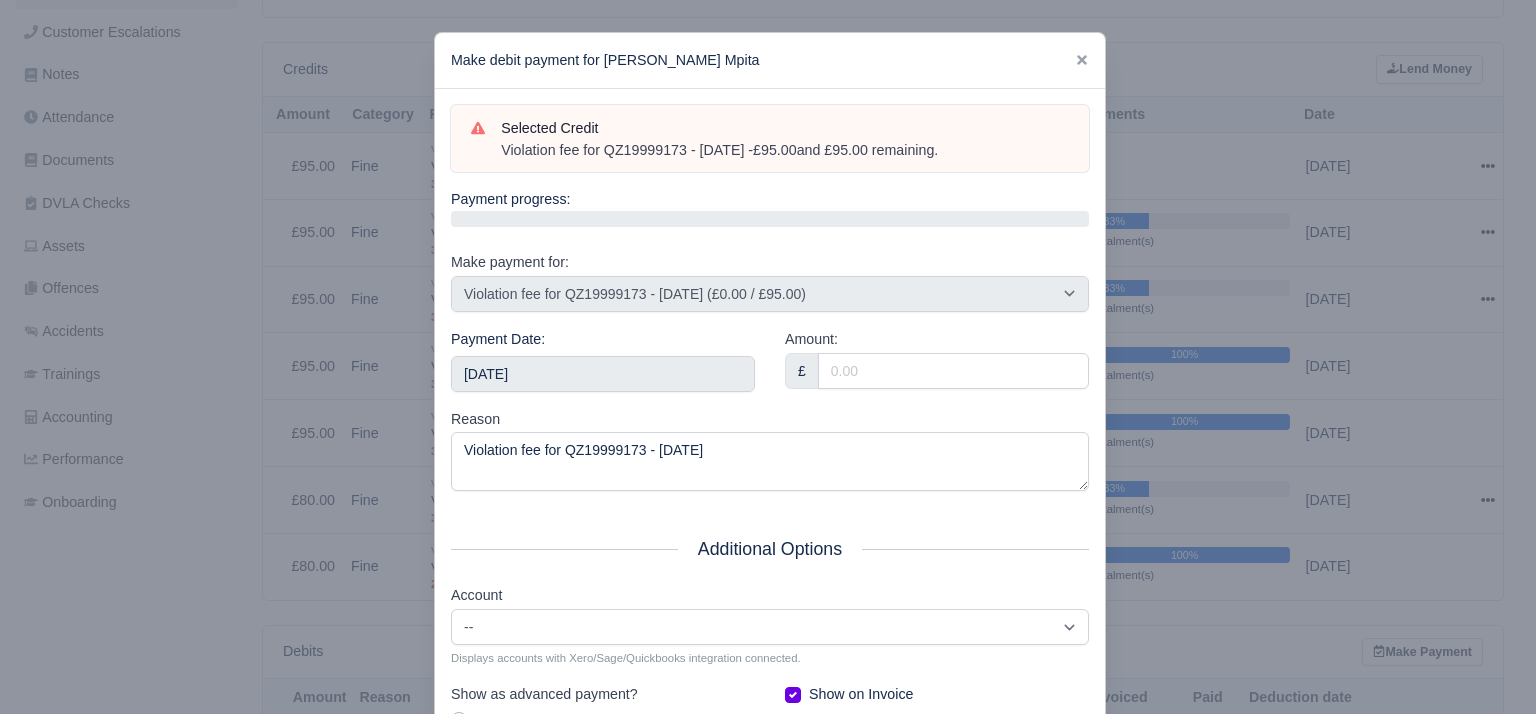 drag, startPoint x: 993, startPoint y: 161, endPoint x: 491, endPoint y: 157, distance: 502.01593 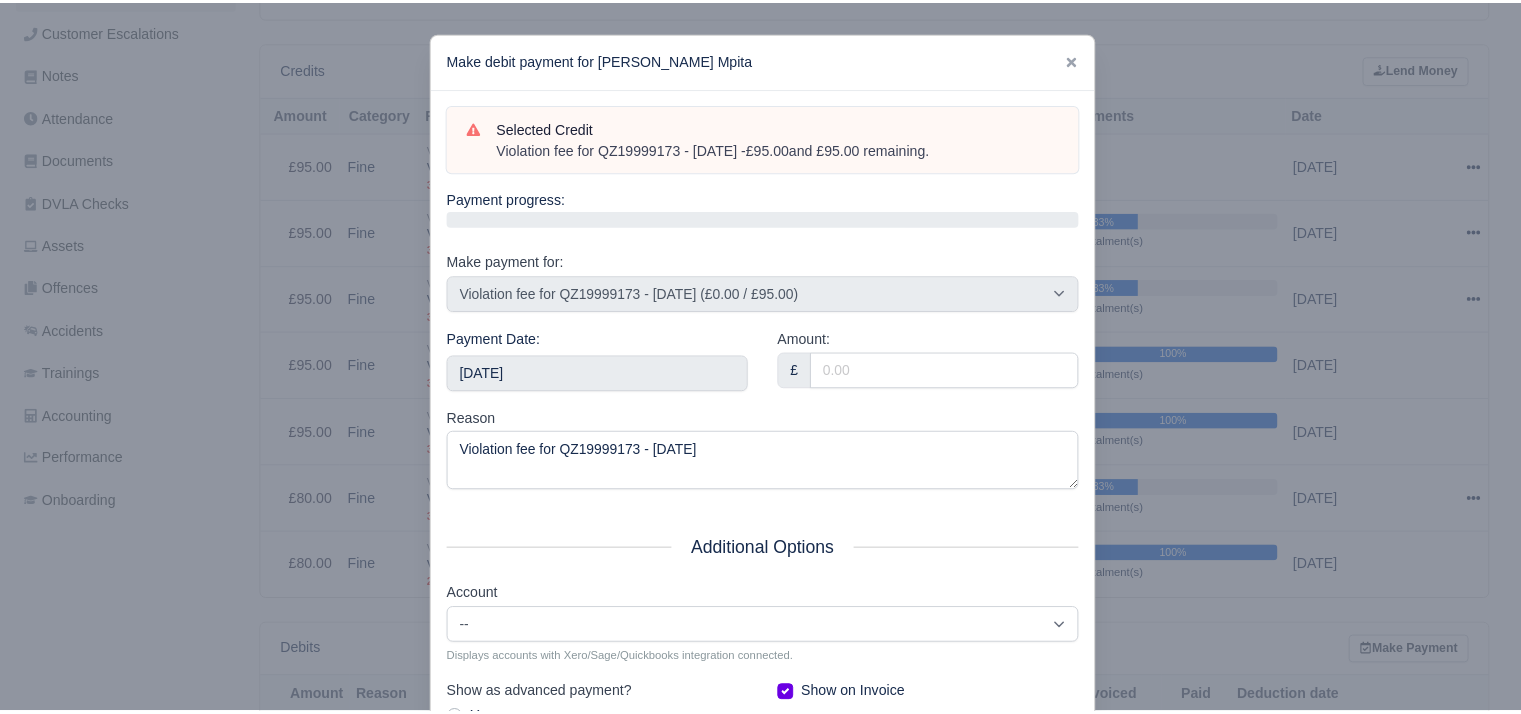 scroll, scrollTop: 212, scrollLeft: 0, axis: vertical 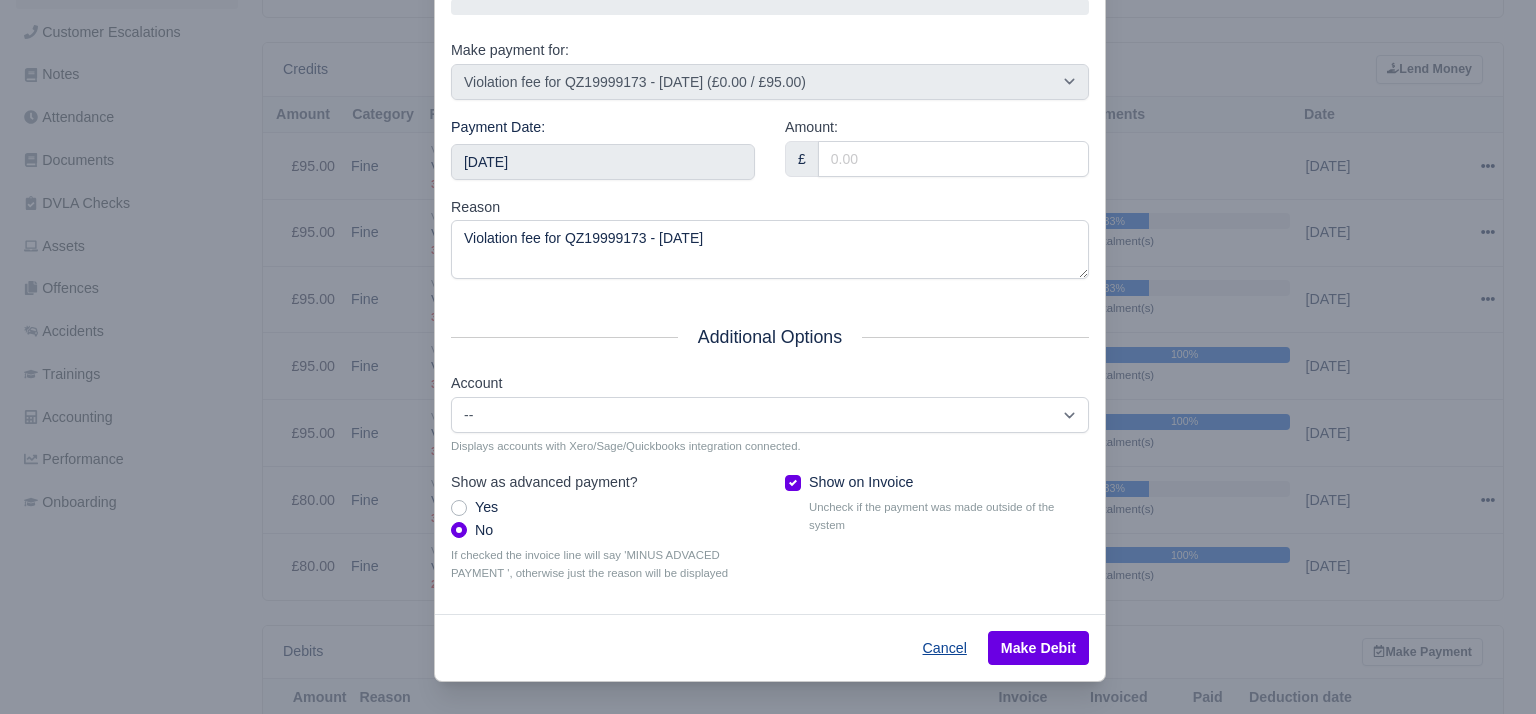 click on "Cancel" at bounding box center (945, 648) 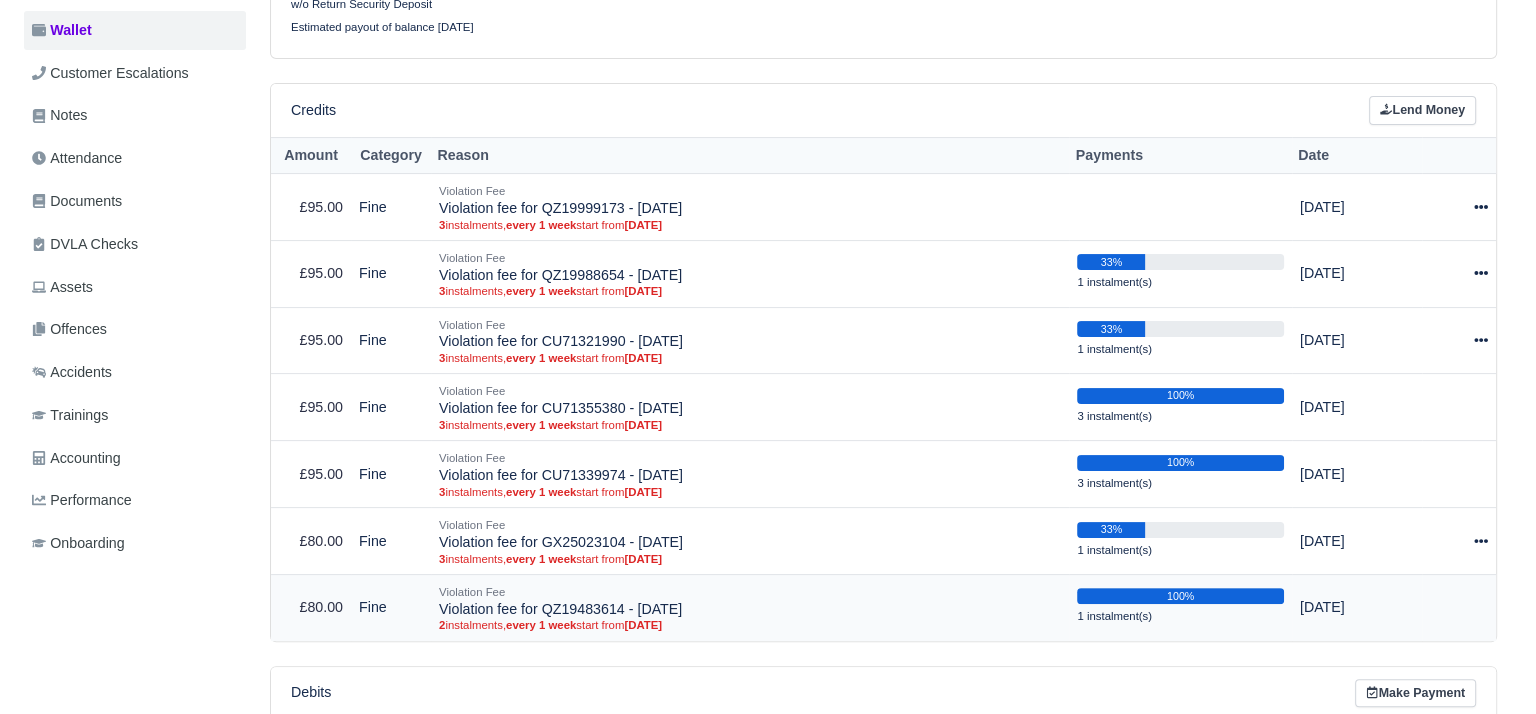 scroll, scrollTop: 385, scrollLeft: 0, axis: vertical 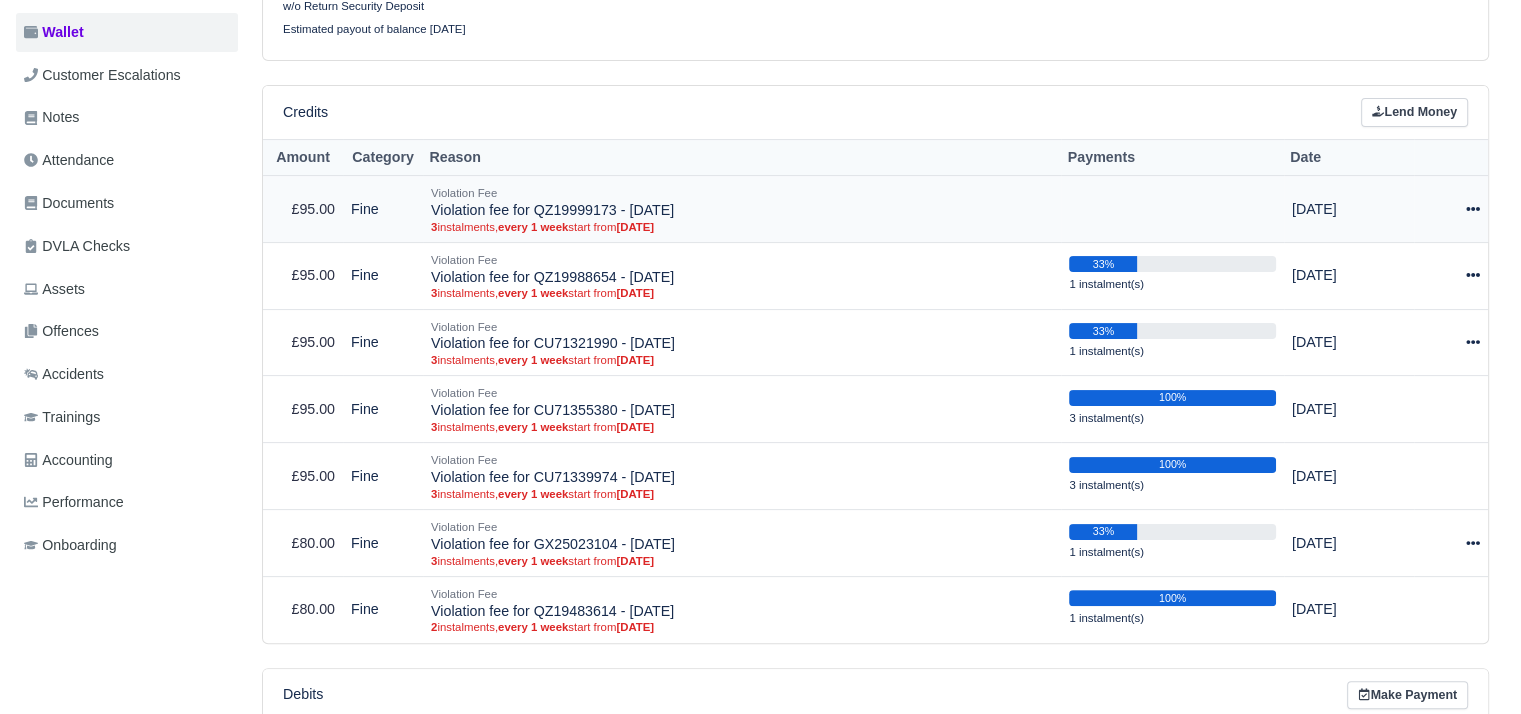 click at bounding box center (1451, 209) 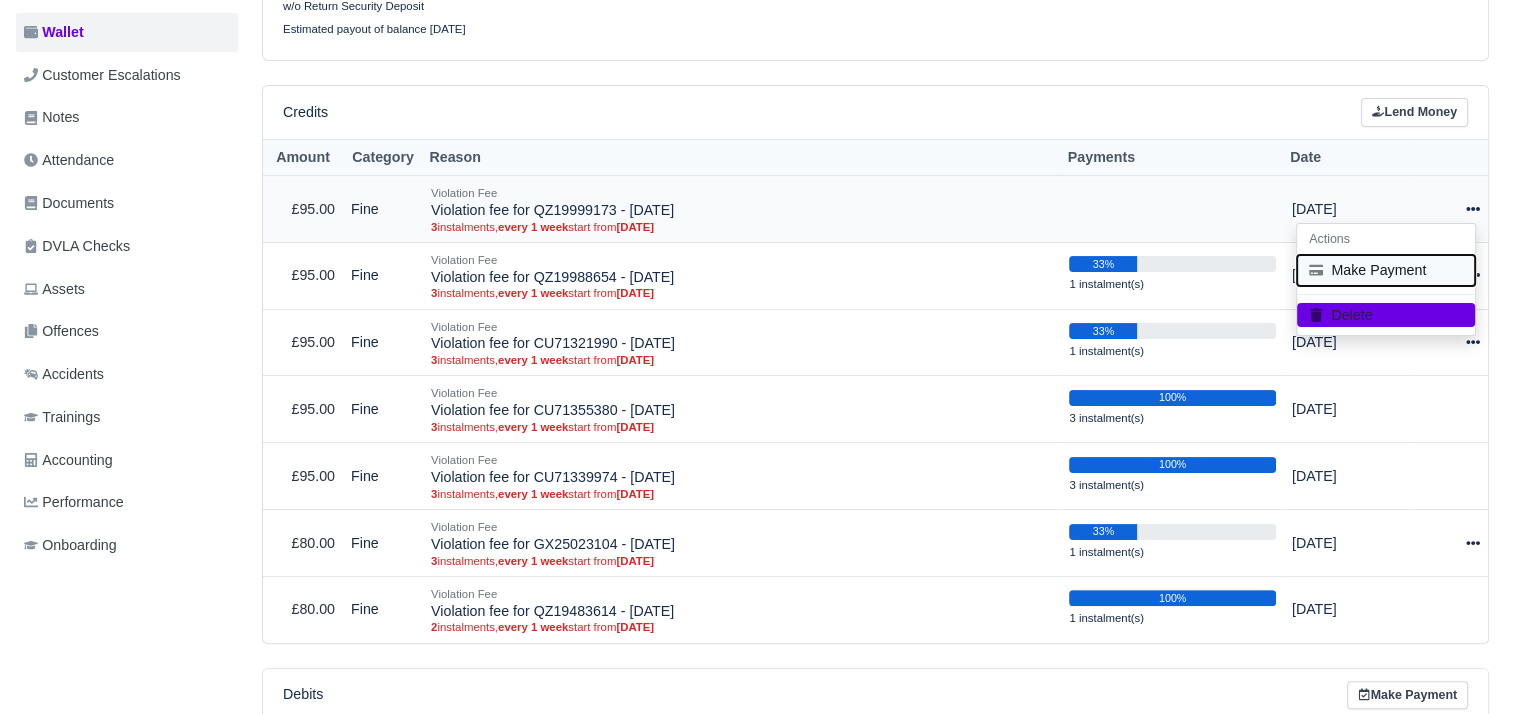 click on "Make Payment" at bounding box center [1386, 270] 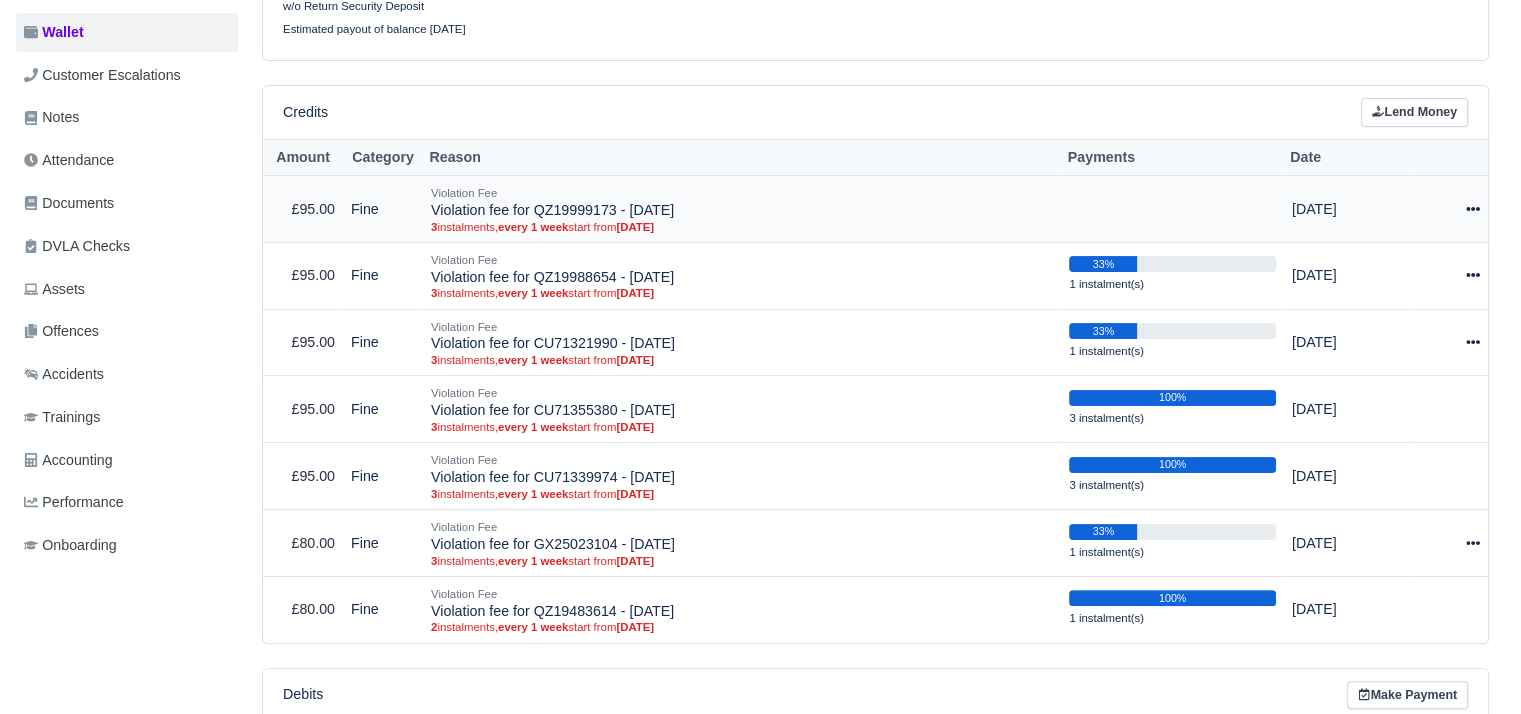 select on "5011" 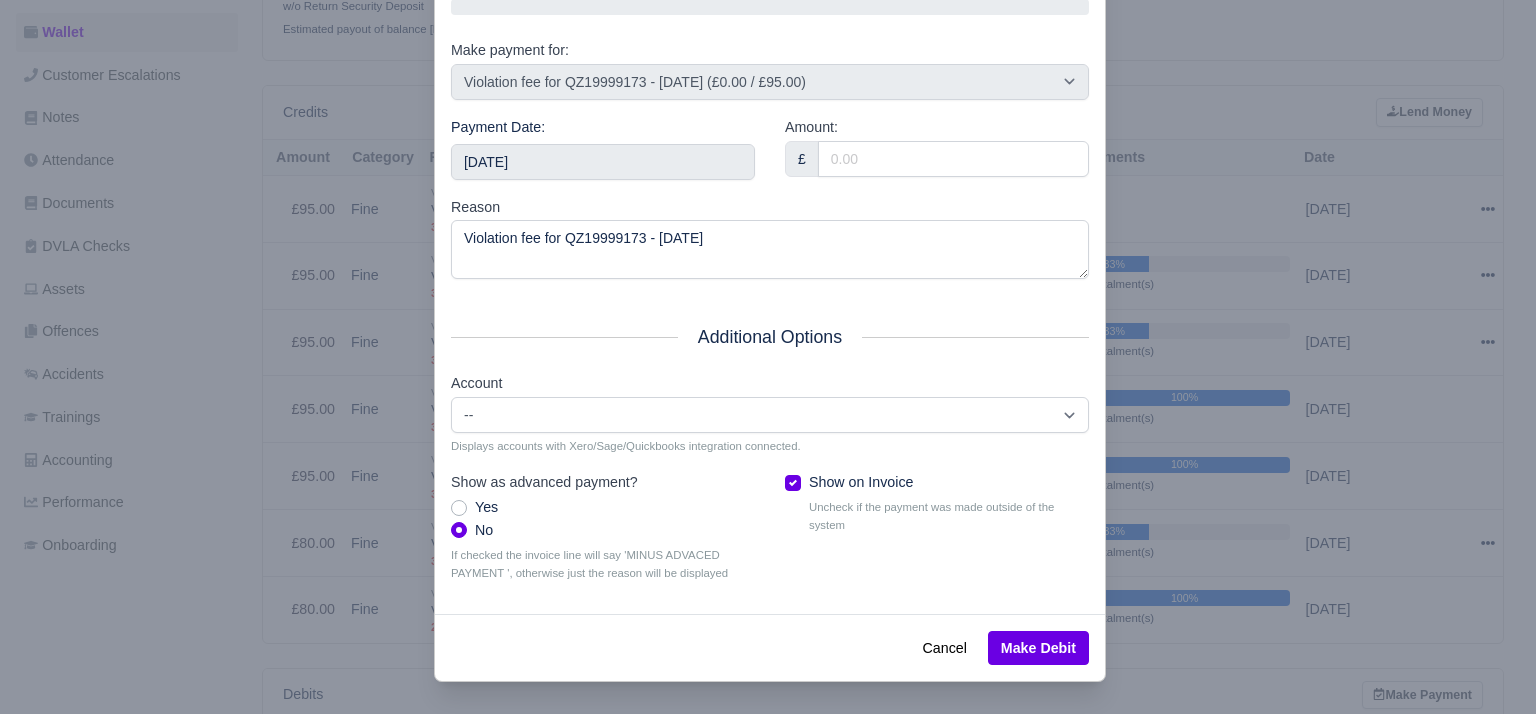 drag, startPoint x: 960, startPoint y: 153, endPoint x: 476, endPoint y: 158, distance: 484.02582 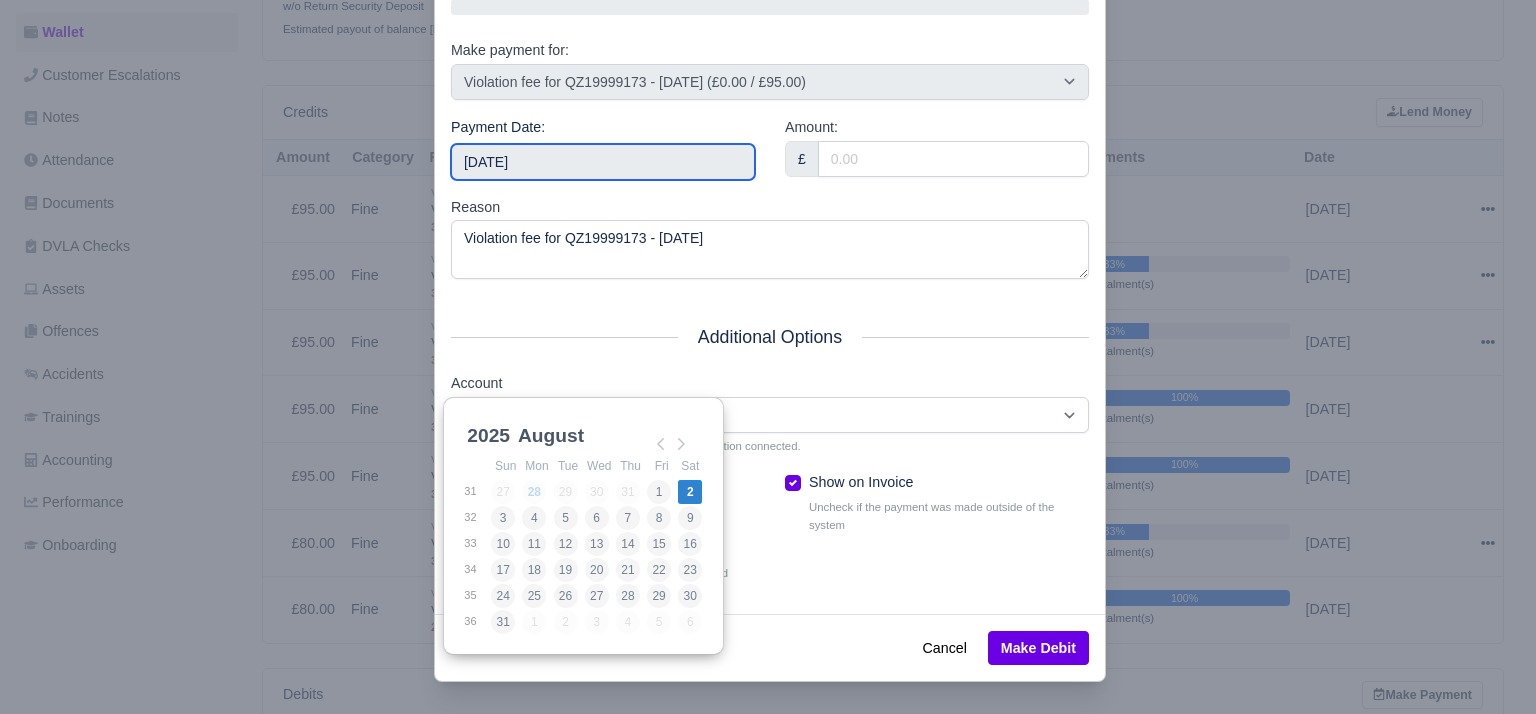 click on "[DATE]" at bounding box center [603, 162] 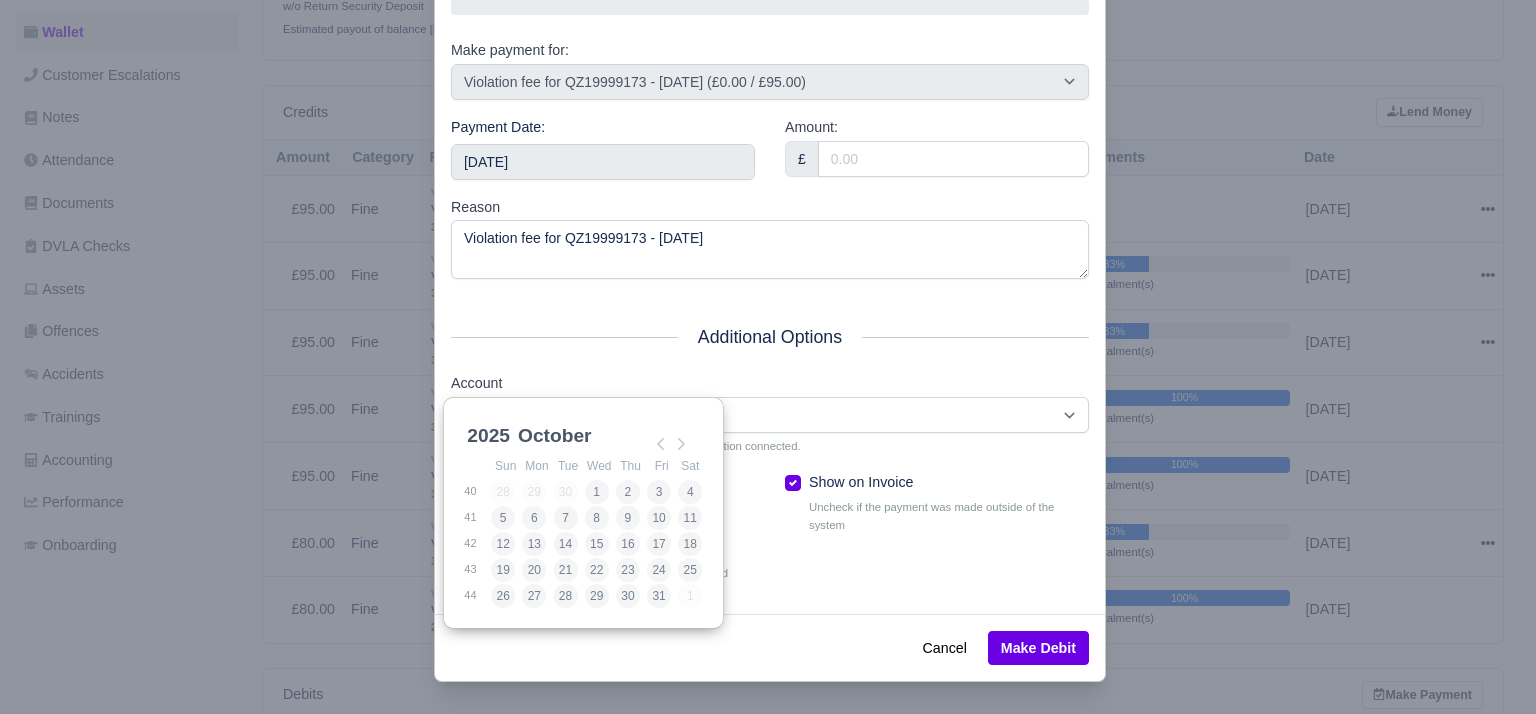 click on "Make debit payment for [PERSON_NAME] Mpita" at bounding box center [770, -151] 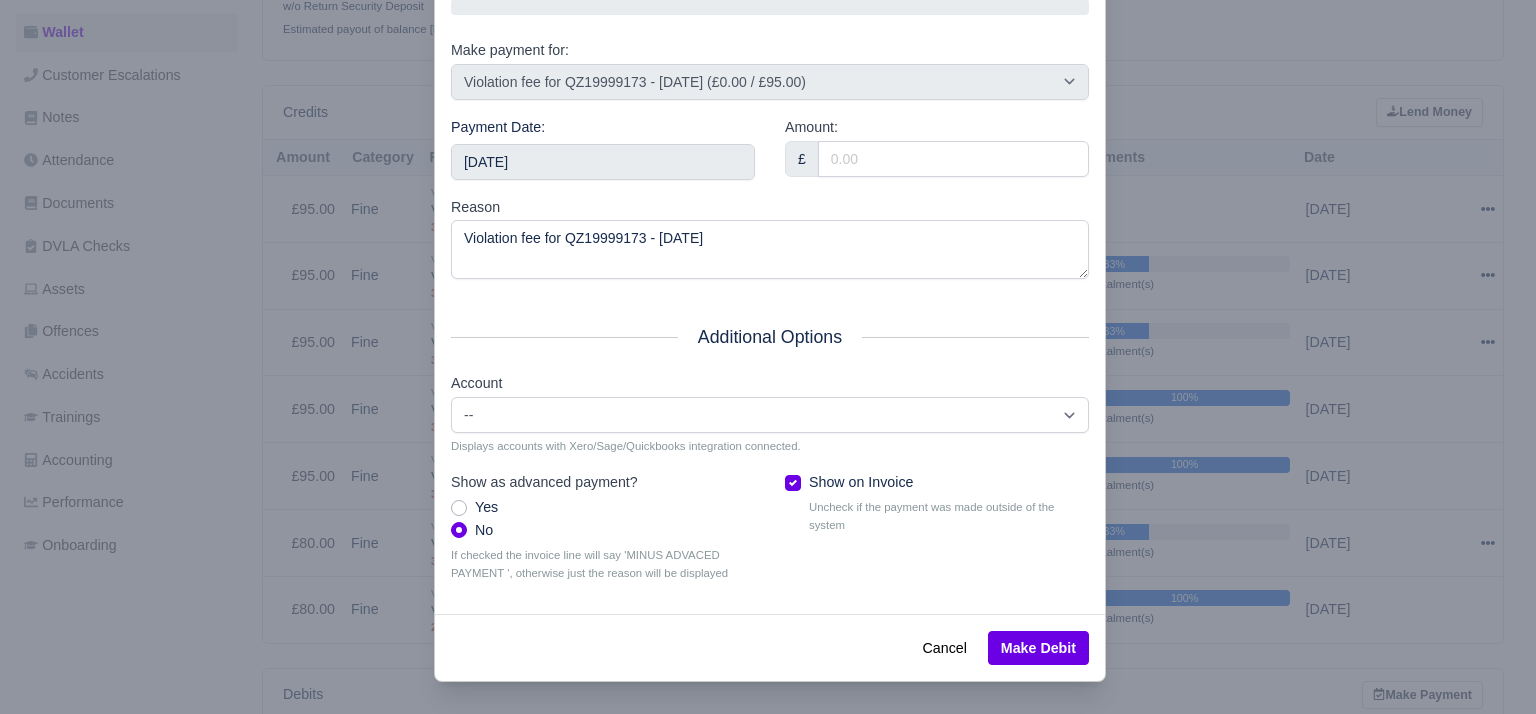 click on "Make debit payment for [PERSON_NAME] Mpita" at bounding box center [770, -151] 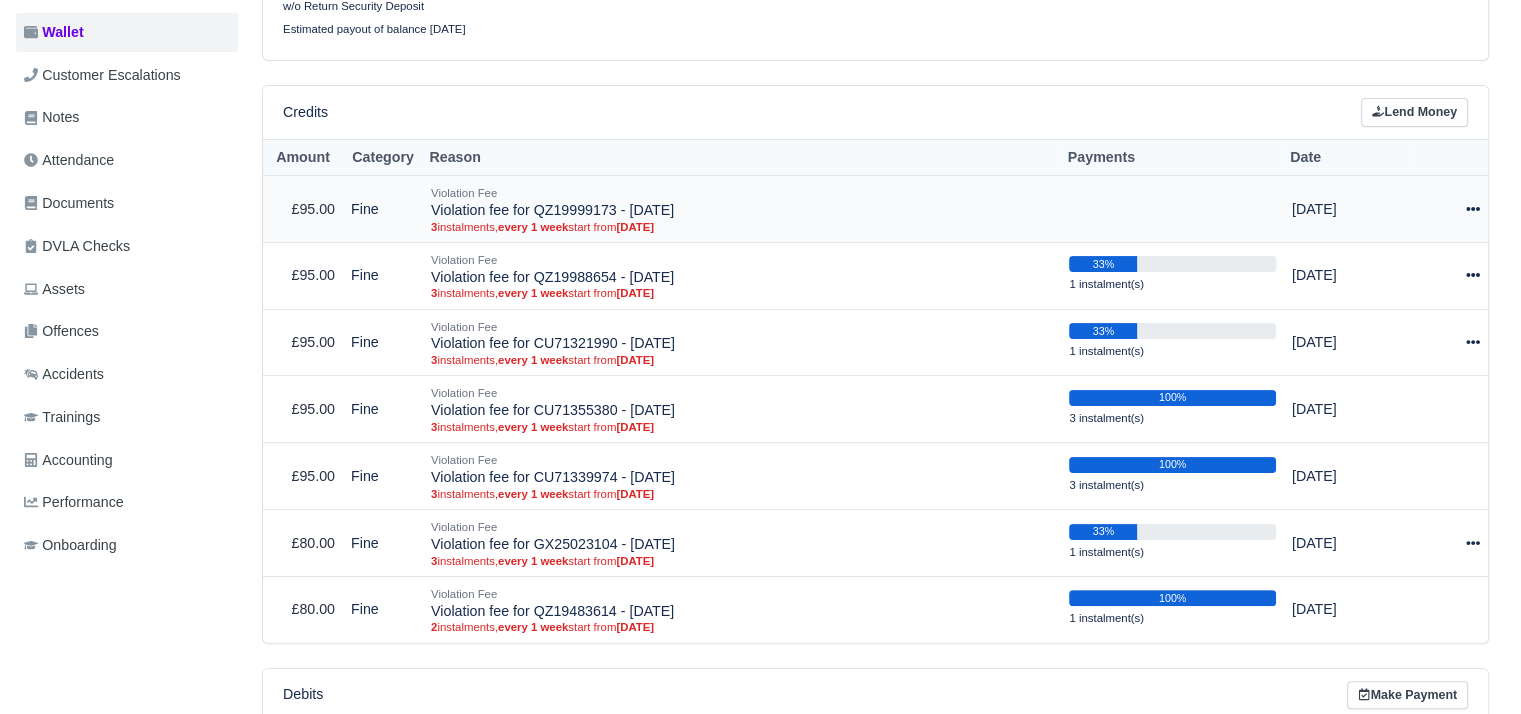 click 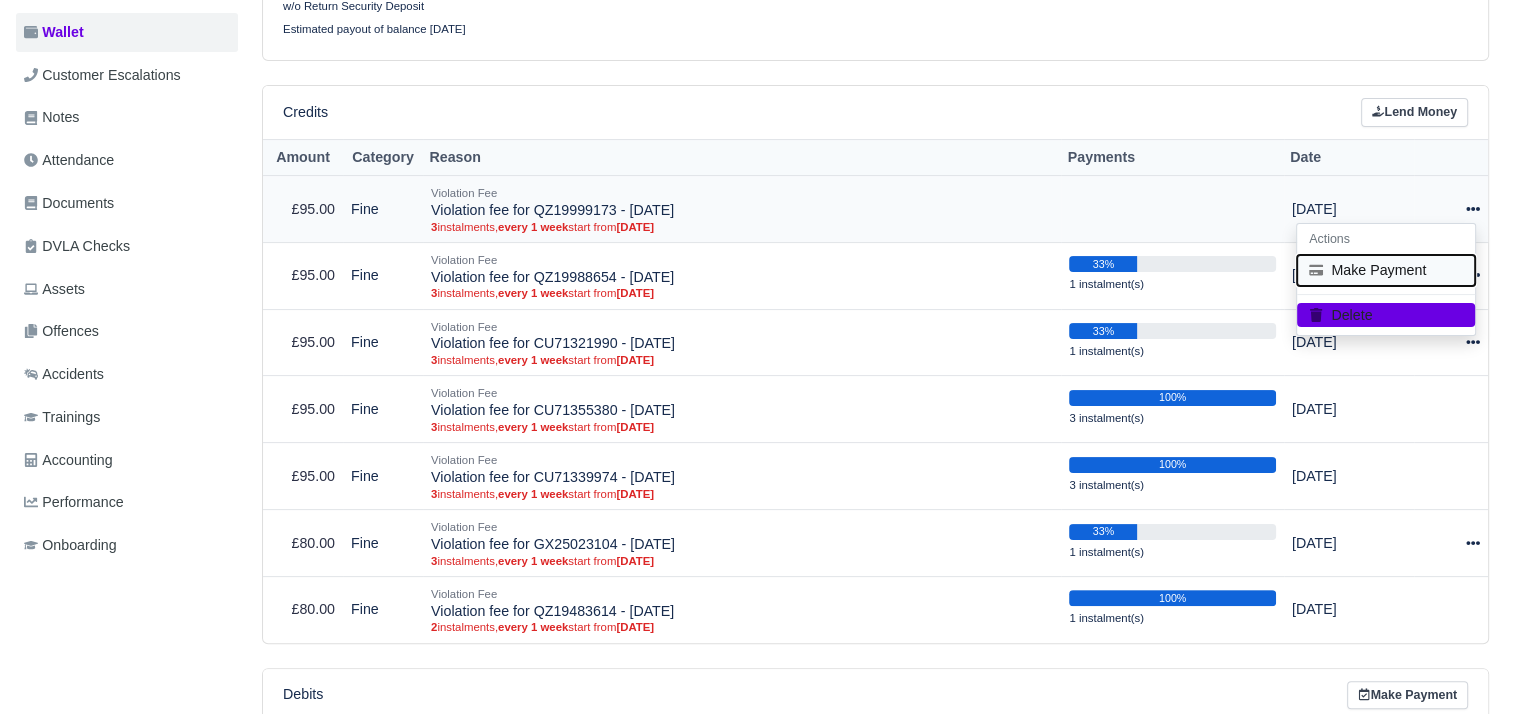 click on "Make Payment" at bounding box center (1386, 270) 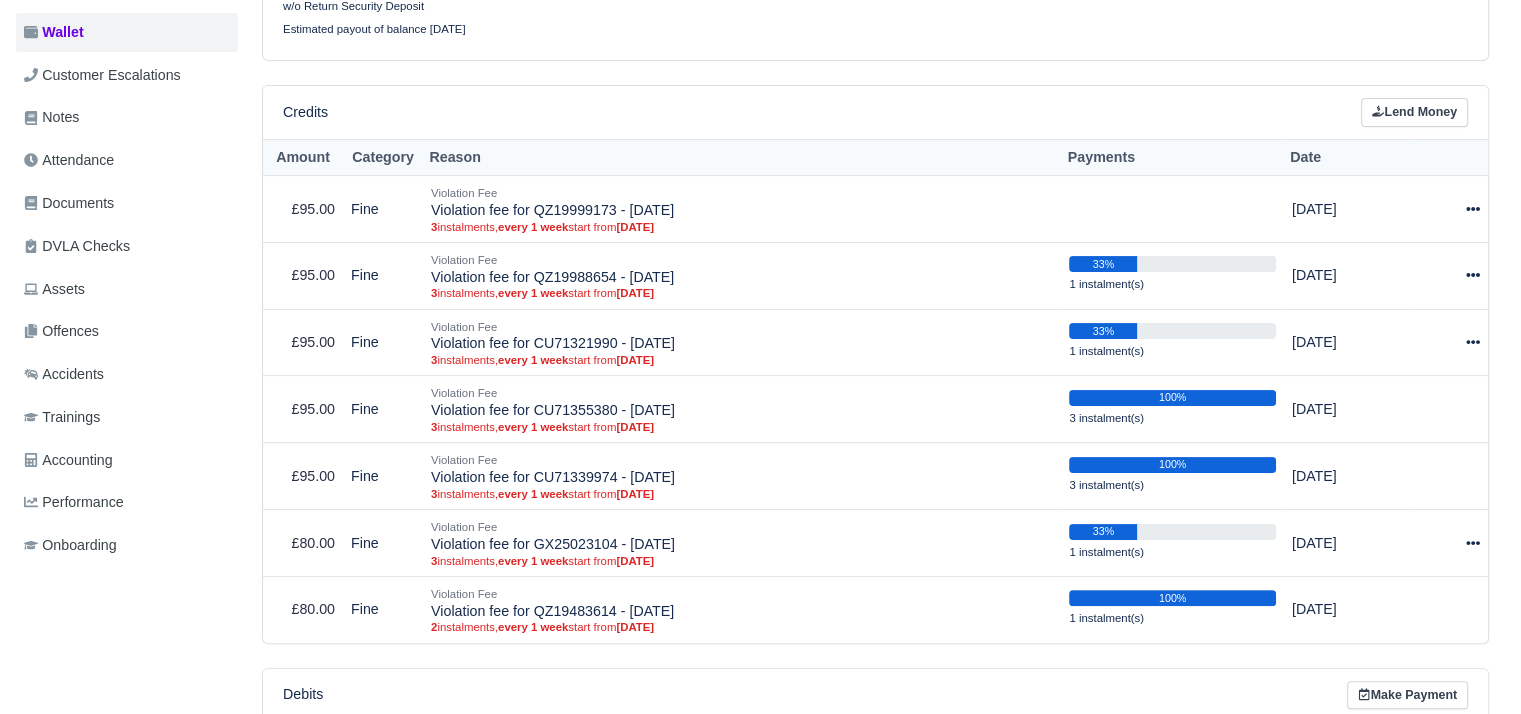 select on "5011" 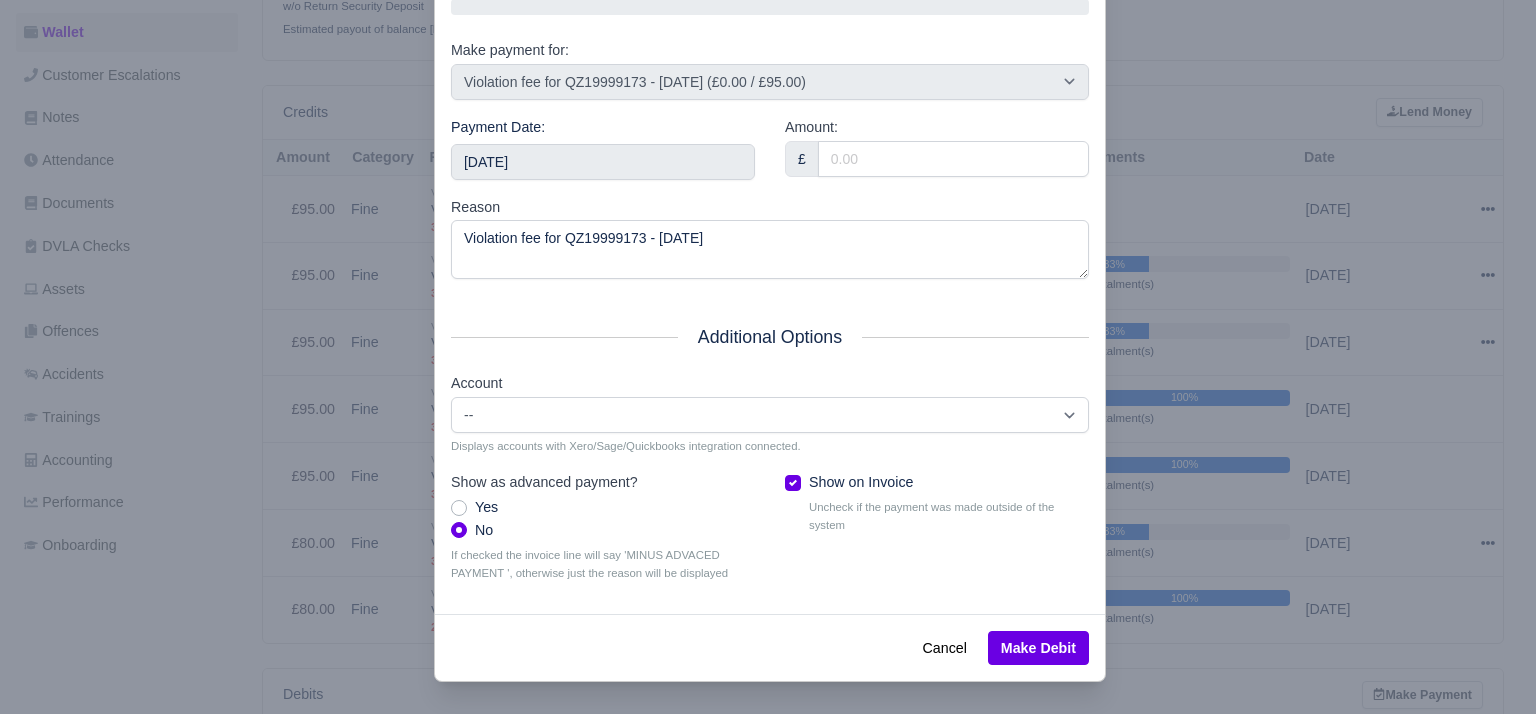 drag, startPoint x: 976, startPoint y: 153, endPoint x: 491, endPoint y: 161, distance: 485.06598 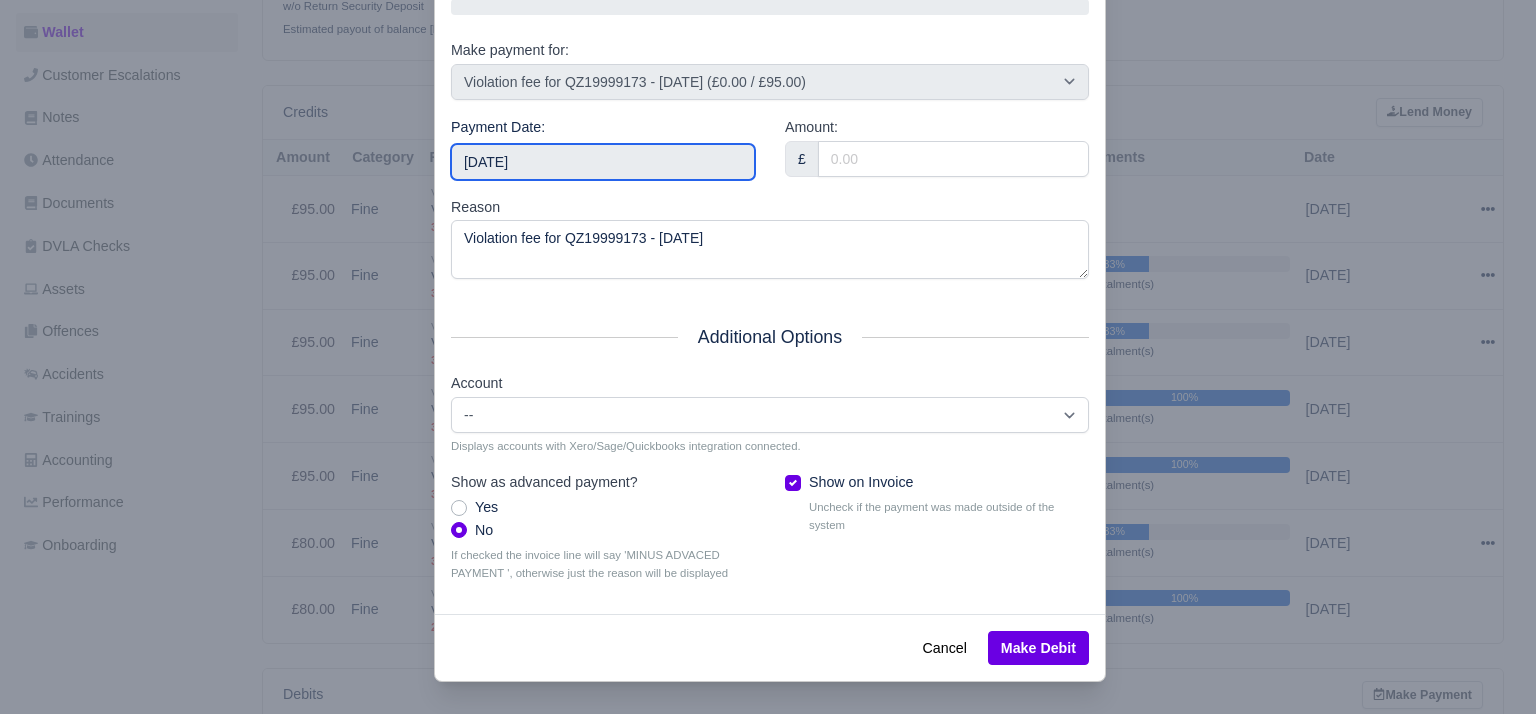 click on "[DATE]" at bounding box center (603, 162) 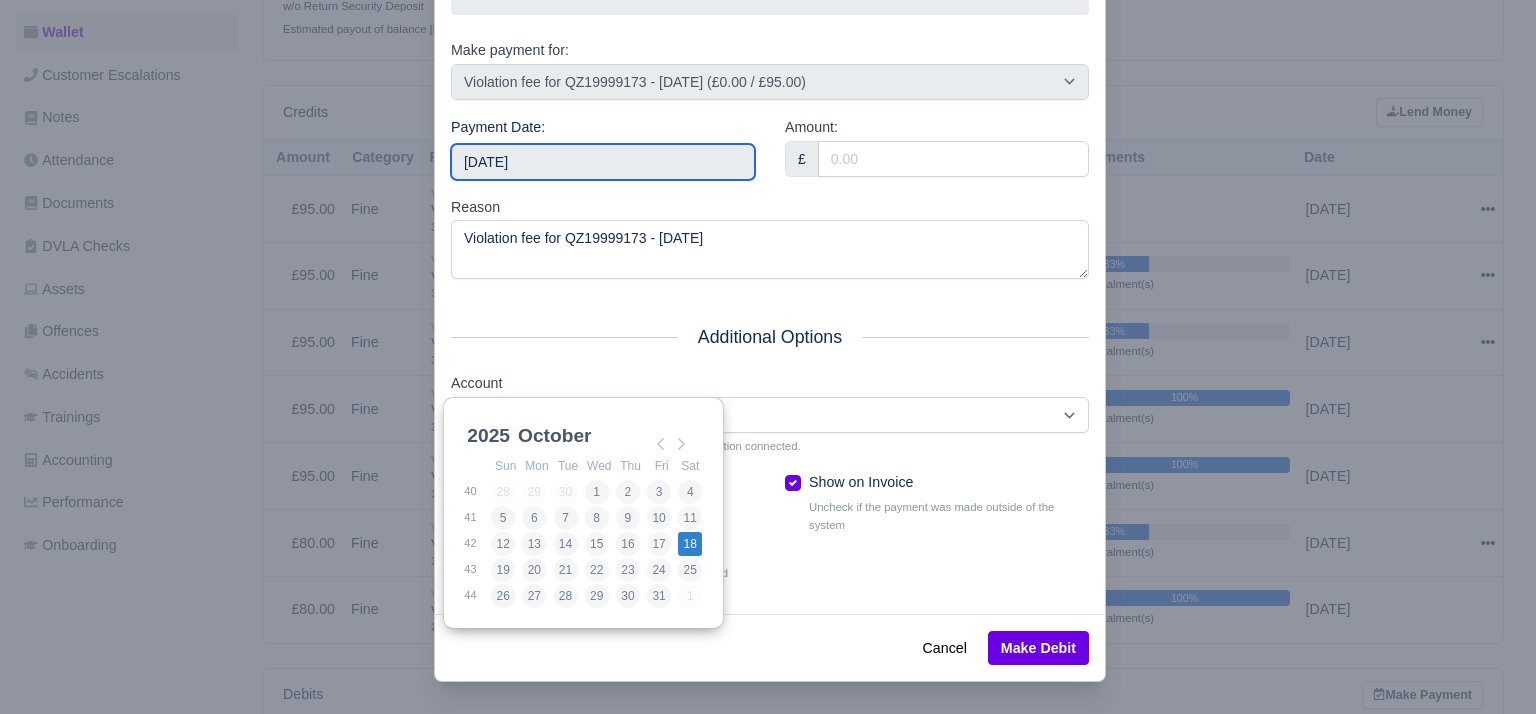 type on "2025-10-18" 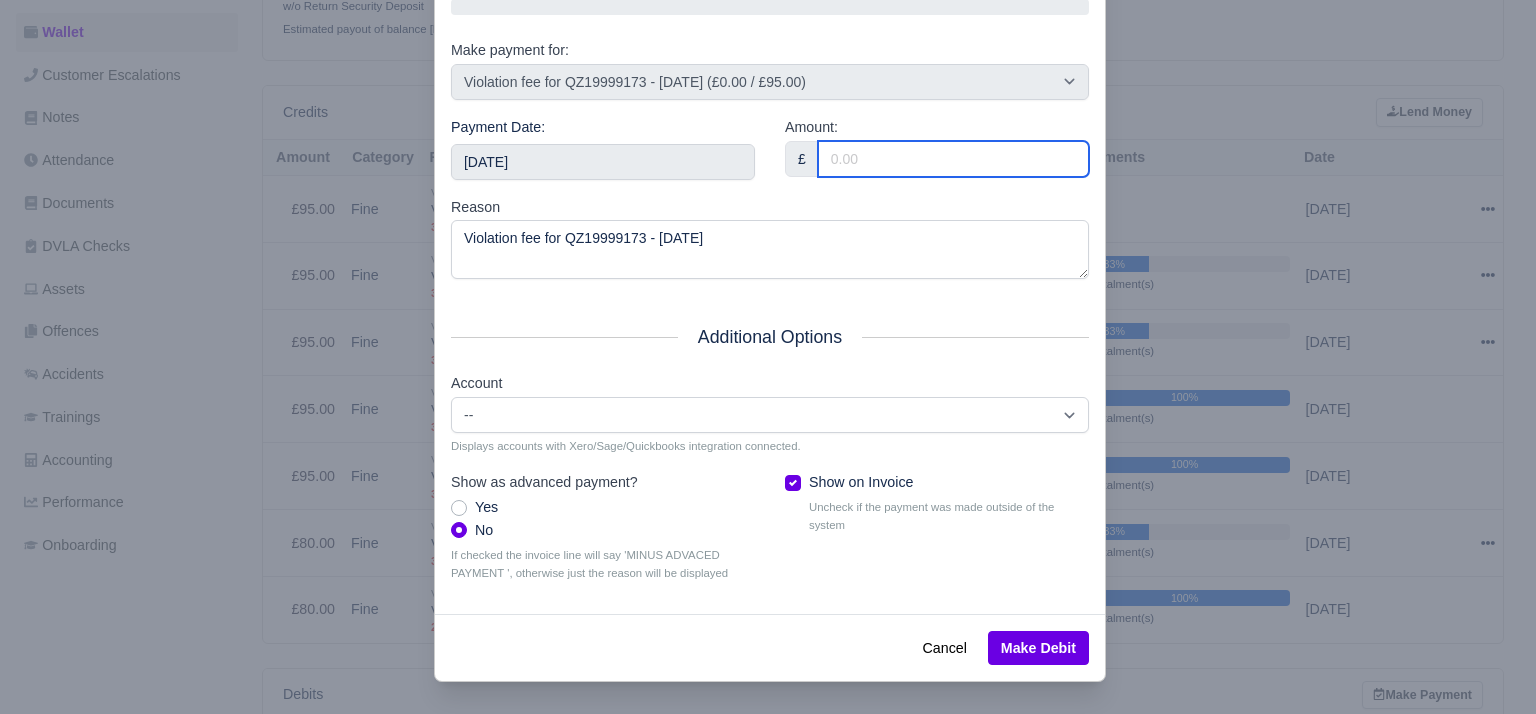 click on "Amount:" at bounding box center (953, 159) 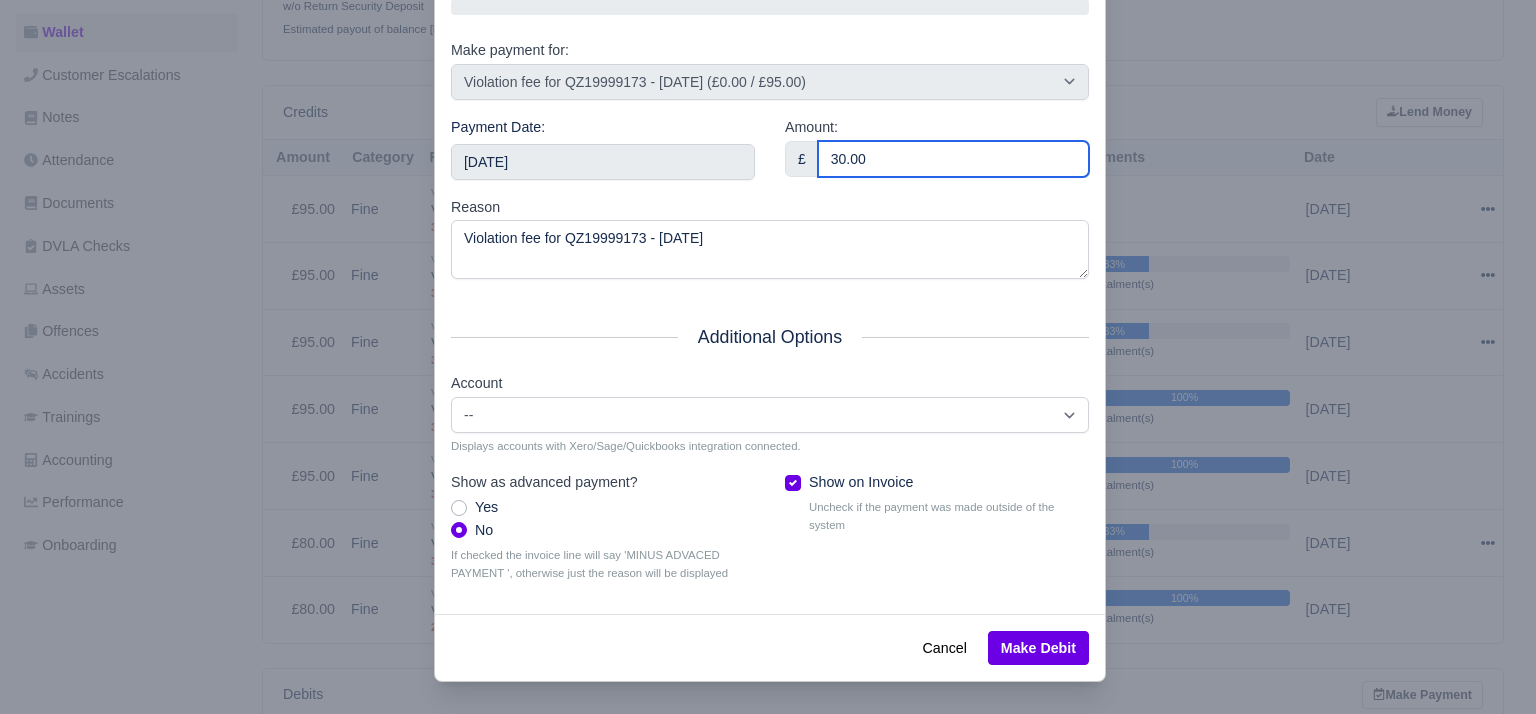 type on "30.00" 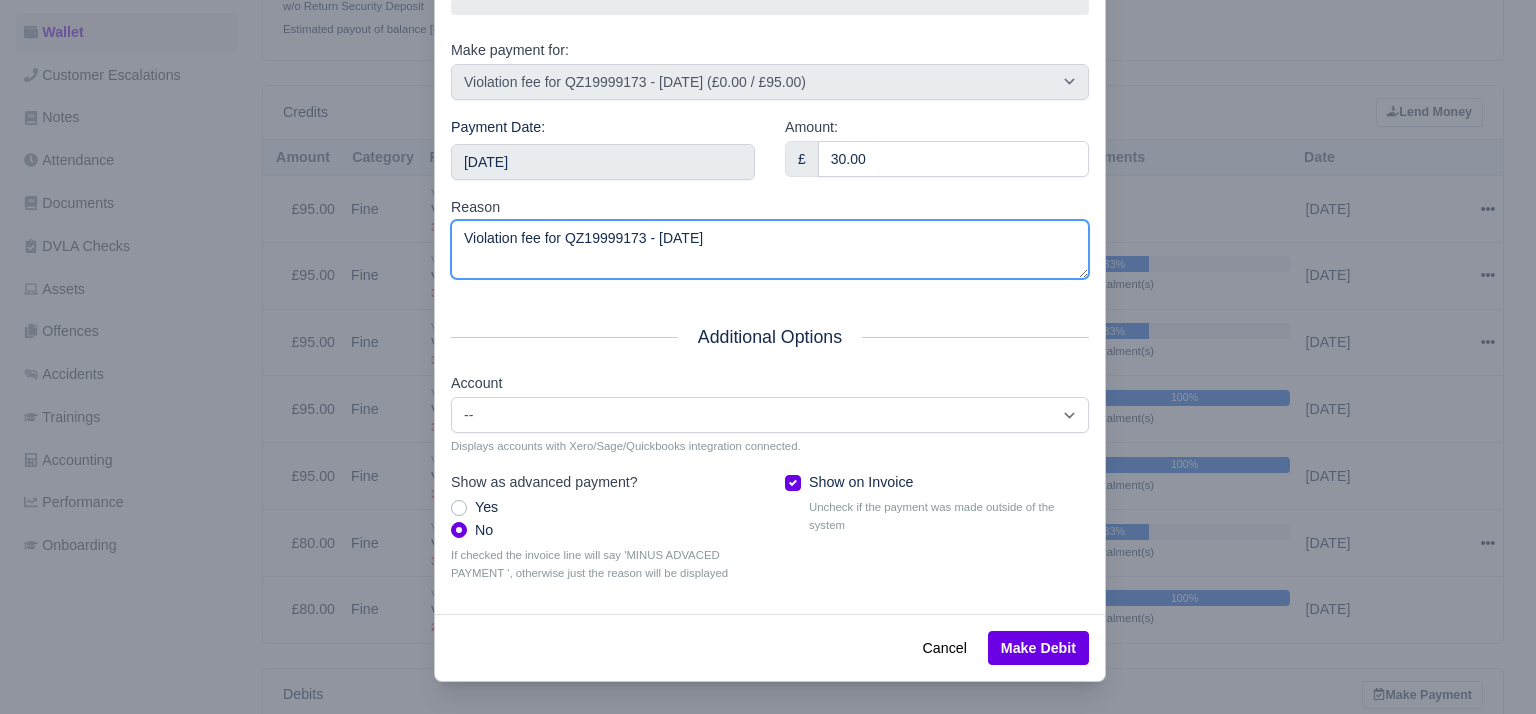 drag, startPoint x: 849, startPoint y: 465, endPoint x: 300, endPoint y: 405, distance: 552.269 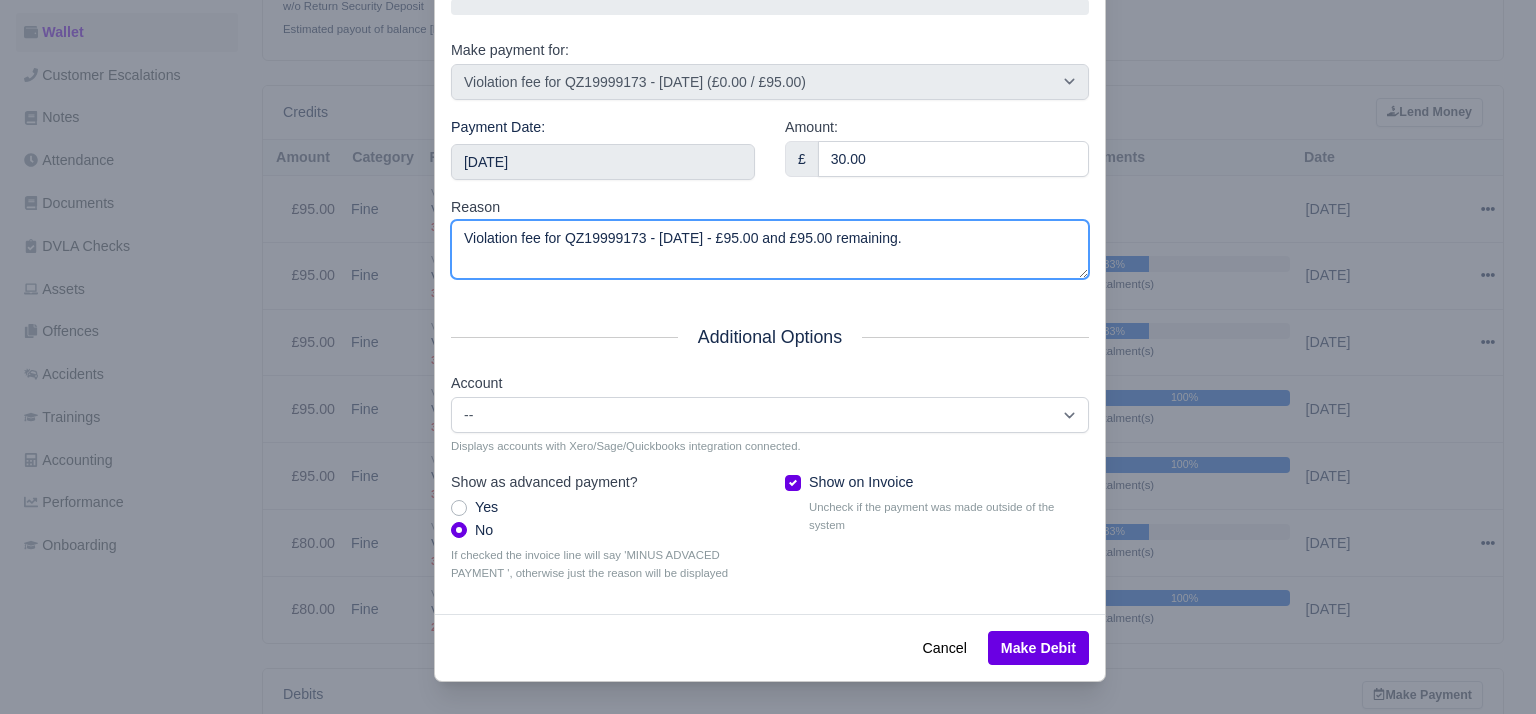 scroll, scrollTop: 212, scrollLeft: 0, axis: vertical 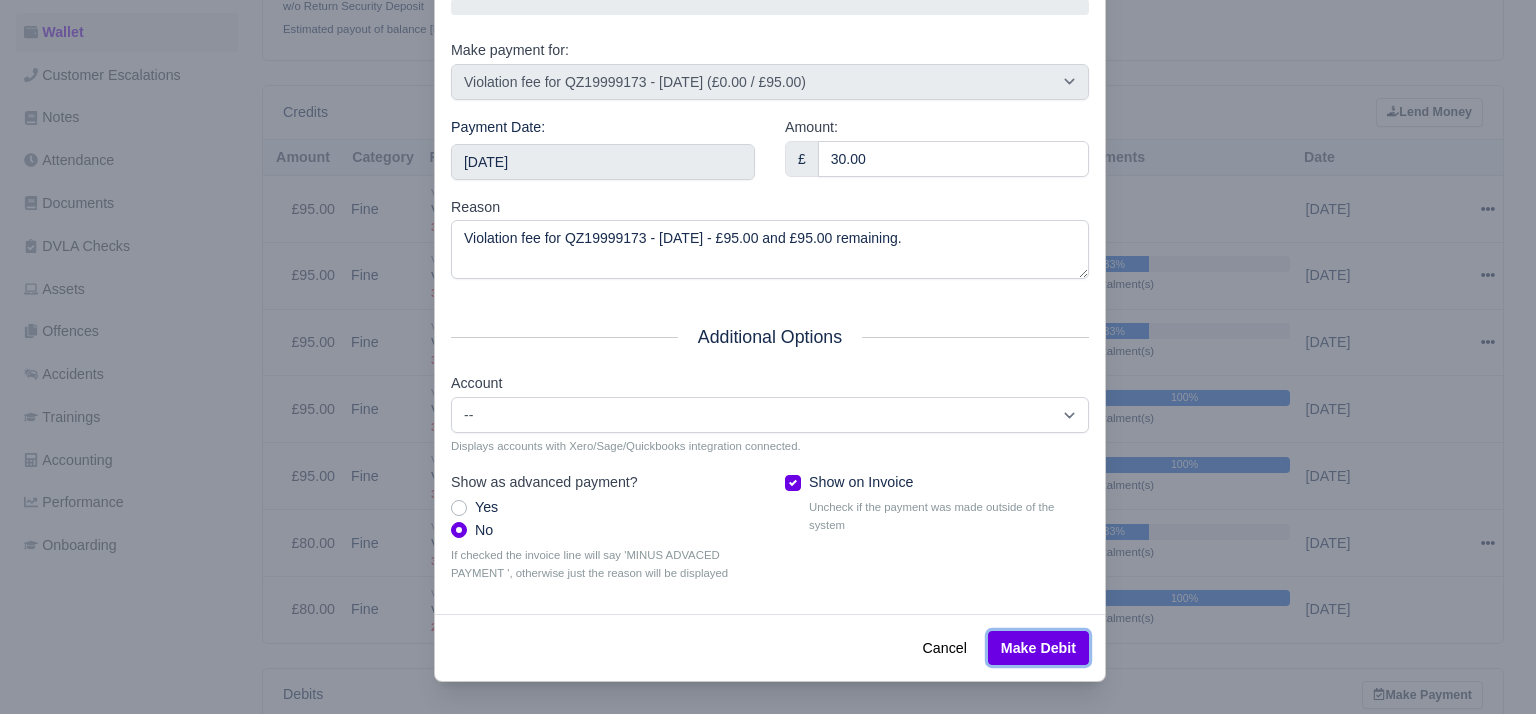 click on "Make Debit" at bounding box center (1038, 648) 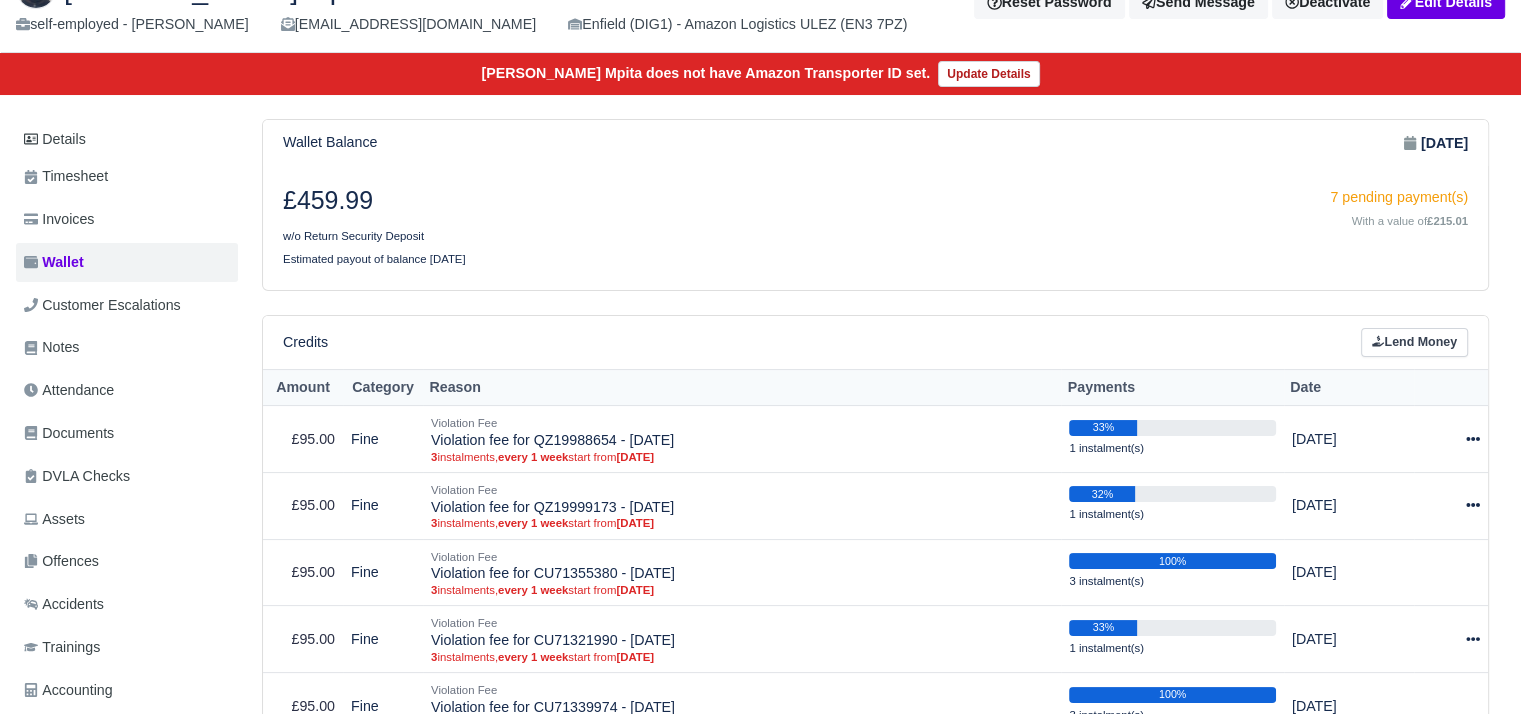 scroll, scrollTop: 156, scrollLeft: 0, axis: vertical 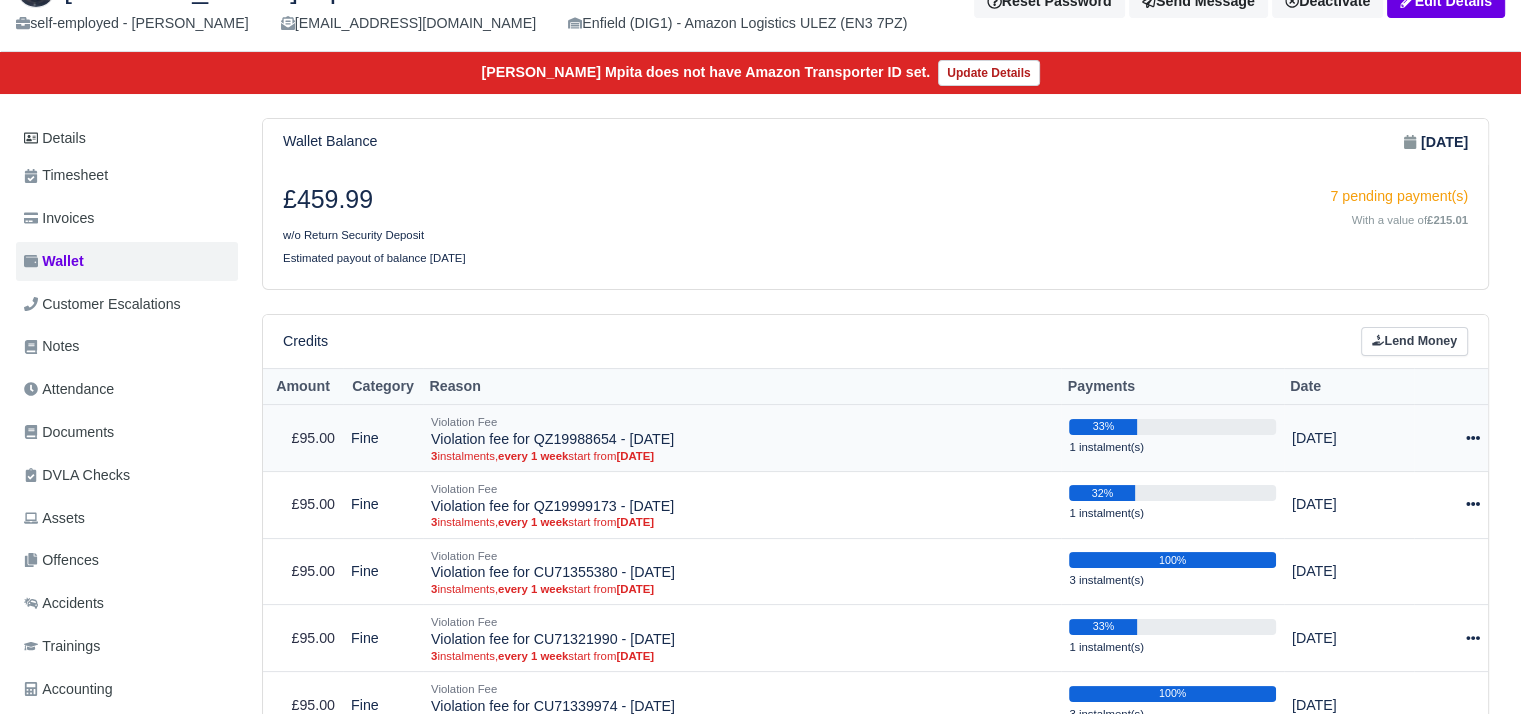 click at bounding box center [1451, 438] 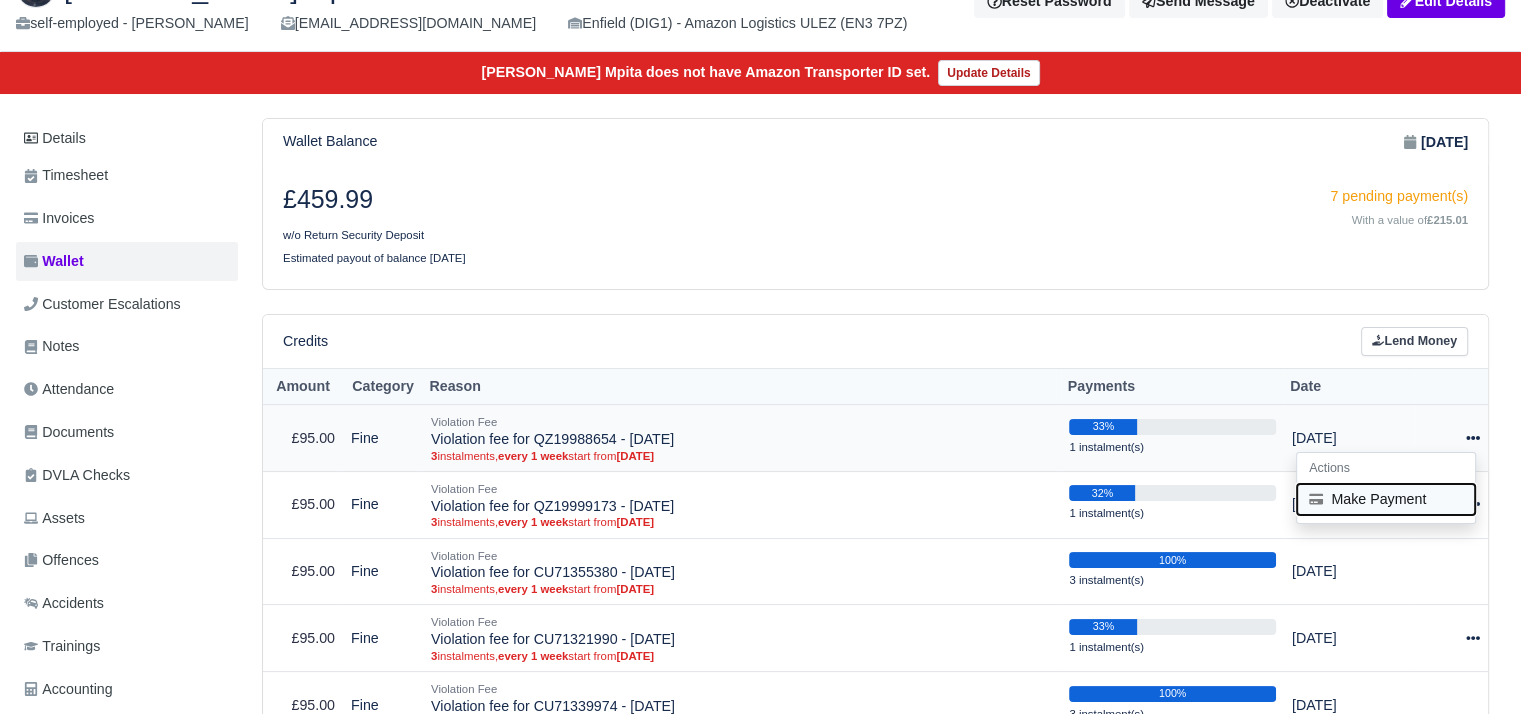 click on "Make Payment" at bounding box center (1386, 499) 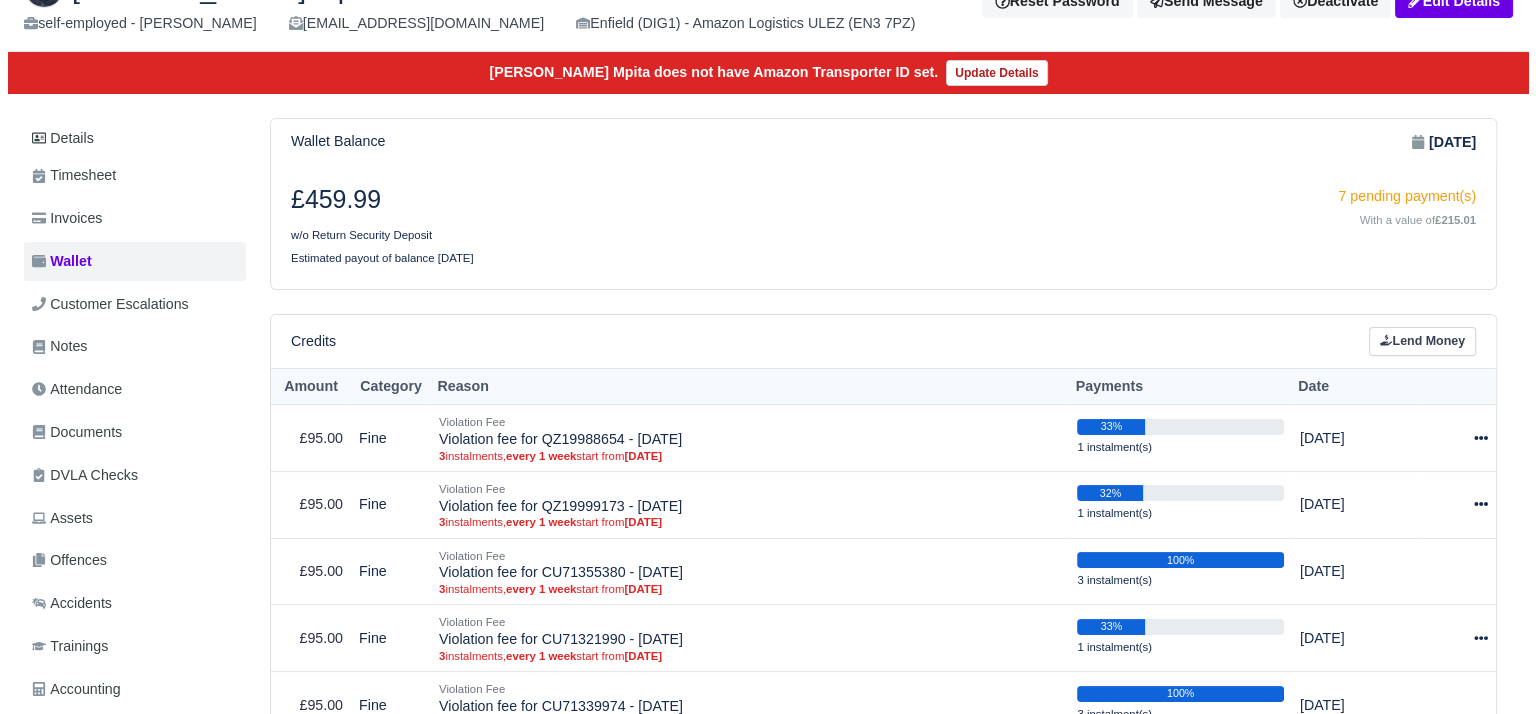 select on "4999" 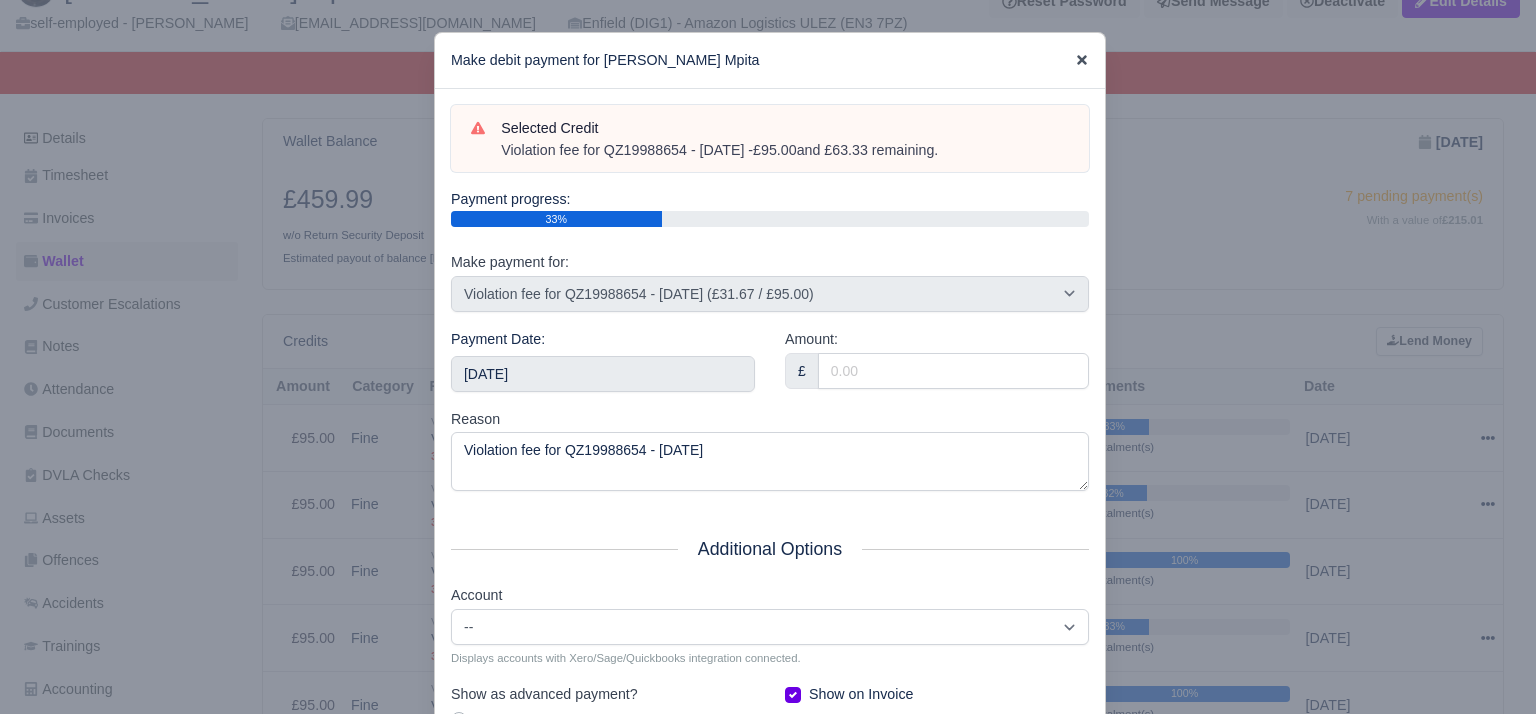 click 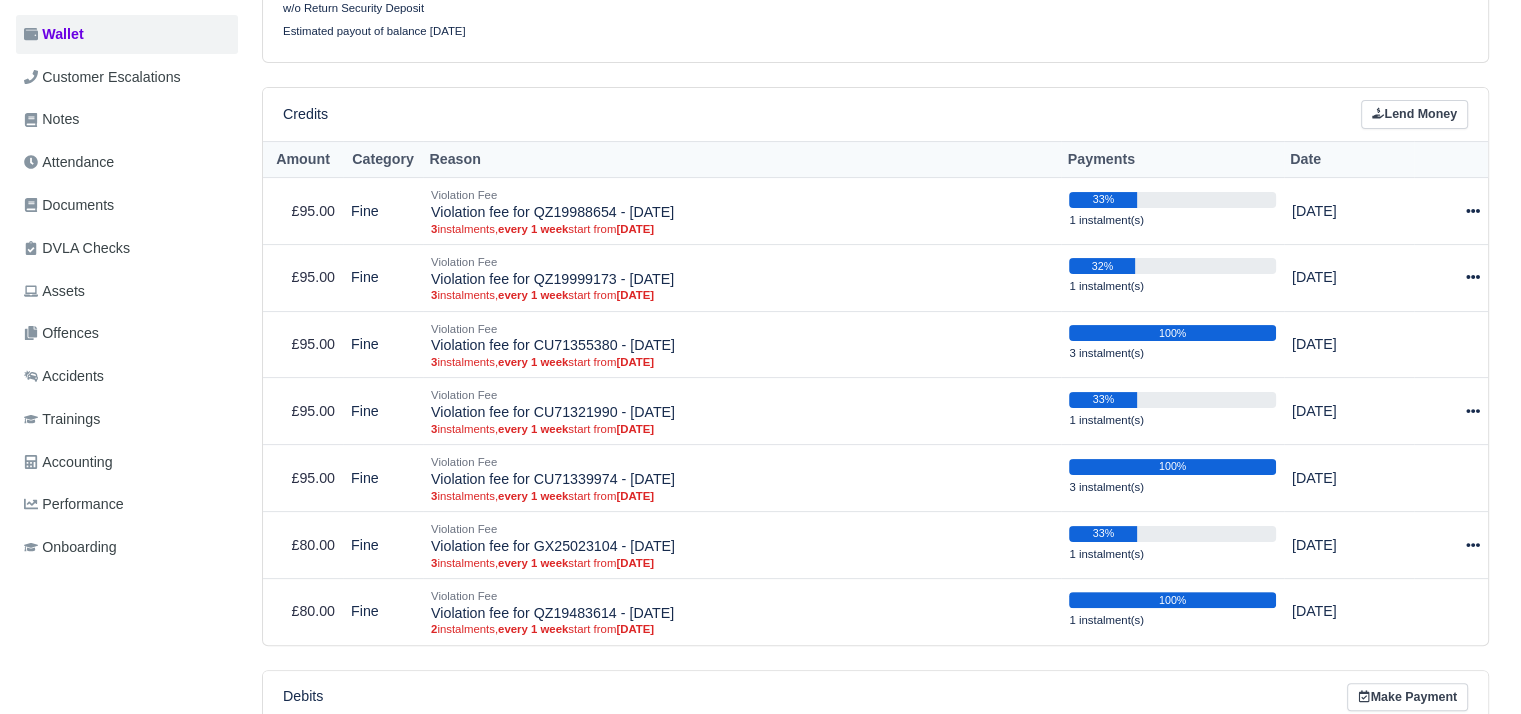 scroll, scrollTop: 382, scrollLeft: 0, axis: vertical 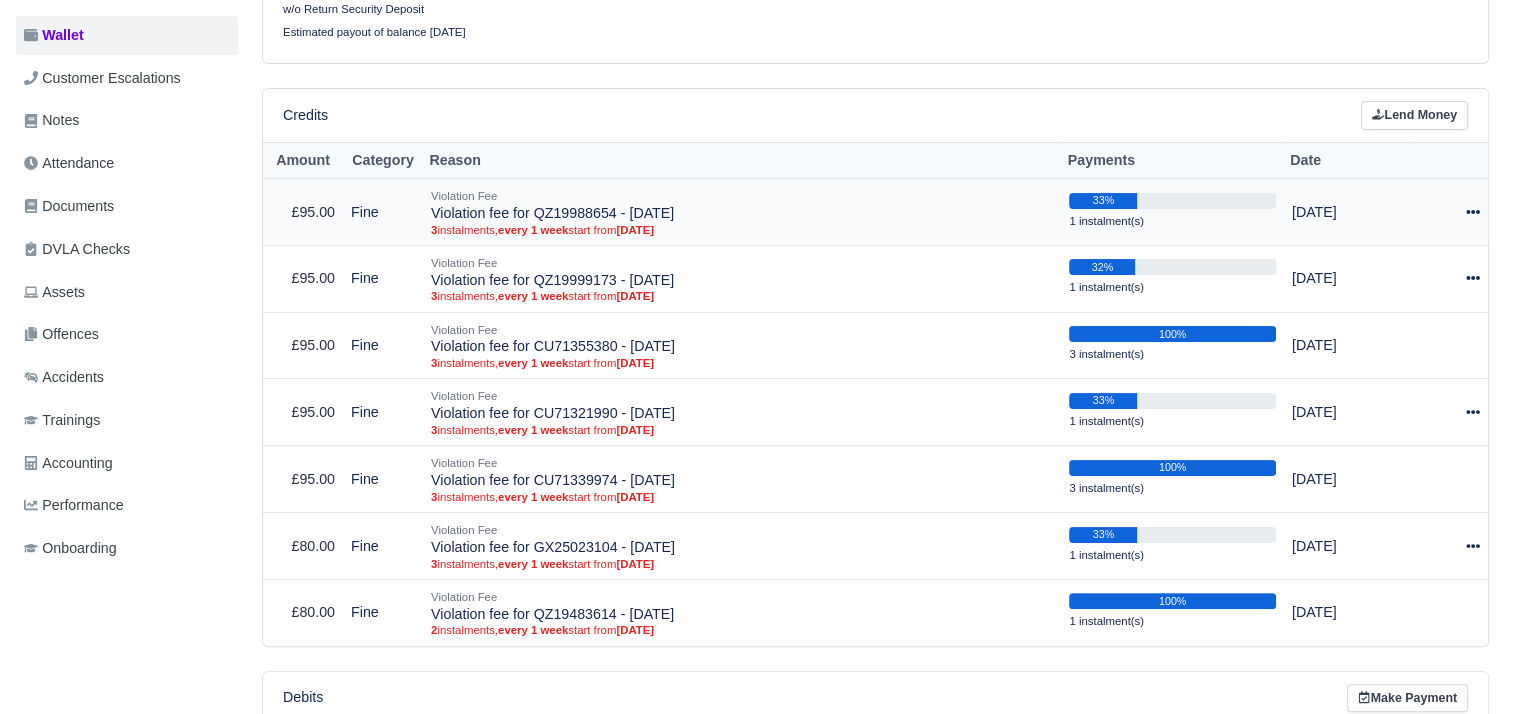 click on "Actions
Make Payment" at bounding box center [1451, 212] 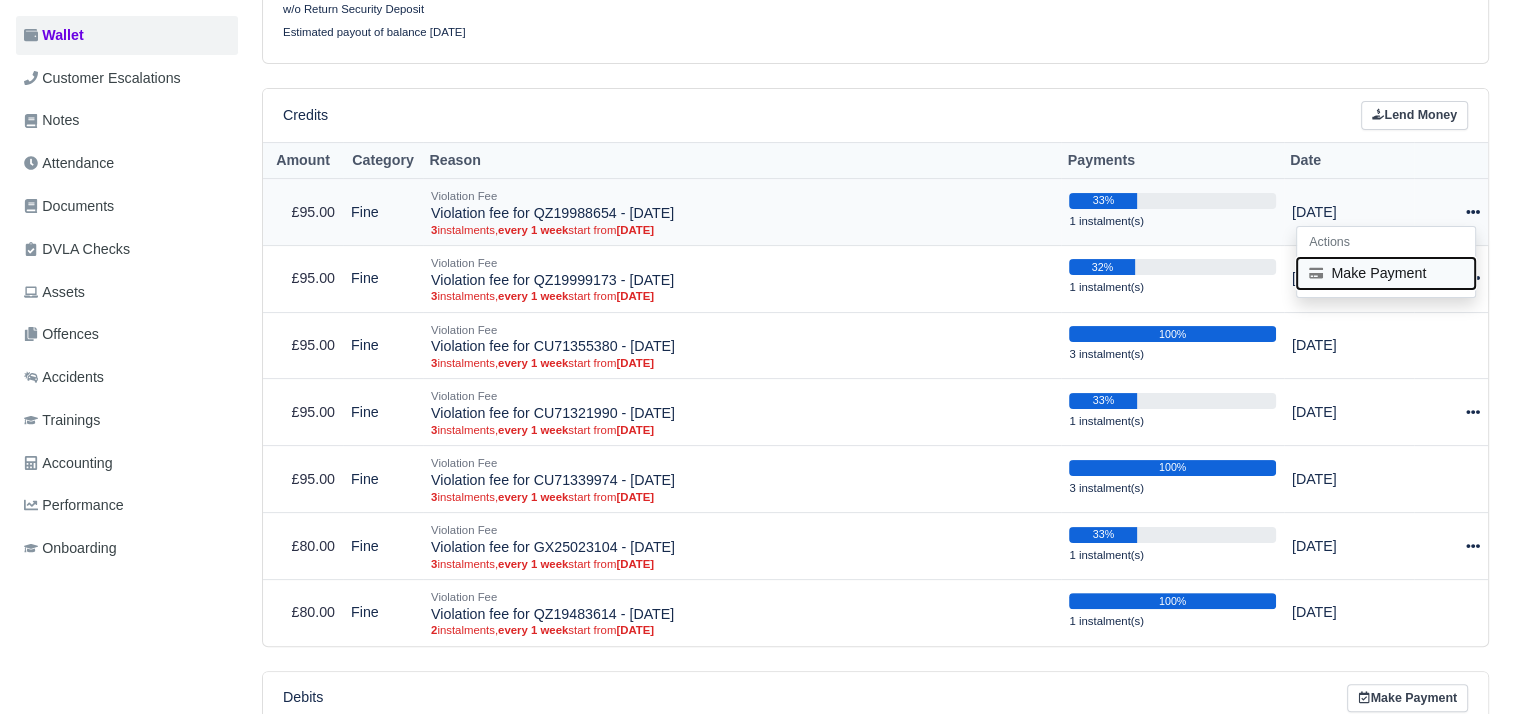 click on "Make Payment" at bounding box center [1386, 273] 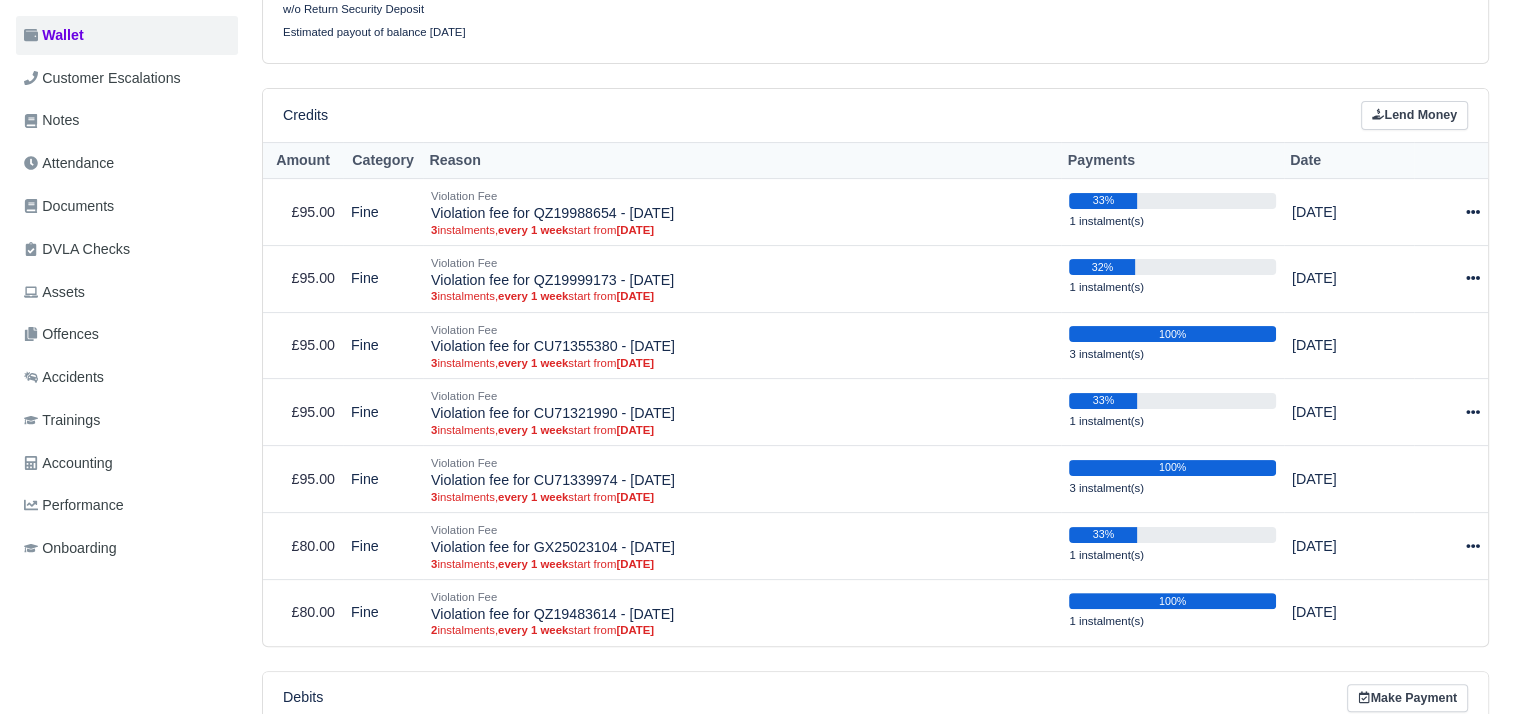 select on "4999" 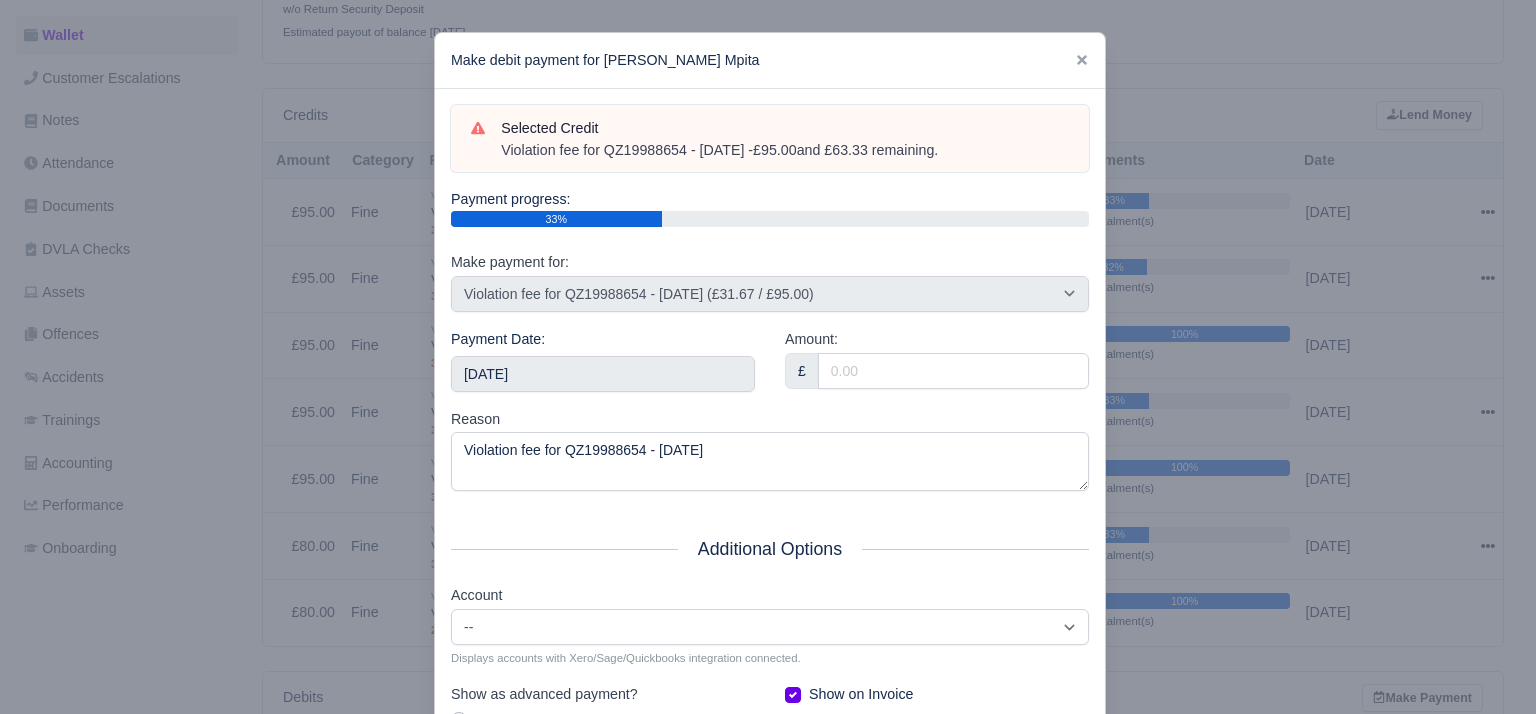 drag, startPoint x: 965, startPoint y: 149, endPoint x: 496, endPoint y: 173, distance: 469.61368 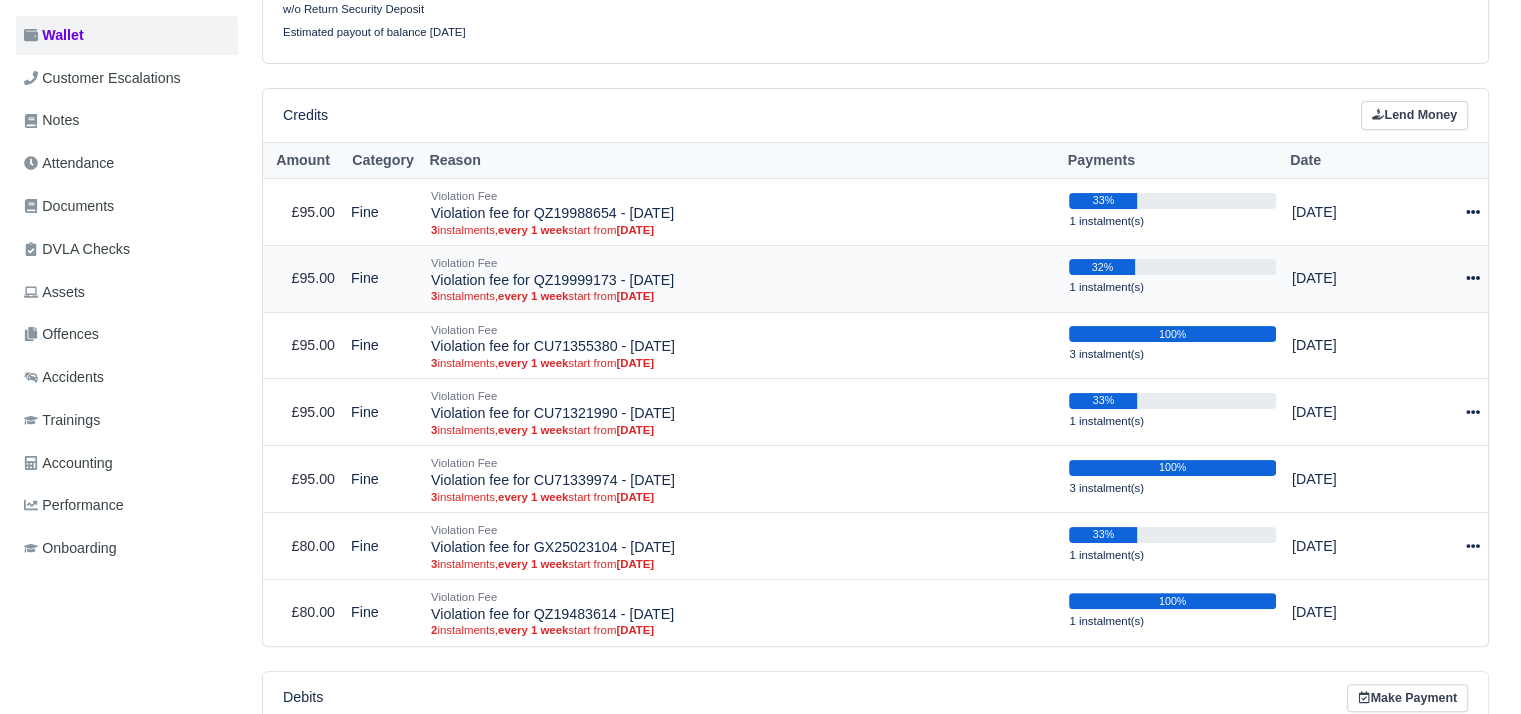 click at bounding box center [1451, 278] 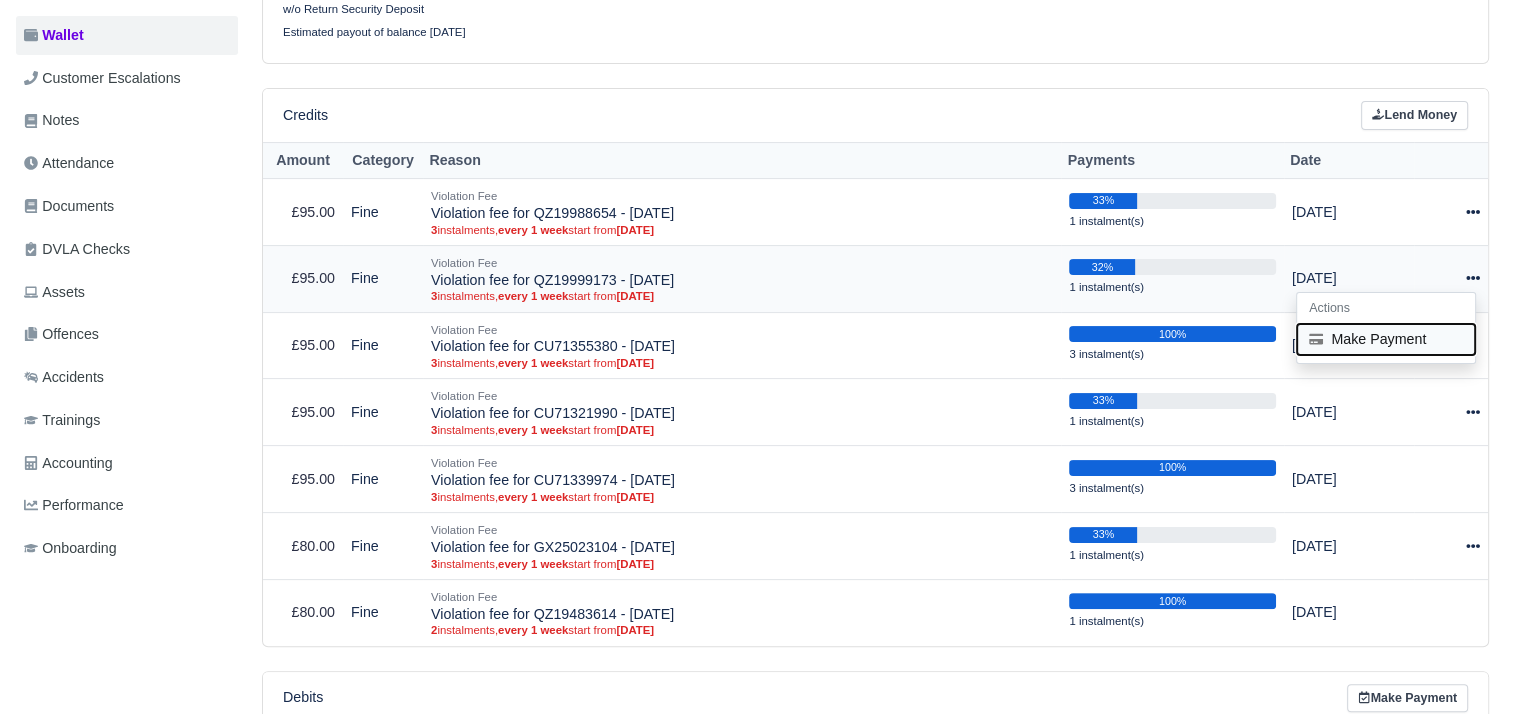 click on "Make Payment" at bounding box center [1386, 339] 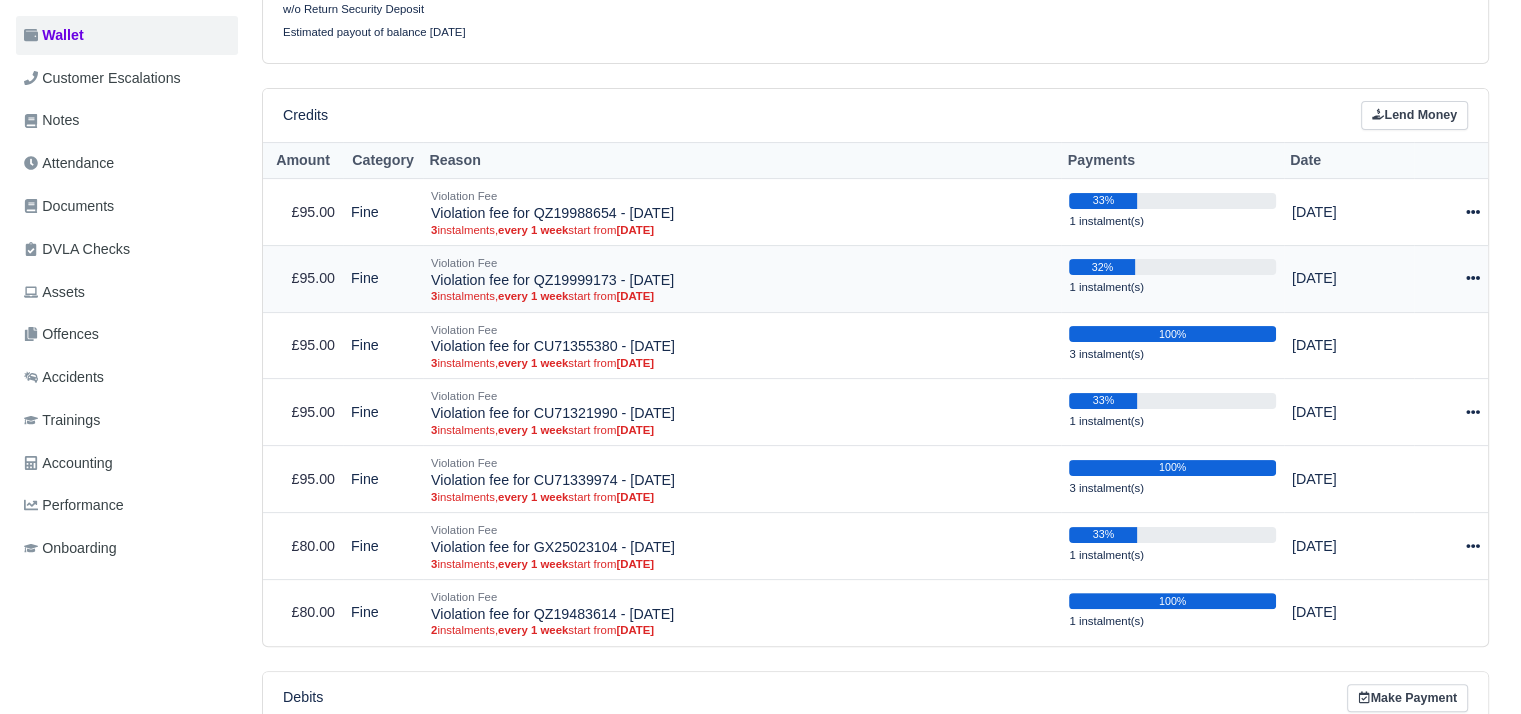 select on "5011" 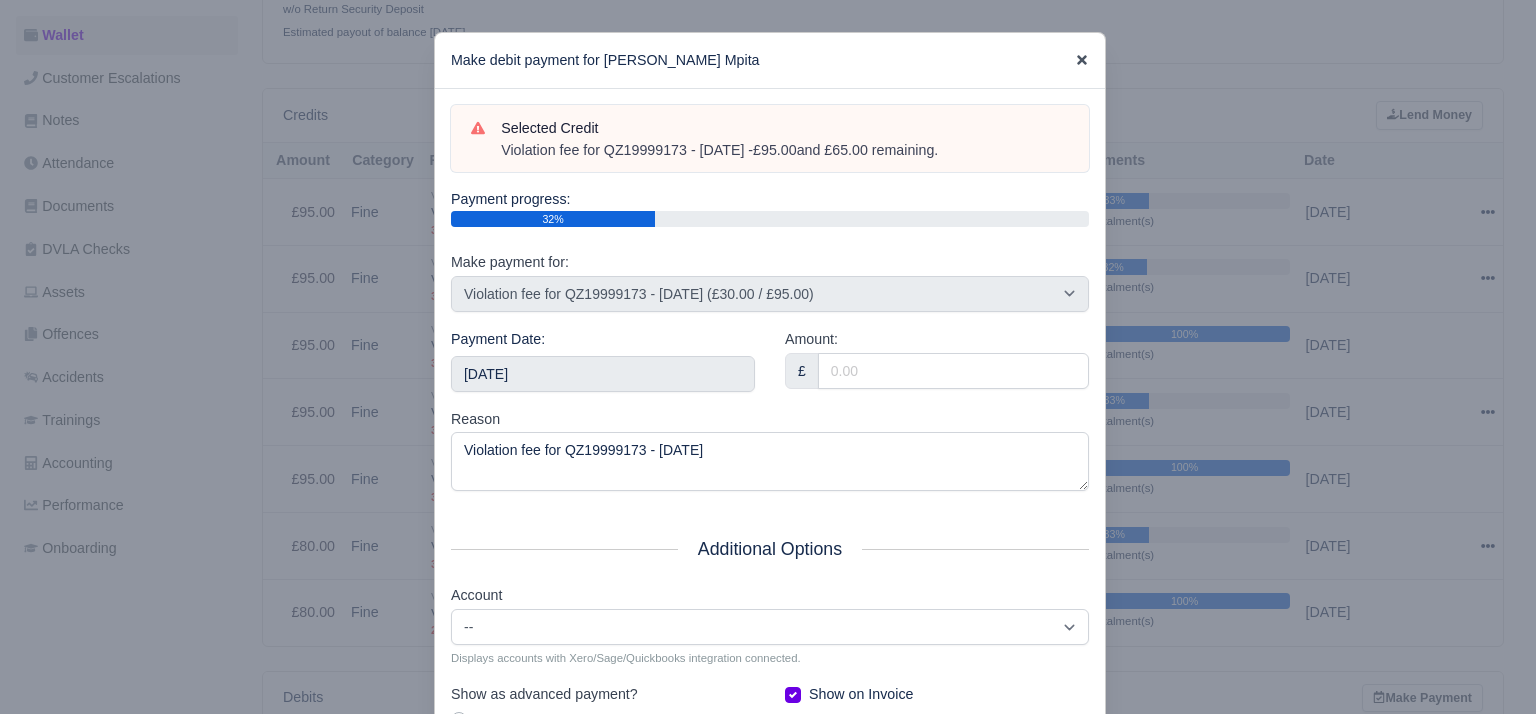 click 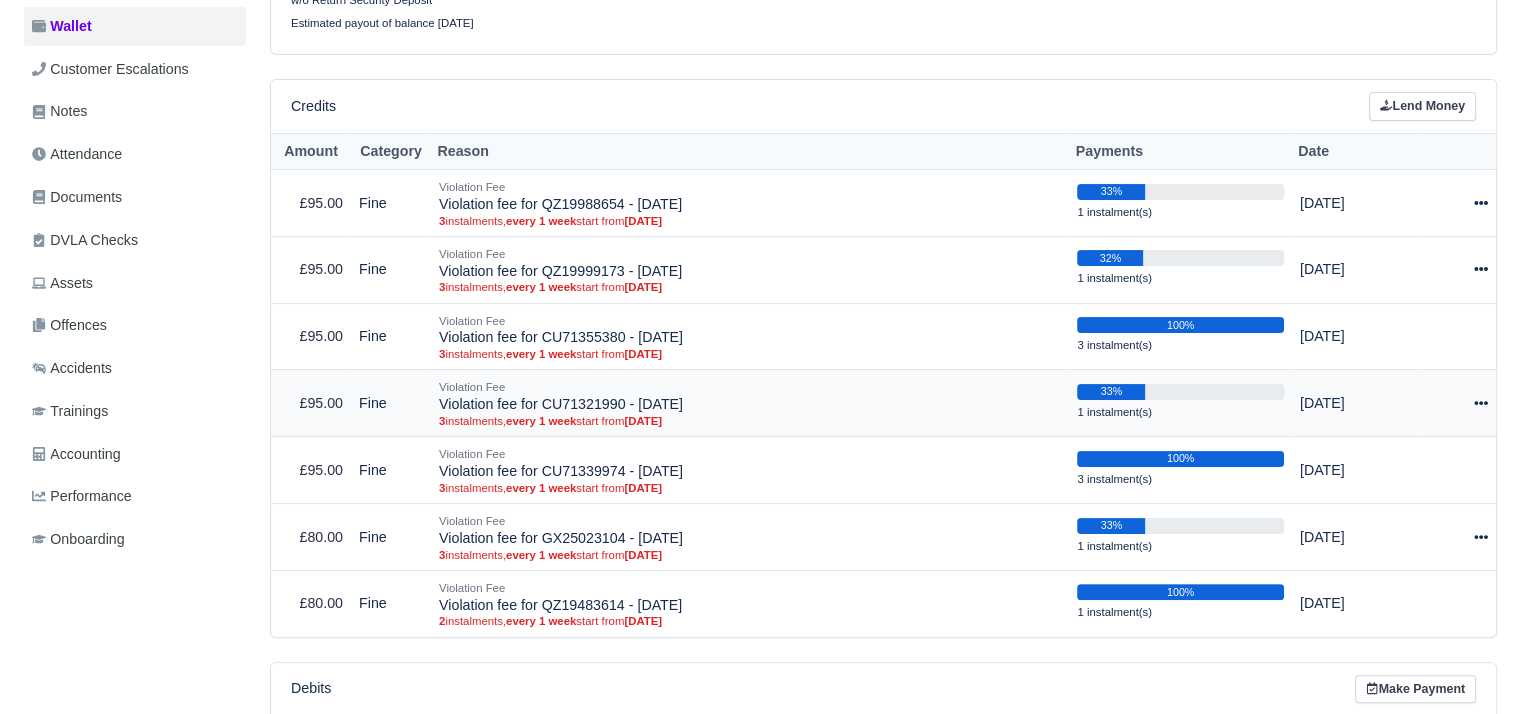 scroll, scrollTop: 390, scrollLeft: 0, axis: vertical 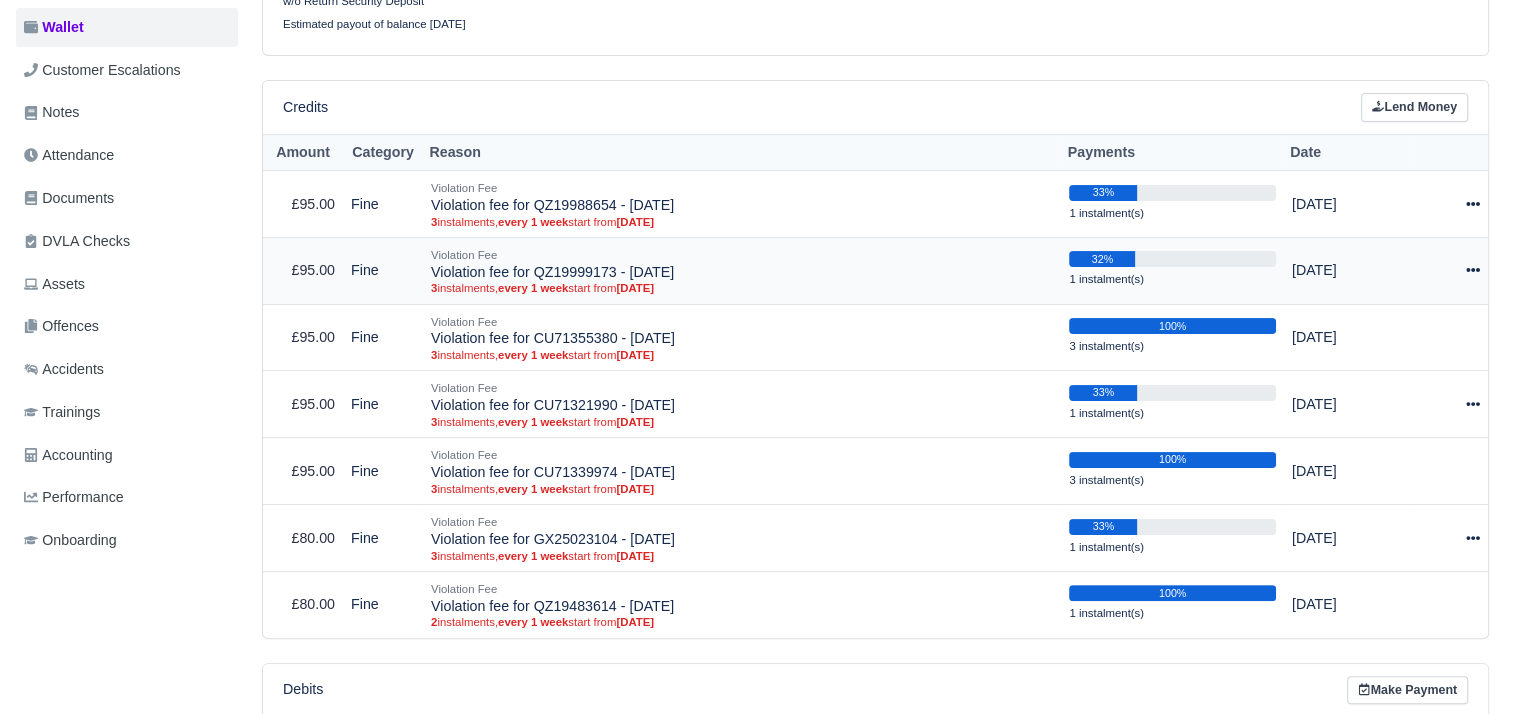 click at bounding box center [1451, 270] 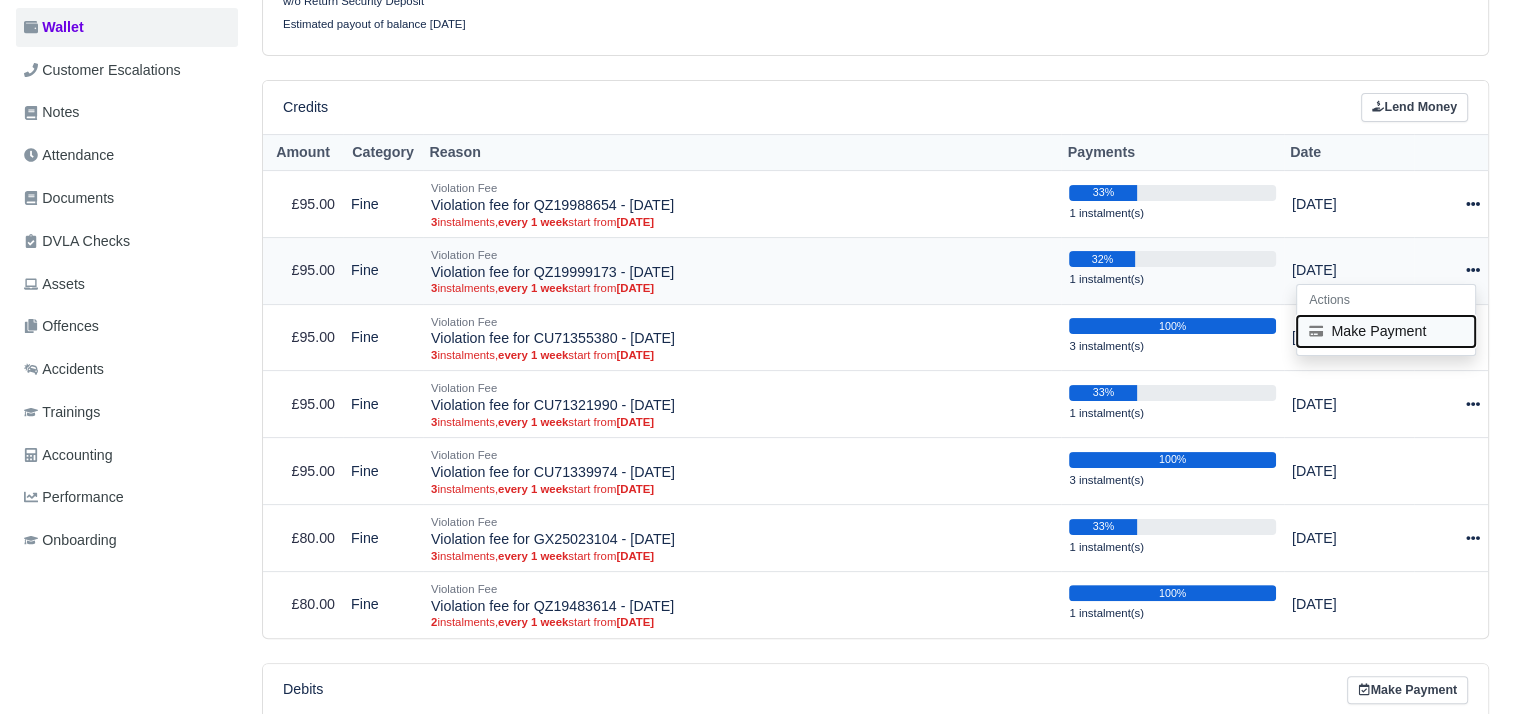 click on "Make Payment" at bounding box center [1386, 331] 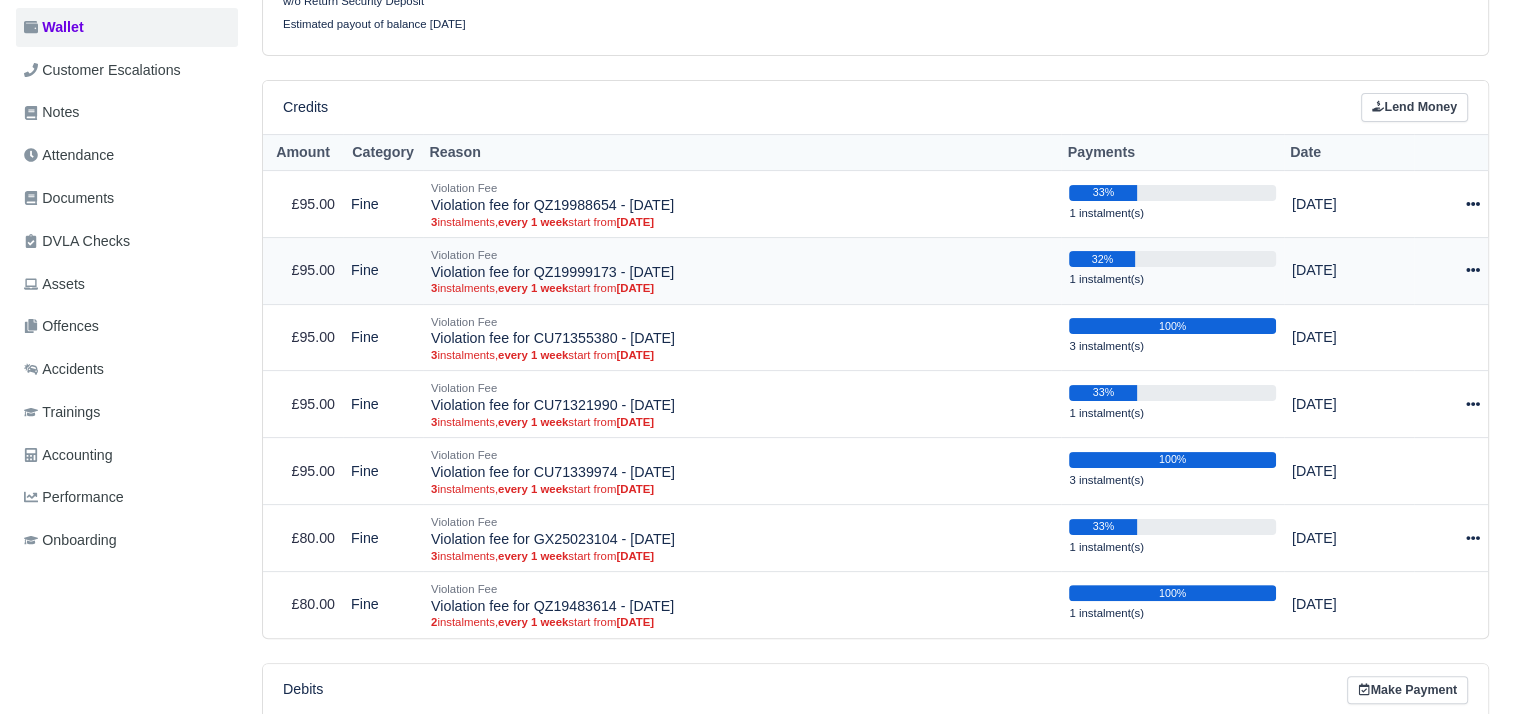 select on "5011" 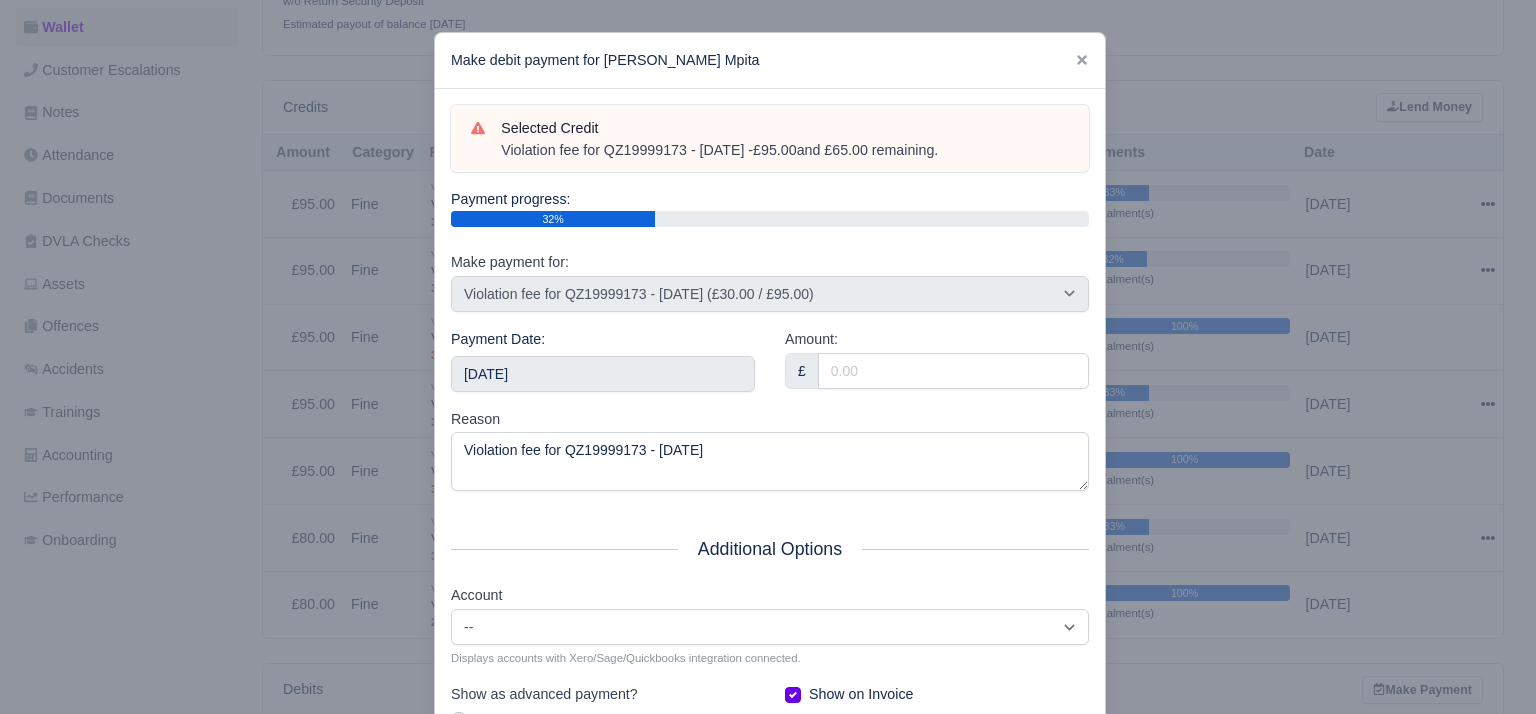 drag, startPoint x: 976, startPoint y: 152, endPoint x: 491, endPoint y: 150, distance: 485.00412 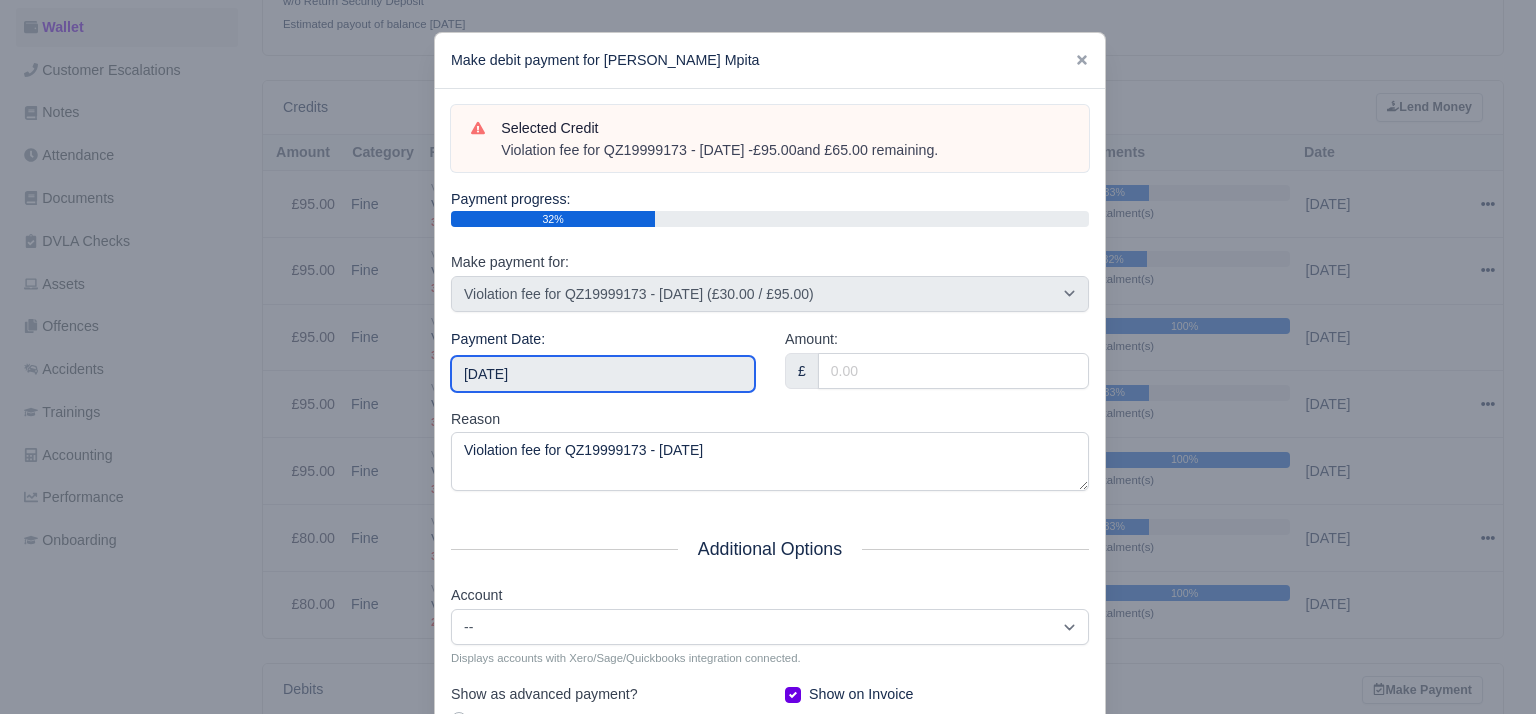 click on "2025-08-02" at bounding box center (603, 374) 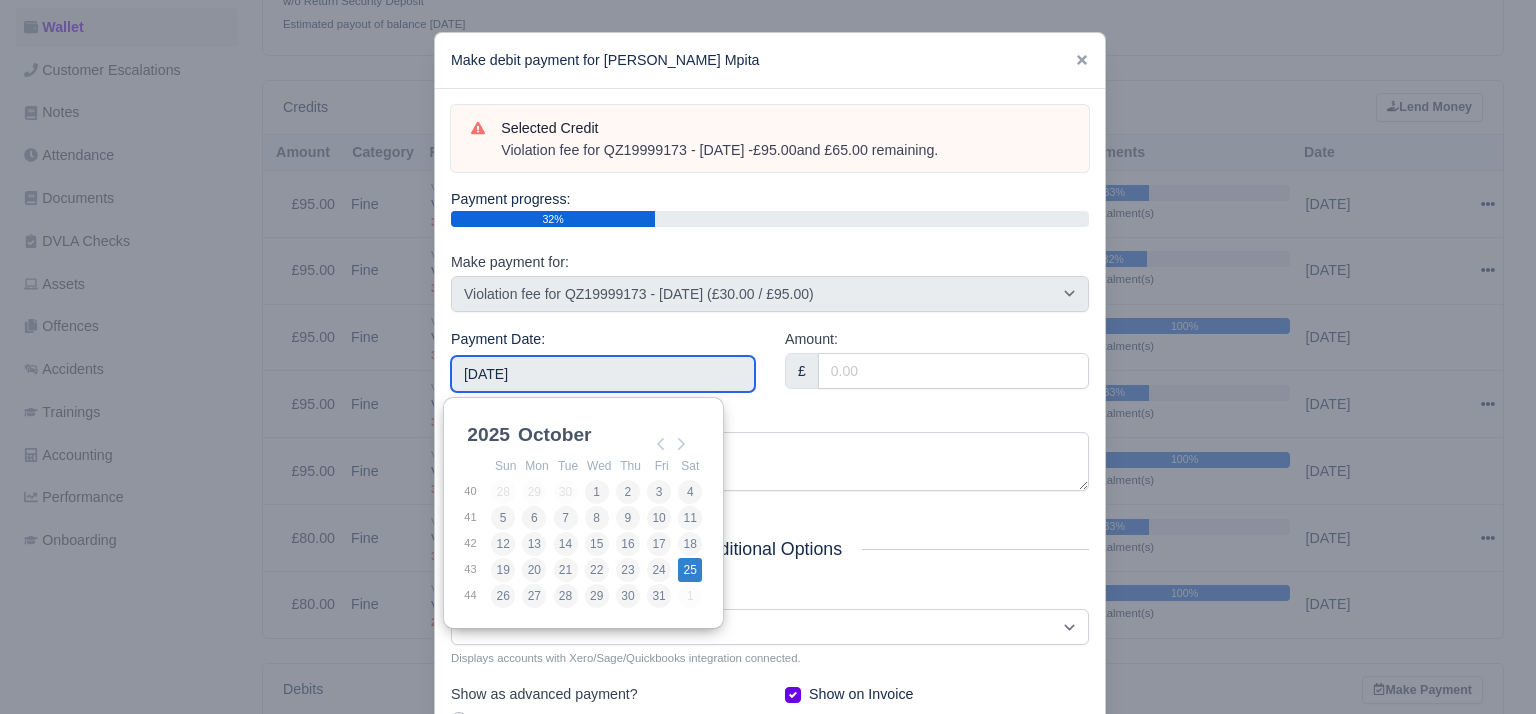 type on "2025-10-25" 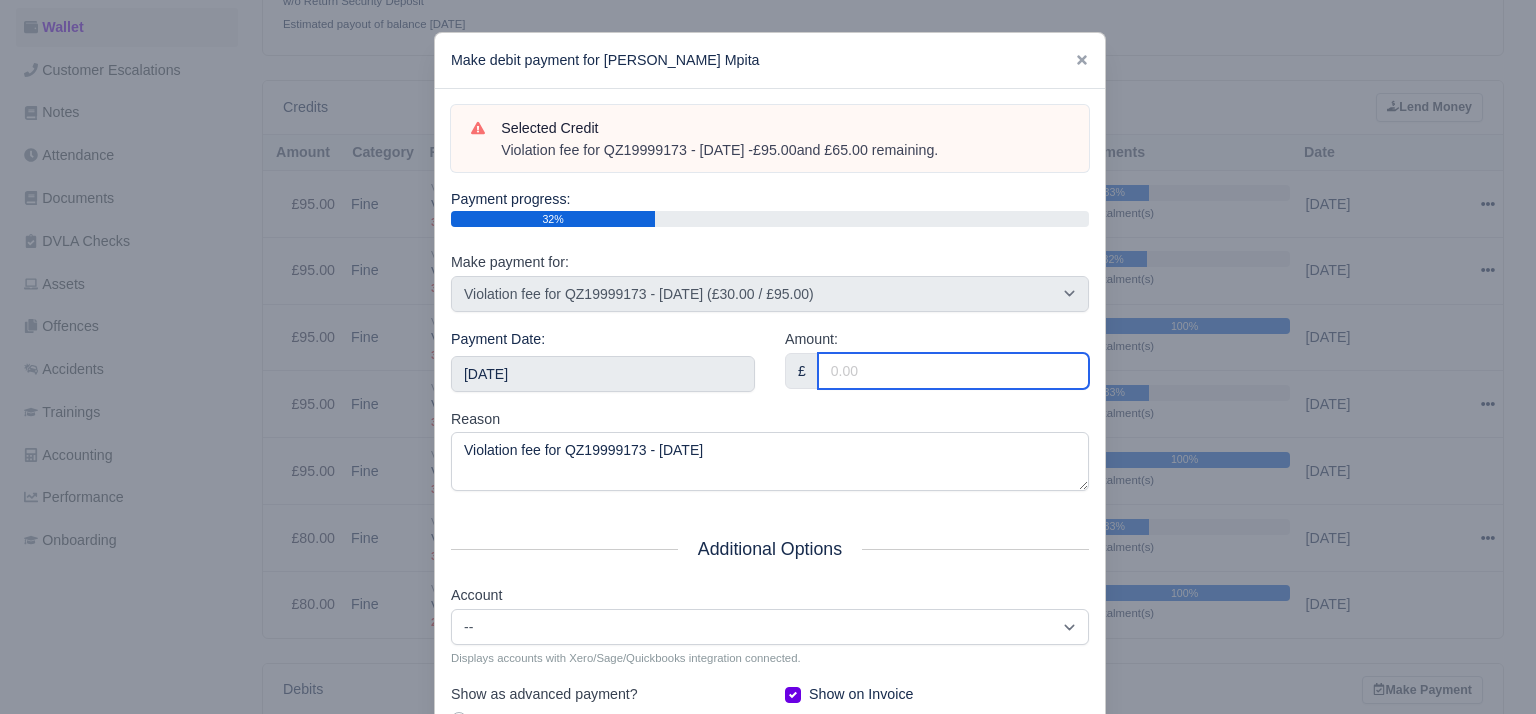 click on "Amount:" at bounding box center (953, 371) 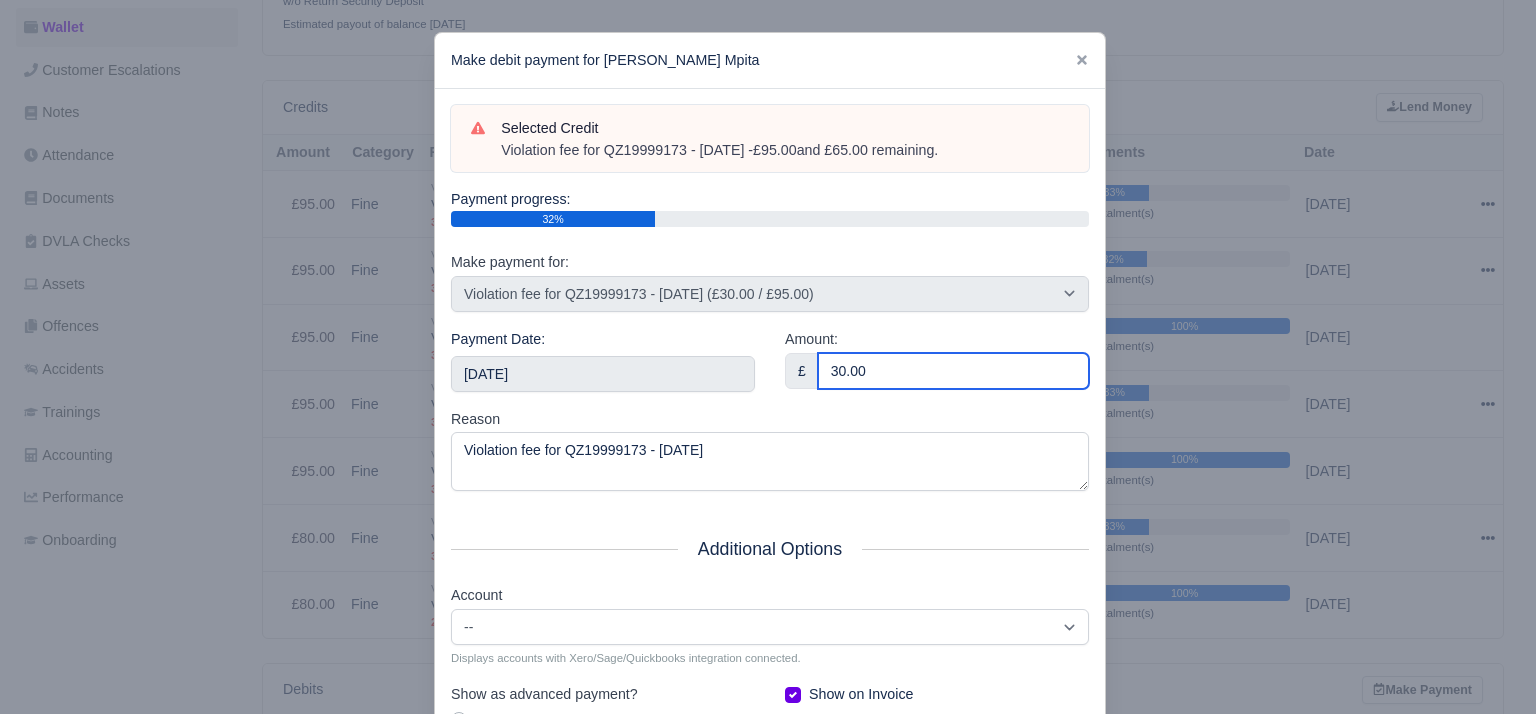 type on "30.00" 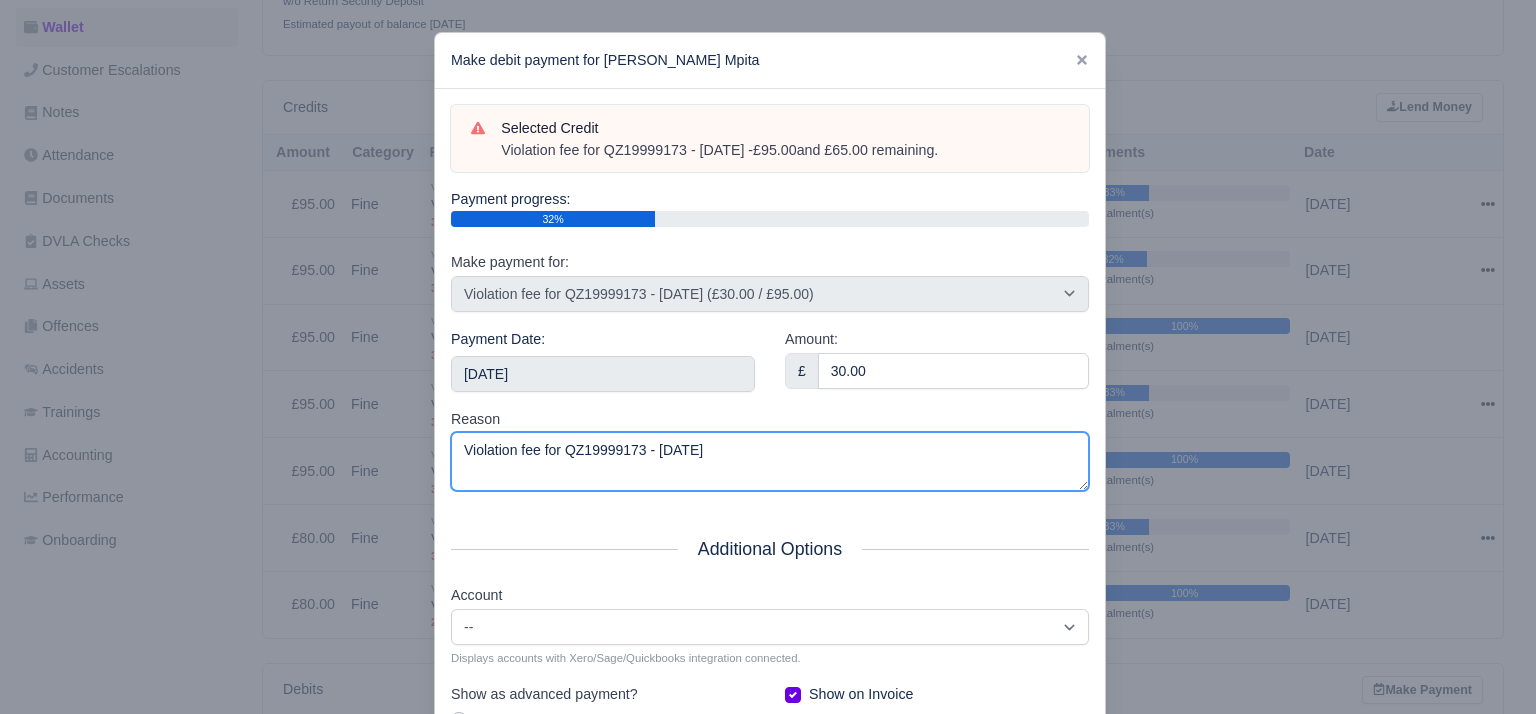 drag, startPoint x: 792, startPoint y: 446, endPoint x: 268, endPoint y: 483, distance: 525.3047 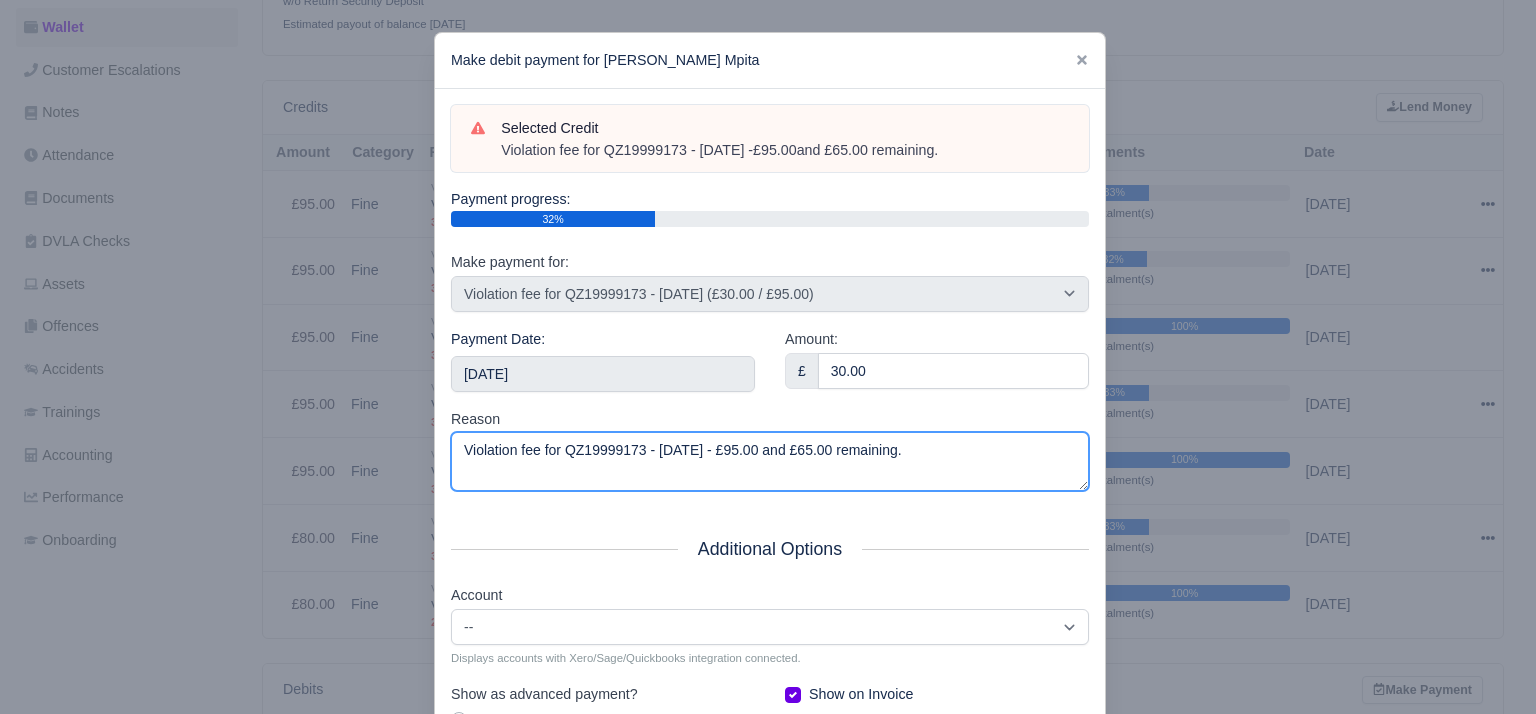 scroll, scrollTop: 212, scrollLeft: 0, axis: vertical 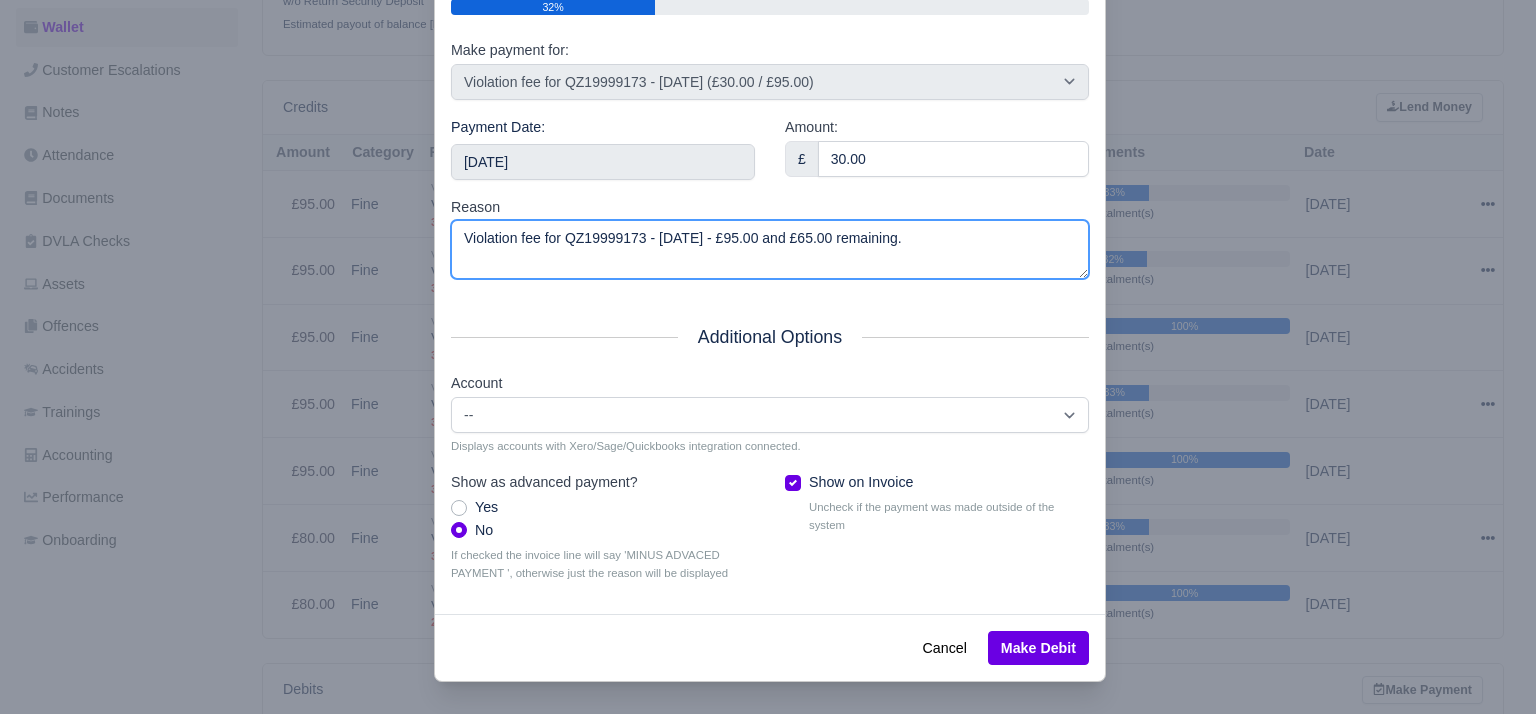 type on "Violation fee for QZ19999173 - [DATE] - £95.00 and £65.00 remaining." 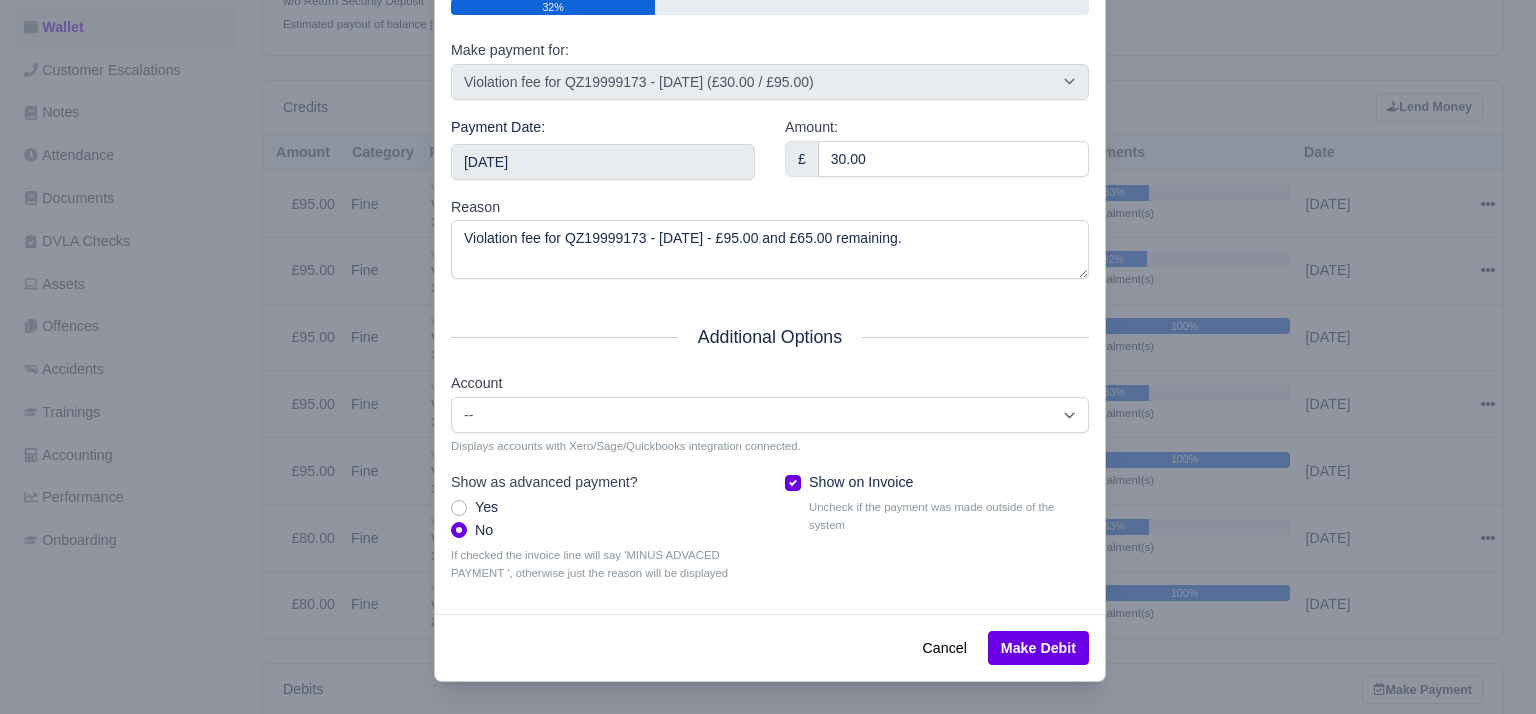 click on "Cancel
Make Debit" at bounding box center (770, 647) 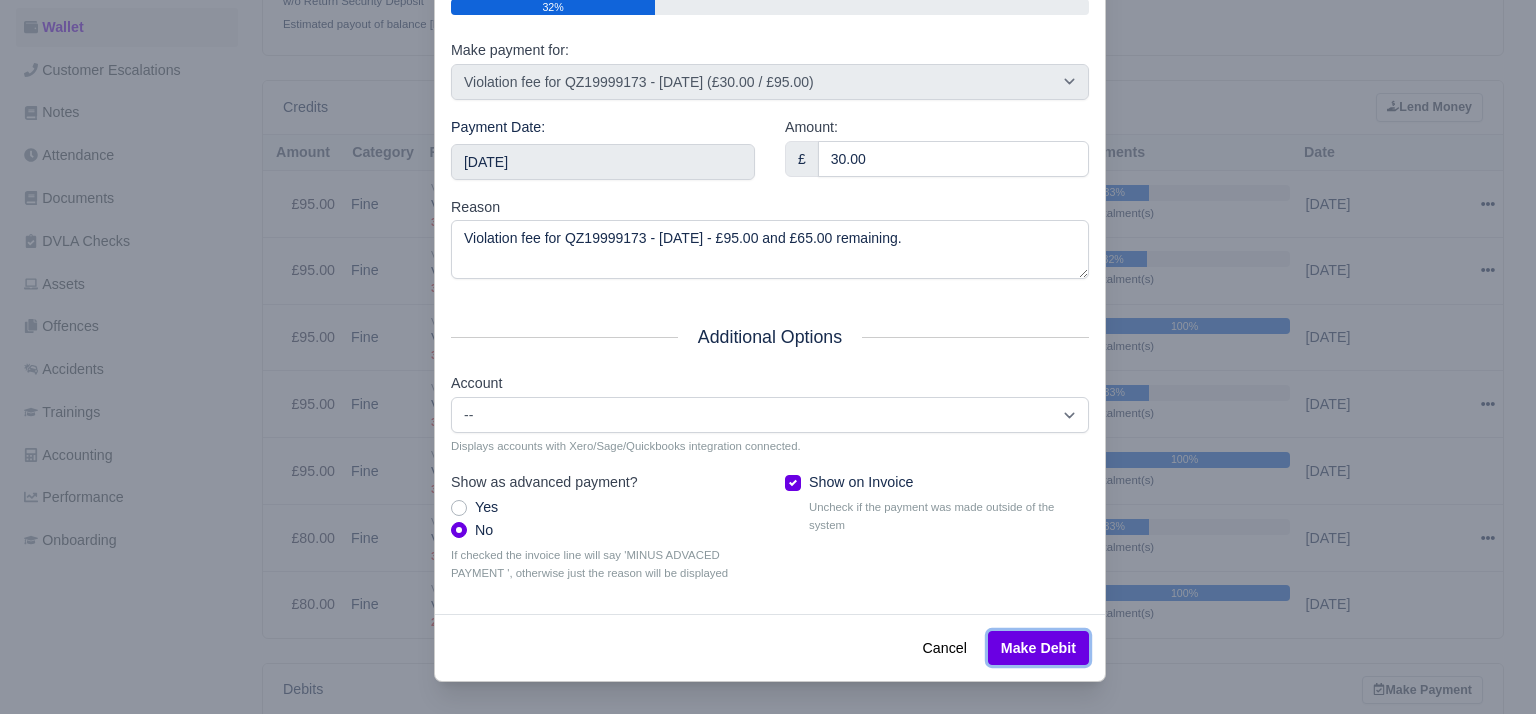 click on "Make Debit" at bounding box center [1038, 648] 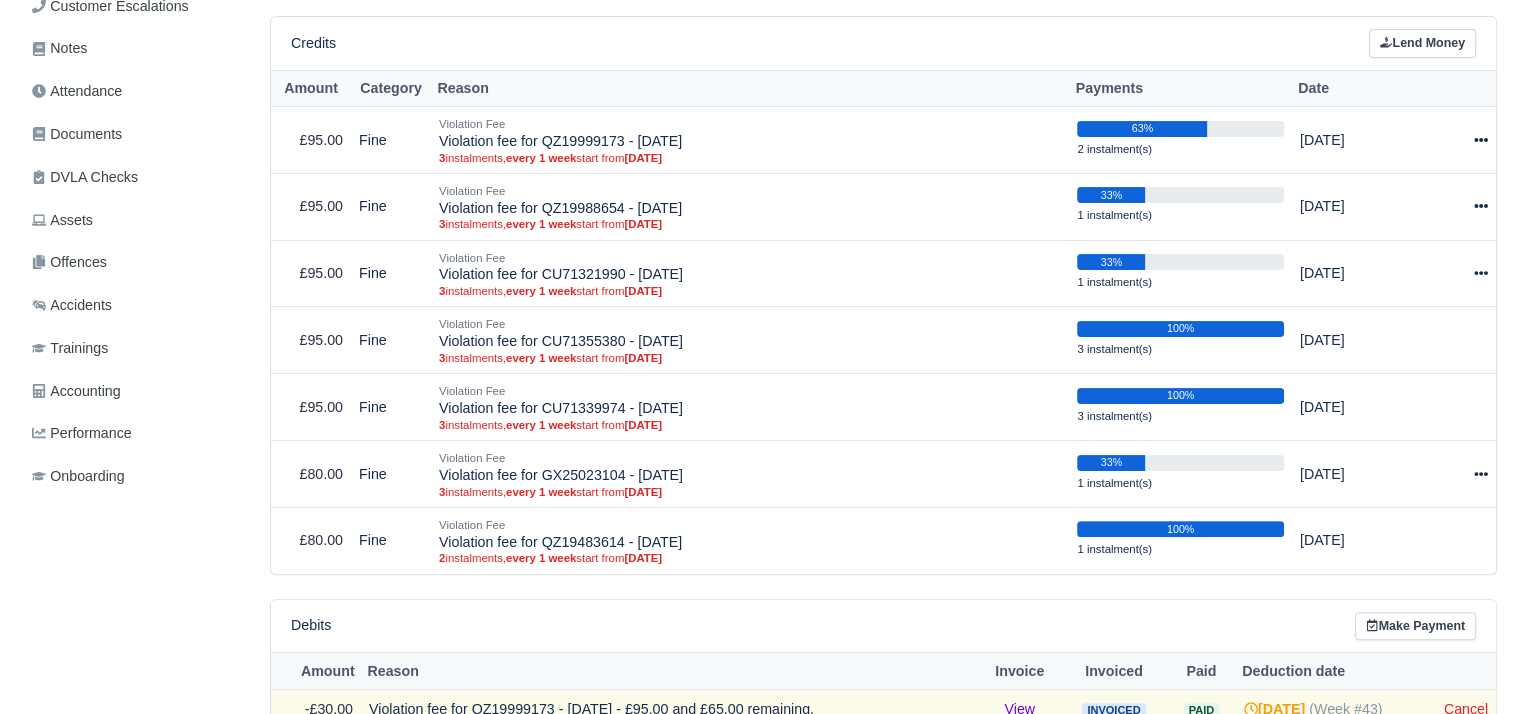 scroll, scrollTop: 448, scrollLeft: 0, axis: vertical 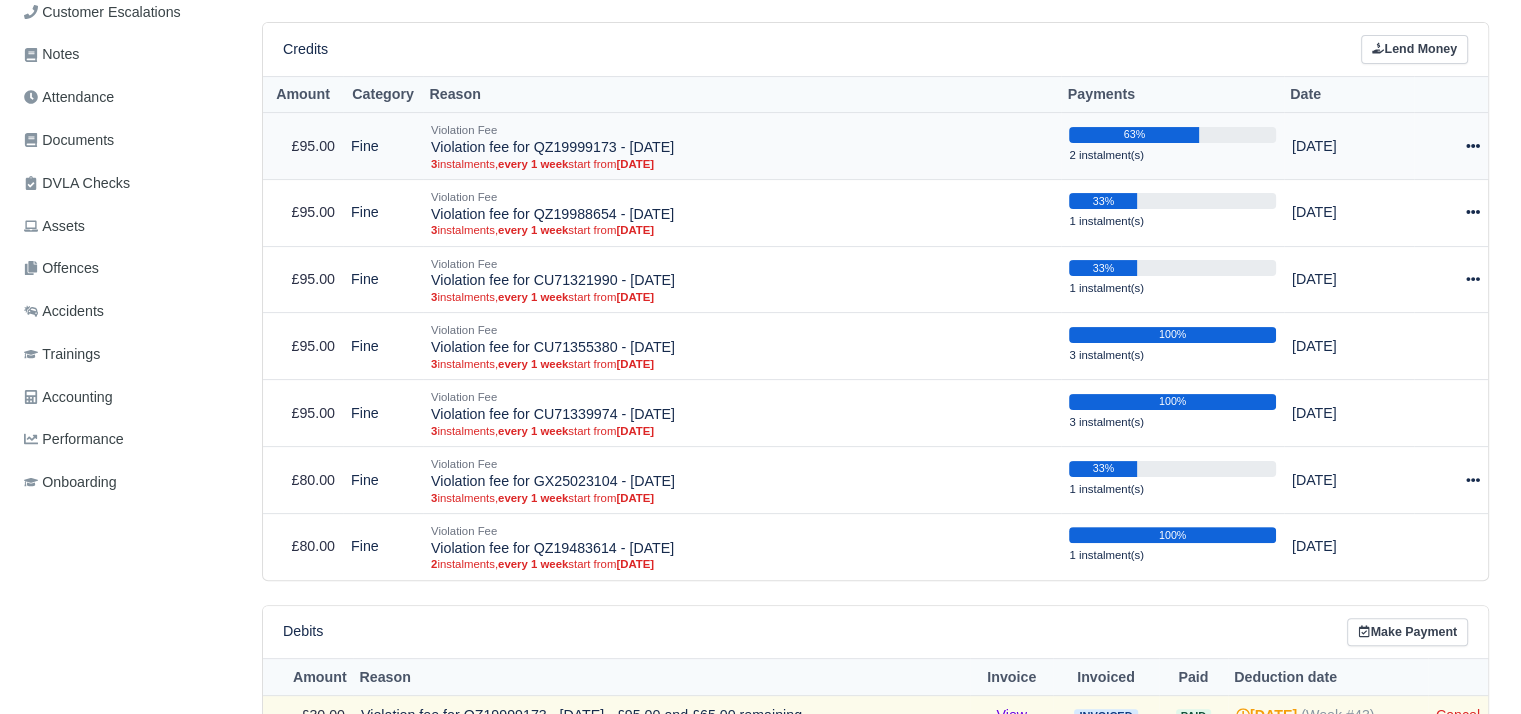 click 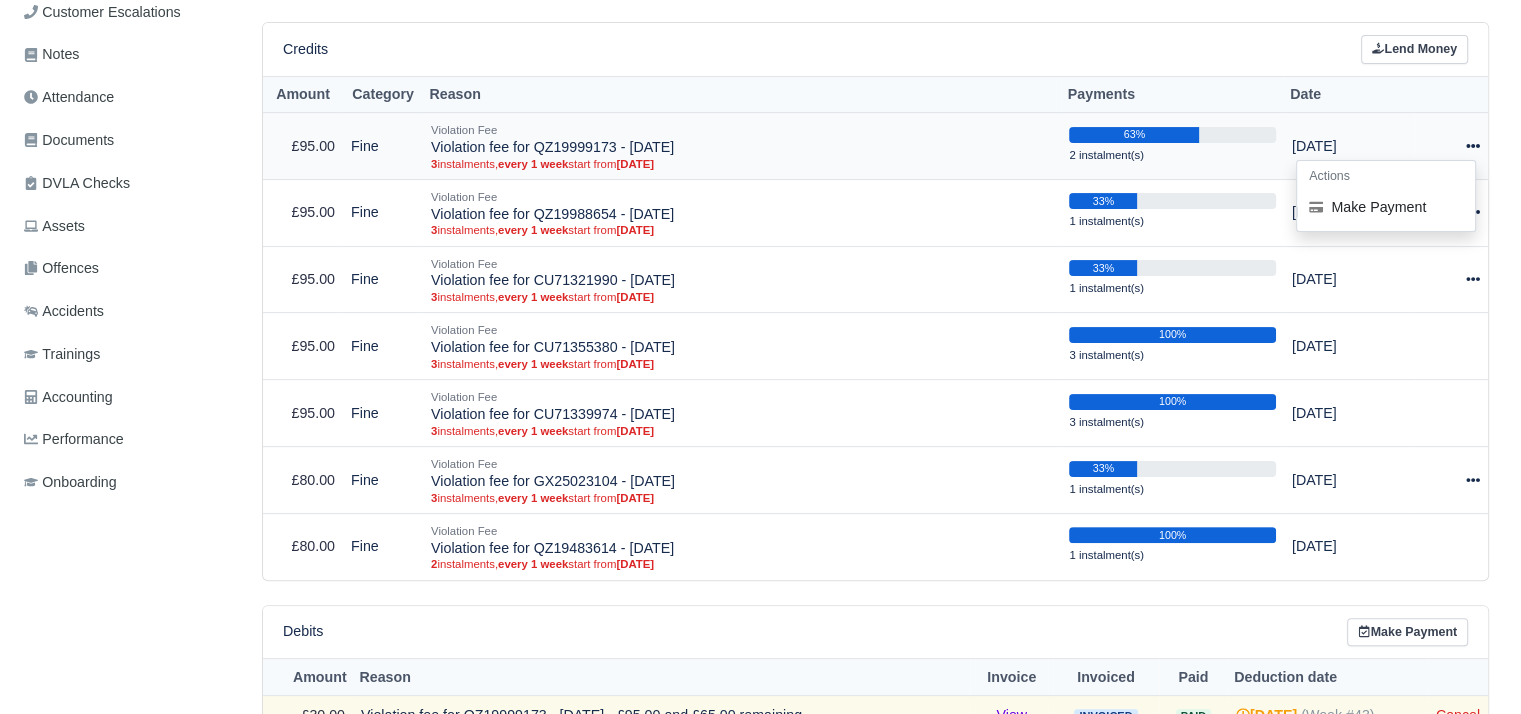 click on "Actions
Make Payment" at bounding box center (1386, 196) 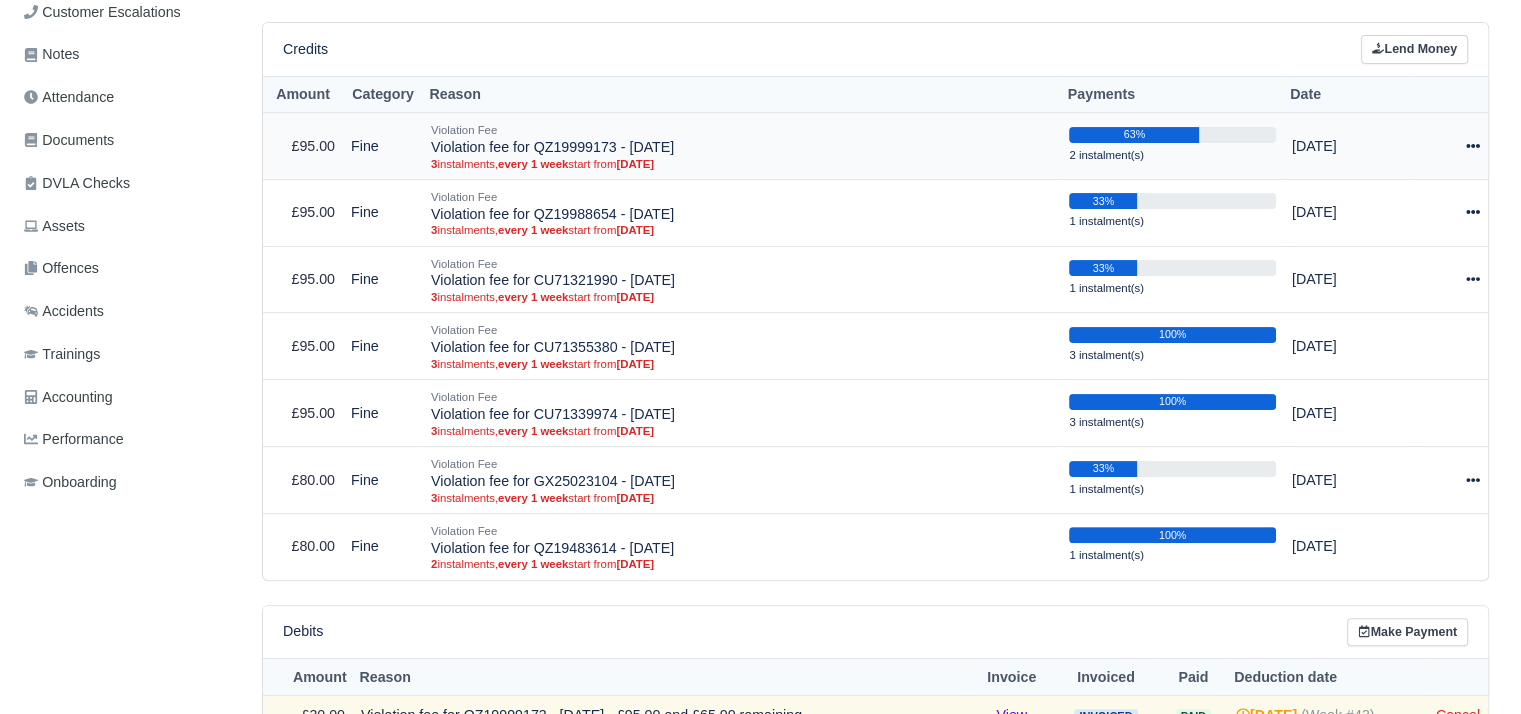 click on "Actions
Make Payment" at bounding box center [1451, 146] 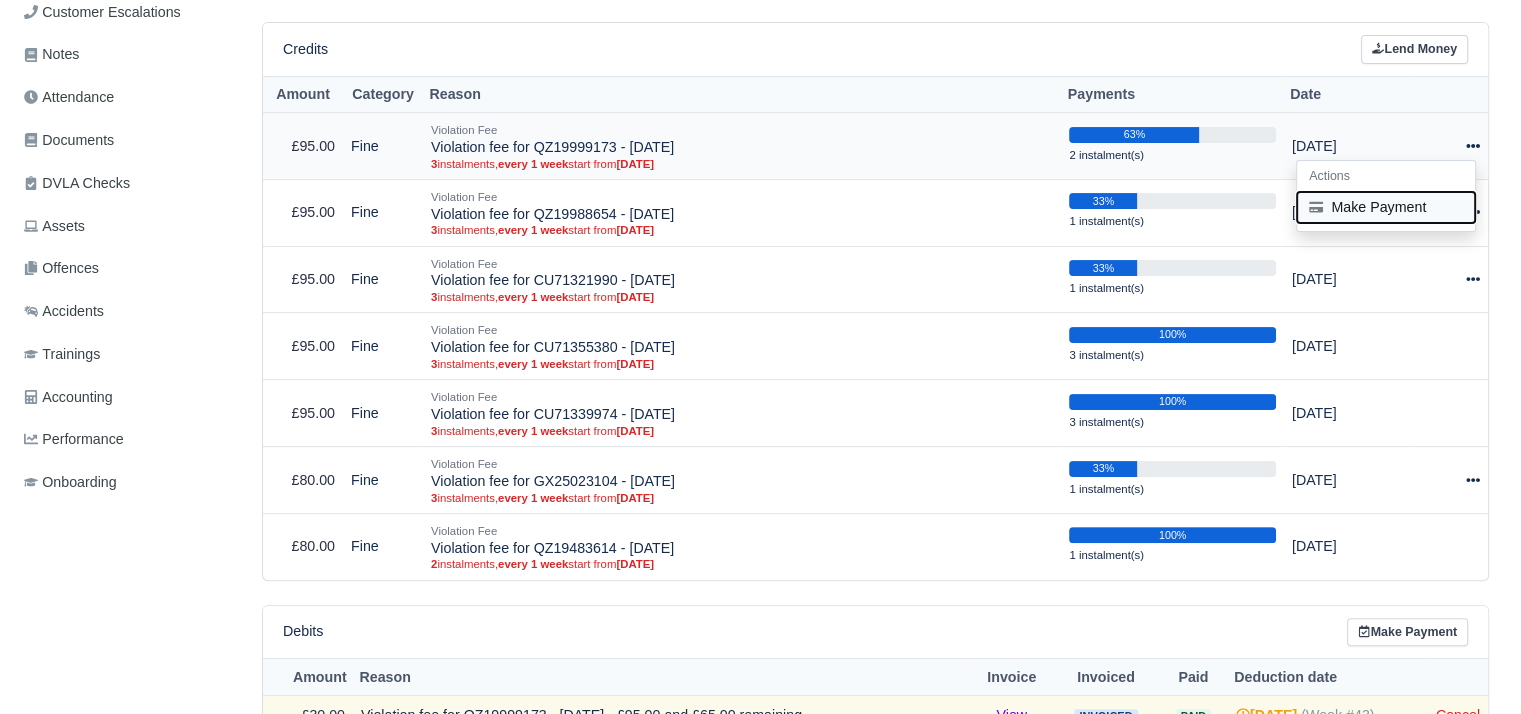 click on "Make Payment" at bounding box center (1386, 207) 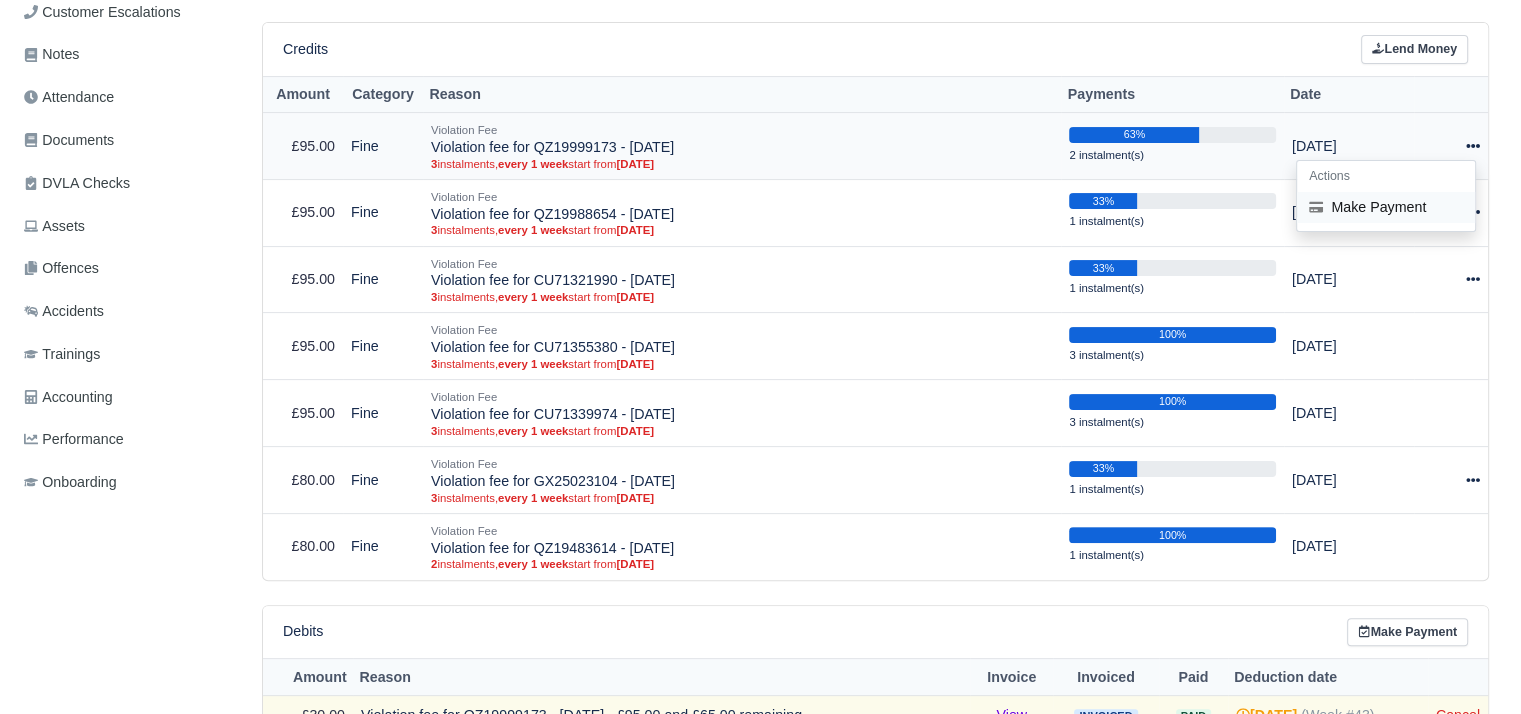 select on "5011" 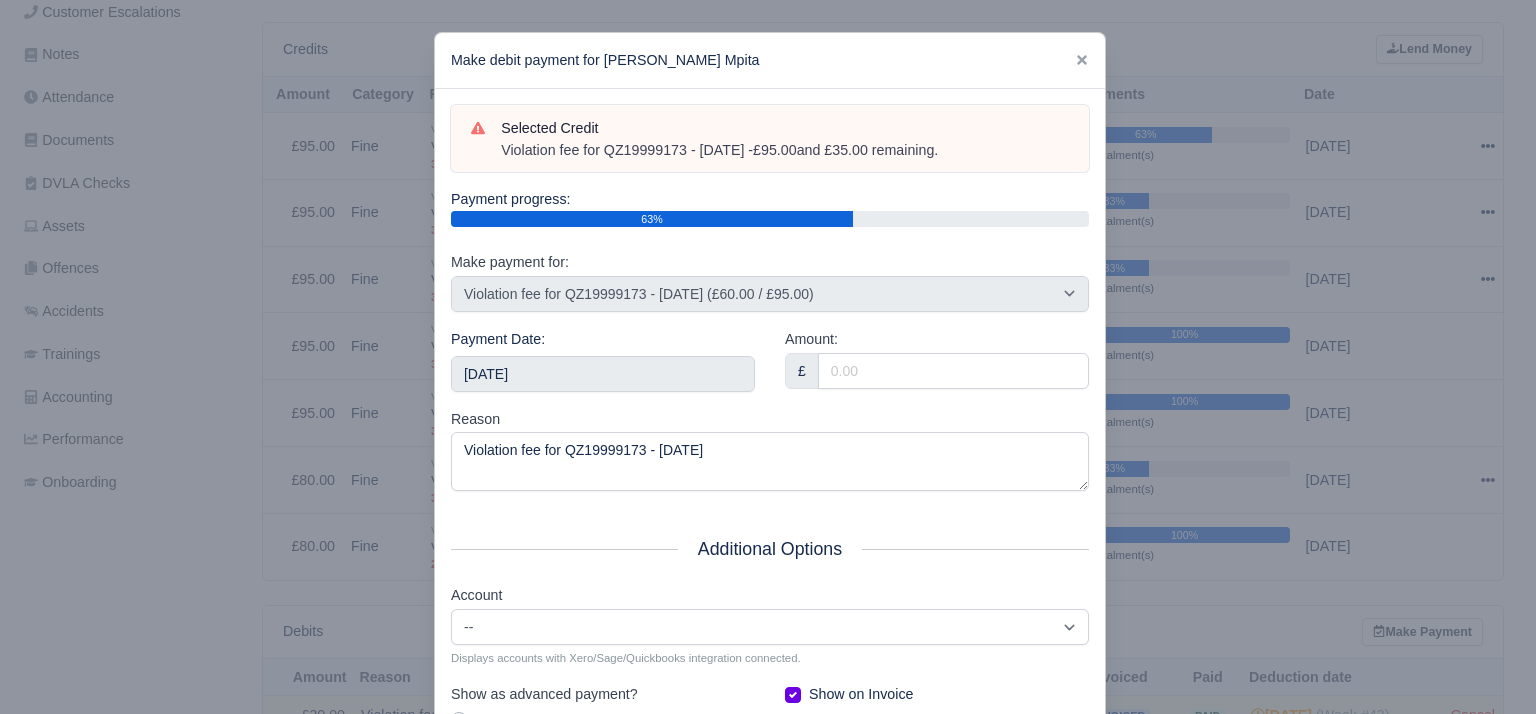 drag, startPoint x: 1024, startPoint y: 155, endPoint x: 491, endPoint y: 152, distance: 533.0084 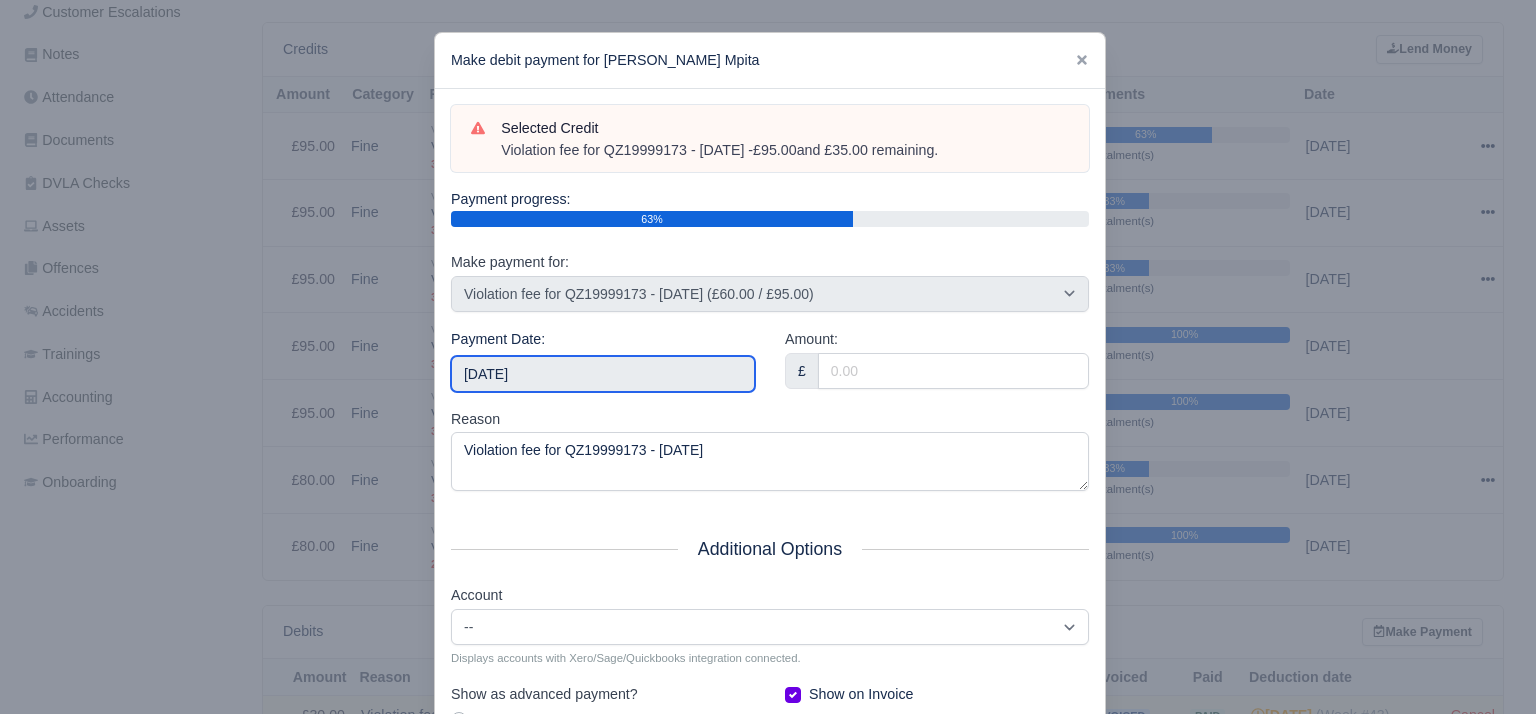 click on "2025-08-02" at bounding box center [603, 374] 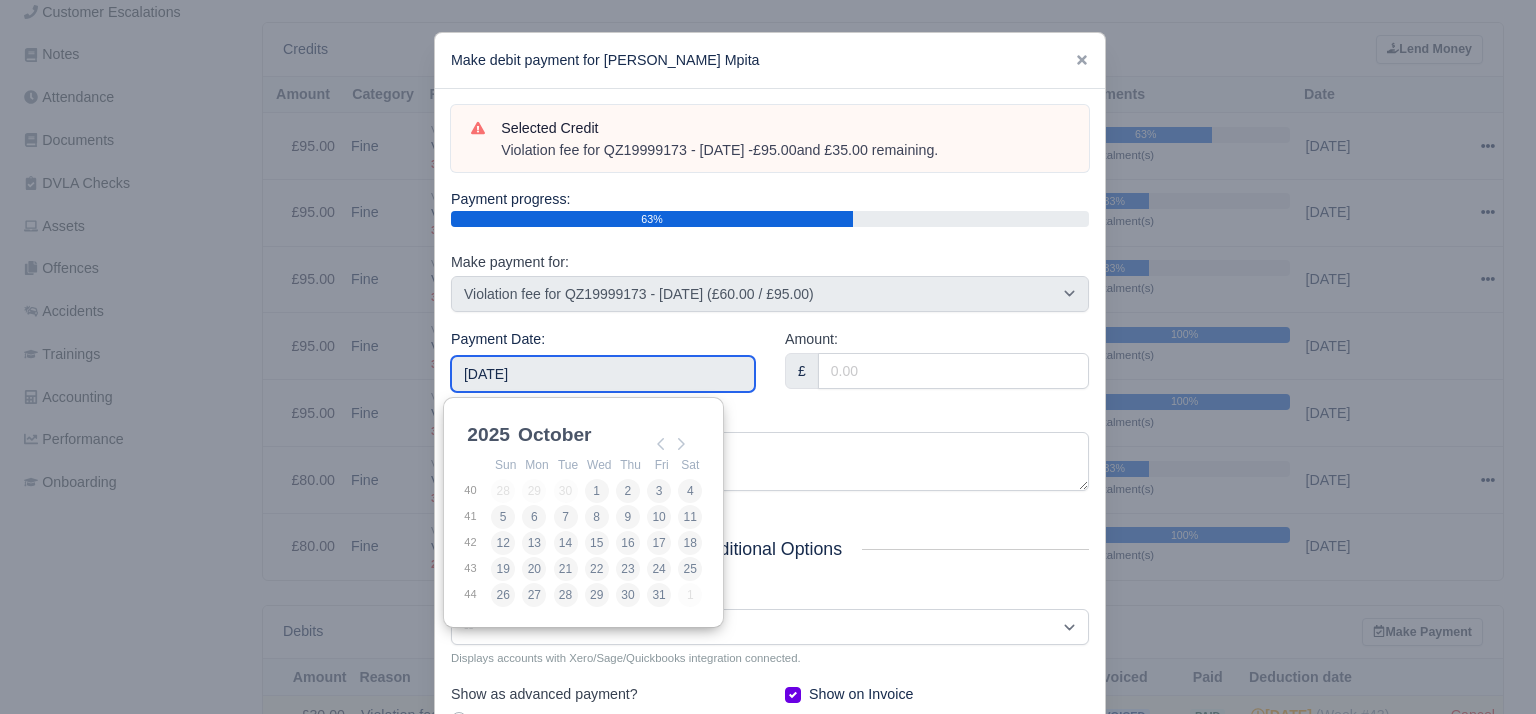 click on "2025 1960 1961 1962 1963 1964 1965 1966 1967 1968 1969 1970 1971 1972 1973 1974 1975 1976 1977 1978 1979 1980 1981 1982 1983 1984 1985 1986 1987 1988 1989 1990 1991 1992 1993 1994 1995 1996 1997 1998 1999 2000 2001 2002 2003 October January February March April May June July August September October November December Previous Month Next Month Sun Mon Tue Wed Thu Fri Sat 40 28 29 30 1 2 3 4 41 5 6 7 8 9 10 11 42 12 13 14 15 16 17 18 43 19 20 21 22 23 24 25 44 26 27 28 29 30 31 1" at bounding box center (583, 513) 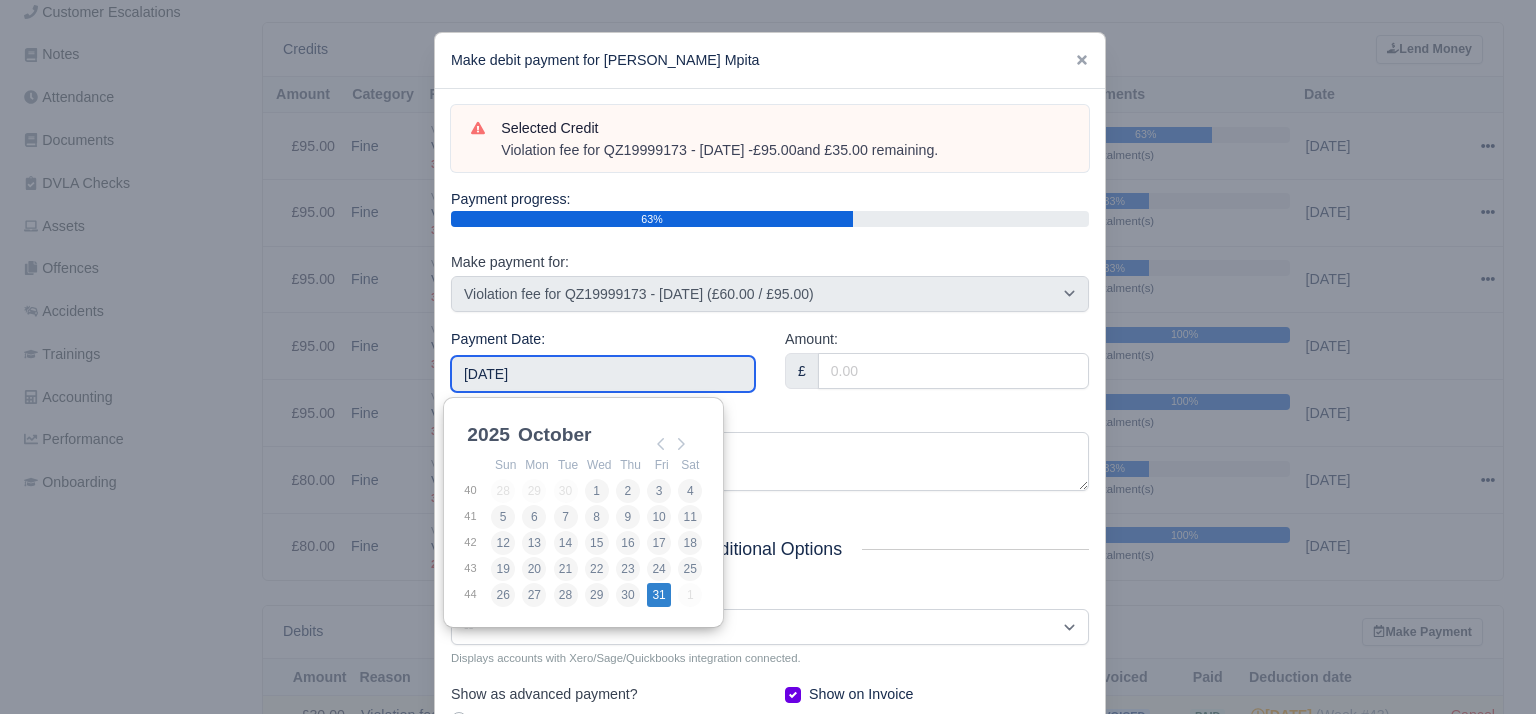 type on "2025-10-31" 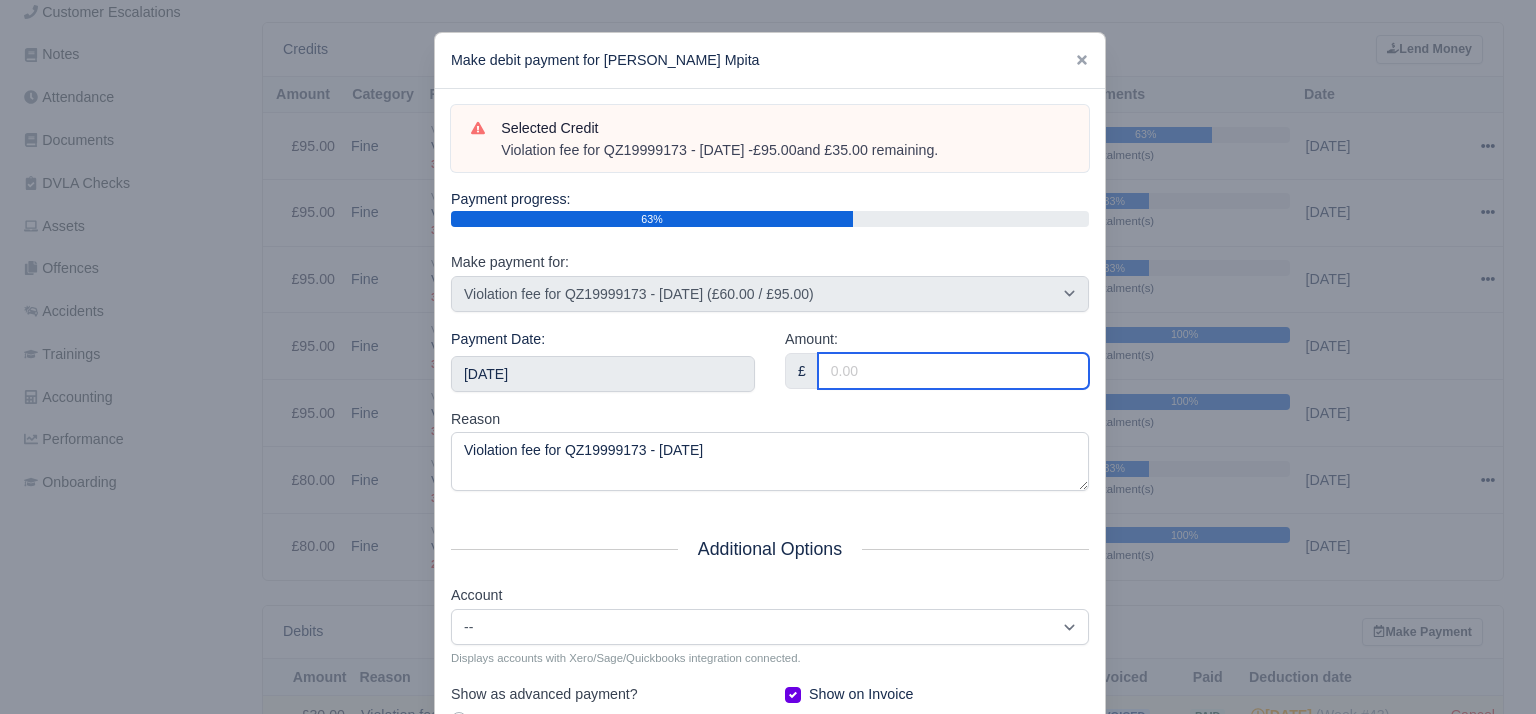 click on "Amount:" at bounding box center [953, 371] 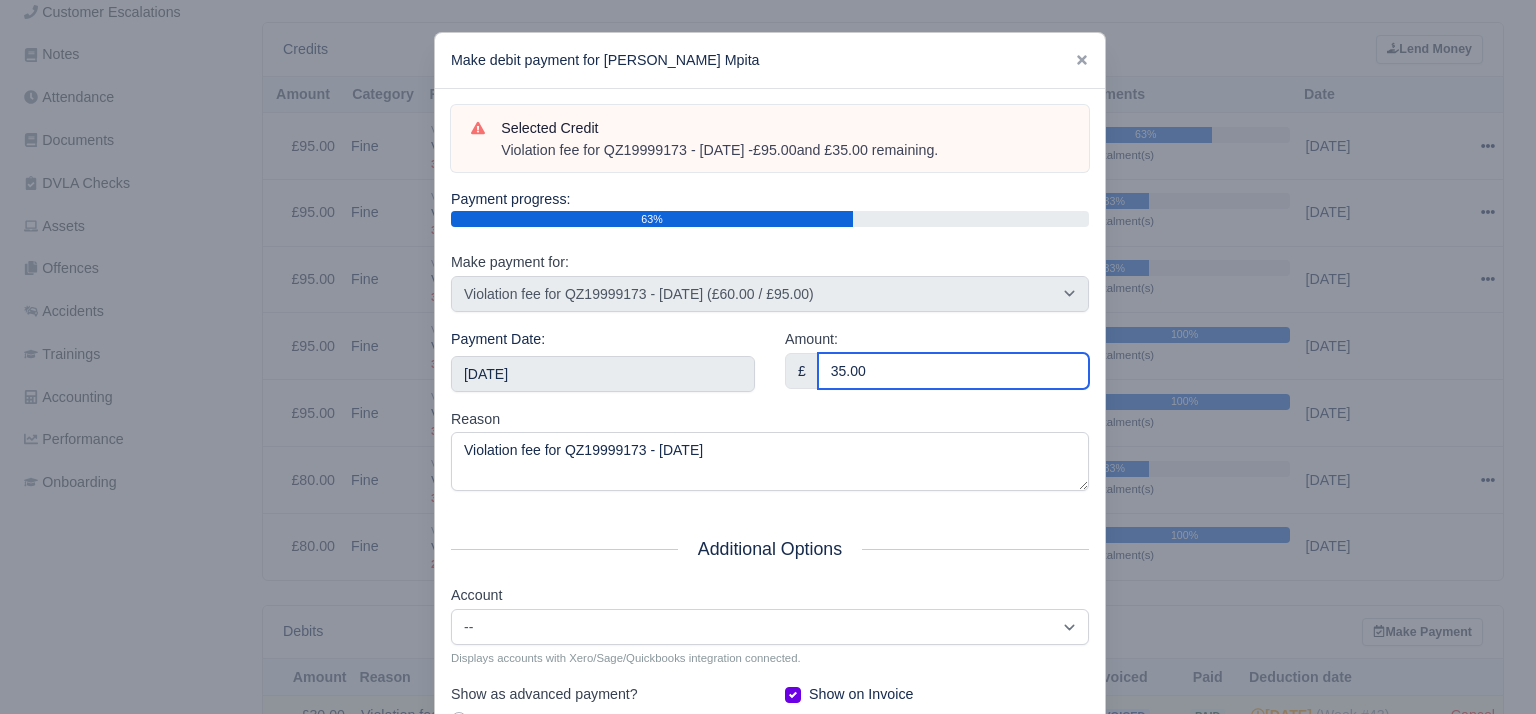 type on "35.00" 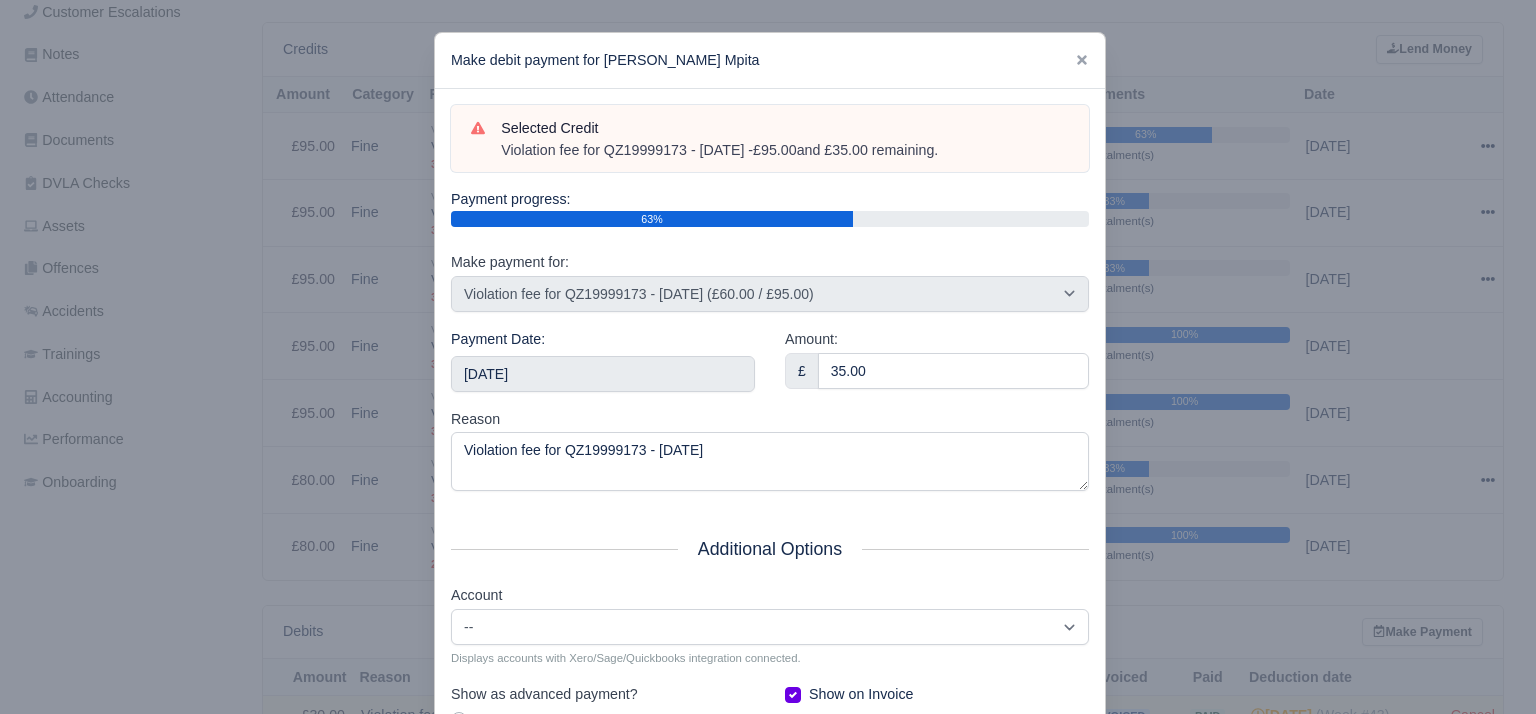 click on "Reason
Violation fee for QZ19999173 - 10/07/2025" at bounding box center (770, 450) 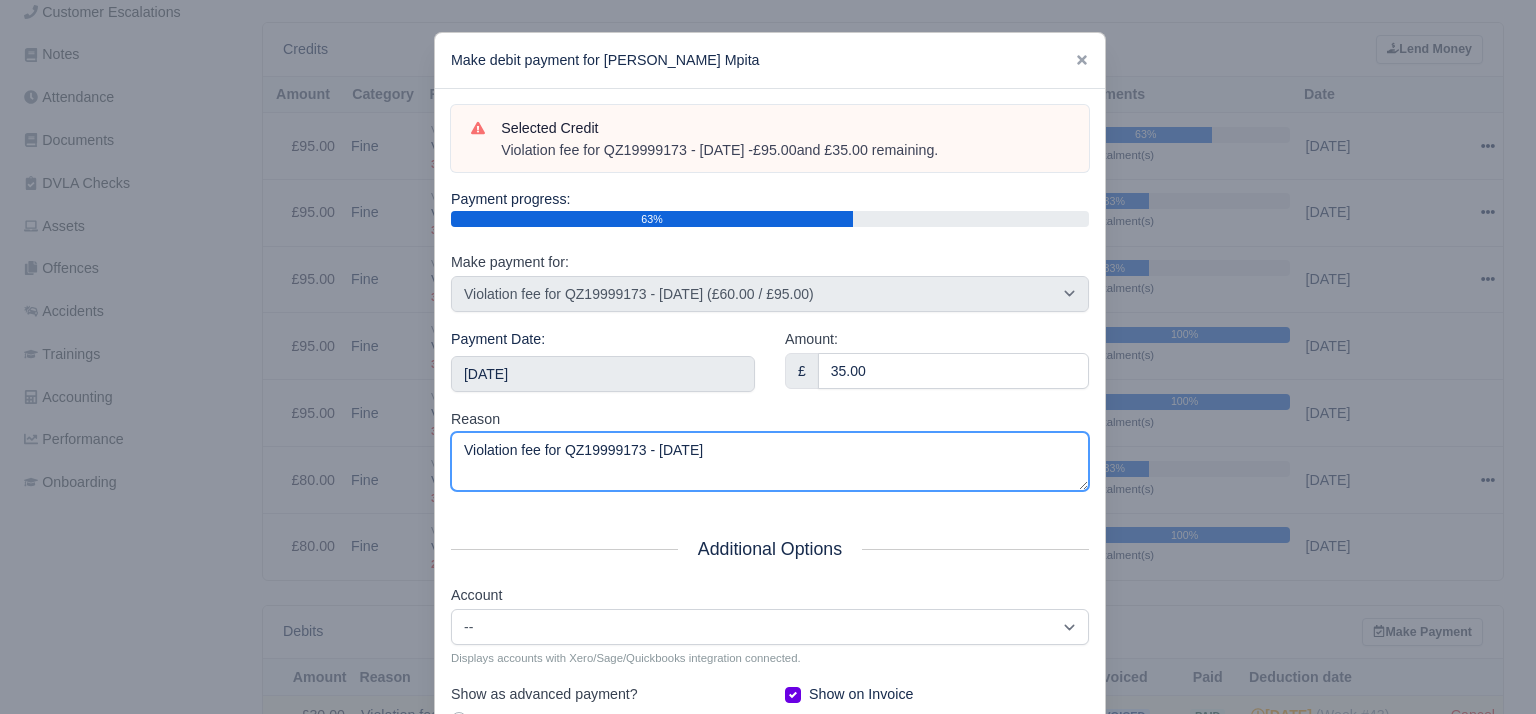drag, startPoint x: 767, startPoint y: 448, endPoint x: 427, endPoint y: 441, distance: 340.07205 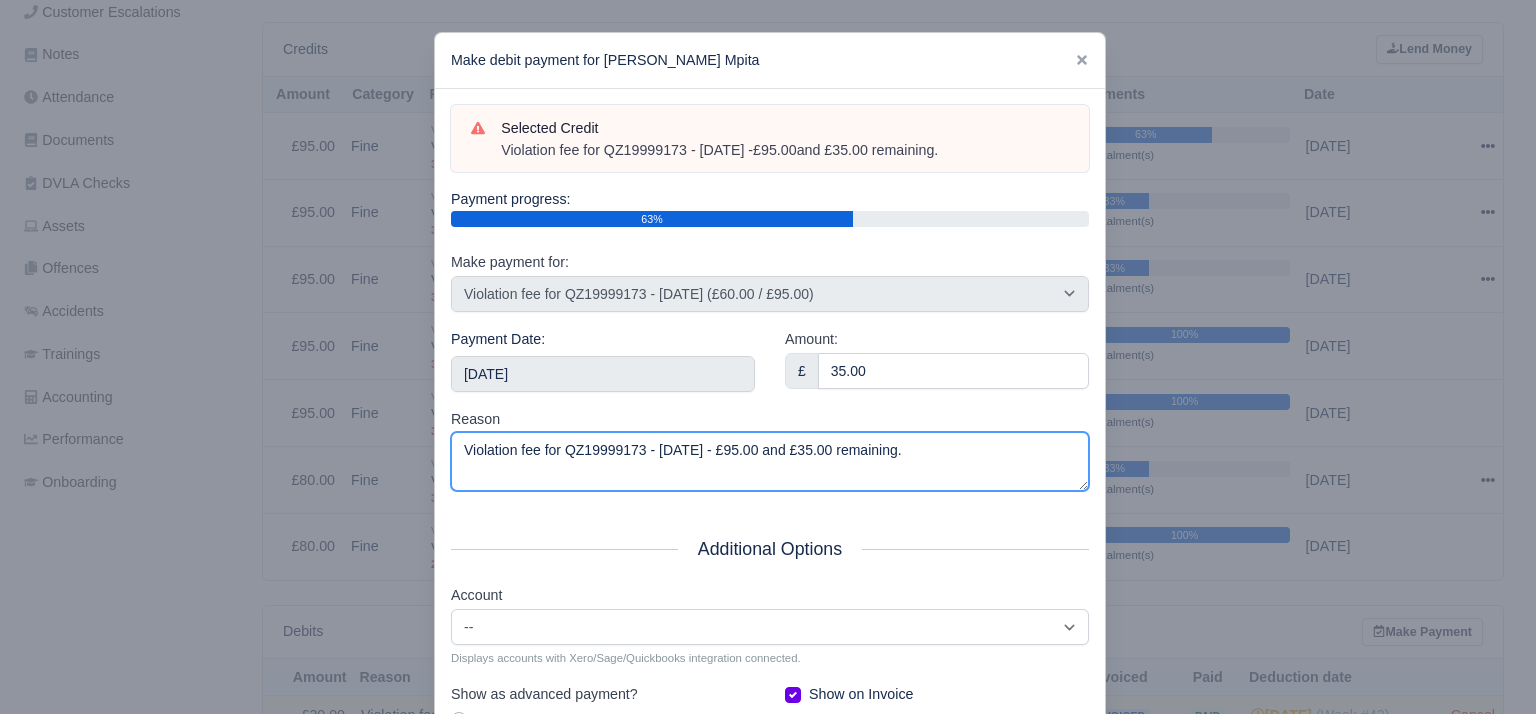 scroll, scrollTop: 212, scrollLeft: 0, axis: vertical 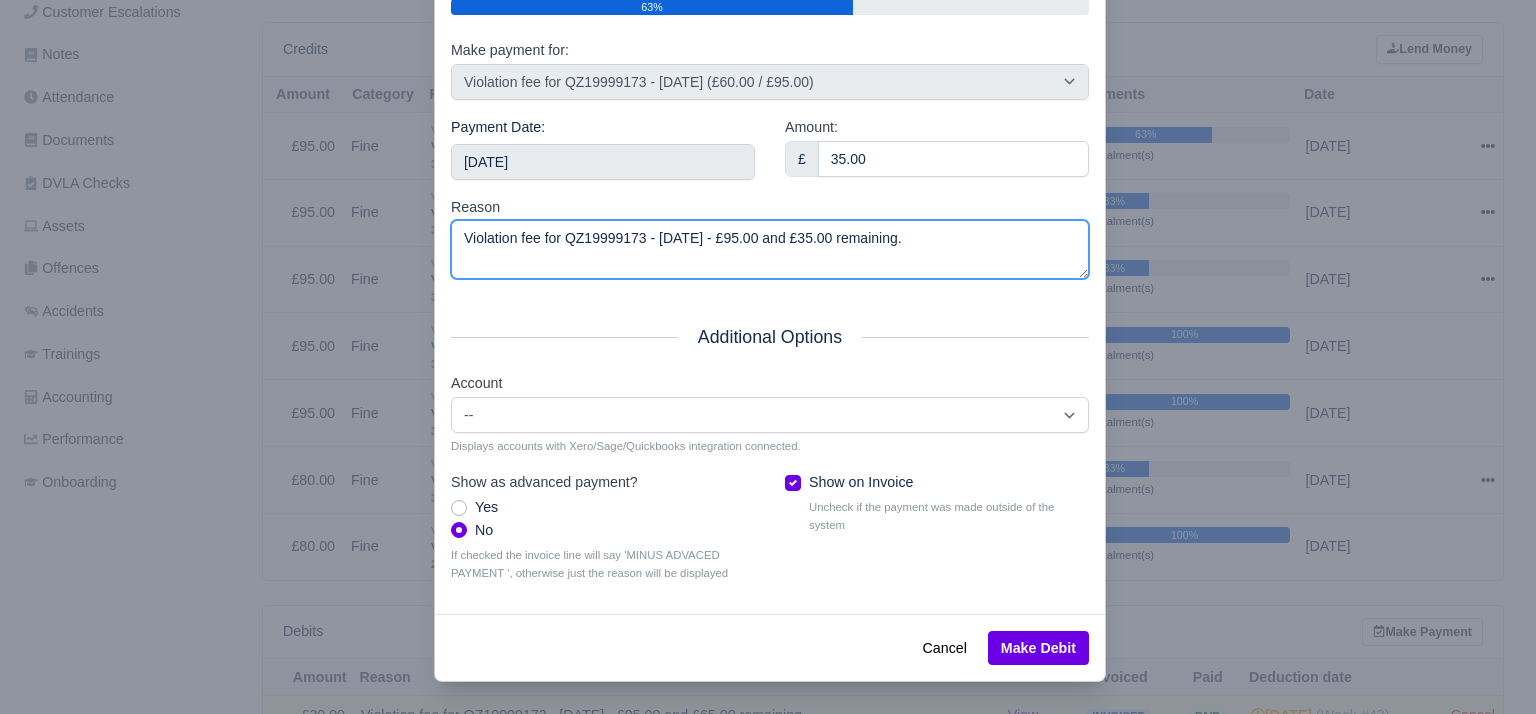 type on "Violation fee for QZ19999173 - [DATE] - £95.00 and £35.00 remaining." 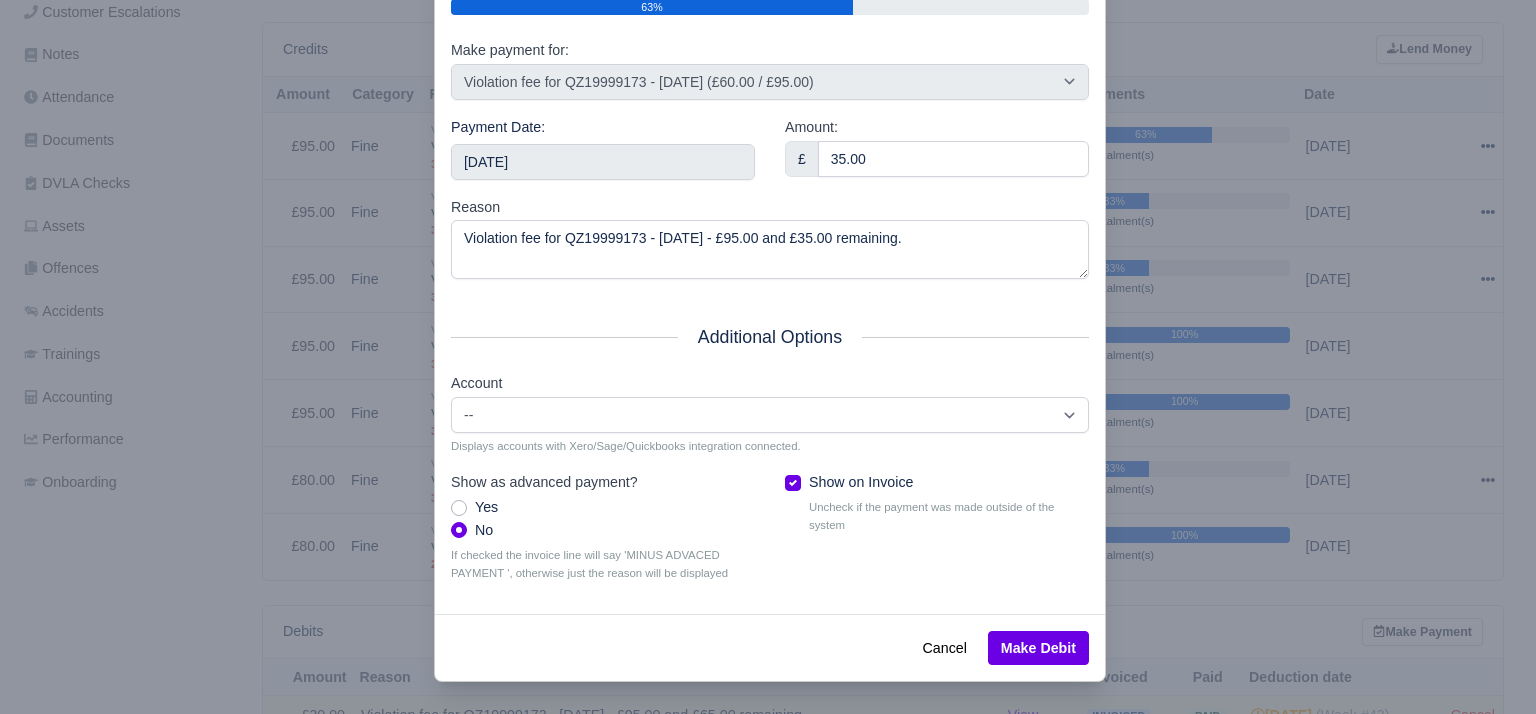 click on "Cancel
Make Debit" at bounding box center [770, 647] 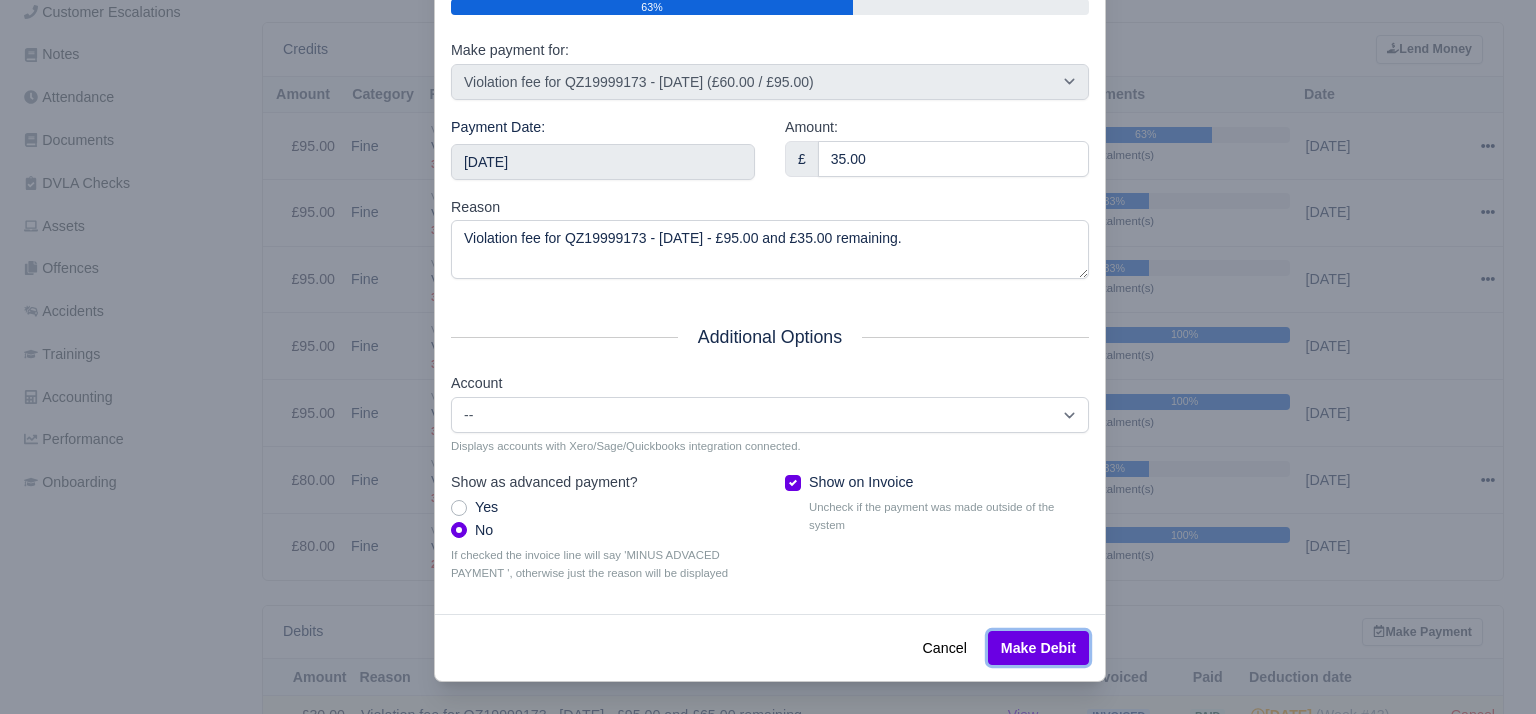 click on "Make Debit" at bounding box center [1038, 648] 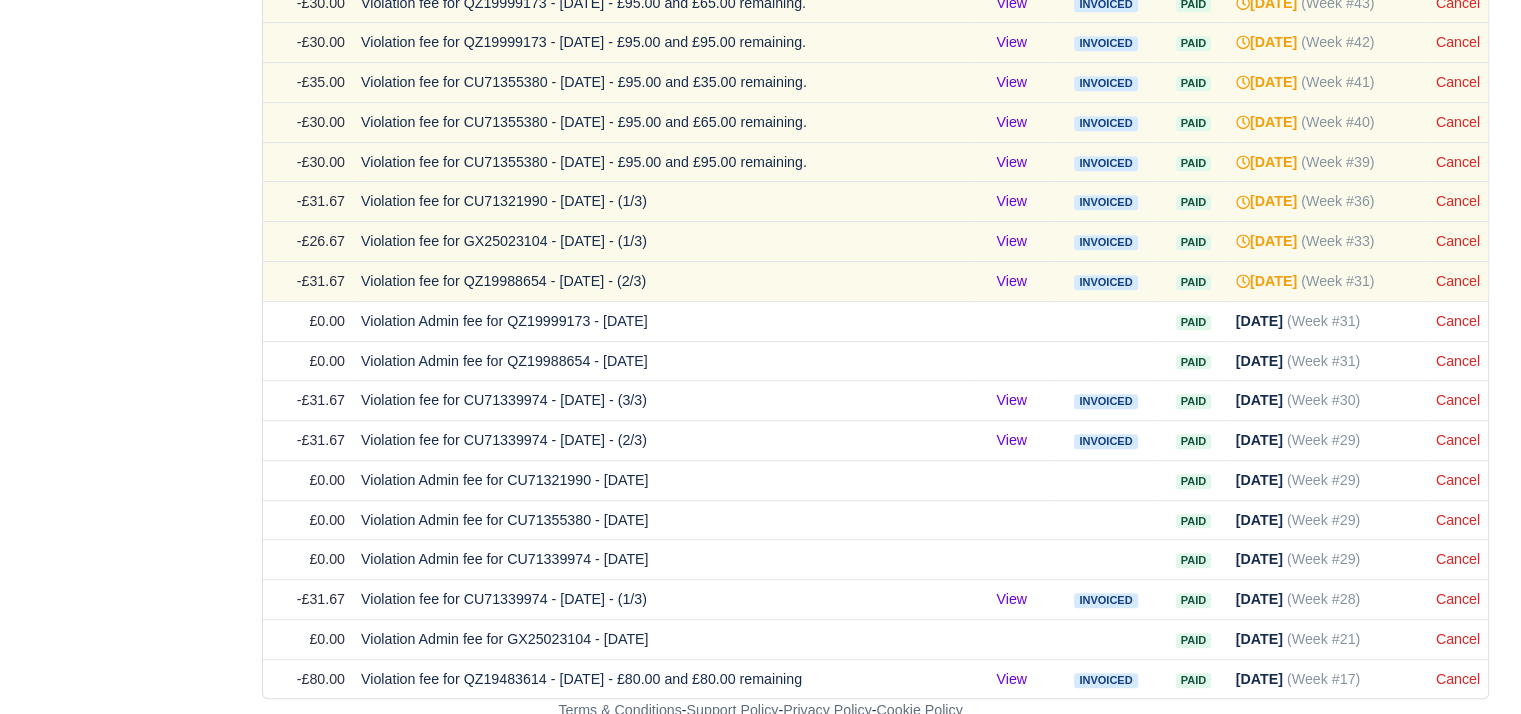 scroll, scrollTop: 0, scrollLeft: 0, axis: both 